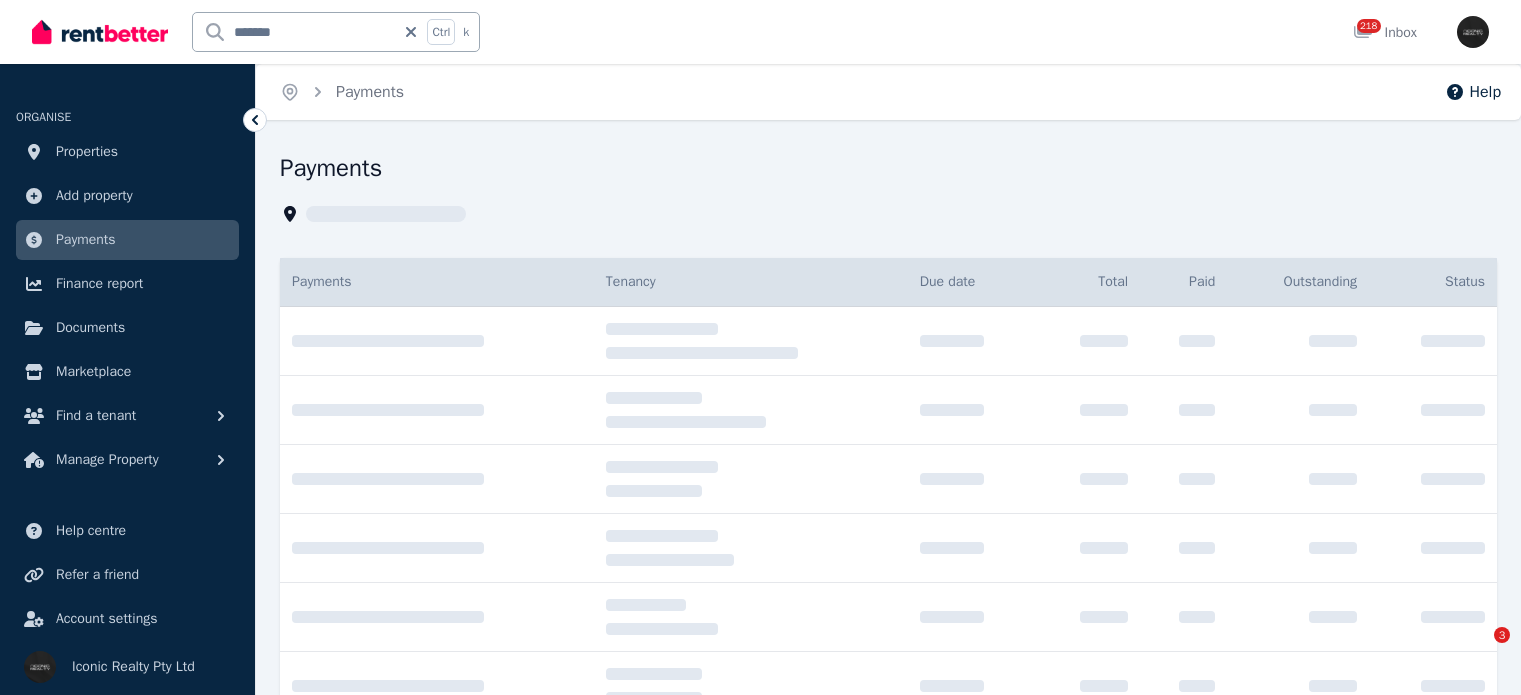 scroll, scrollTop: 0, scrollLeft: 0, axis: both 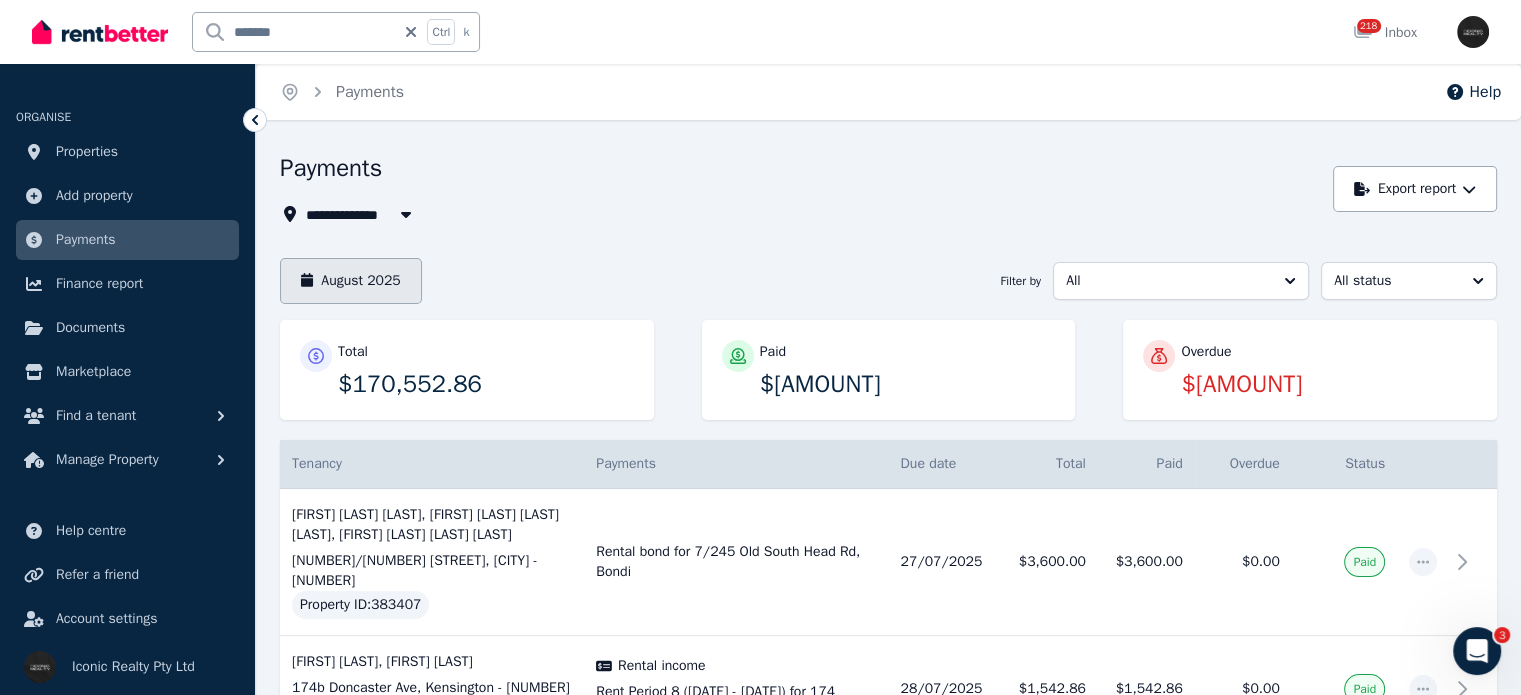 click on "August 2025" at bounding box center (351, 281) 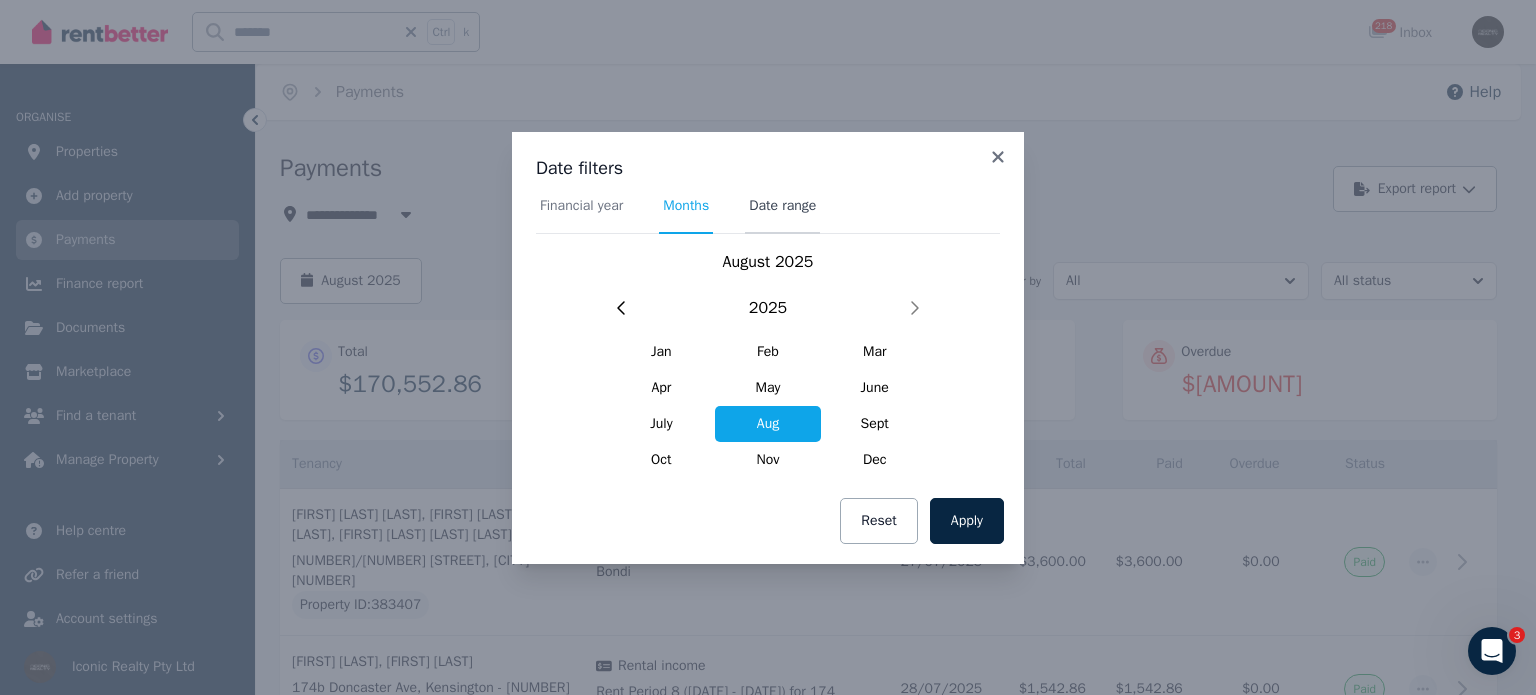 click on "Date range" at bounding box center (782, 206) 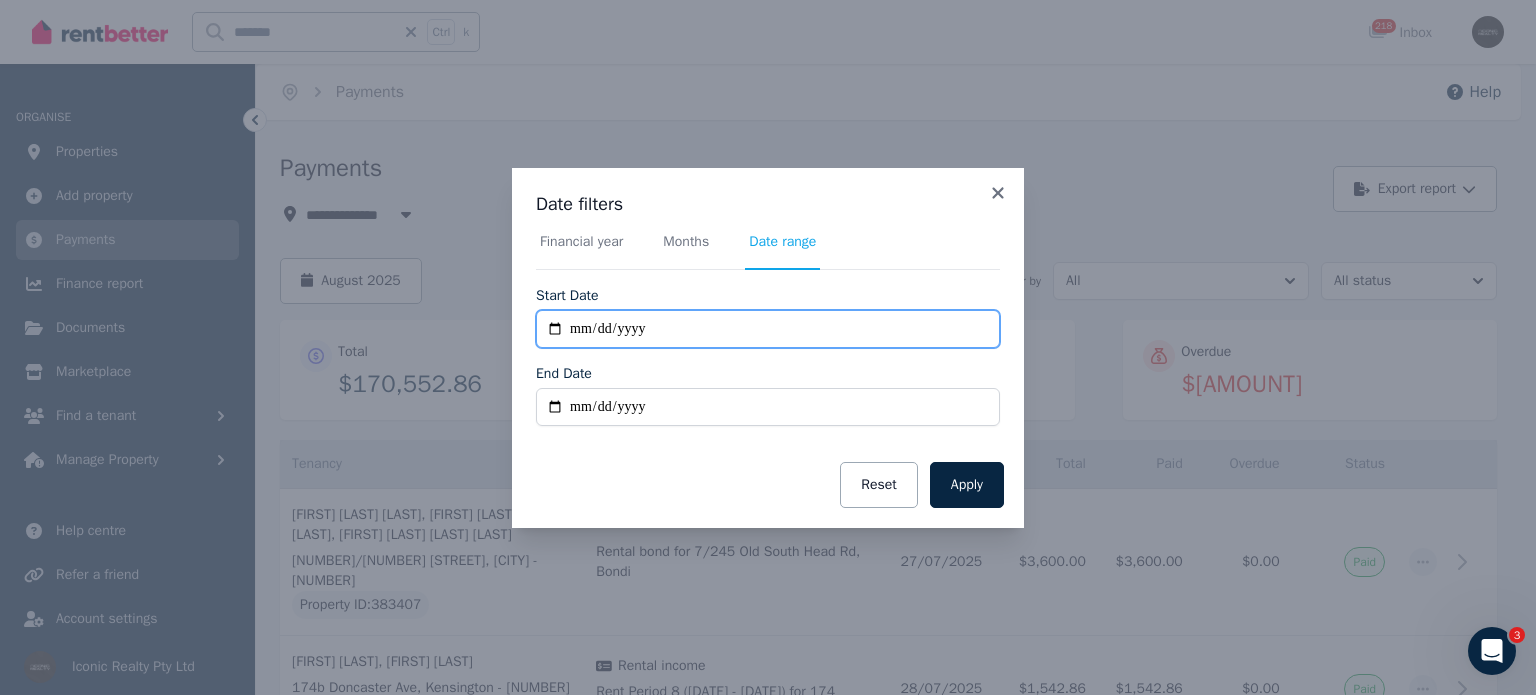 click on "**********" at bounding box center [768, 329] 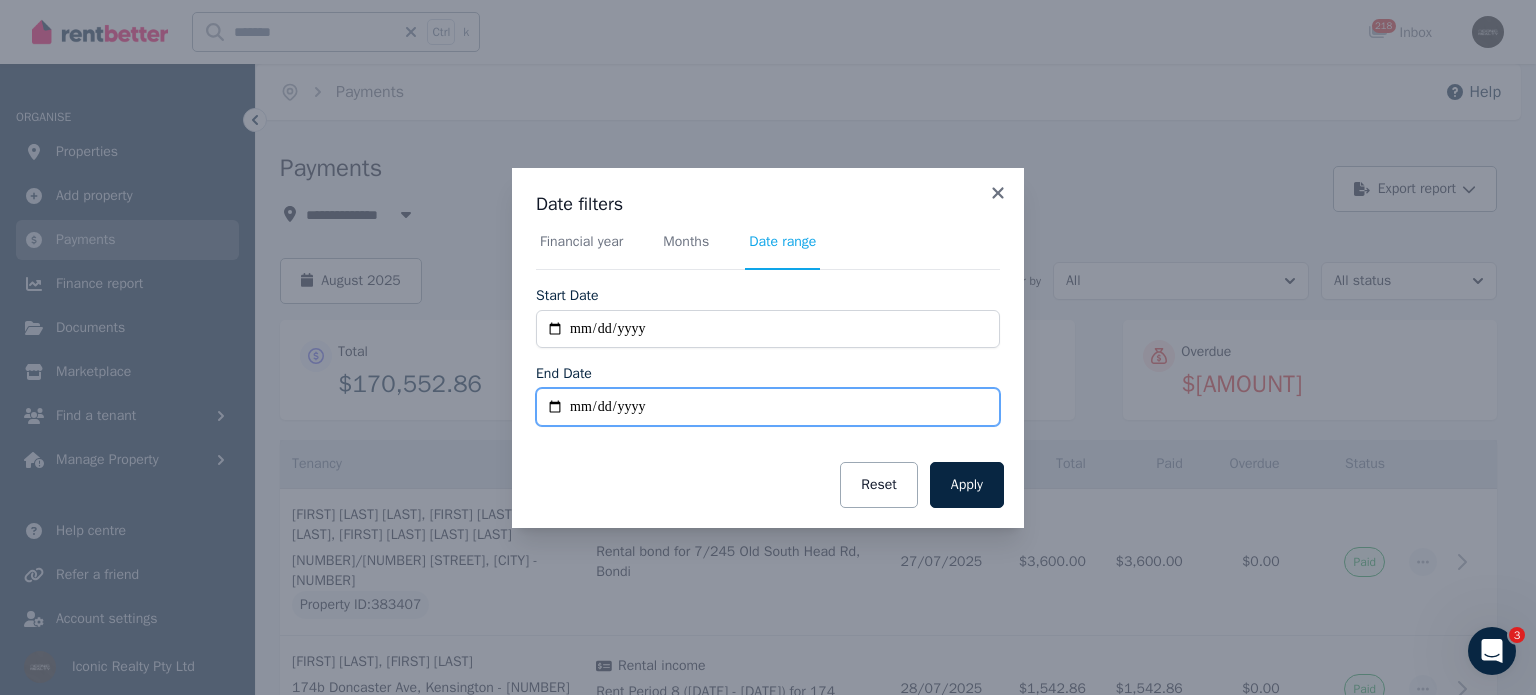 click on "End Date" at bounding box center [768, 407] 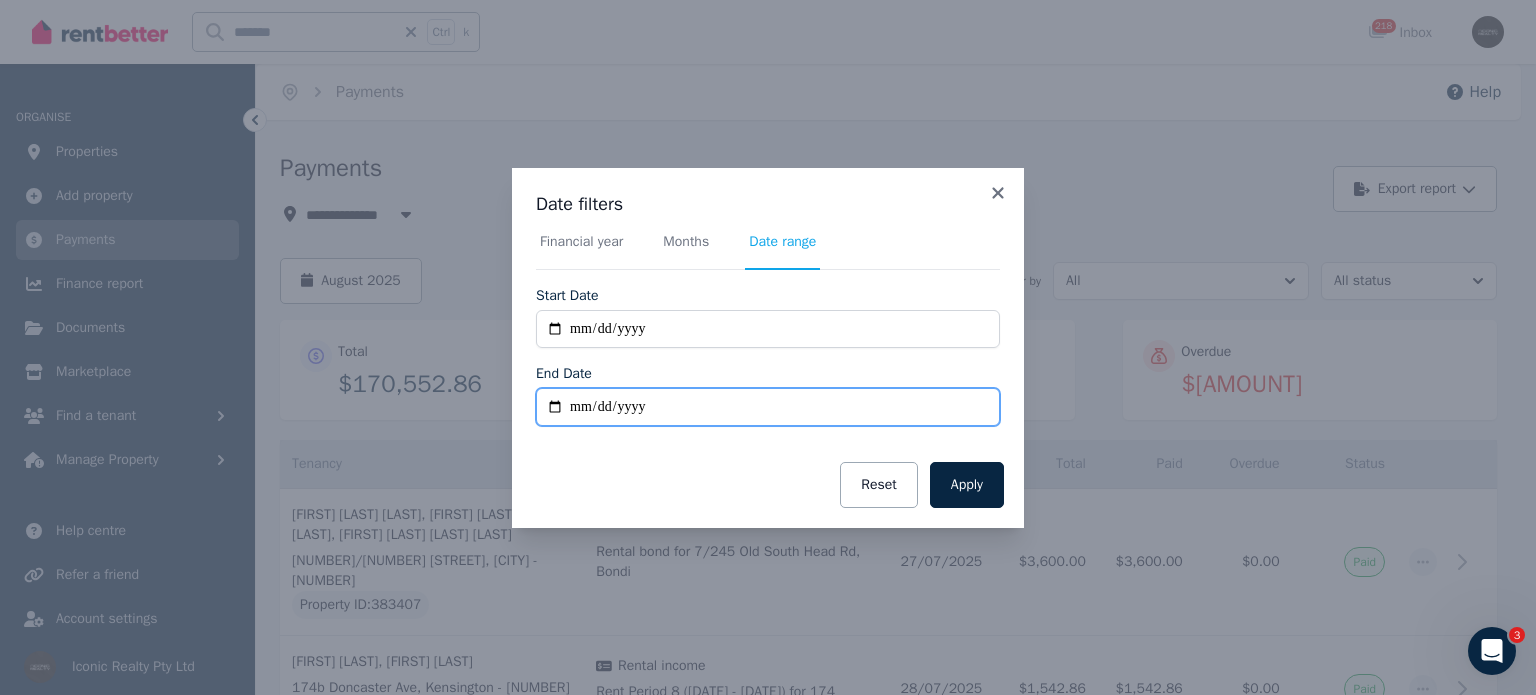 type on "**********" 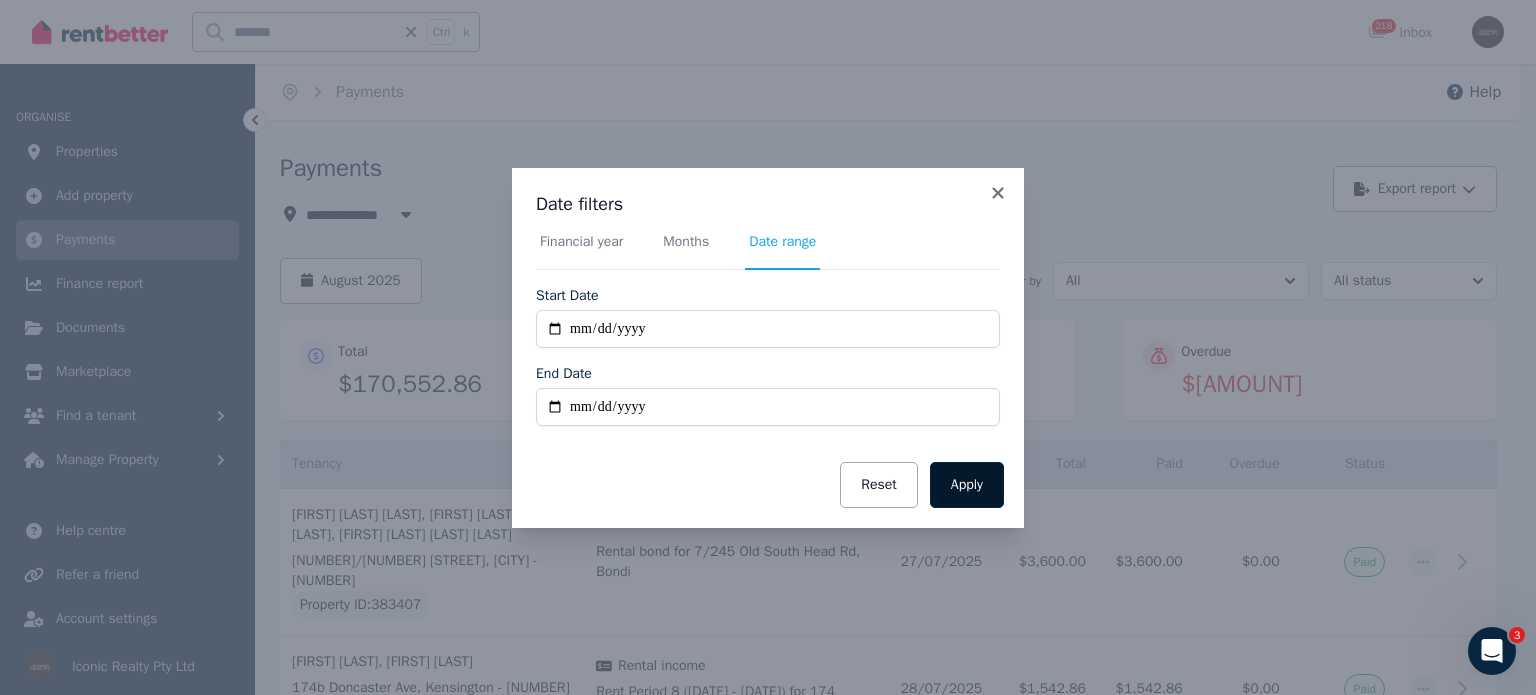 click on "Apply" at bounding box center [967, 485] 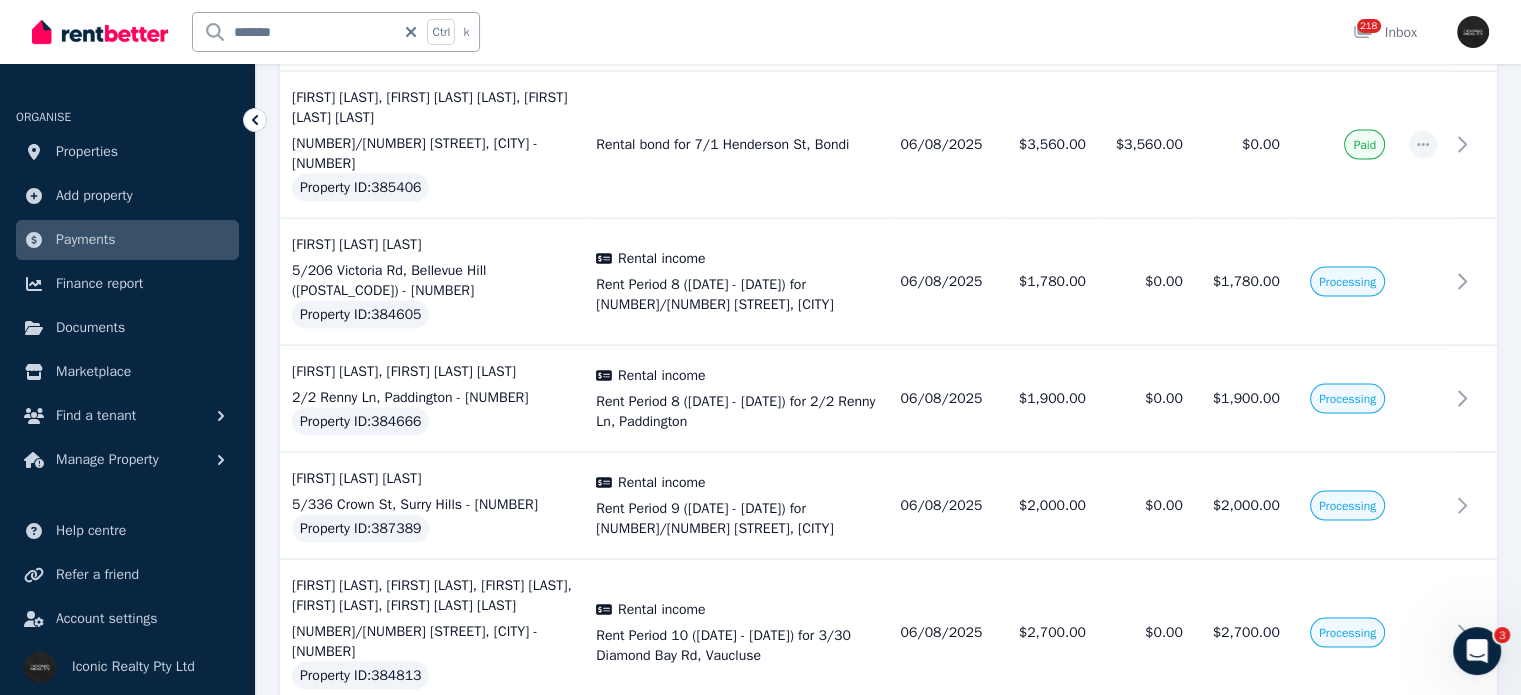 scroll, scrollTop: 4000, scrollLeft: 0, axis: vertical 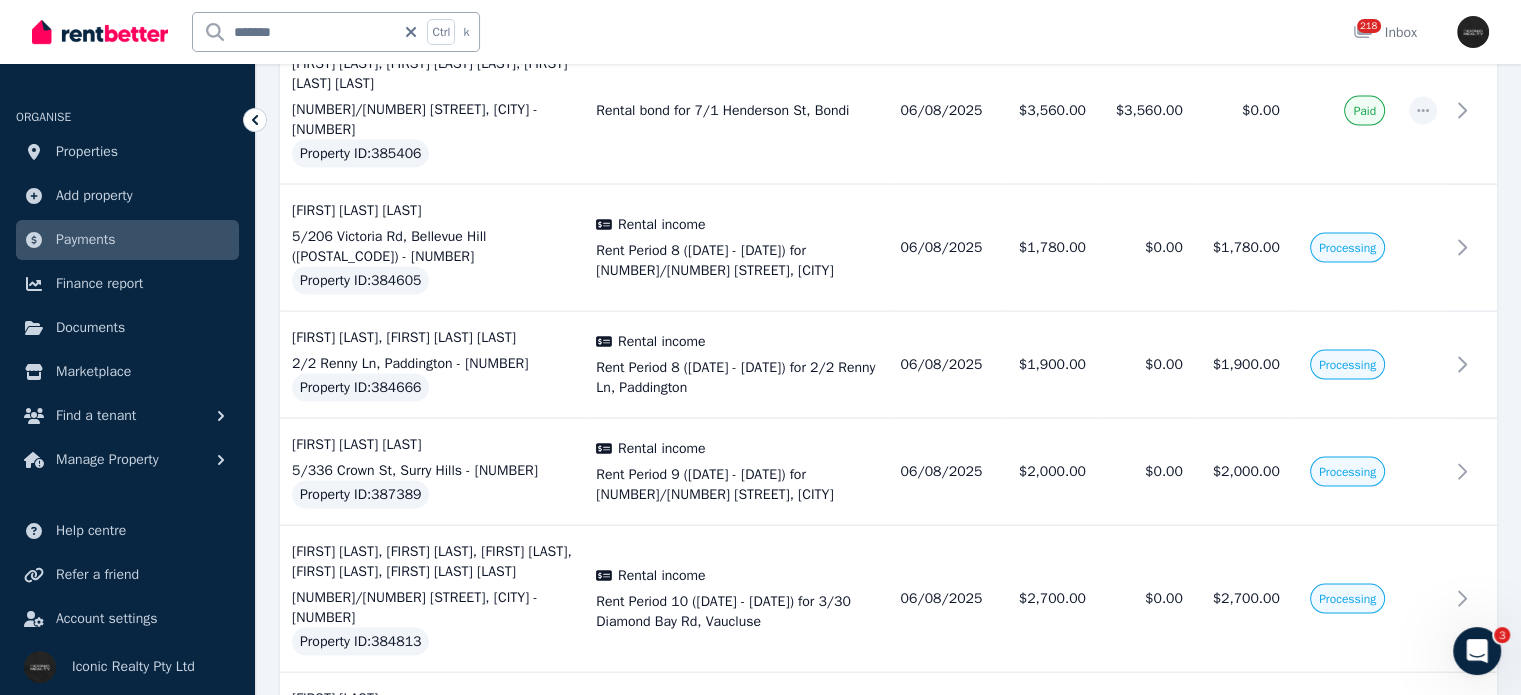 click 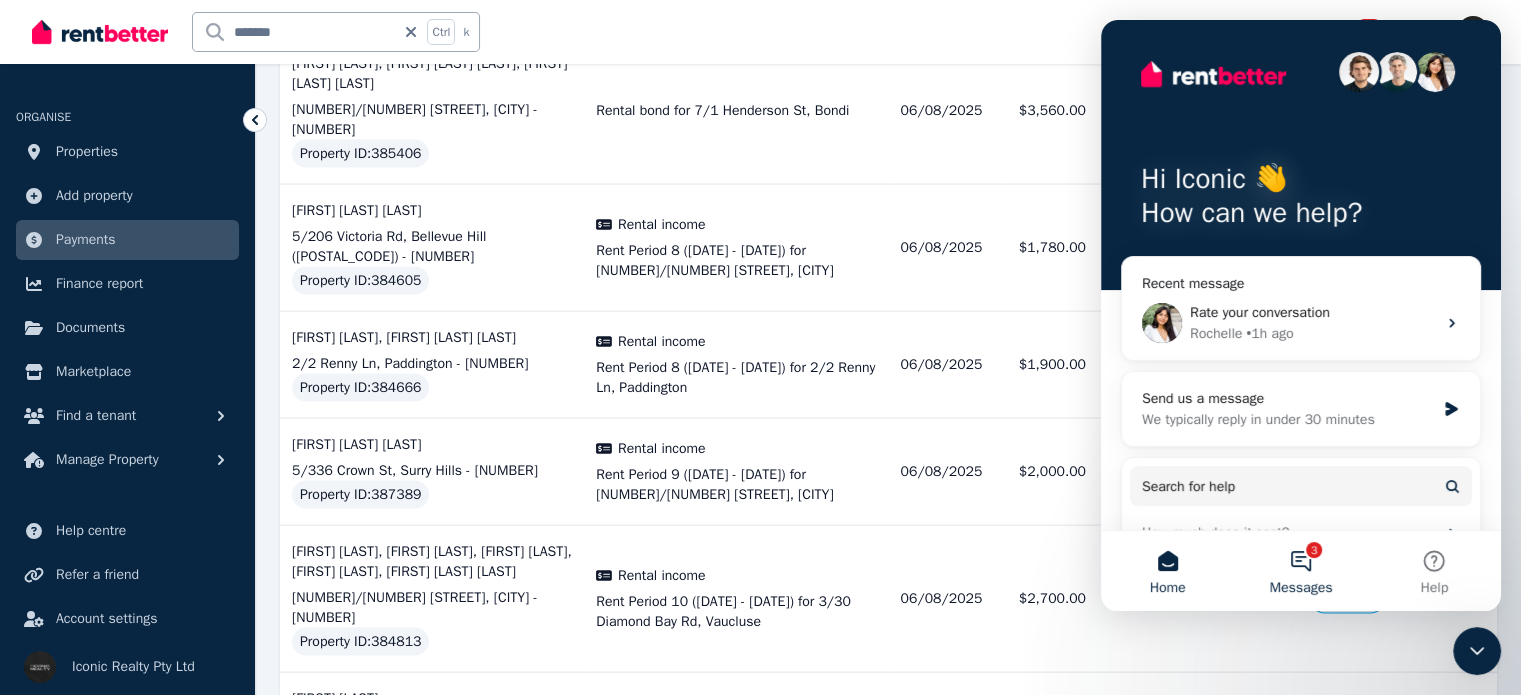 click on "Messages" at bounding box center (1301, 588) 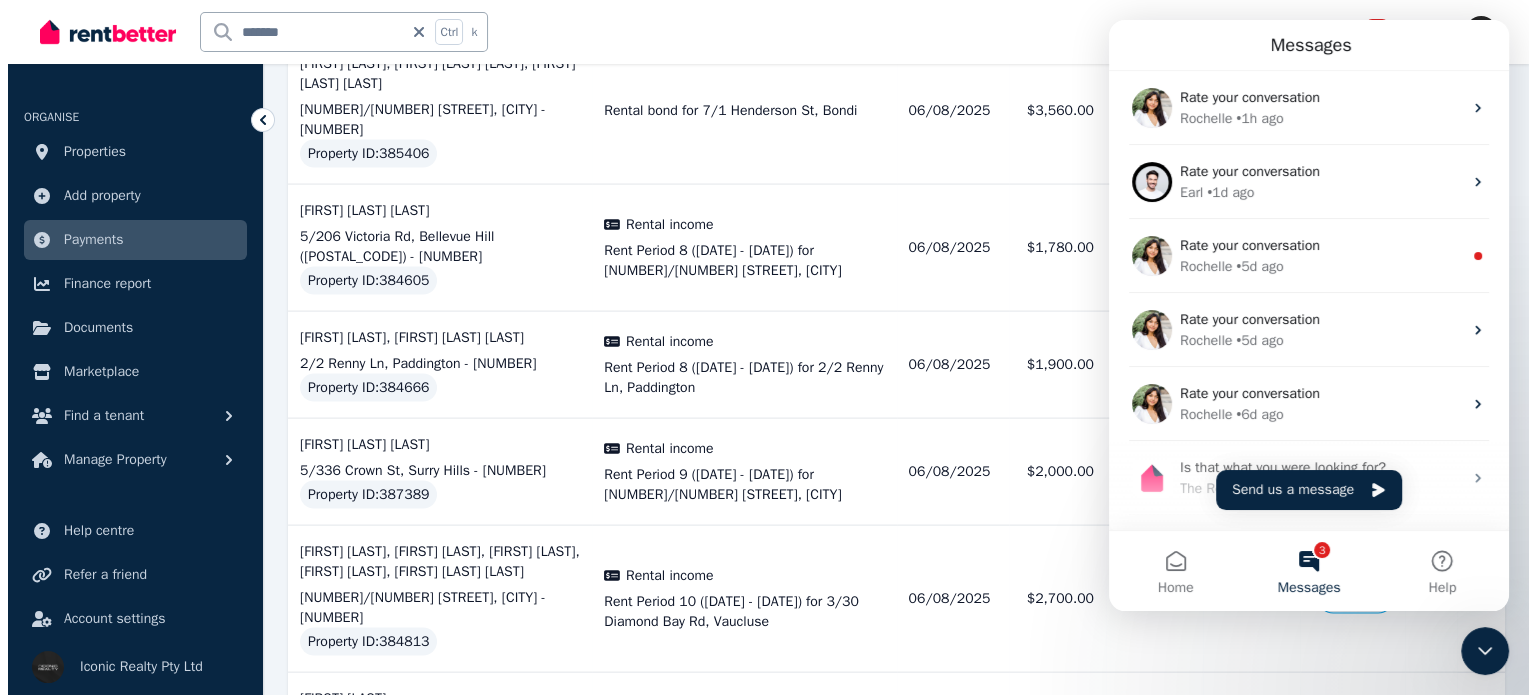 scroll, scrollTop: 3800, scrollLeft: 0, axis: vertical 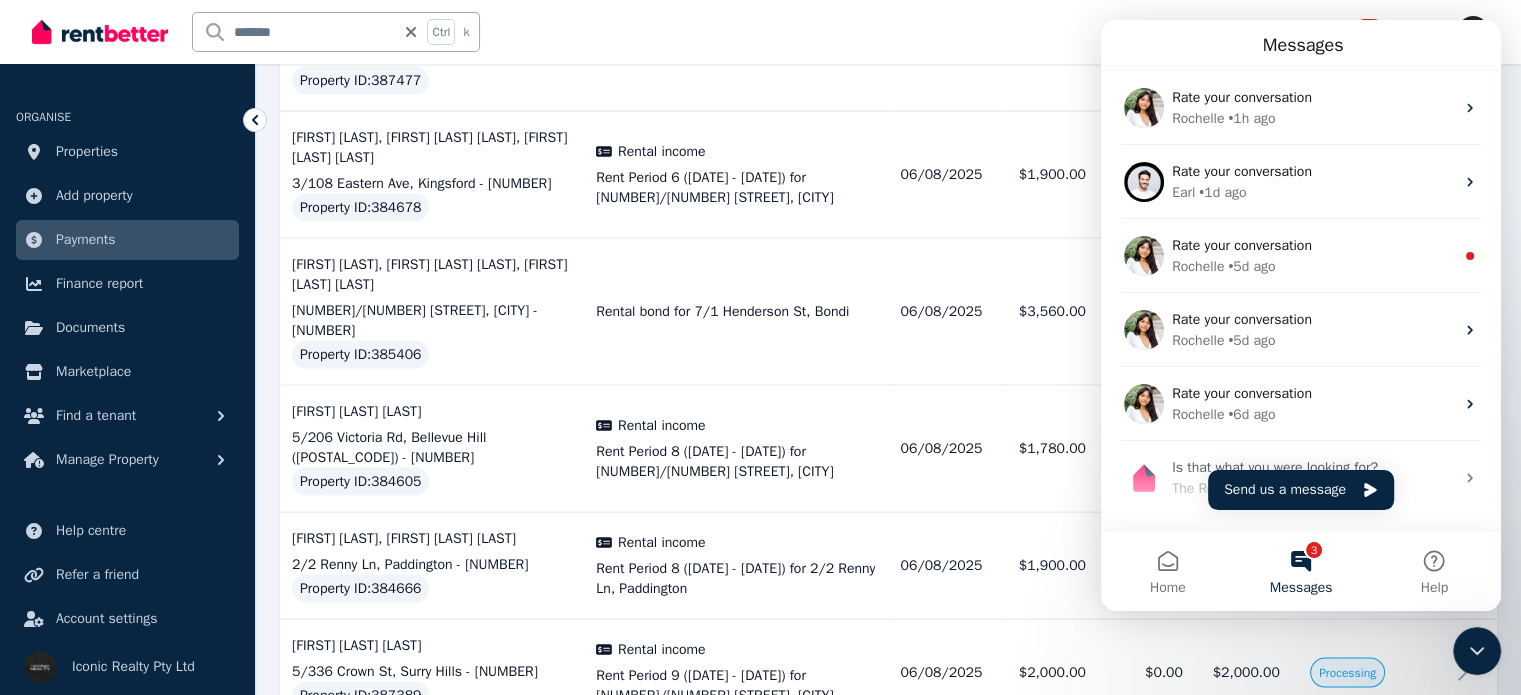 click 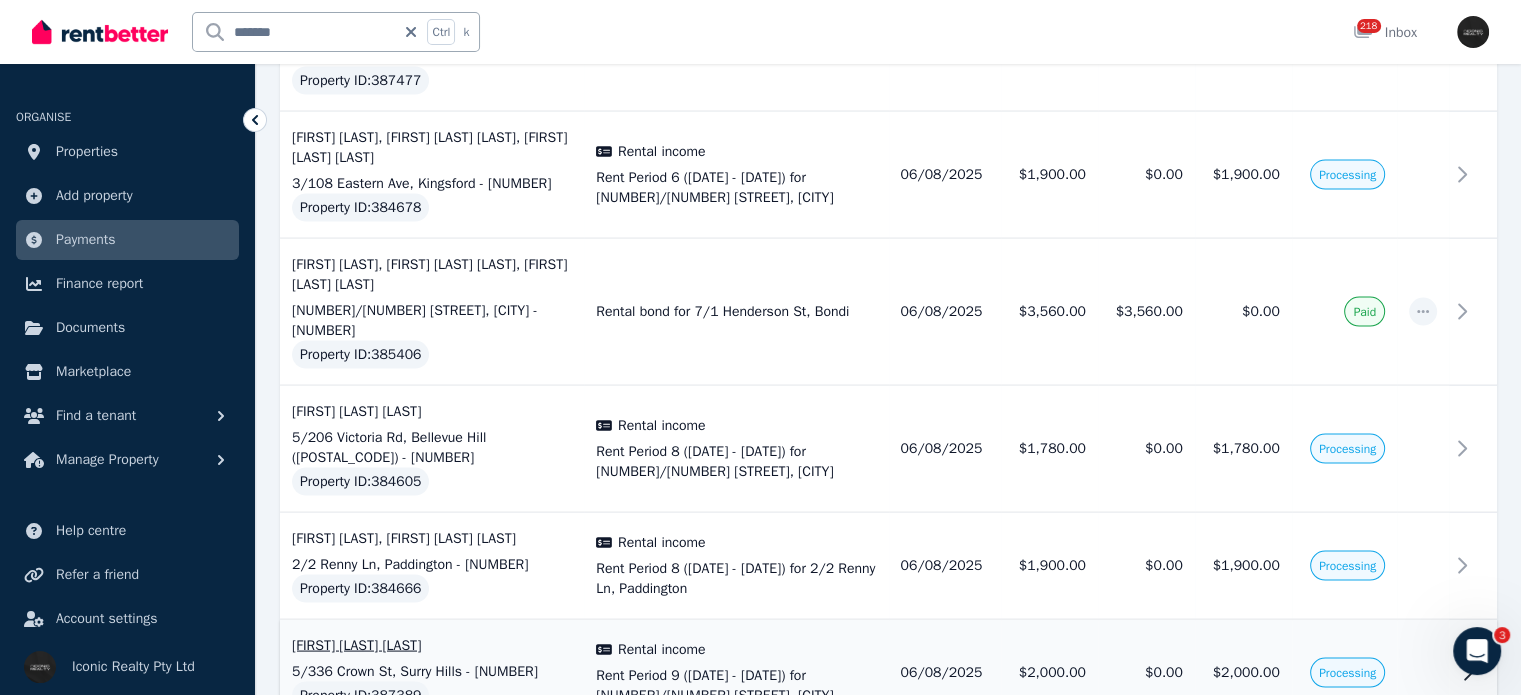 click on "Maria Jose Athuan Urrutia 5/336 Crown St, Surry Hills - 26 Property ID :  387389 Rental income Rent Period 9 (06/08/2025 - 19/08/2025) for 5/336 Crown St, Surry Hills Ref no: 01277 Tenants: Maria Jose Athuan Urrutia Due Date: 06/08/2025 Total $2,000.00 06/08/2025 $2,000.00 $0.00 $2,000.00 Processing" at bounding box center [888, 672] 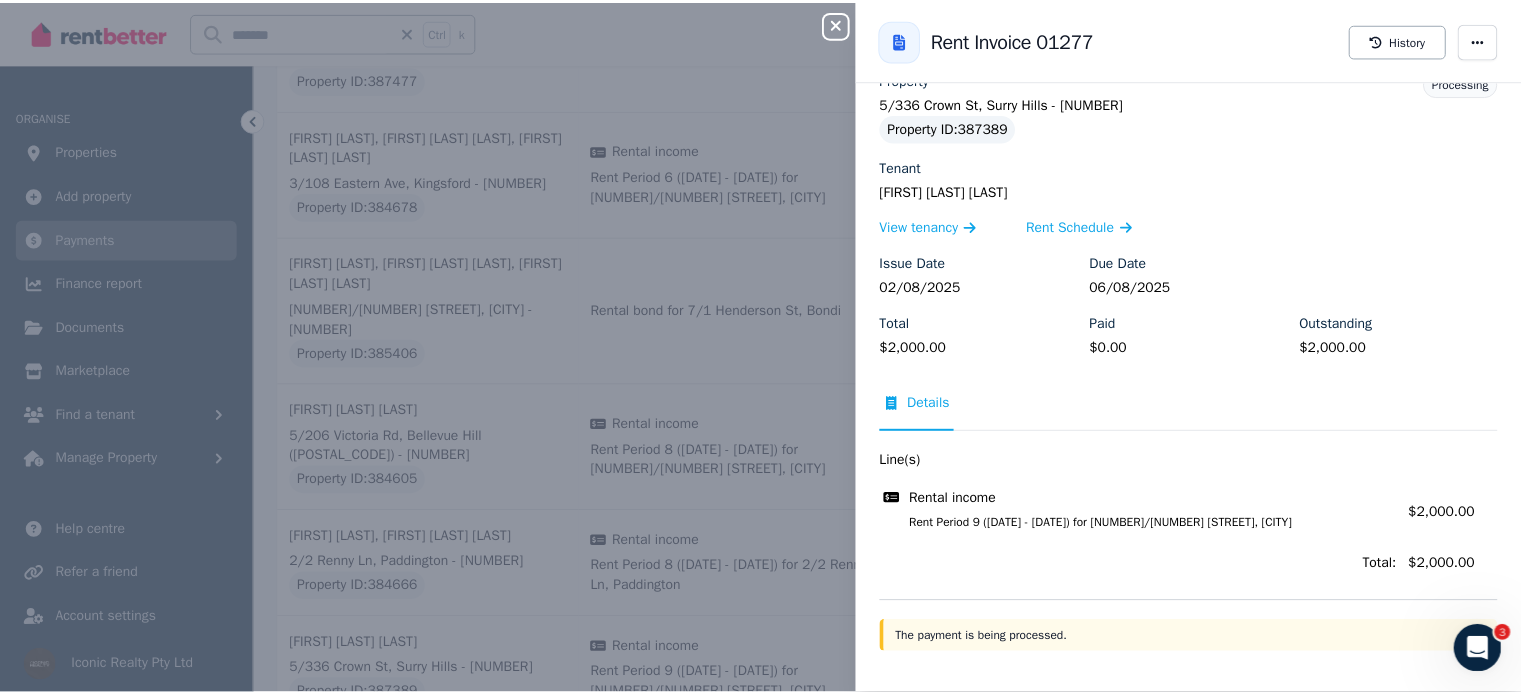 scroll, scrollTop: 36, scrollLeft: 0, axis: vertical 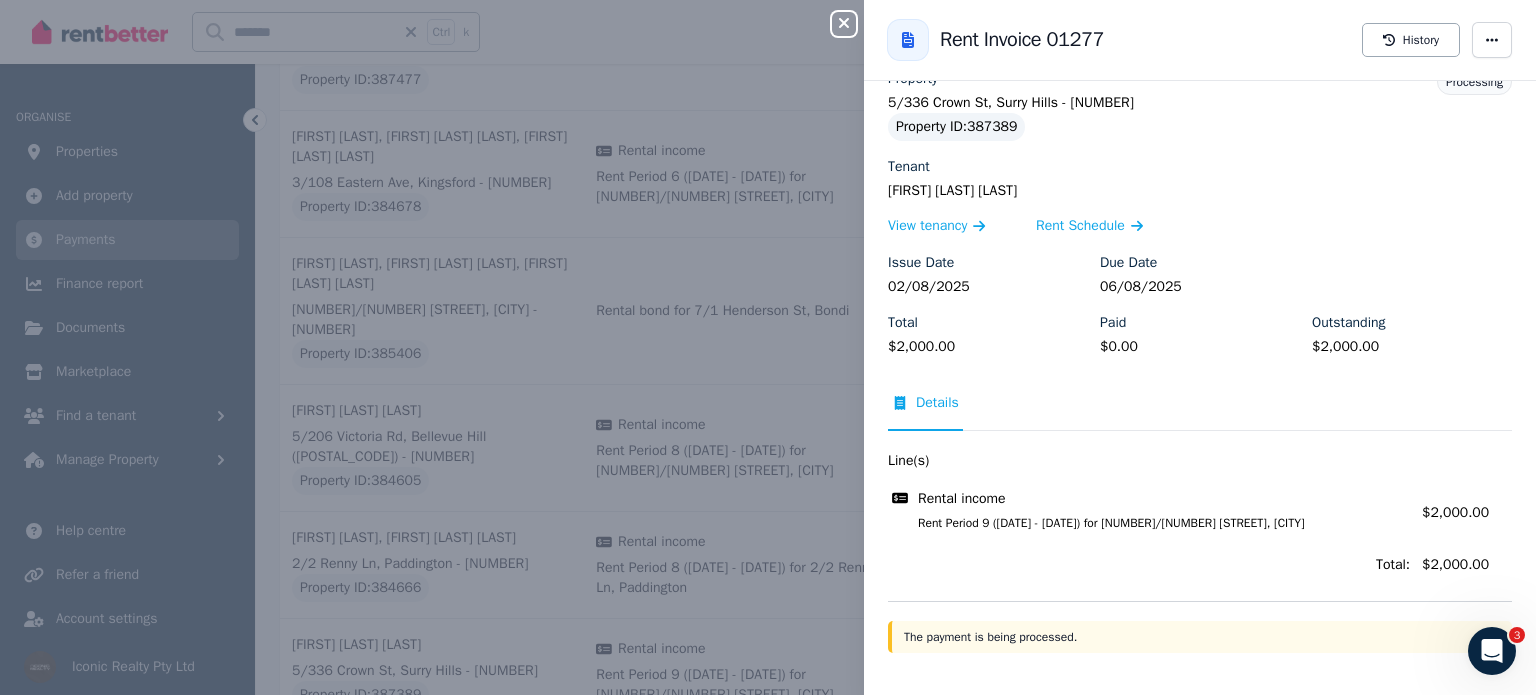 click on "Close panel Back to  Rent Invoice 01277 History Property 5/336 Crown St, Surry Hills - 26 Property ID :  387389 Tenant Maria Jose Athuan Urrutia View tenancy Rent Schedule Issue Date 02/08/2025 Due Date 06/08/2025 Total $2,000.00 Paid $0.00 Outstanding $2,000.00 Processing Details Line(s) Rental income Rent Period 9 (06/08/2025 - 19/08/2025) for 5/336 Crown St, Surry Hills Amount:  $2,000.00 Total: $2,000.00 The payment is being processed." at bounding box center [768, 347] 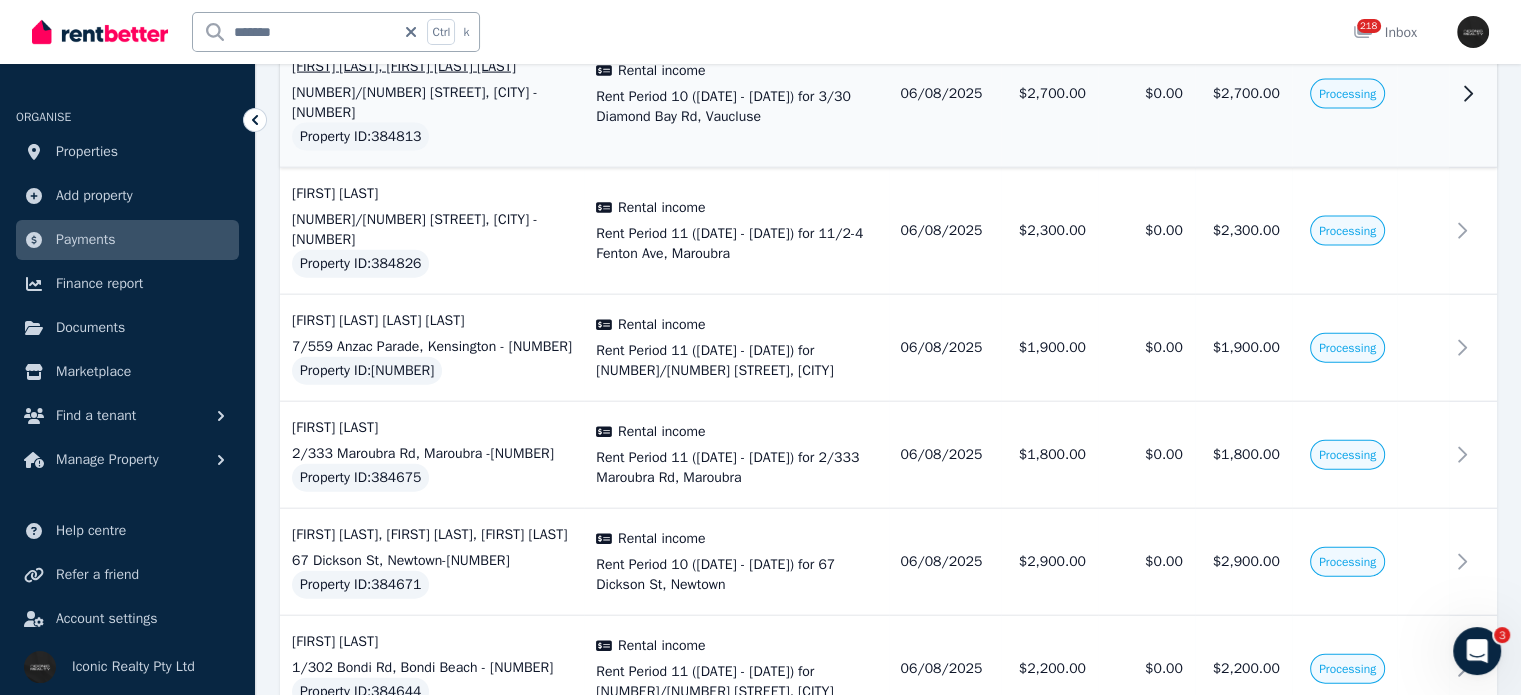 scroll, scrollTop: 4700, scrollLeft: 0, axis: vertical 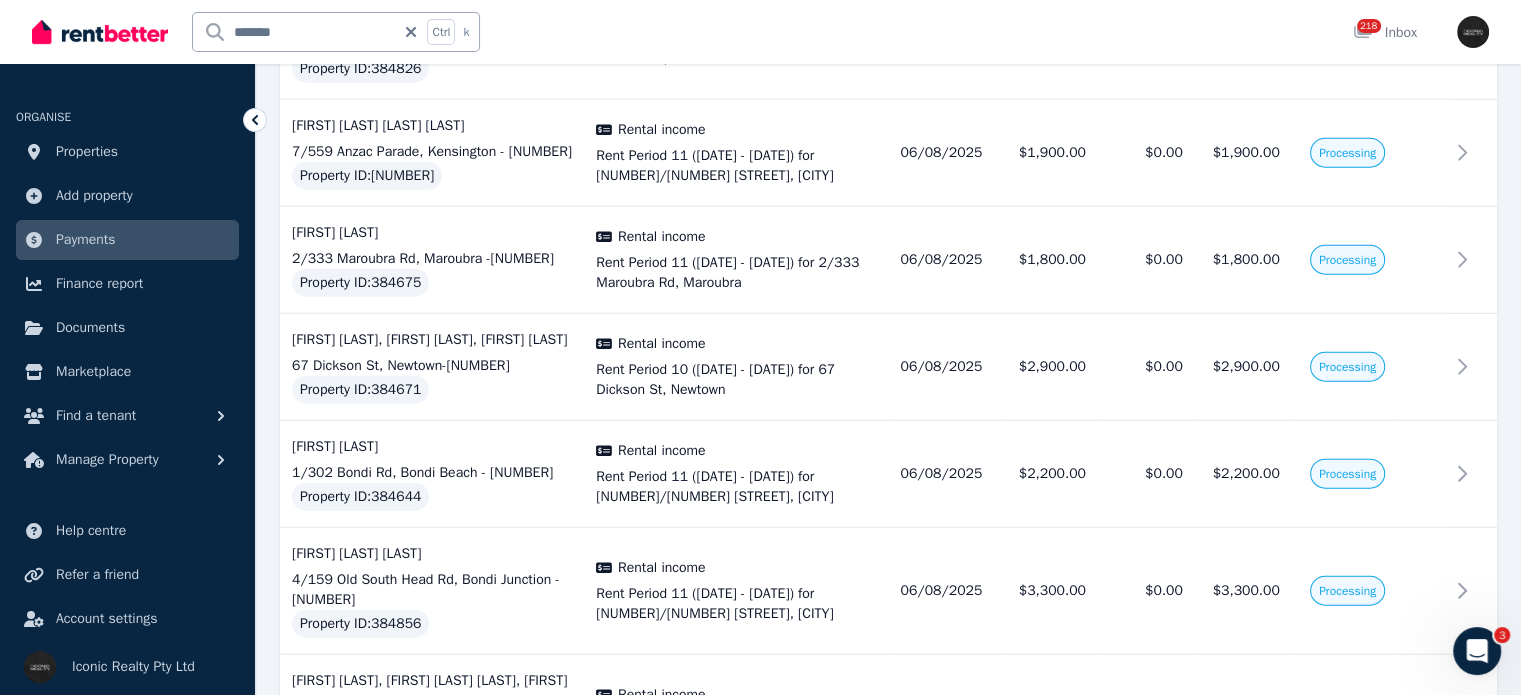 click 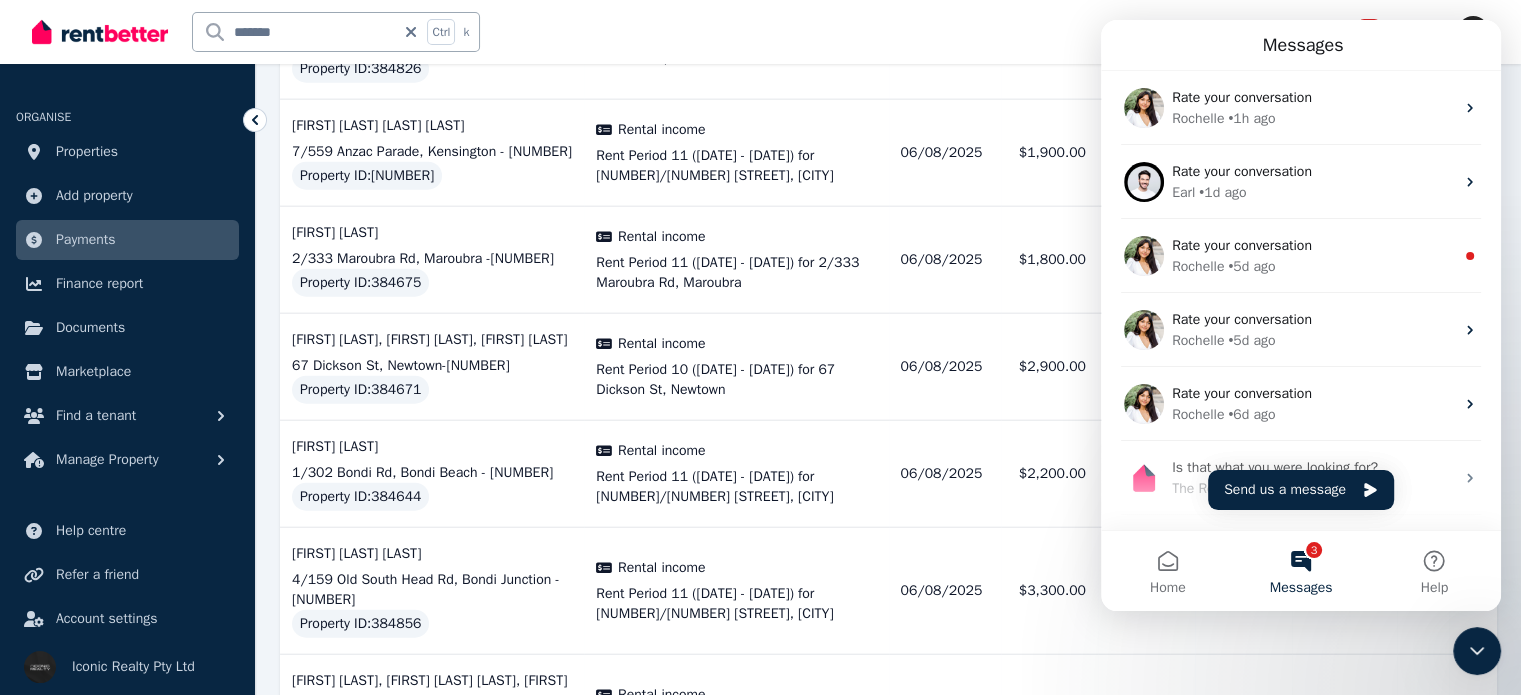 click on "3 Messages" at bounding box center (1300, 571) 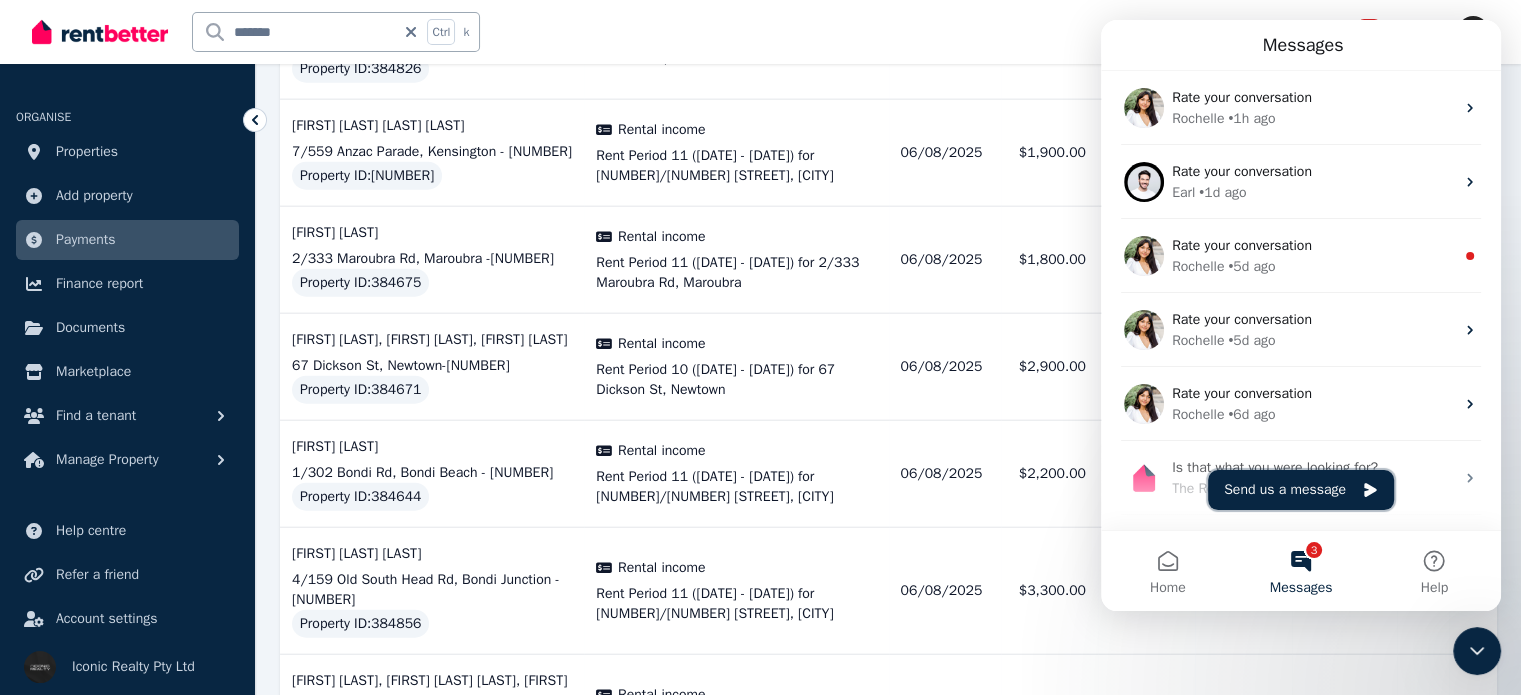 click on "Send us a message" at bounding box center [1301, 490] 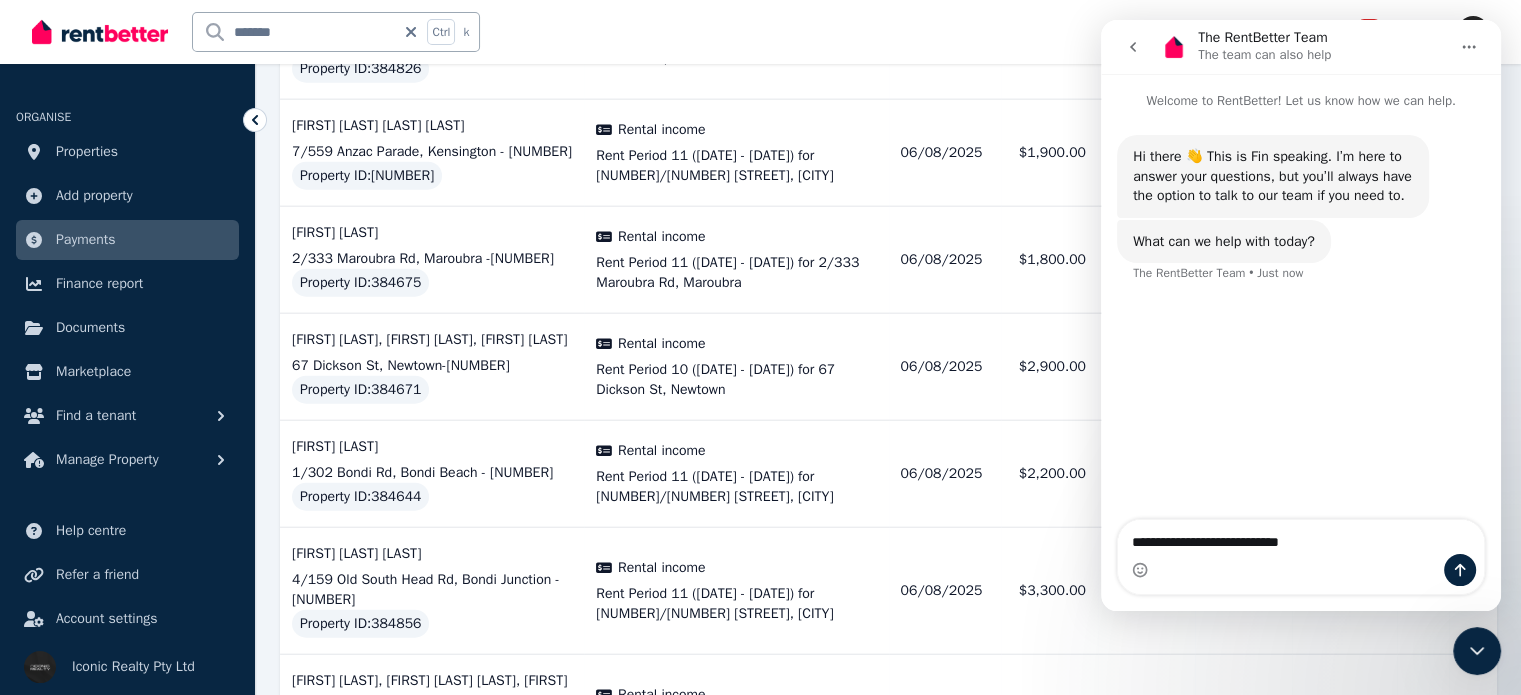 type on "**********" 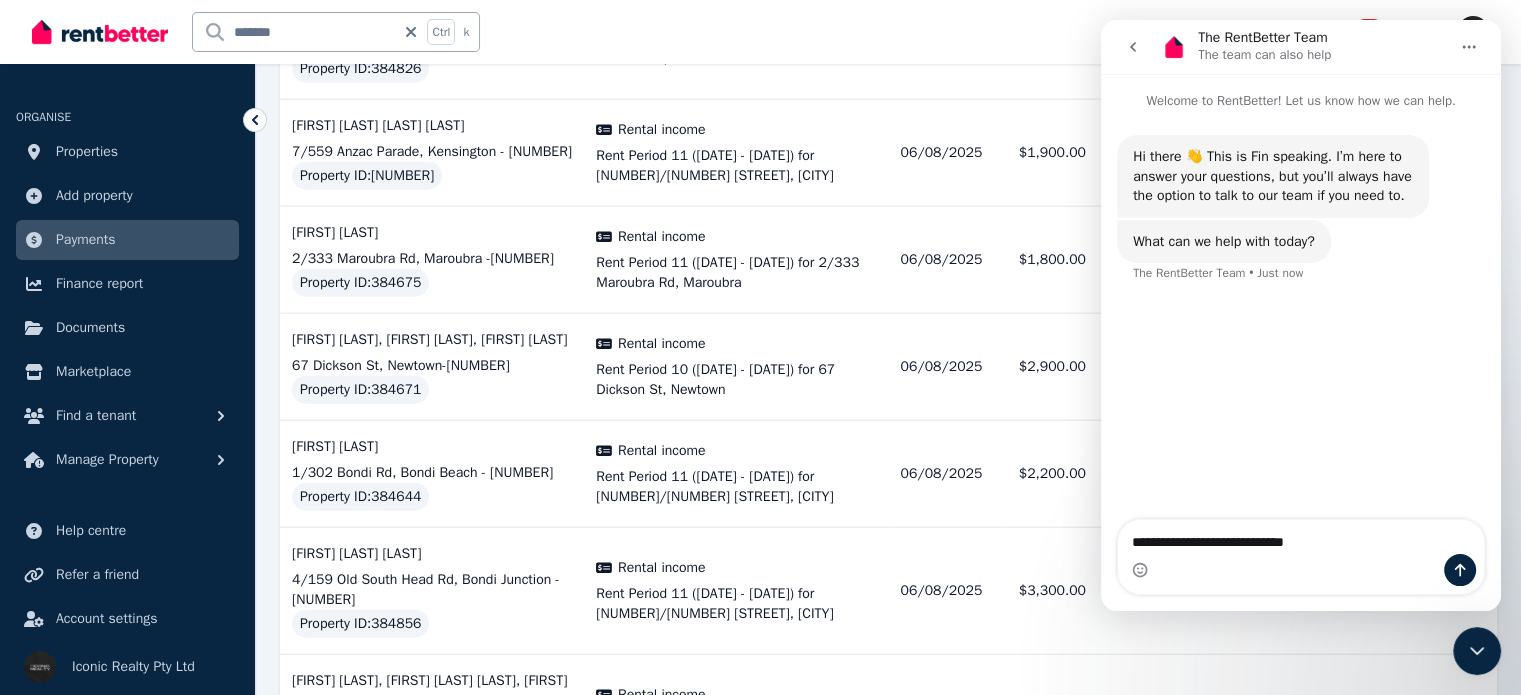 type 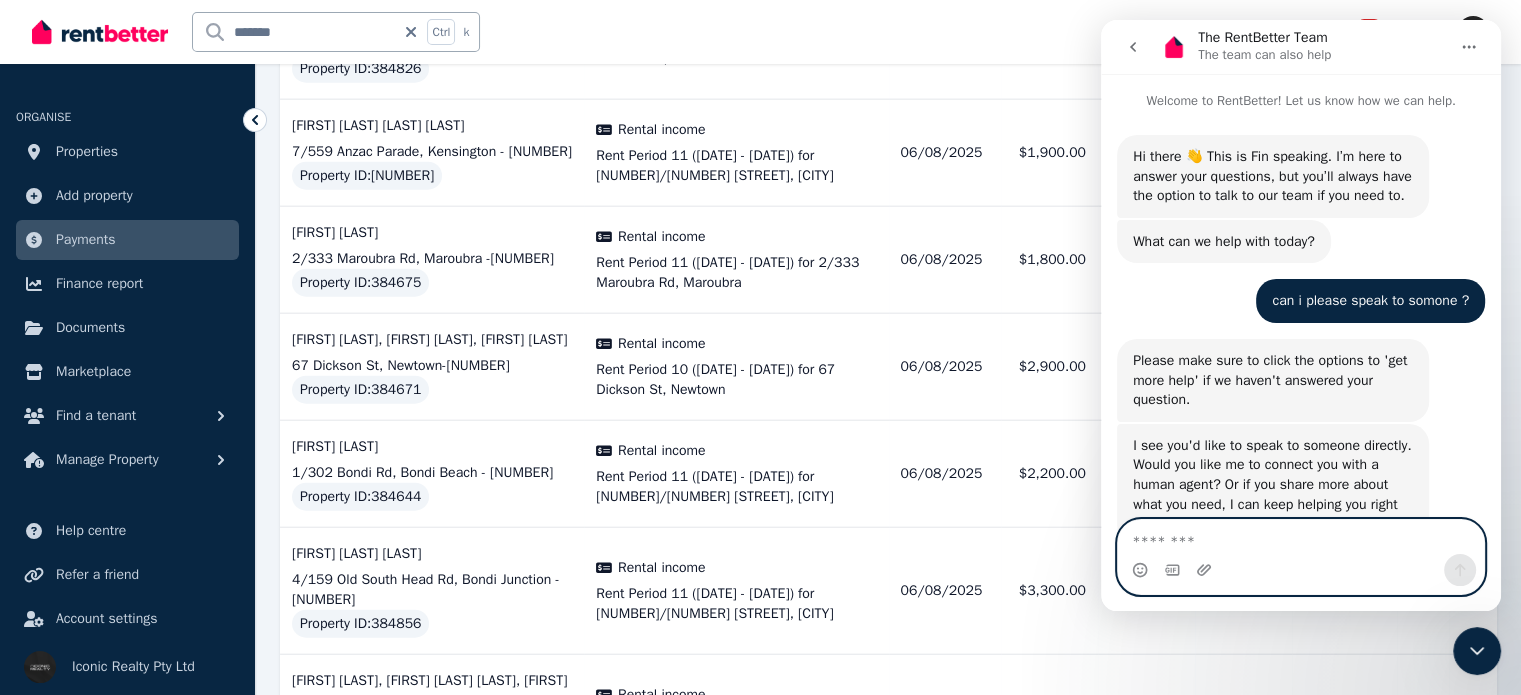 scroll, scrollTop: 87, scrollLeft: 0, axis: vertical 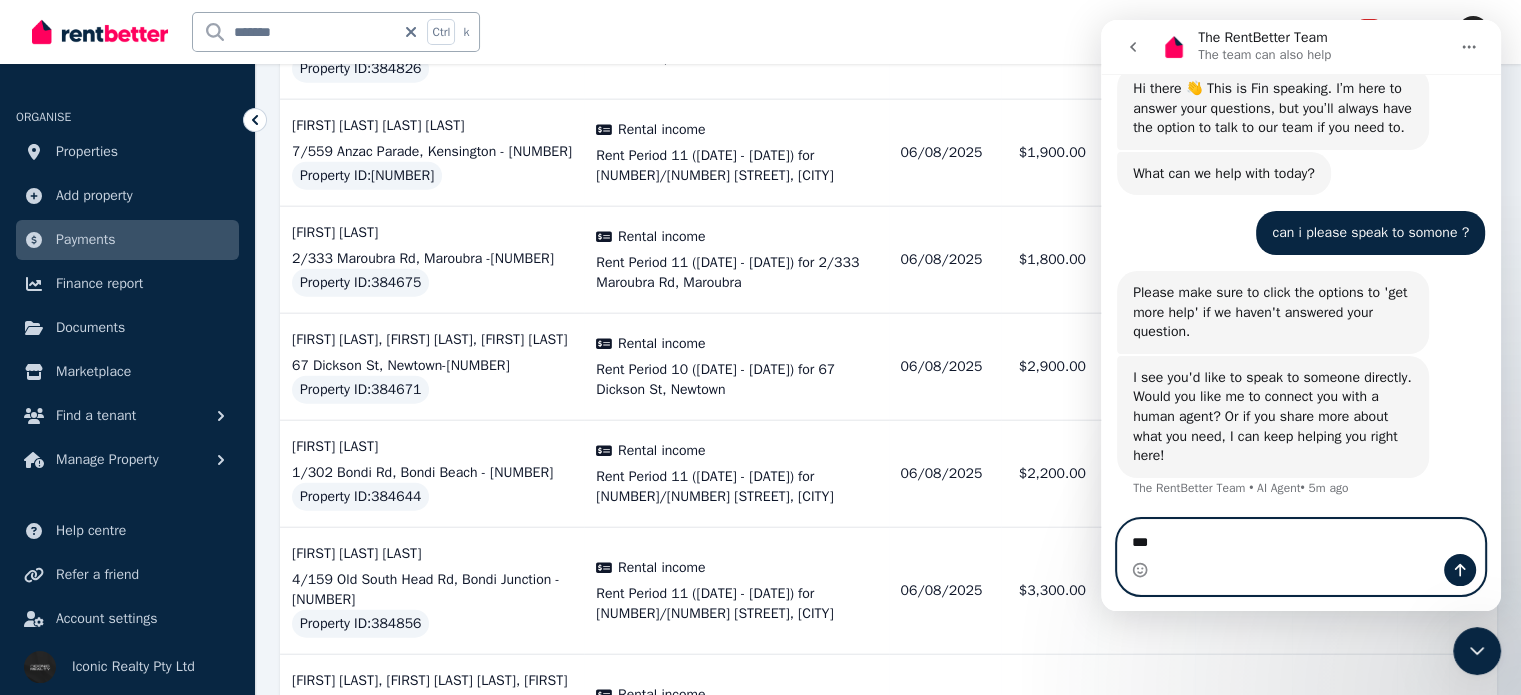 type on "***" 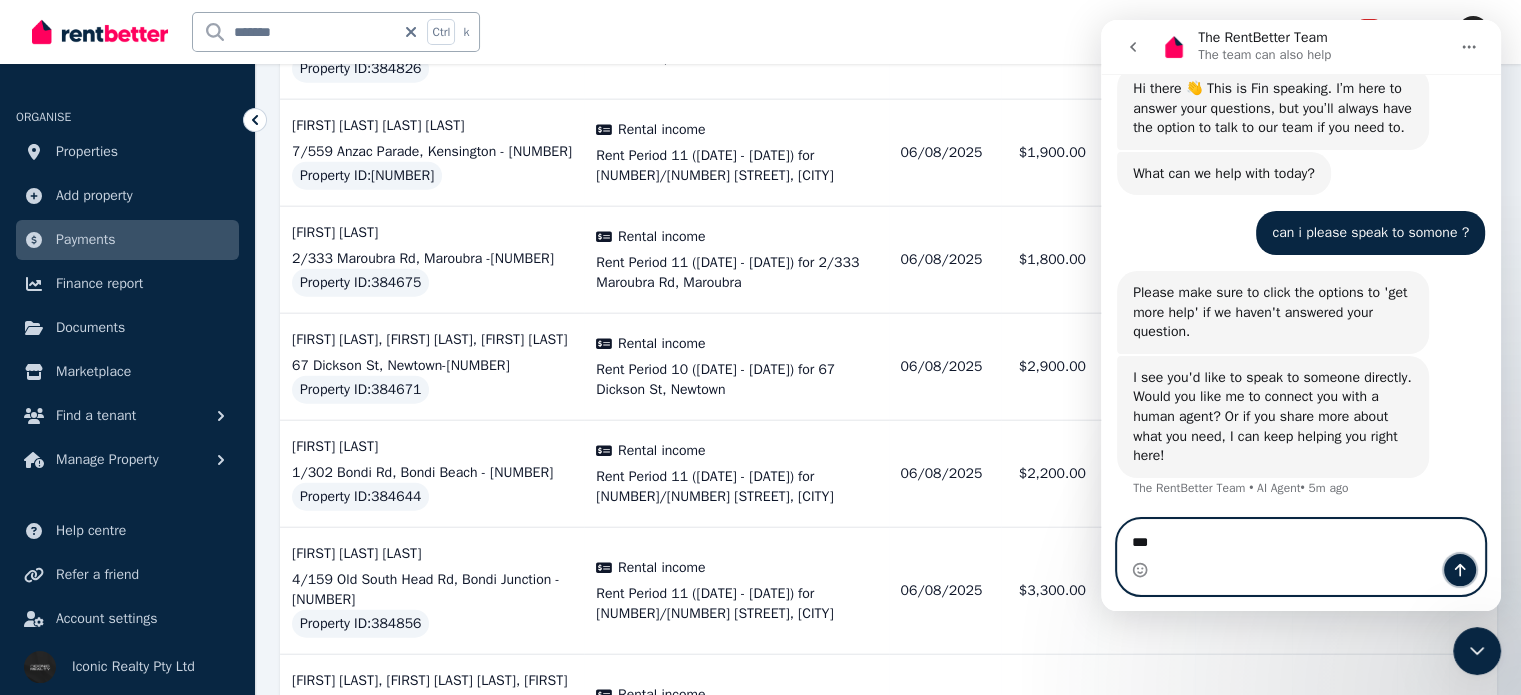 click 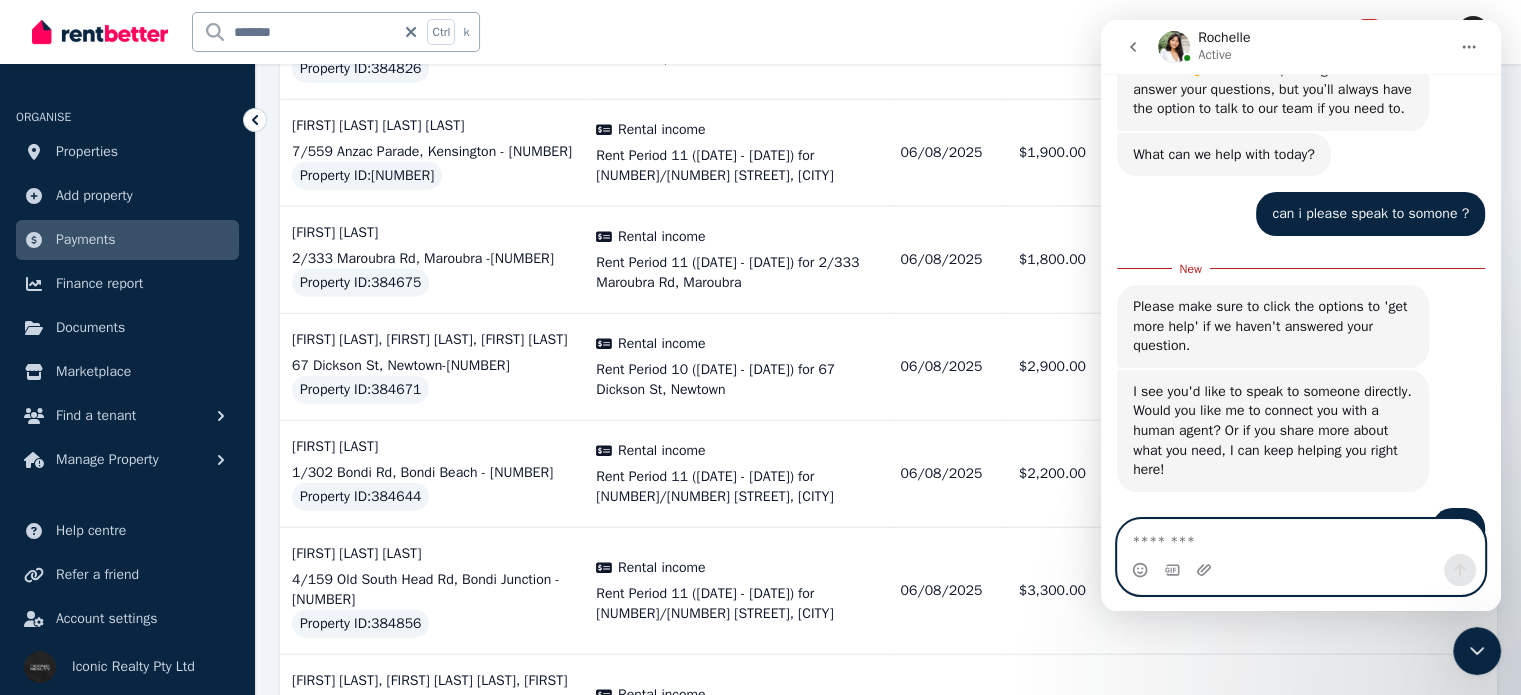 drag, startPoint x: 1168, startPoint y: 538, endPoint x: 2237, endPoint y: 631, distance: 1073.0377 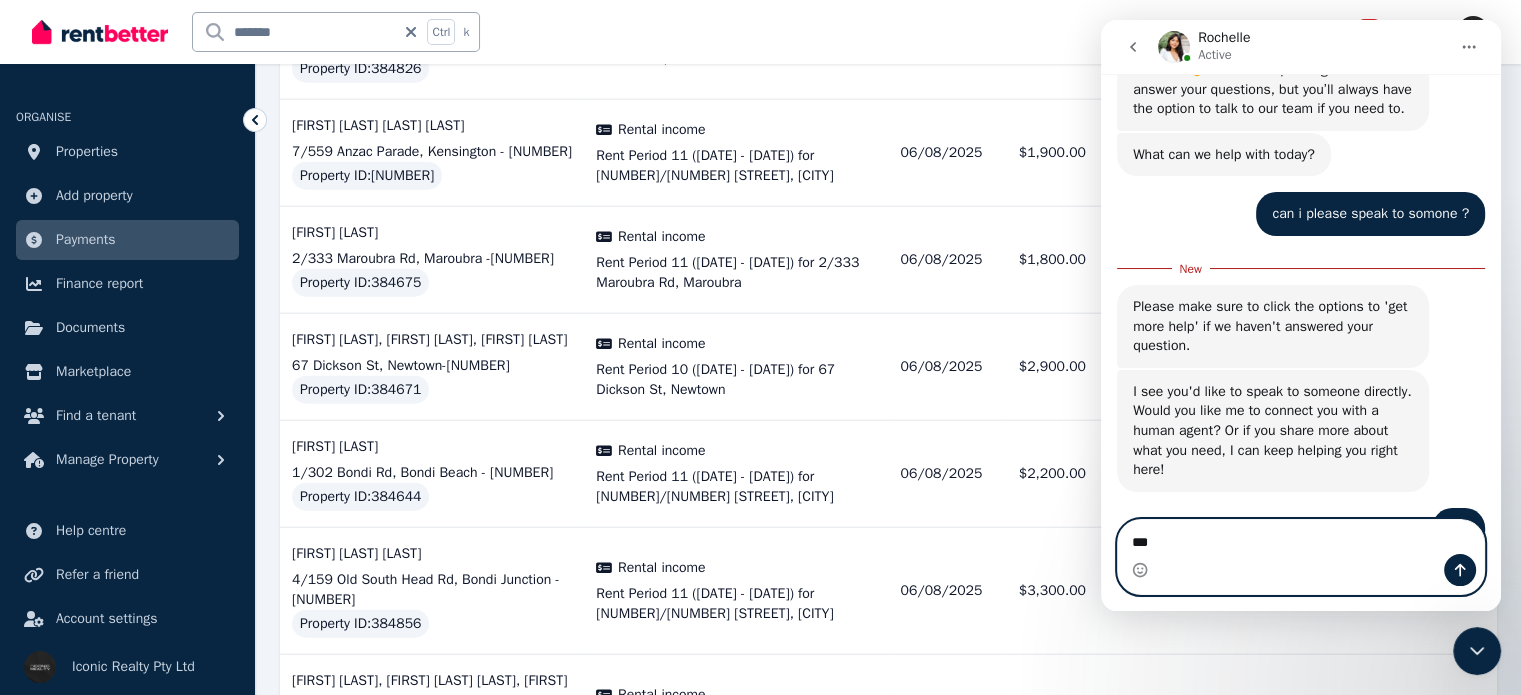 scroll, scrollTop: 480, scrollLeft: 0, axis: vertical 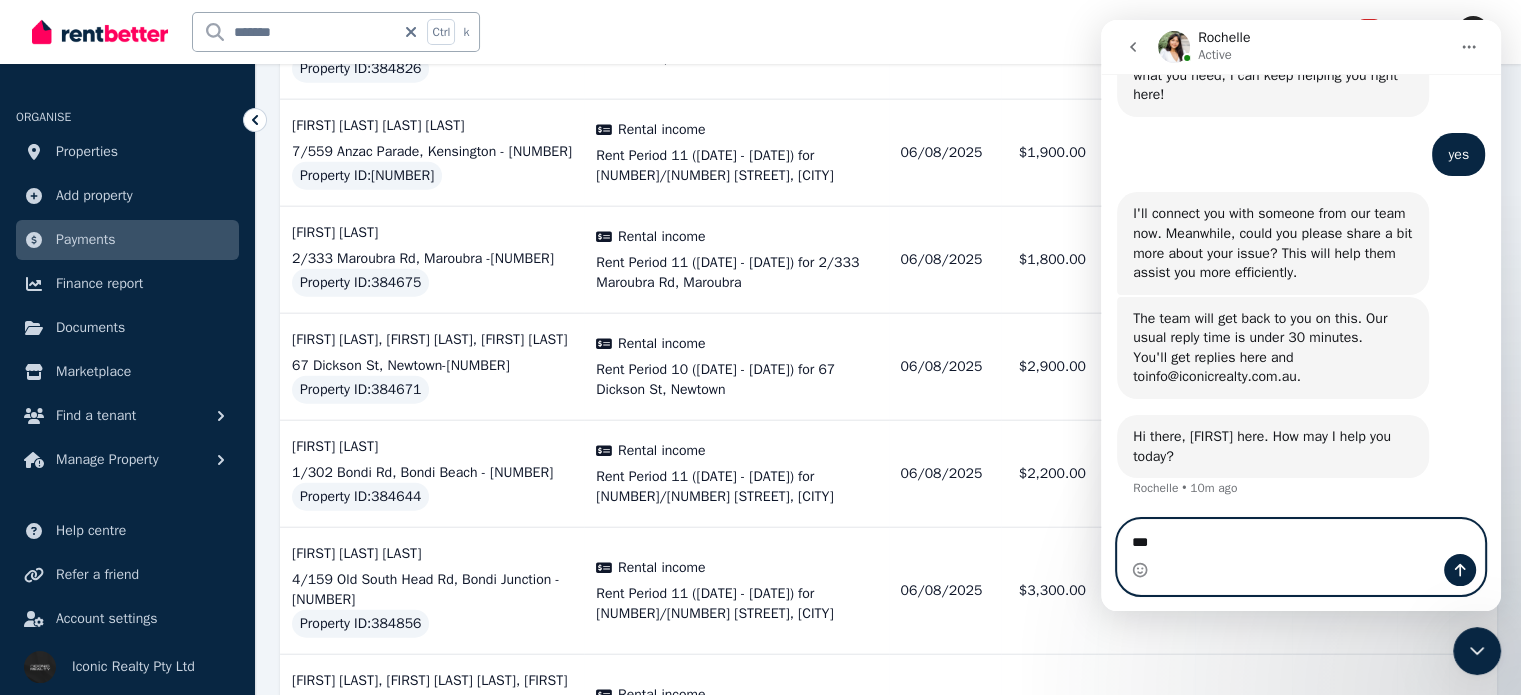 type on "**" 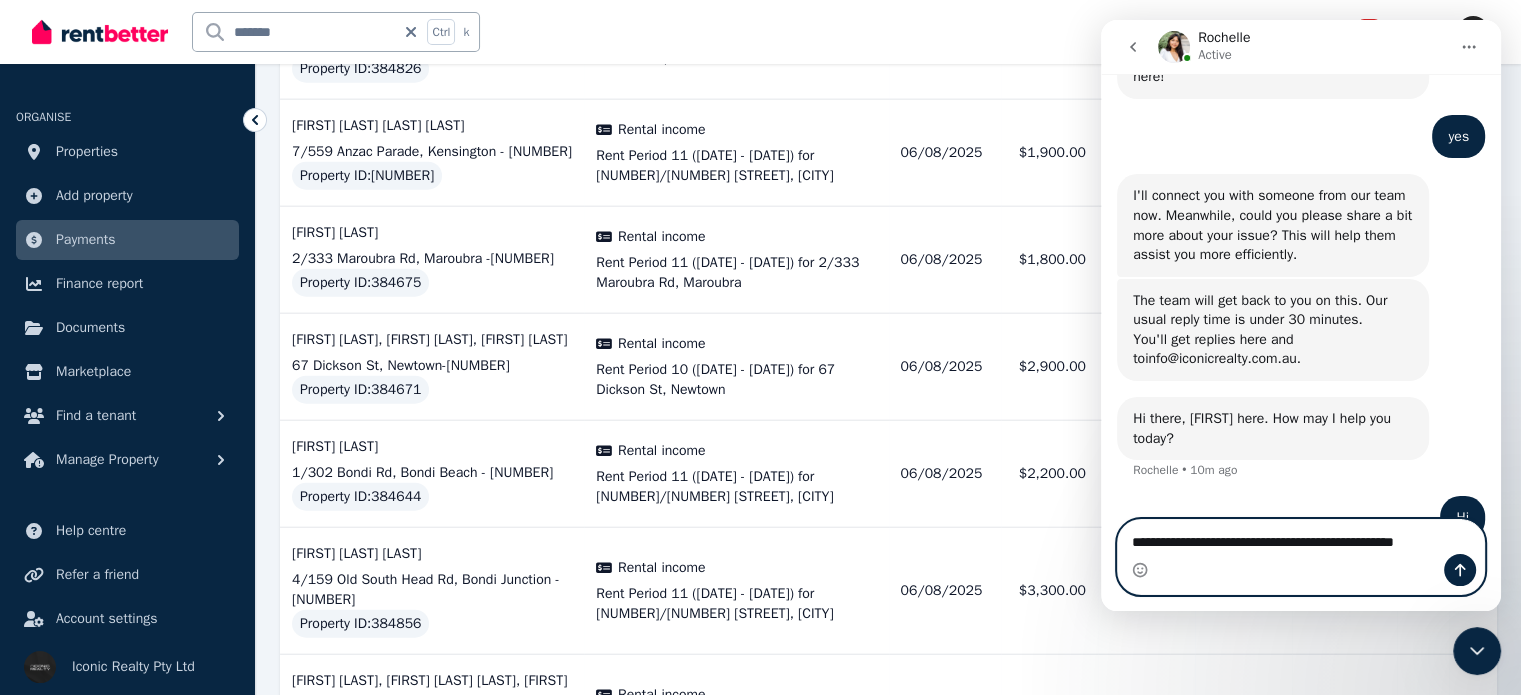 drag, startPoint x: 1429, startPoint y: 544, endPoint x: 1372, endPoint y: 565, distance: 60.74537 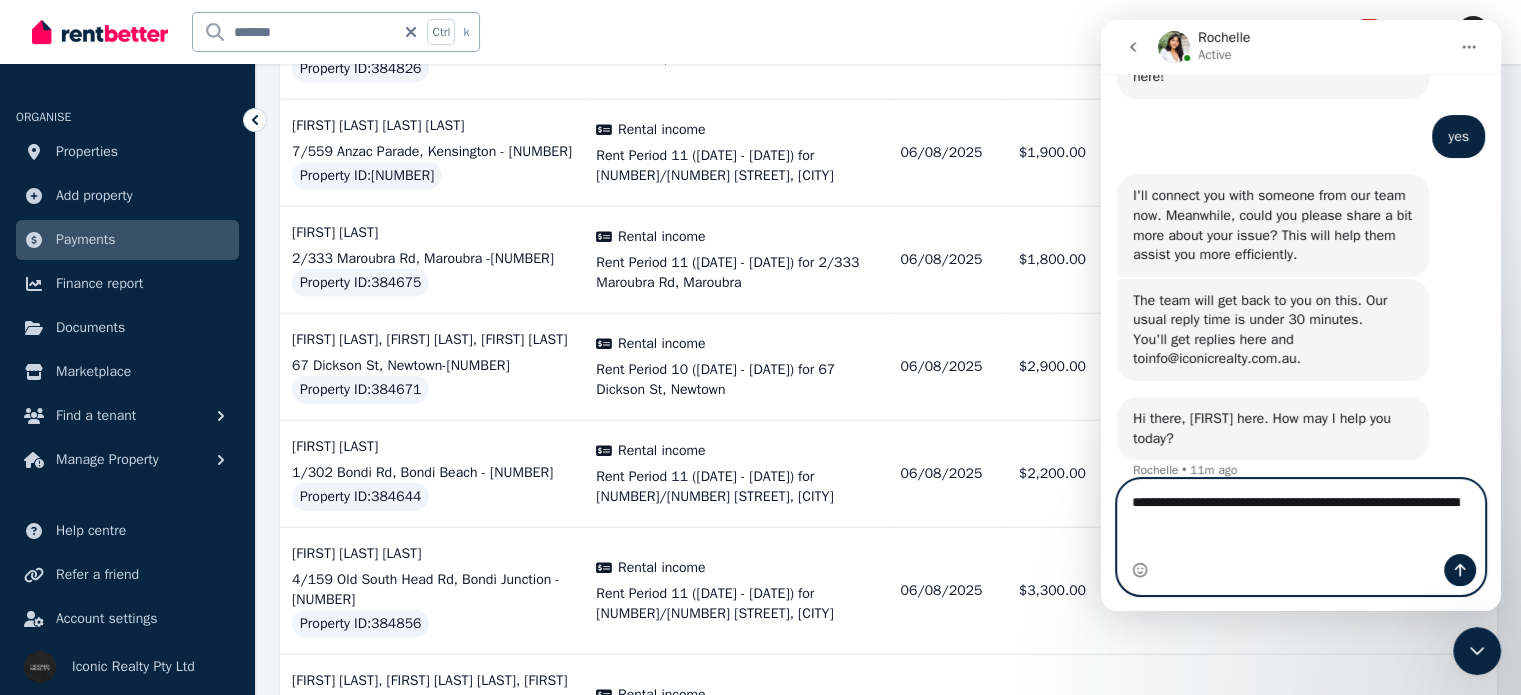 type on "**********" 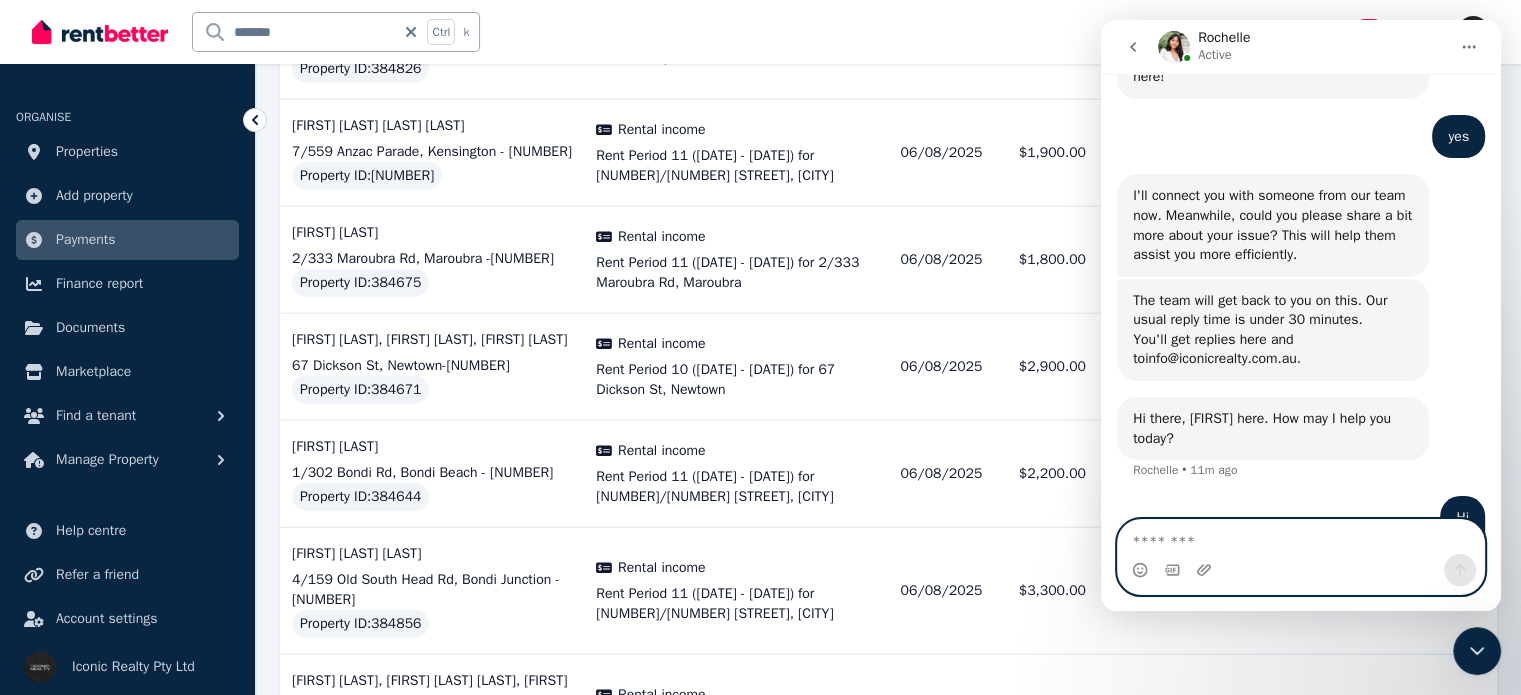 type 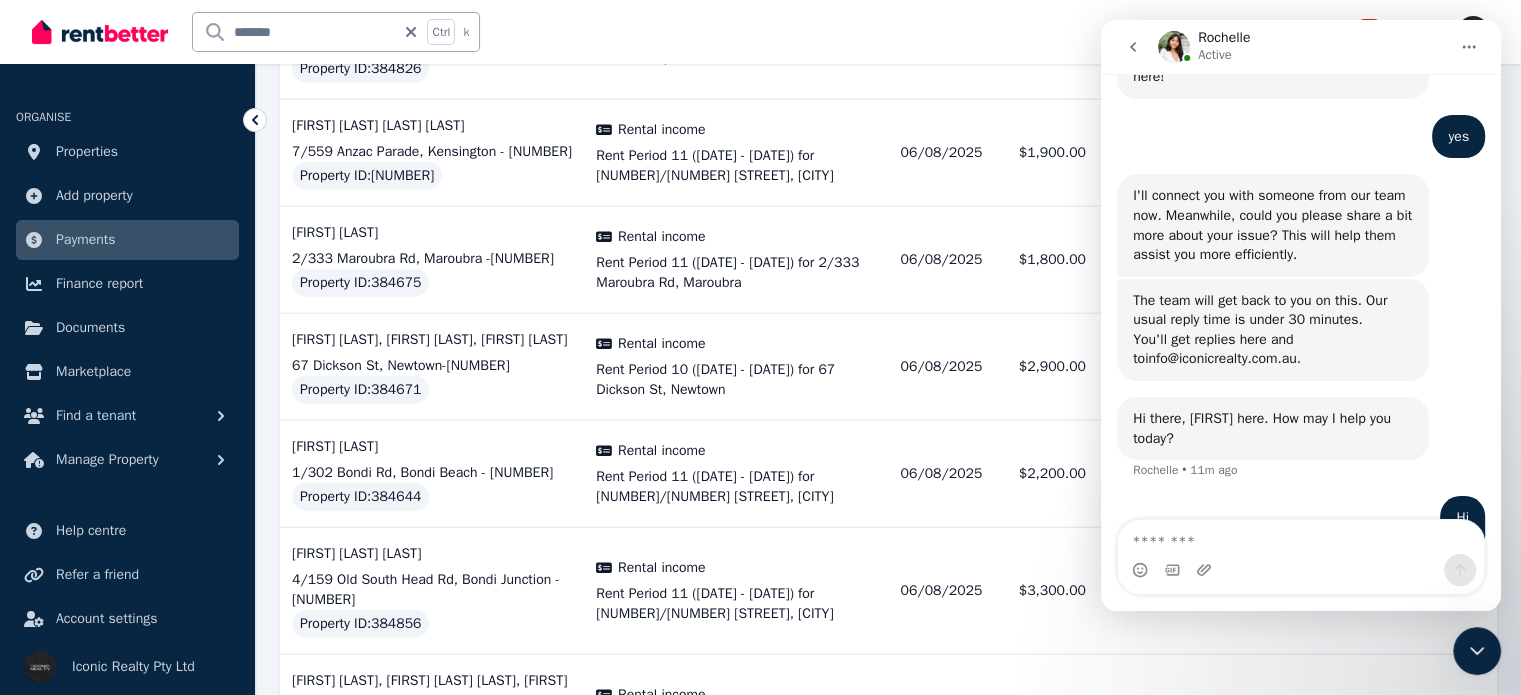 click 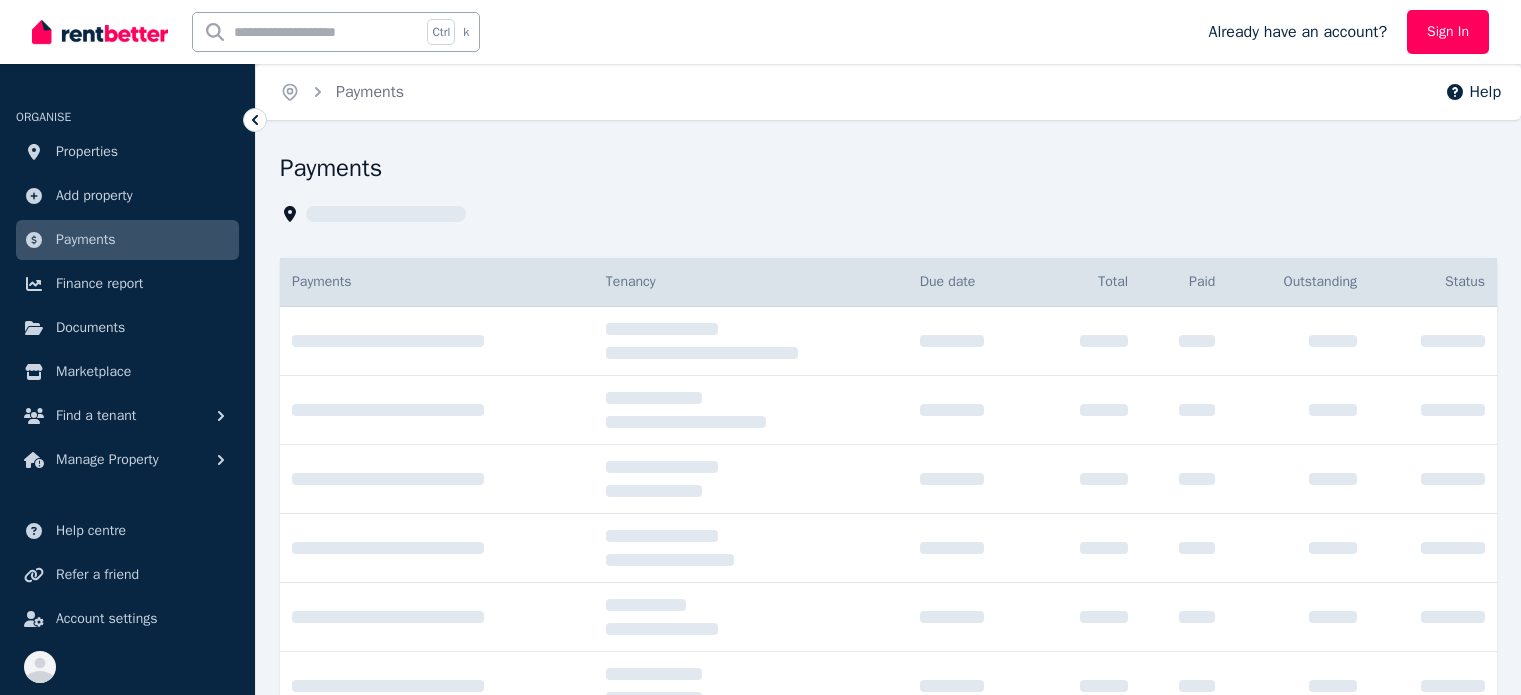 scroll, scrollTop: 0, scrollLeft: 0, axis: both 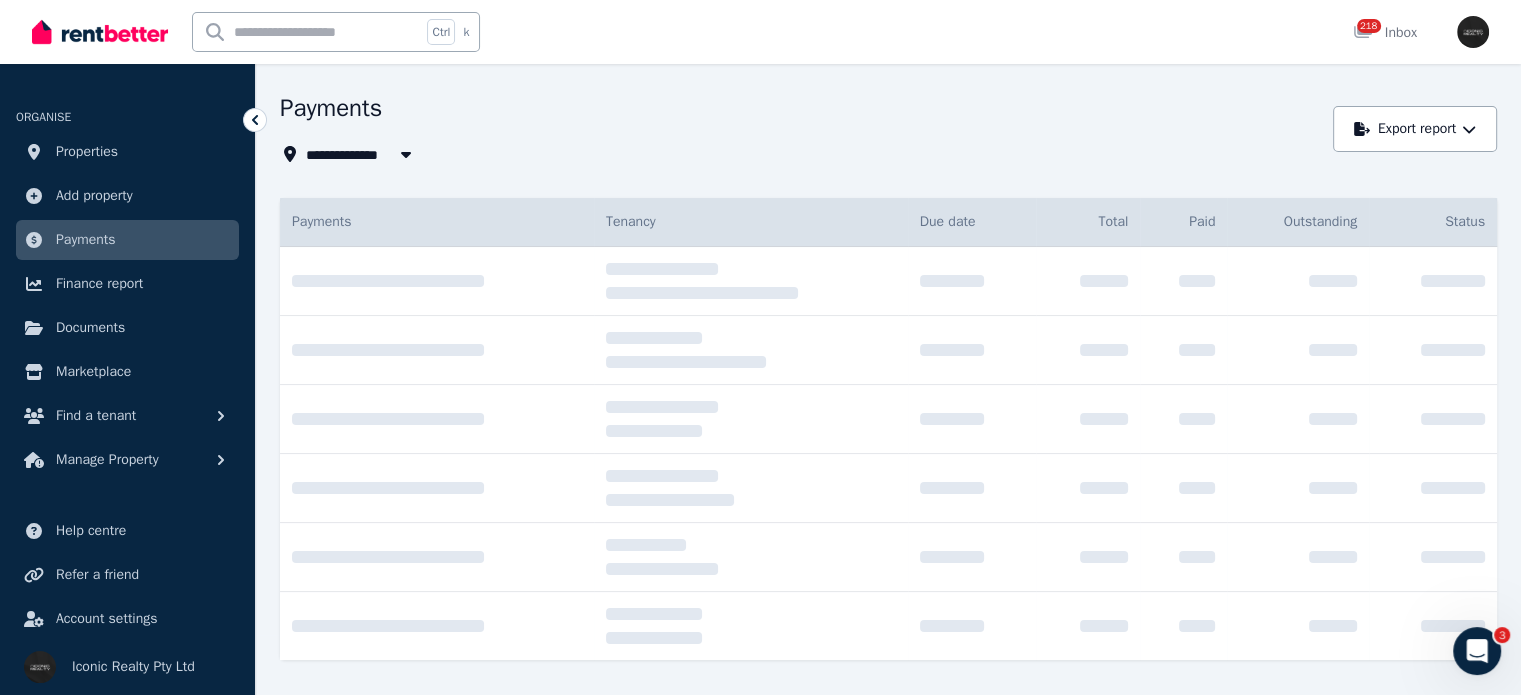 click 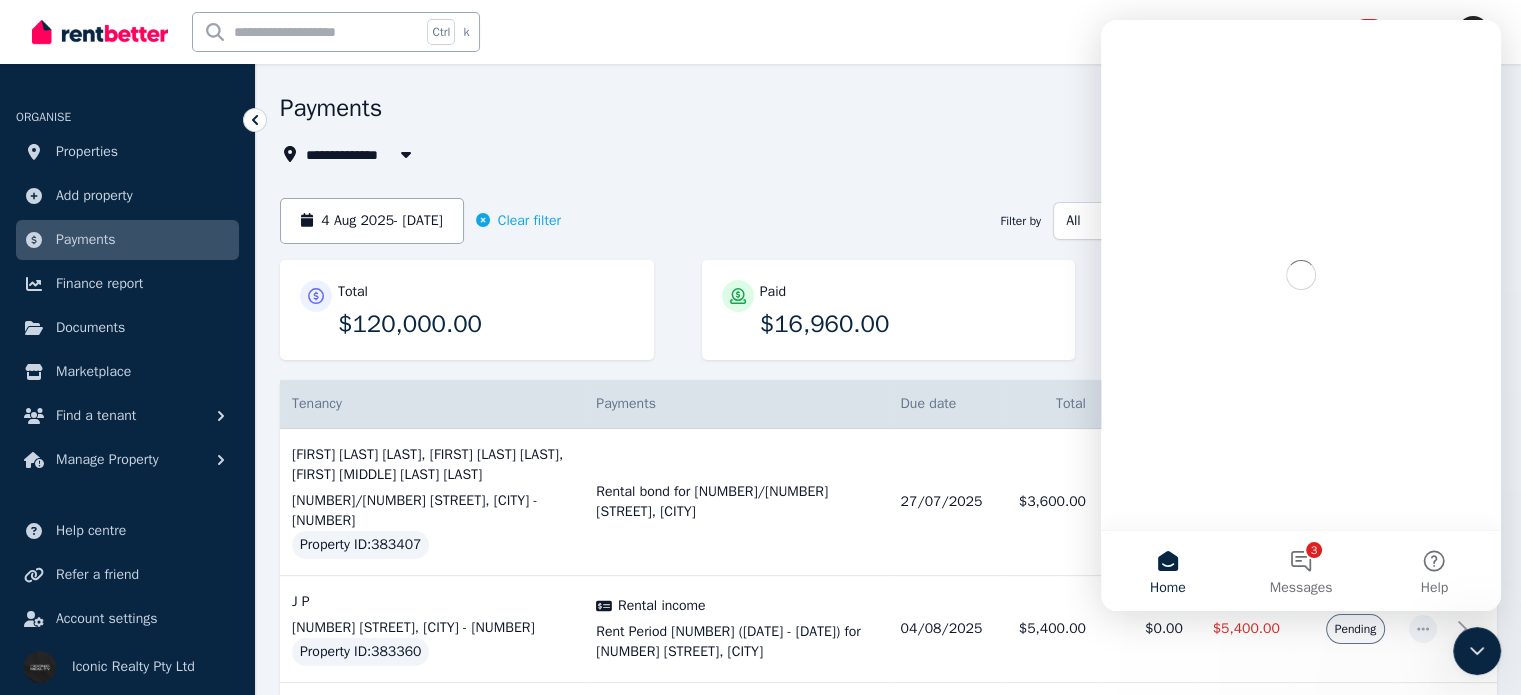 scroll, scrollTop: 0, scrollLeft: 0, axis: both 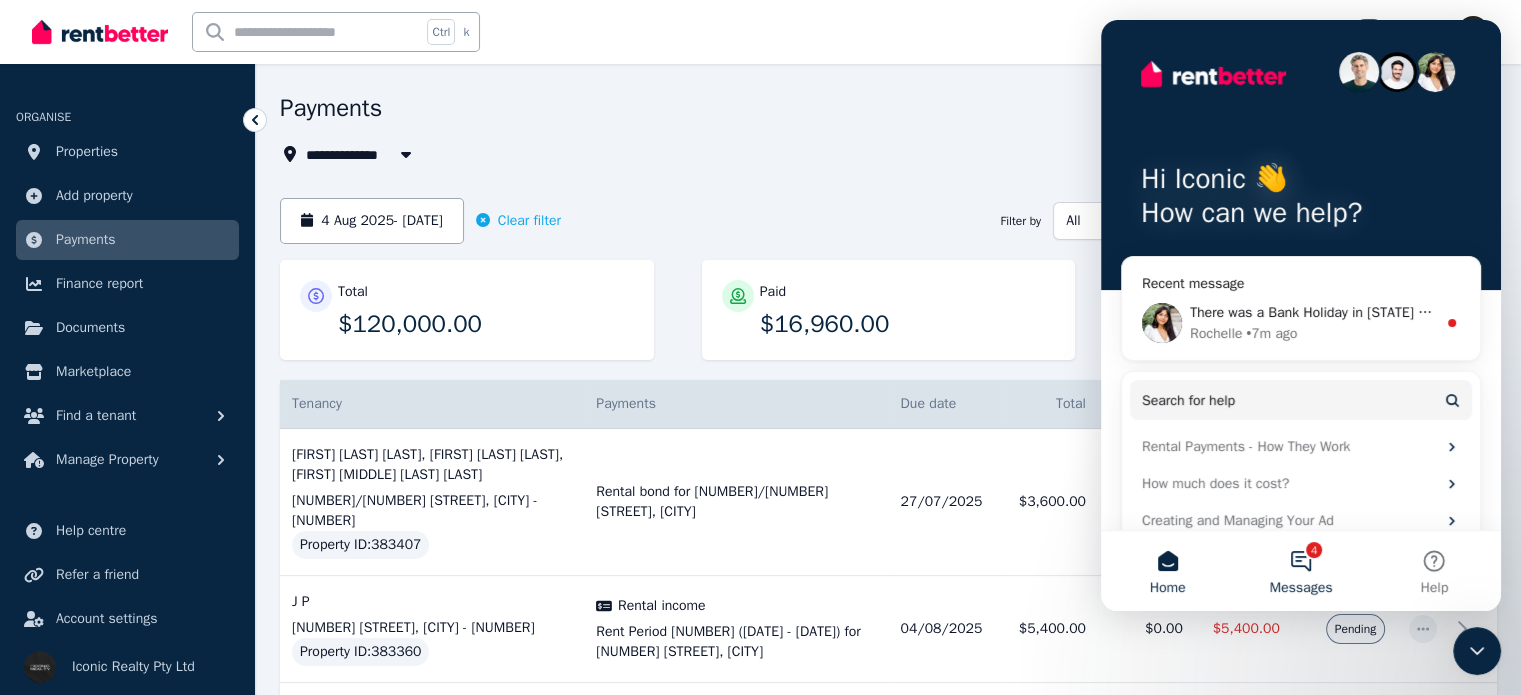click on "4 Messages" at bounding box center (1300, 571) 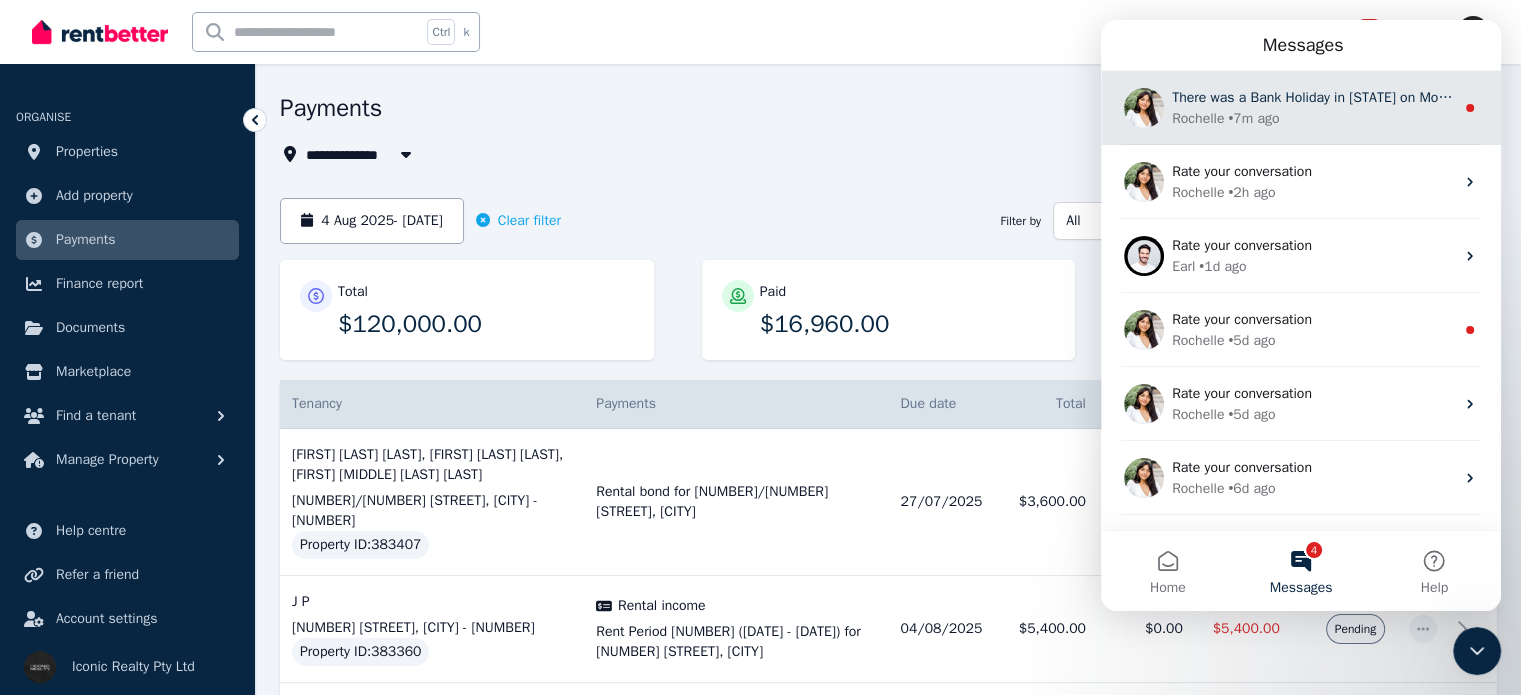 click on "There was a Bank Holiday in [STATE] on Monday that may have resulted in a slight delay in the payment being processed." at bounding box center (1543, 97) 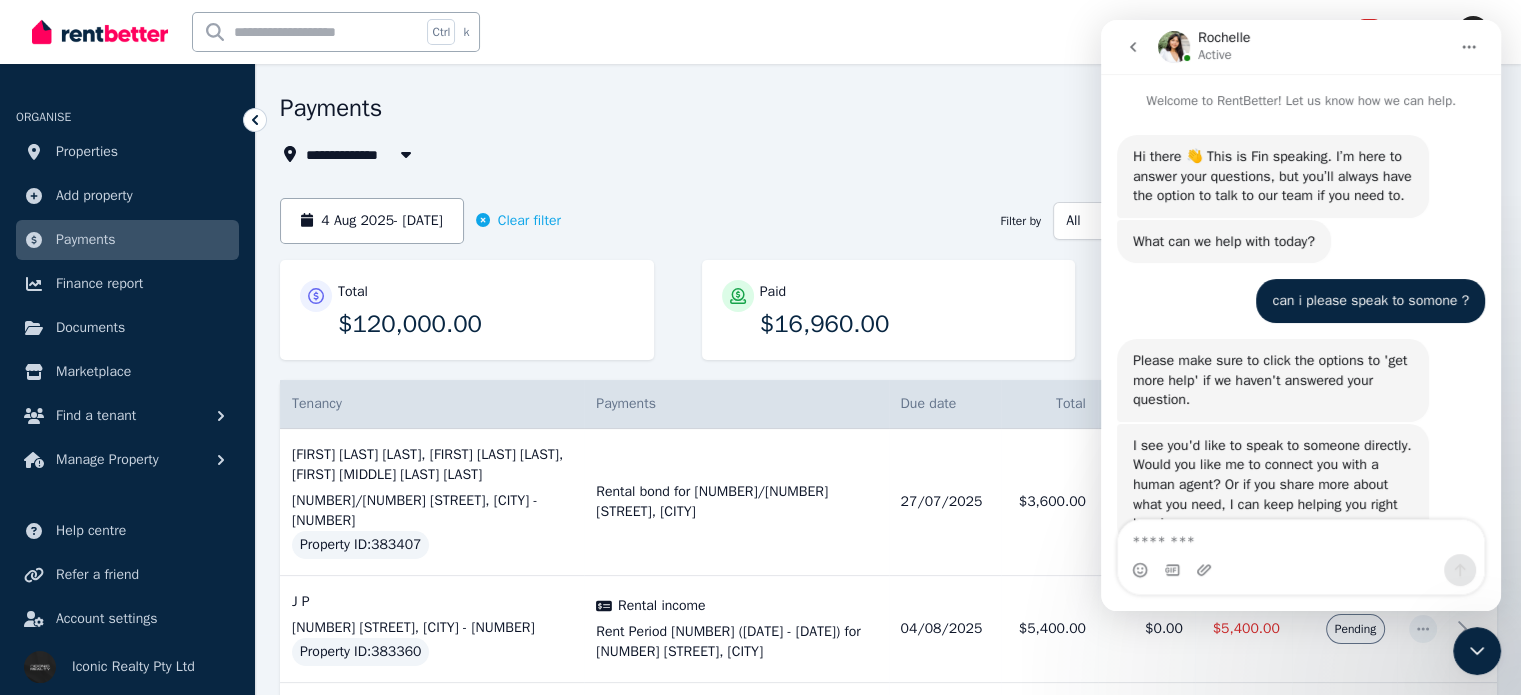 scroll, scrollTop: 3, scrollLeft: 0, axis: vertical 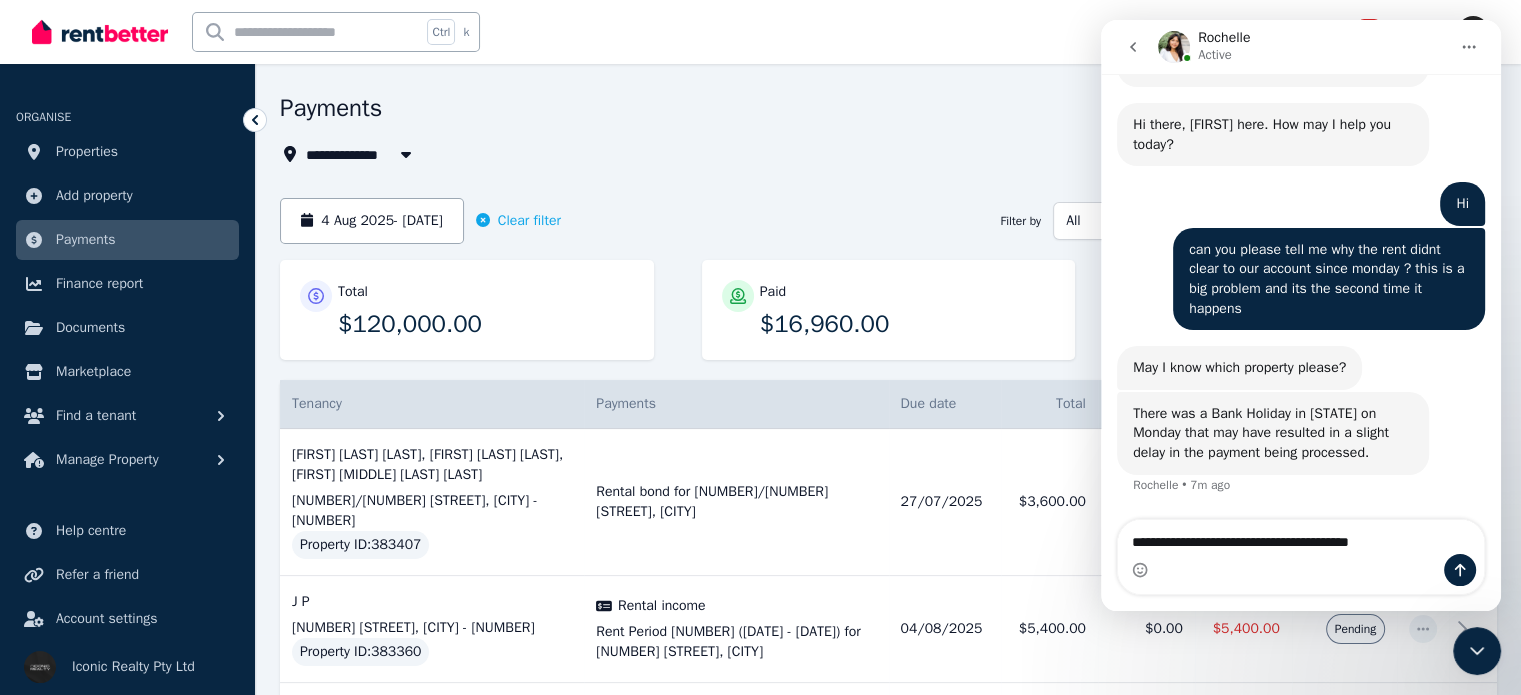 type on "**********" 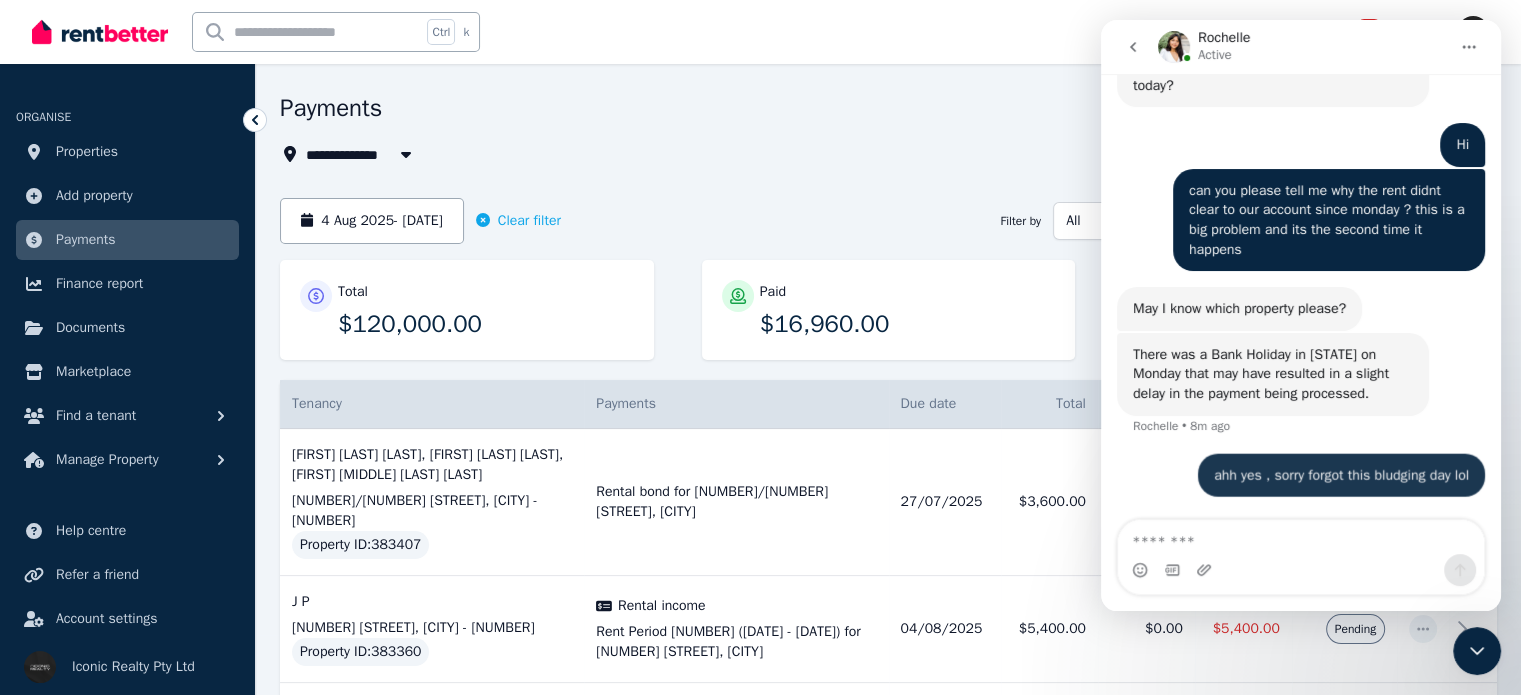 scroll, scrollTop: 816, scrollLeft: 0, axis: vertical 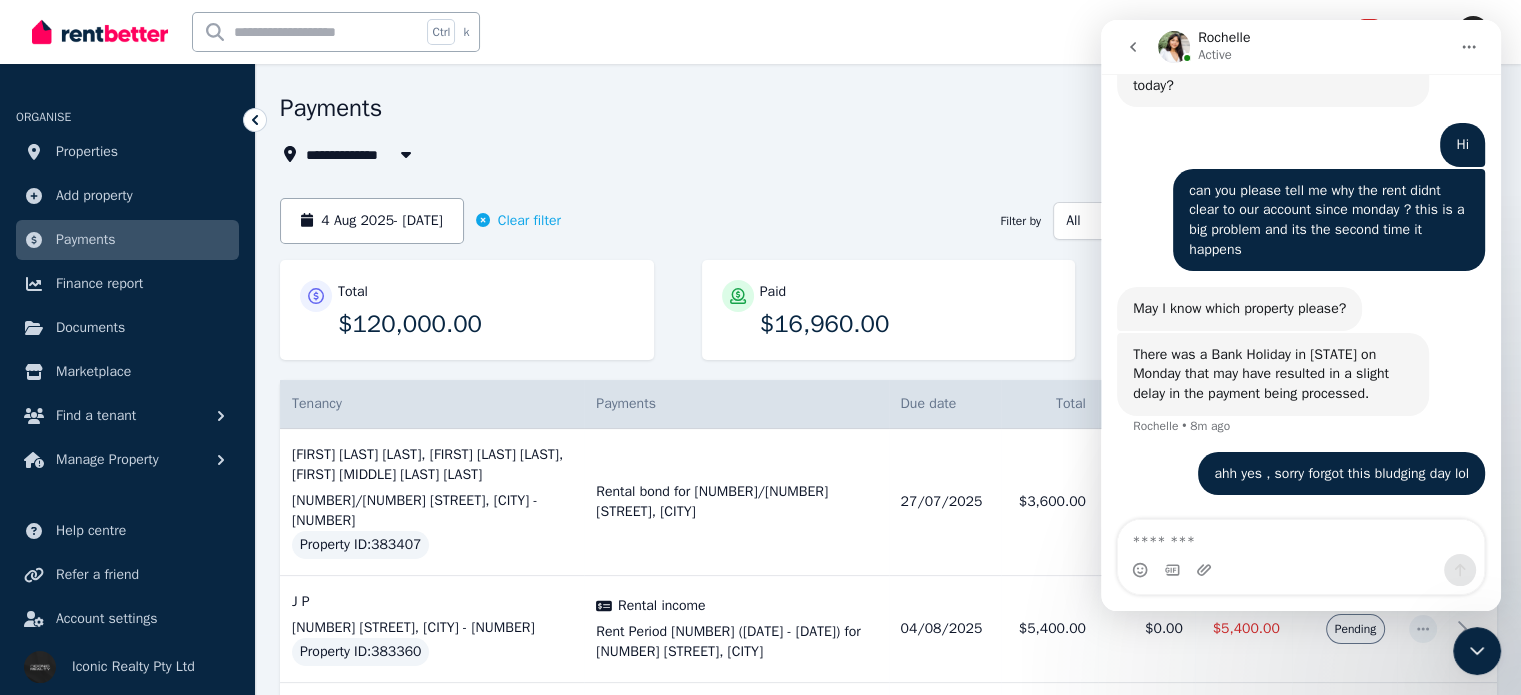 click at bounding box center [1301, 537] 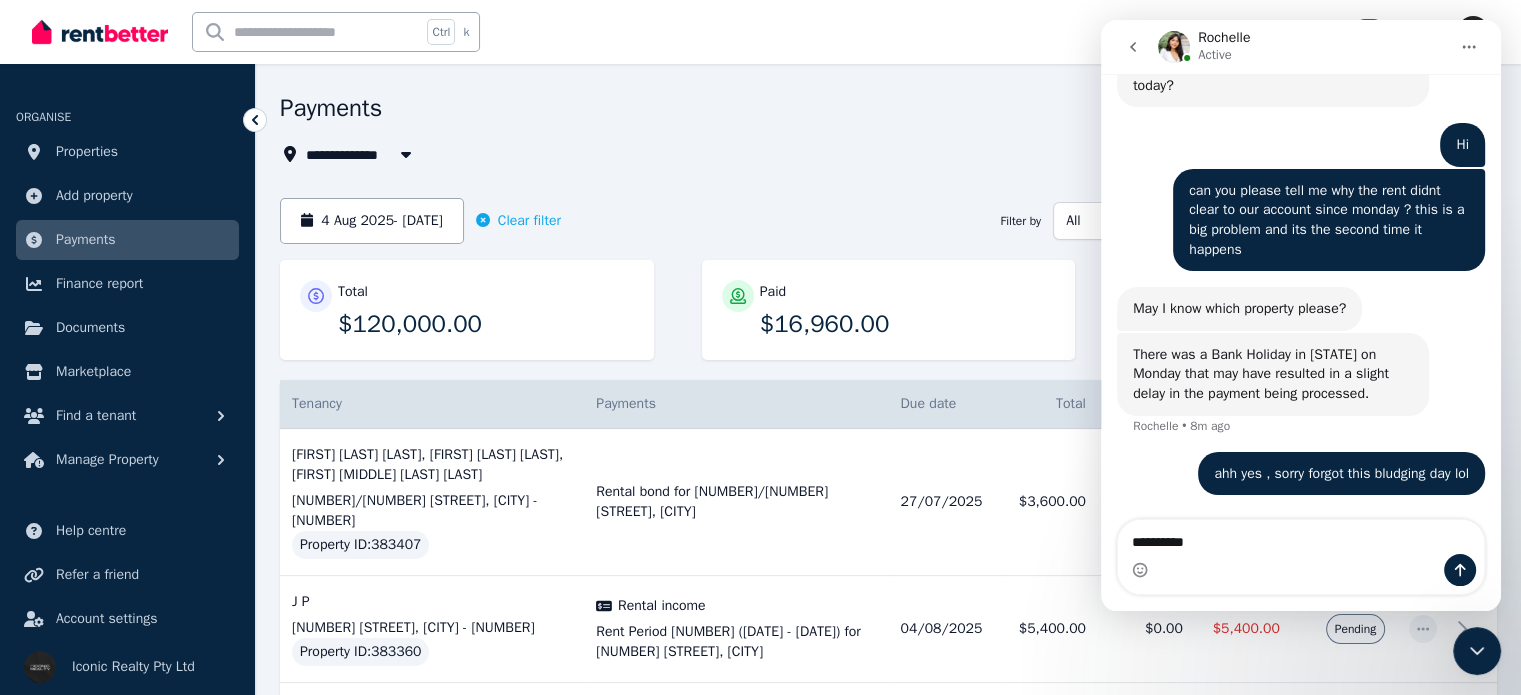 type on "*********" 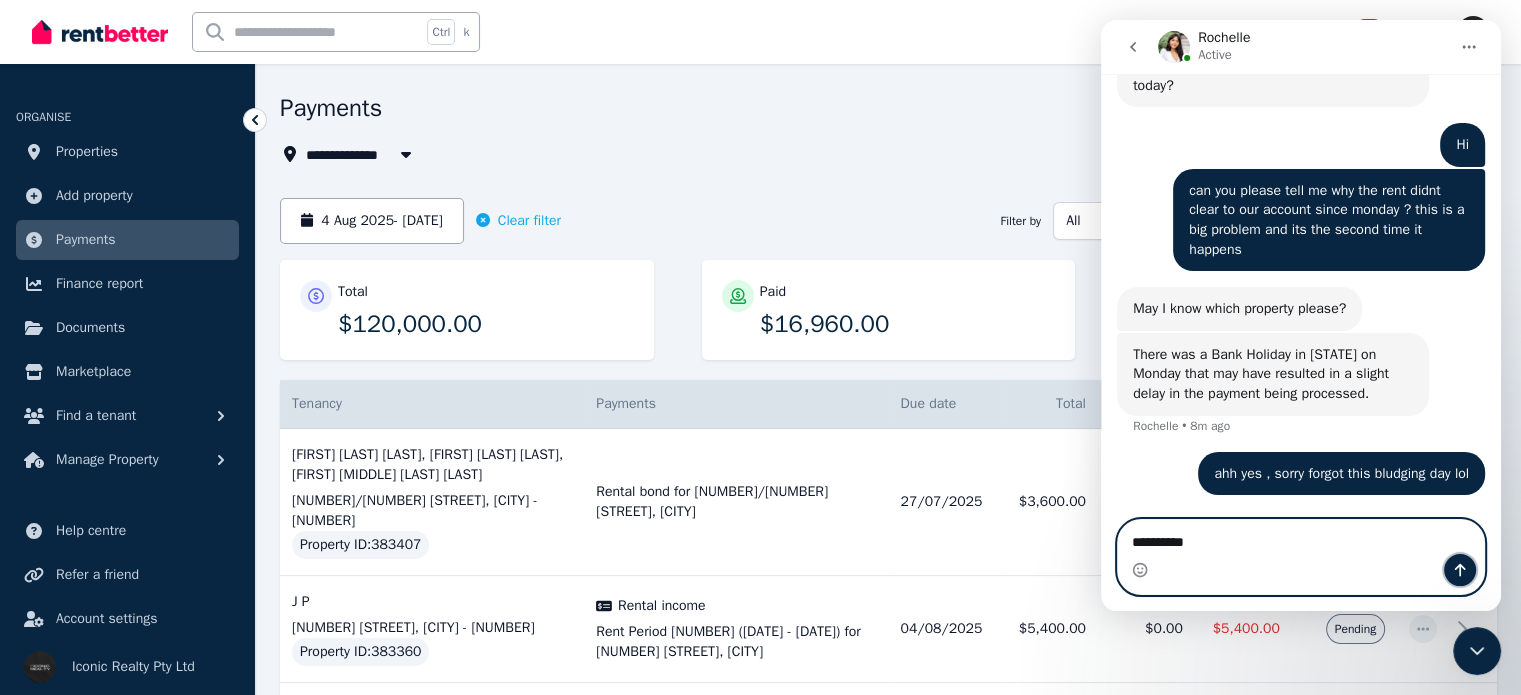 click 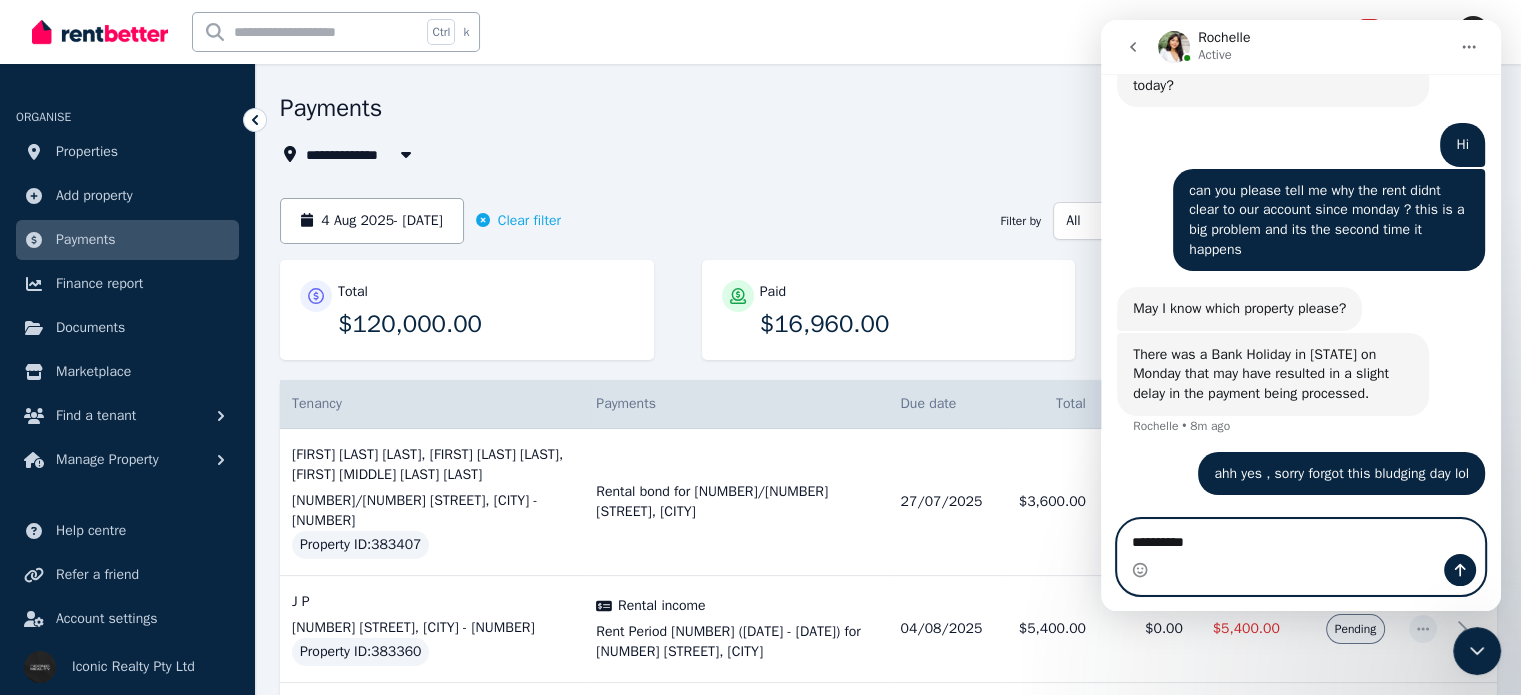 type 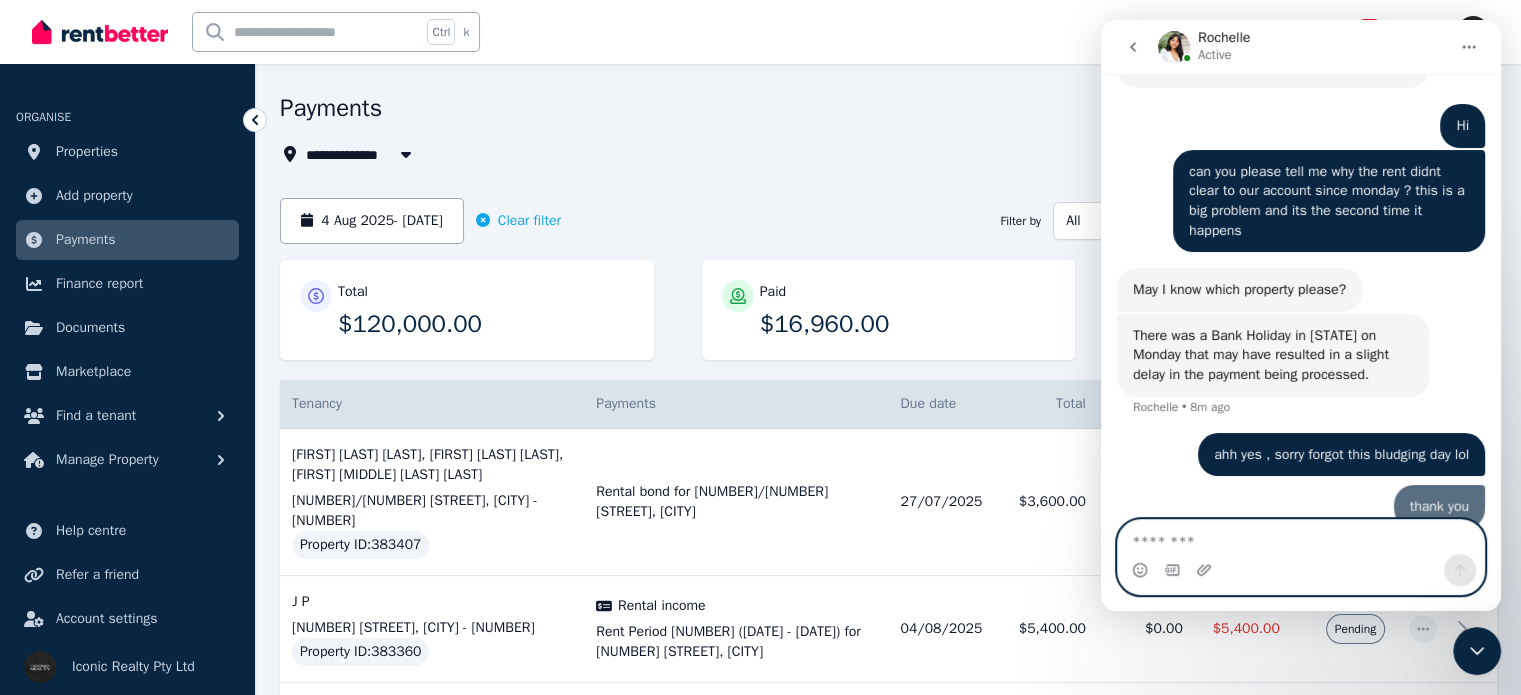 scroll, scrollTop: 862, scrollLeft: 0, axis: vertical 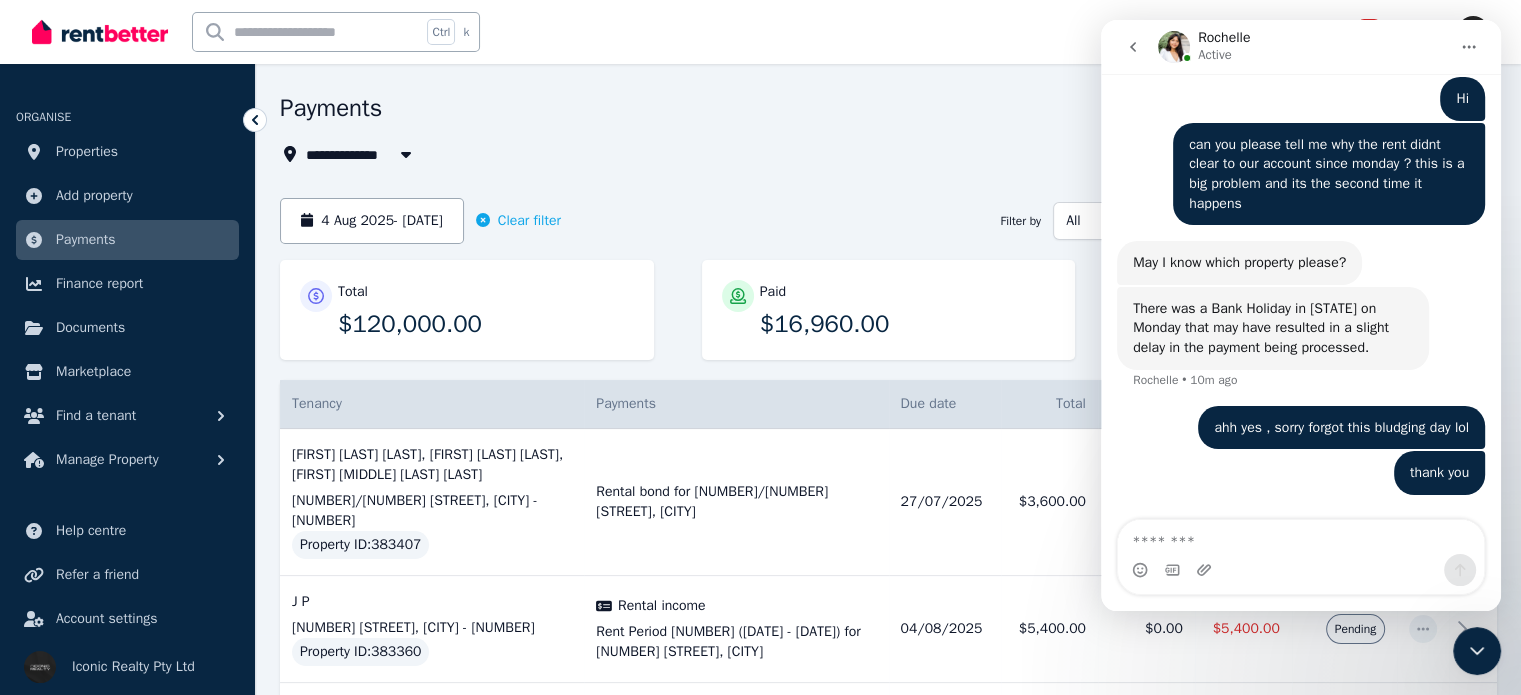 click 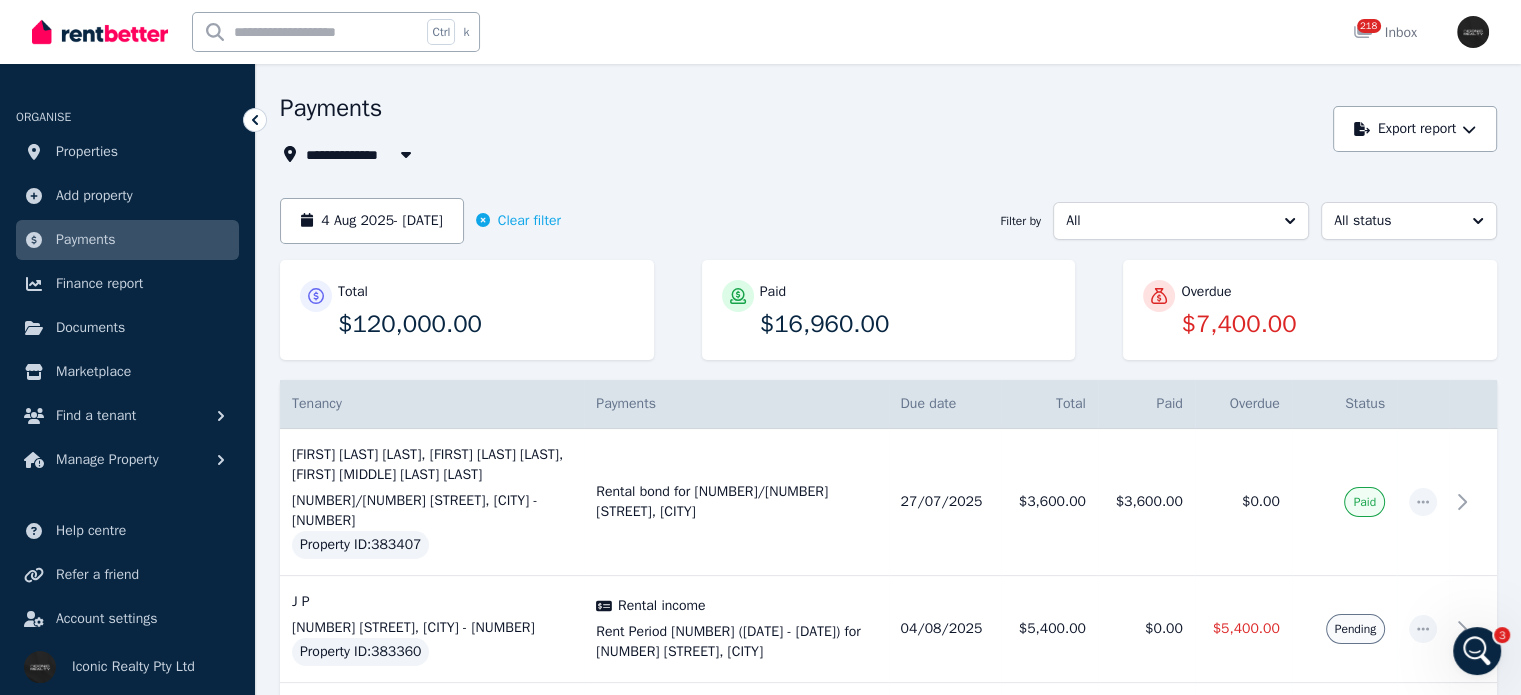 scroll, scrollTop: 0, scrollLeft: 0, axis: both 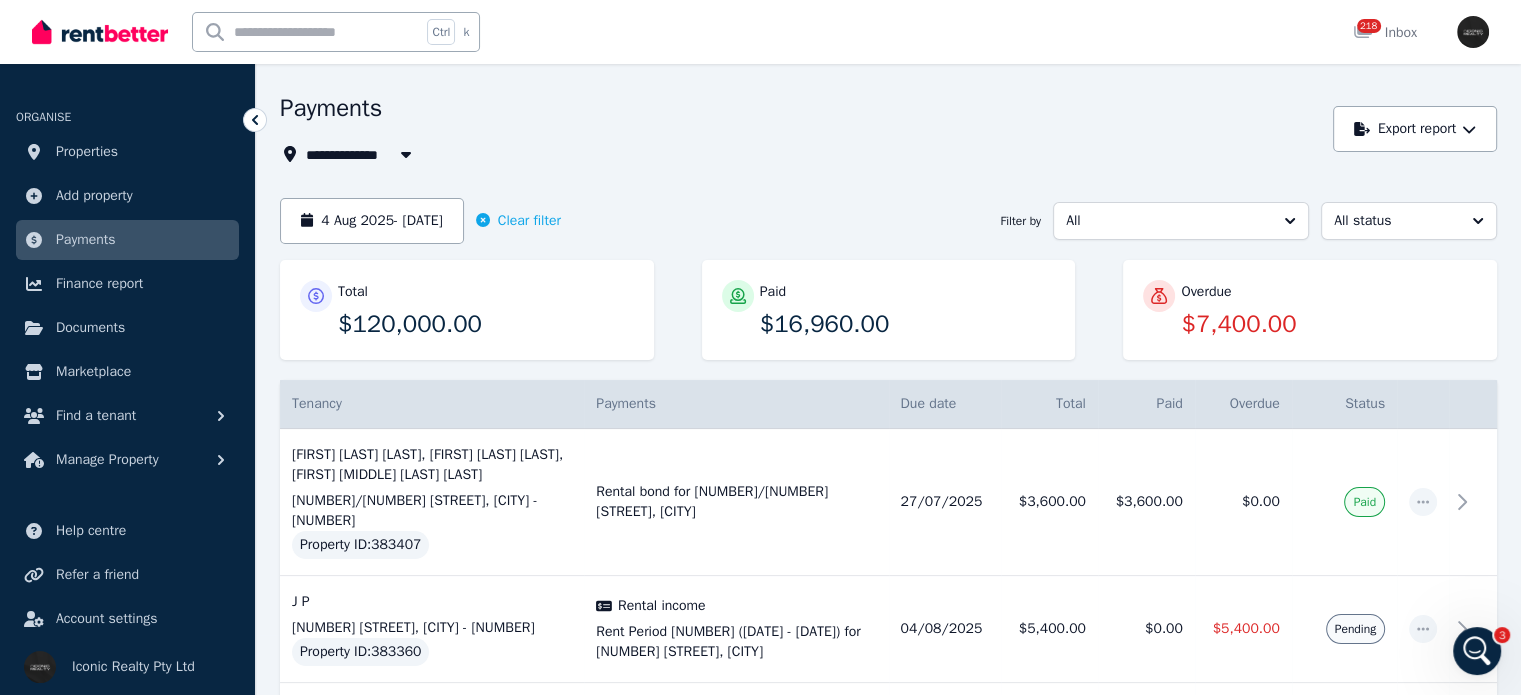 click at bounding box center (307, 32) 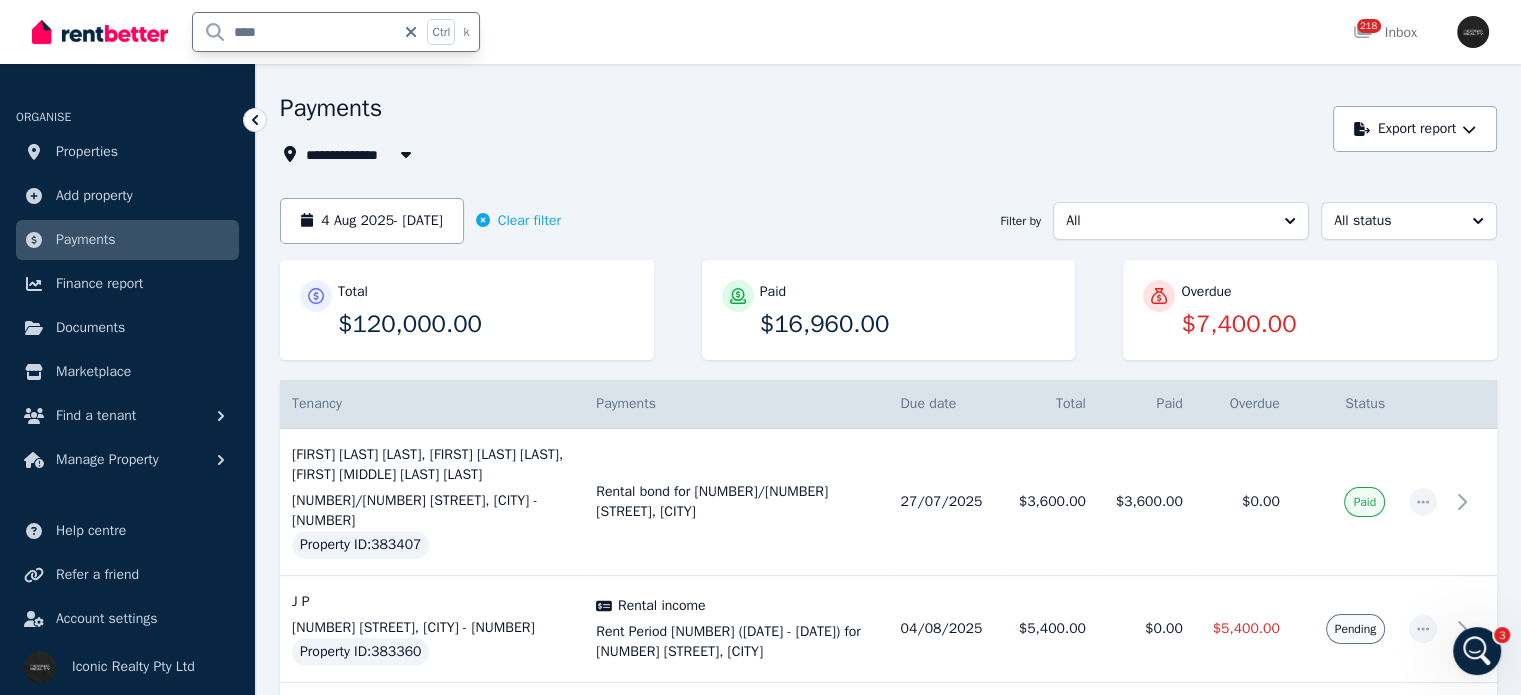 type on "****" 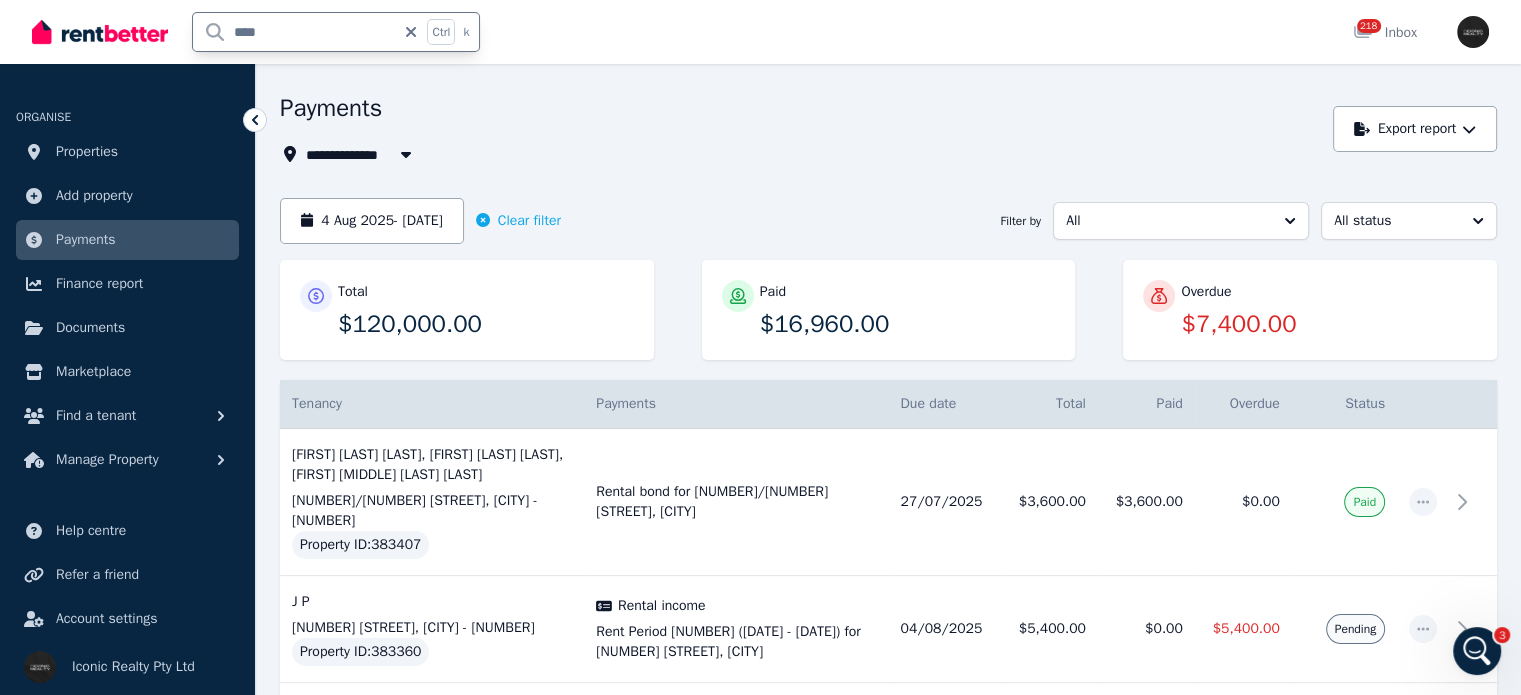 scroll, scrollTop: 0, scrollLeft: 0, axis: both 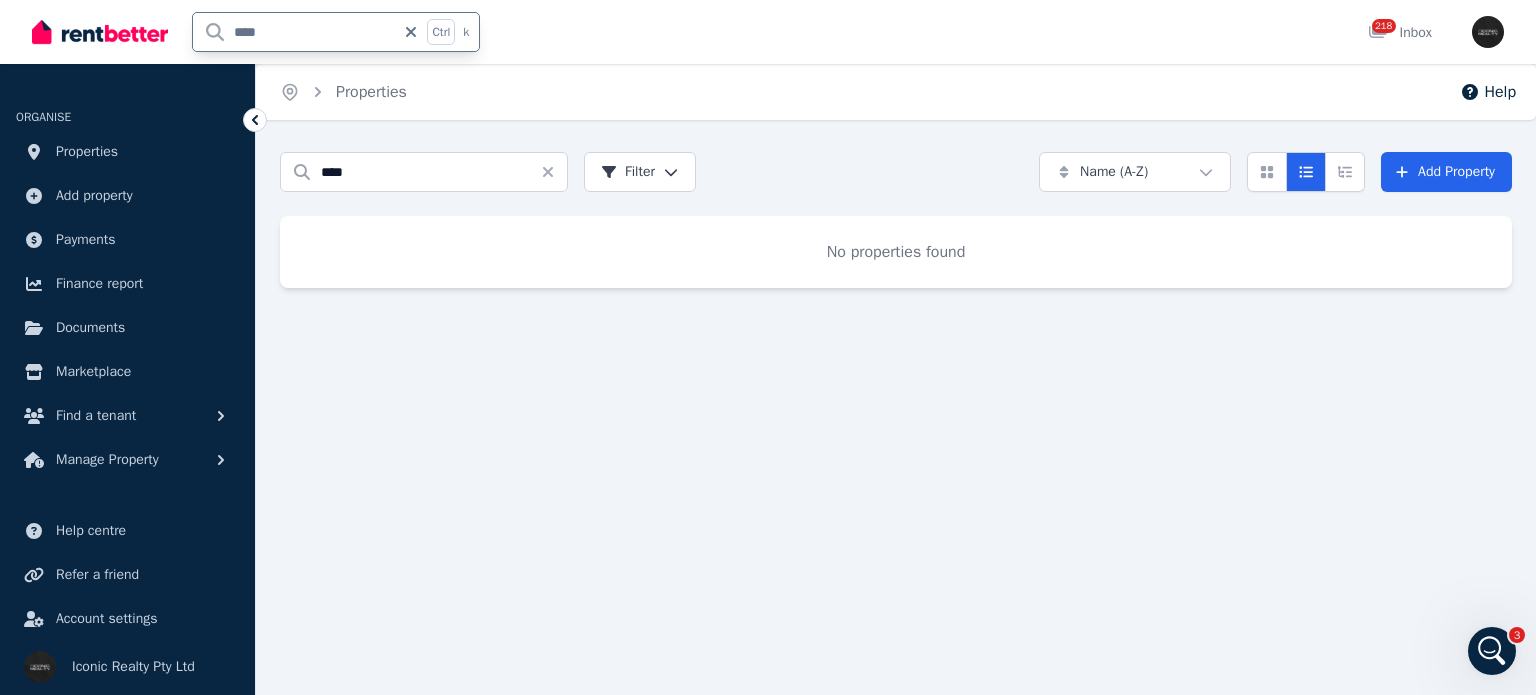 click on "****" at bounding box center [294, 32] 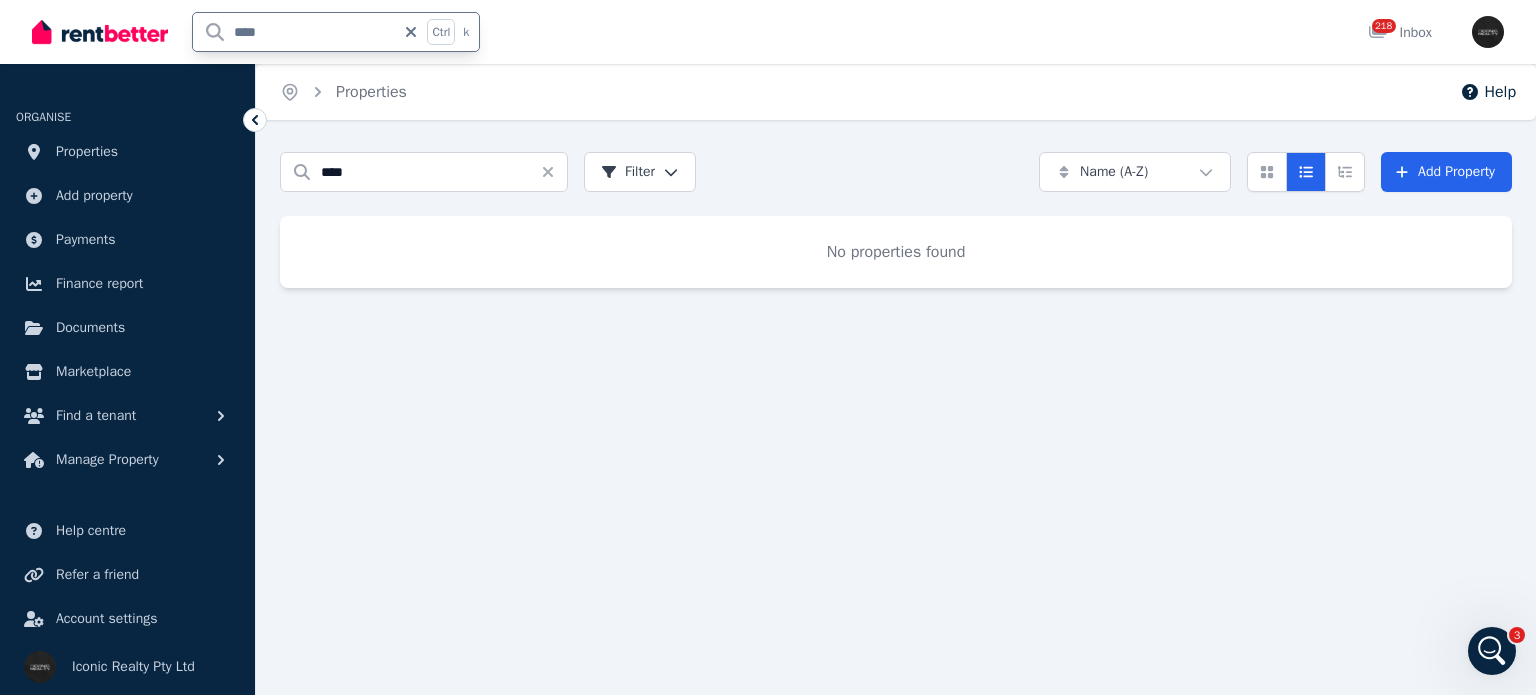 type on "****" 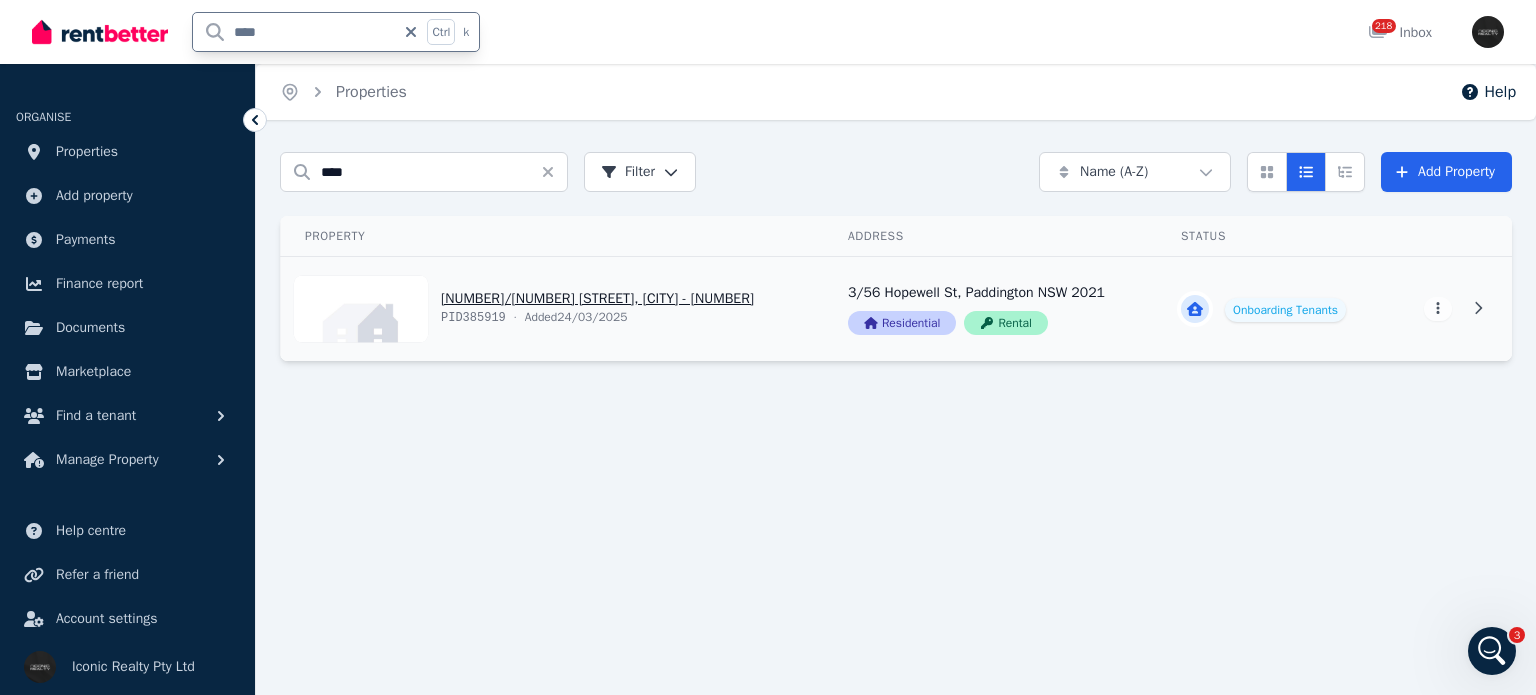 click on "View property details" at bounding box center [552, 309] 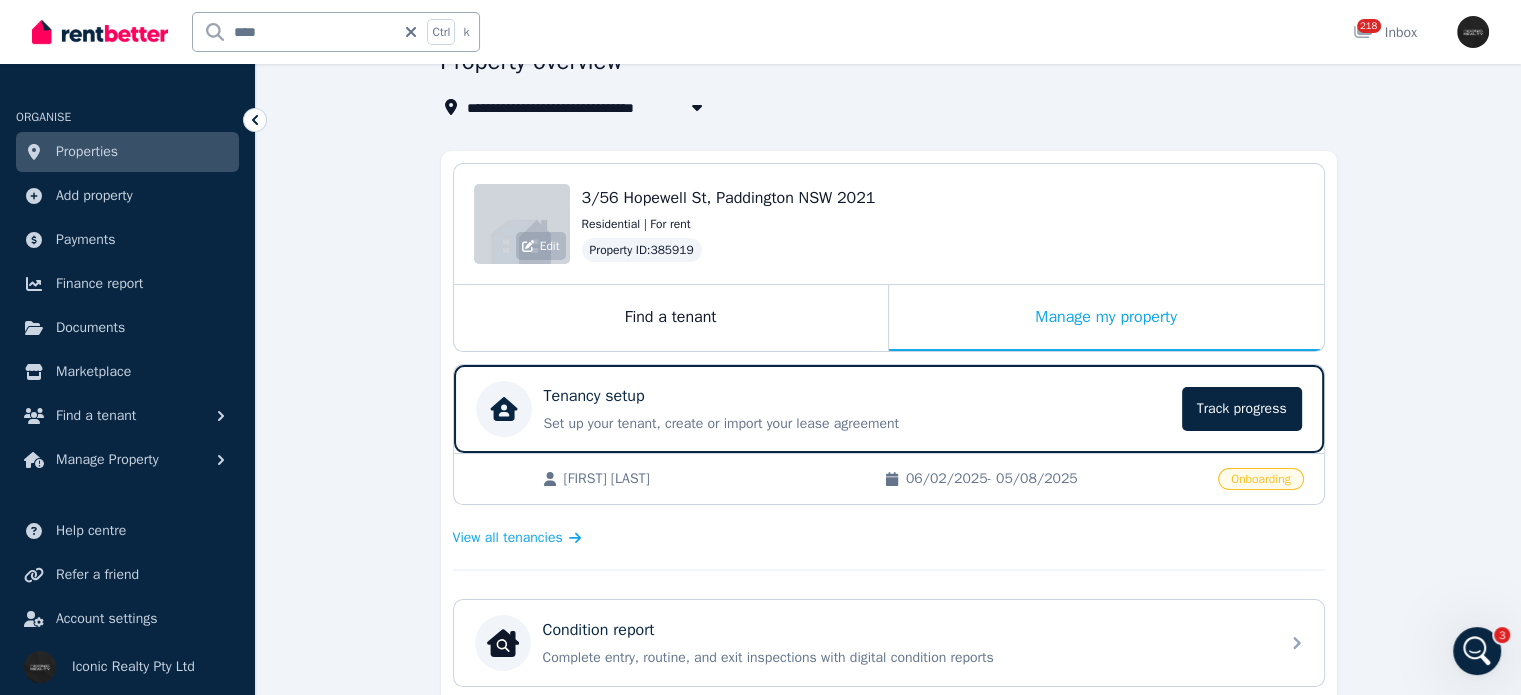 scroll, scrollTop: 200, scrollLeft: 0, axis: vertical 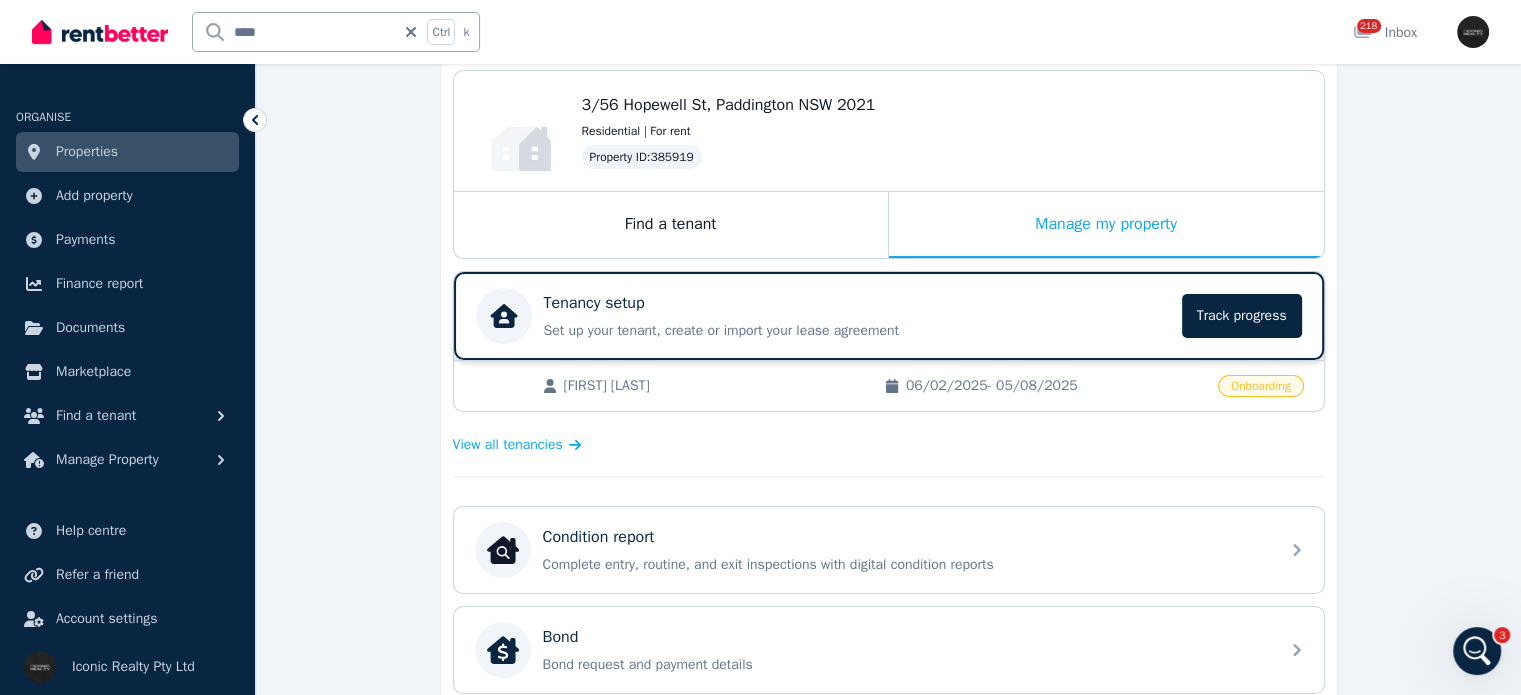click on "Tenancy setup" at bounding box center [594, 303] 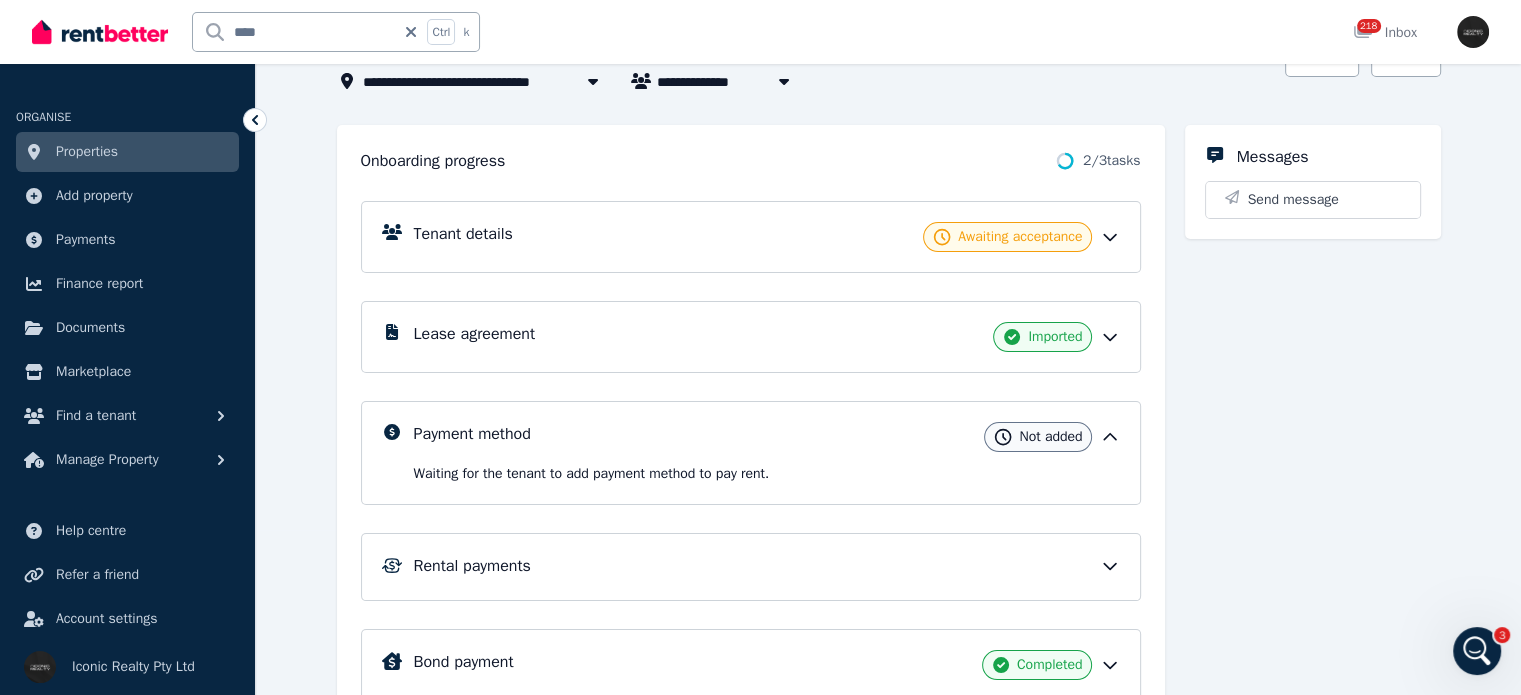 scroll, scrollTop: 200, scrollLeft: 0, axis: vertical 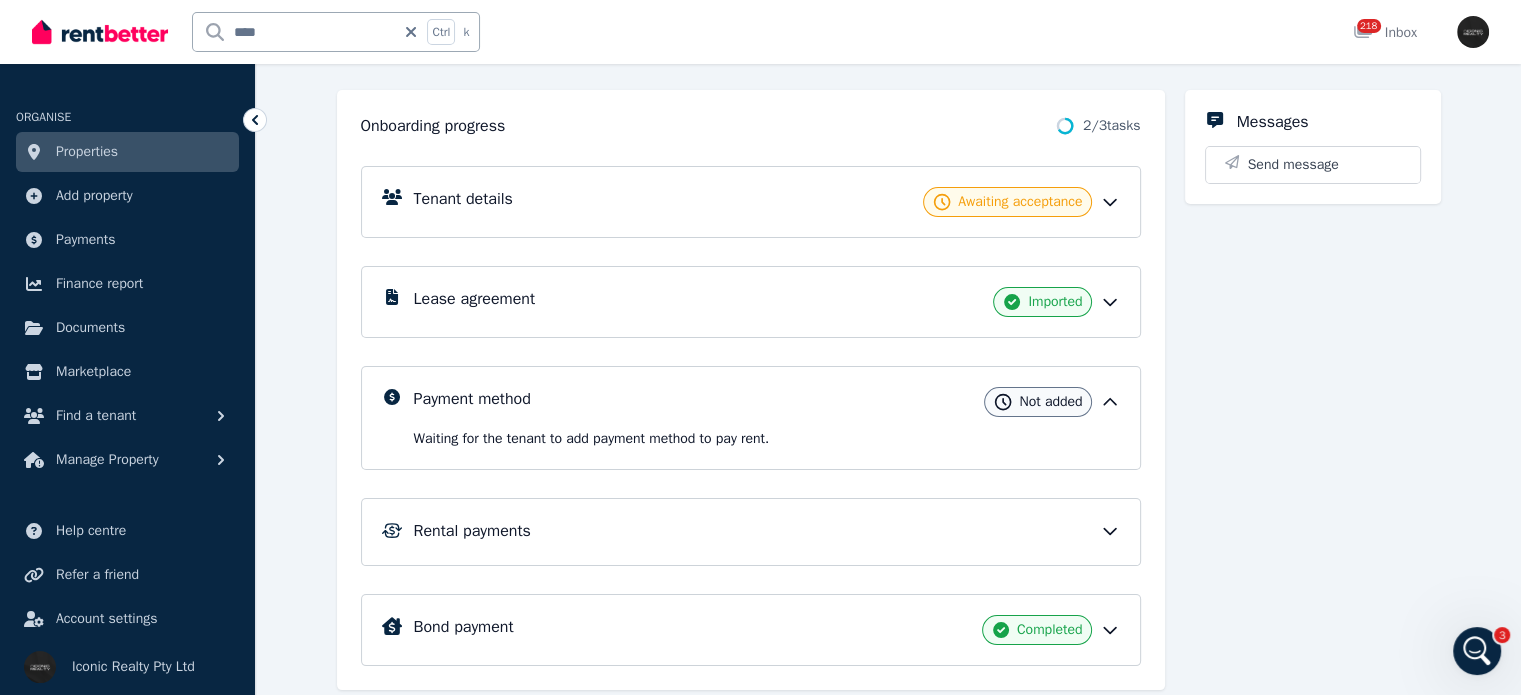 click on "Rental payments" at bounding box center (751, 532) 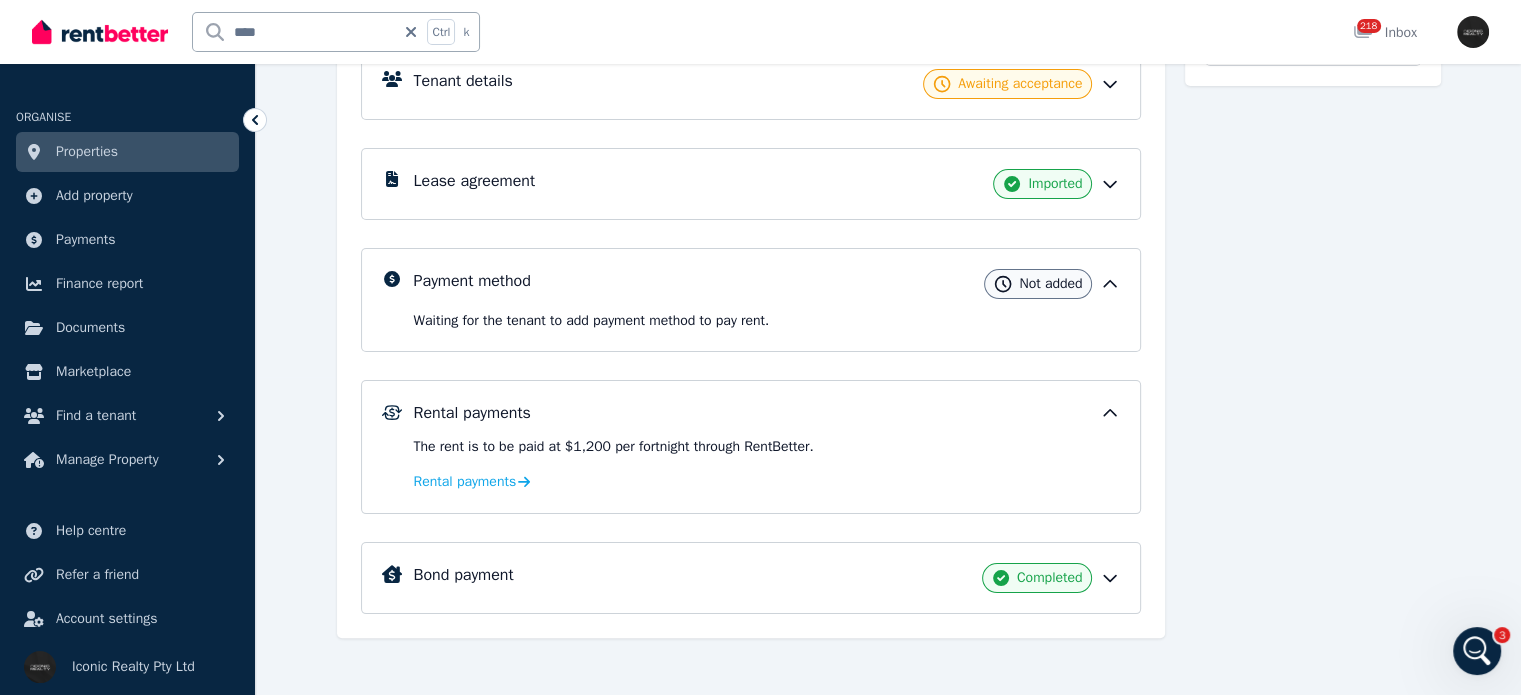 scroll, scrollTop: 325, scrollLeft: 0, axis: vertical 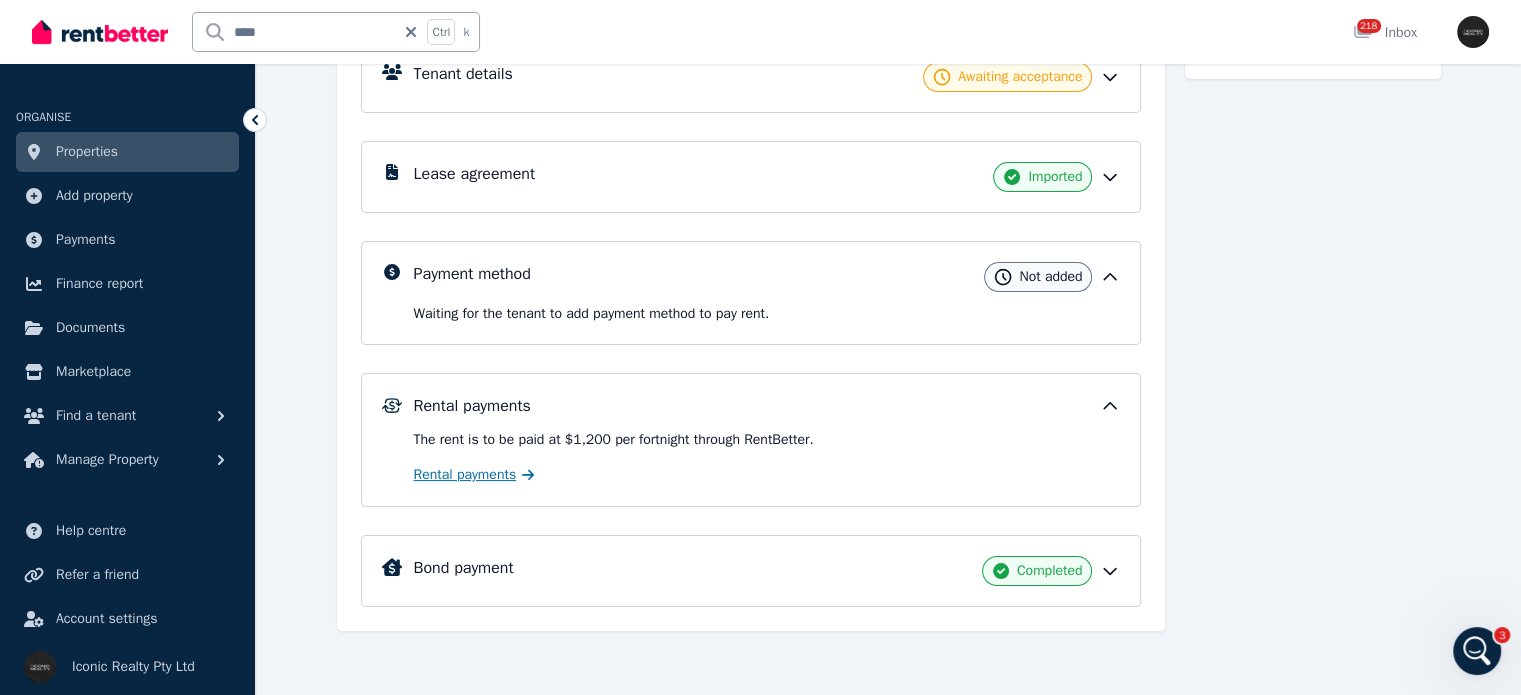 click on "Rental payments" at bounding box center [465, 475] 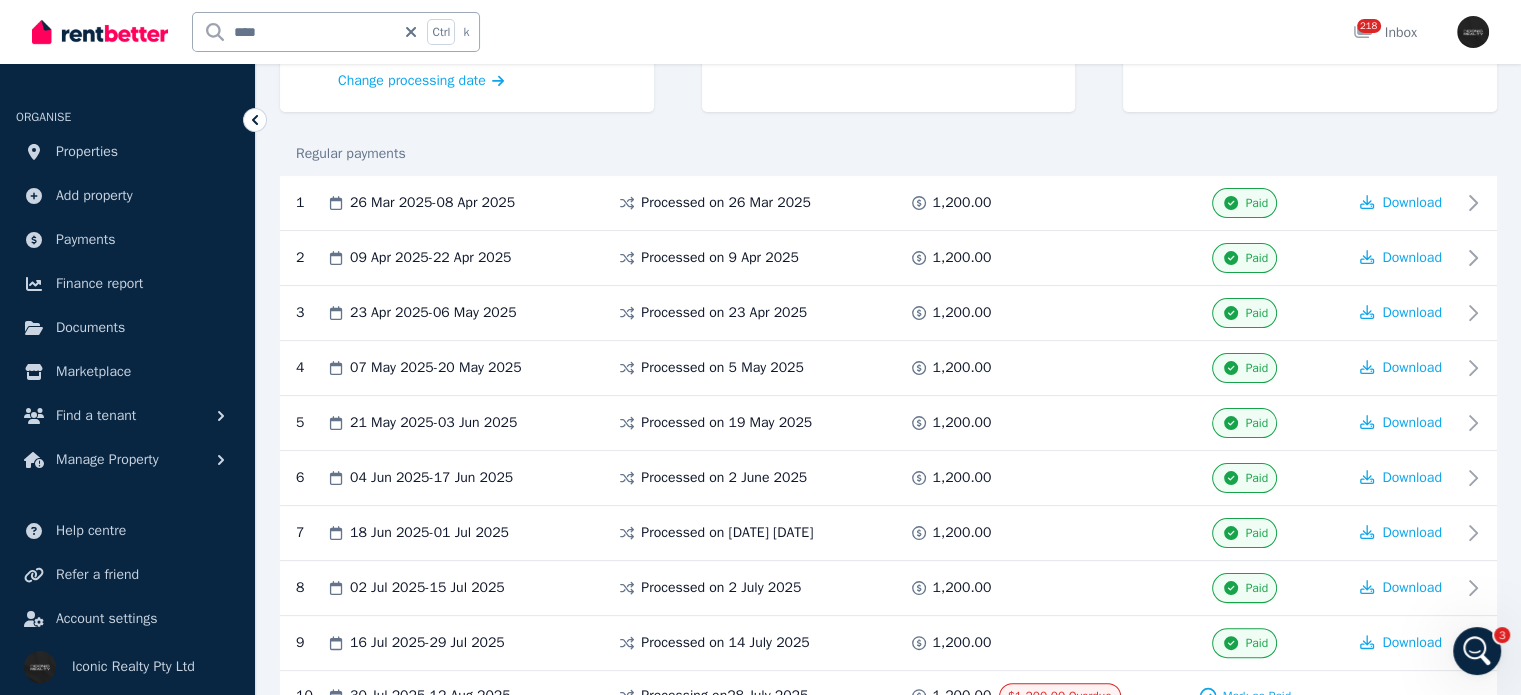 scroll, scrollTop: 300, scrollLeft: 0, axis: vertical 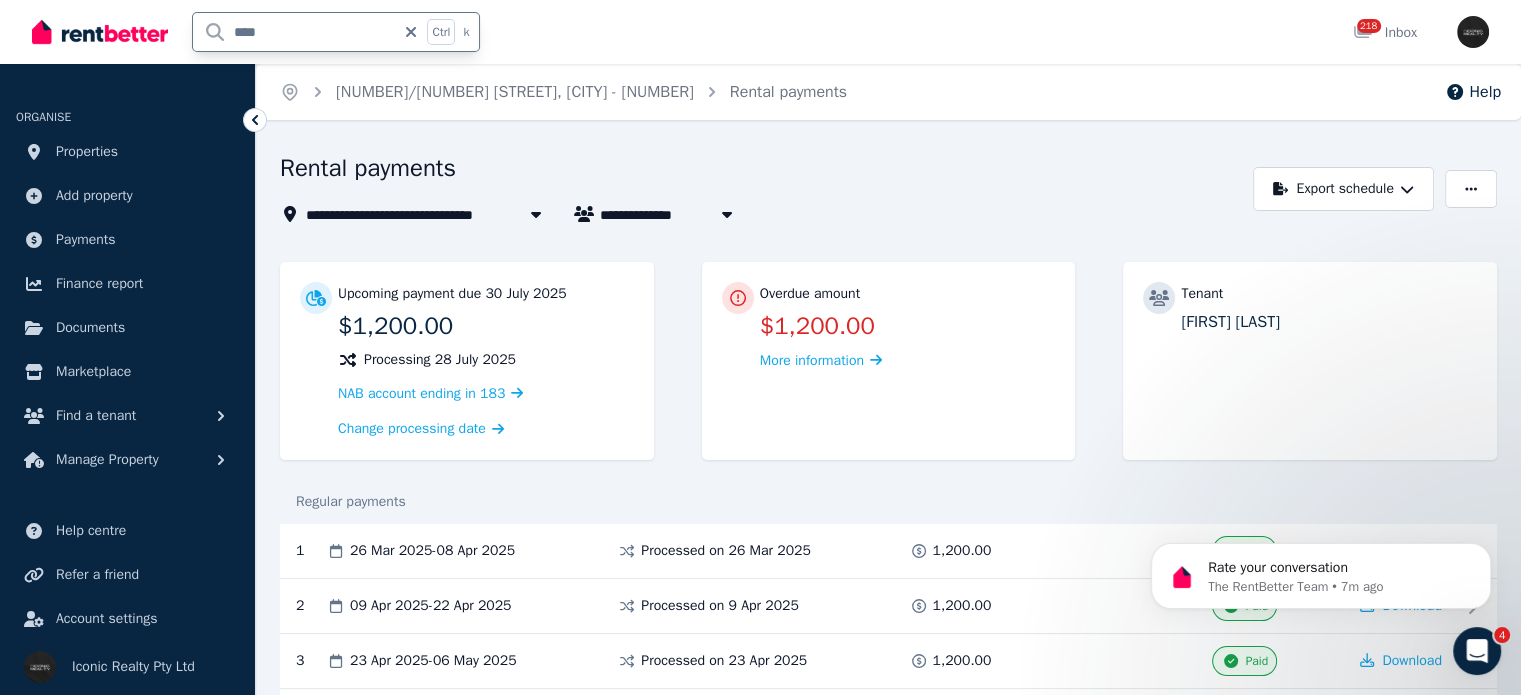 click on "****" at bounding box center [294, 32] 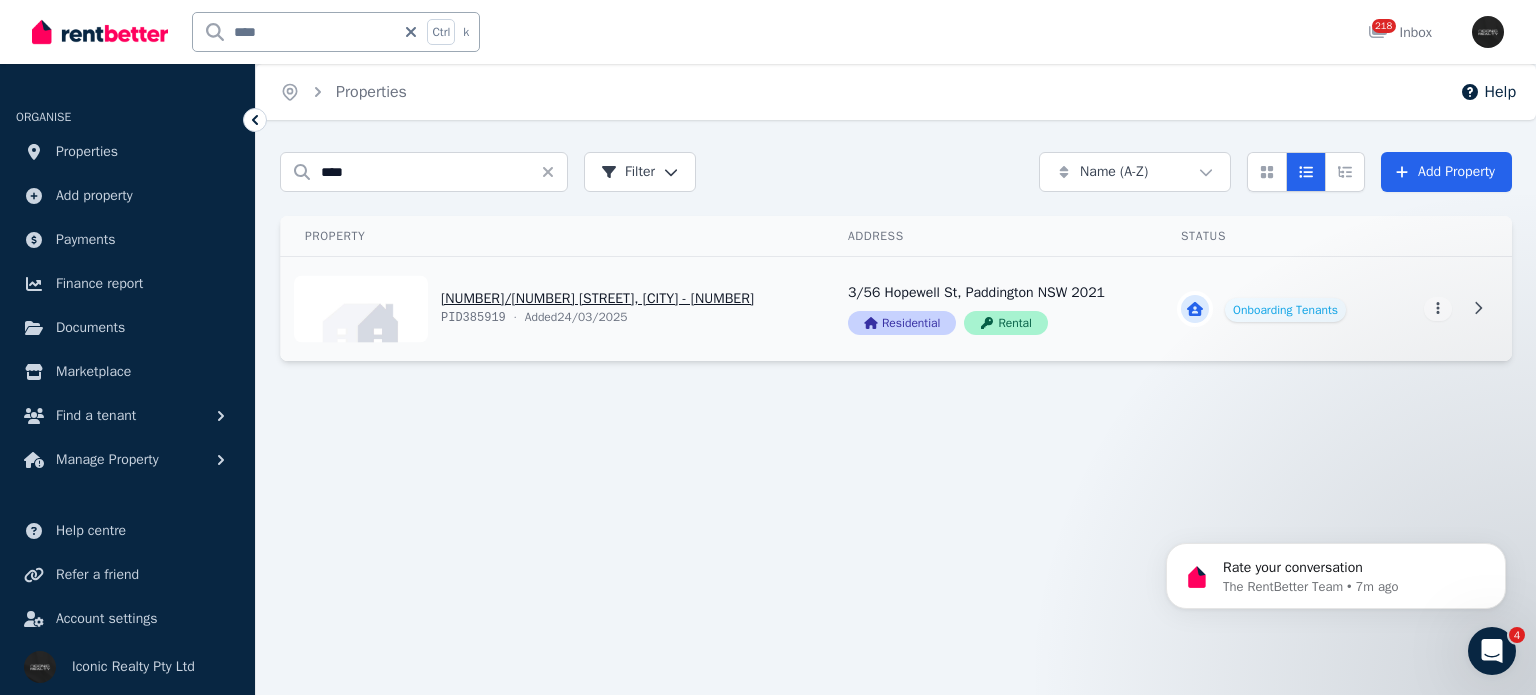 click on "View property details" at bounding box center (552, 309) 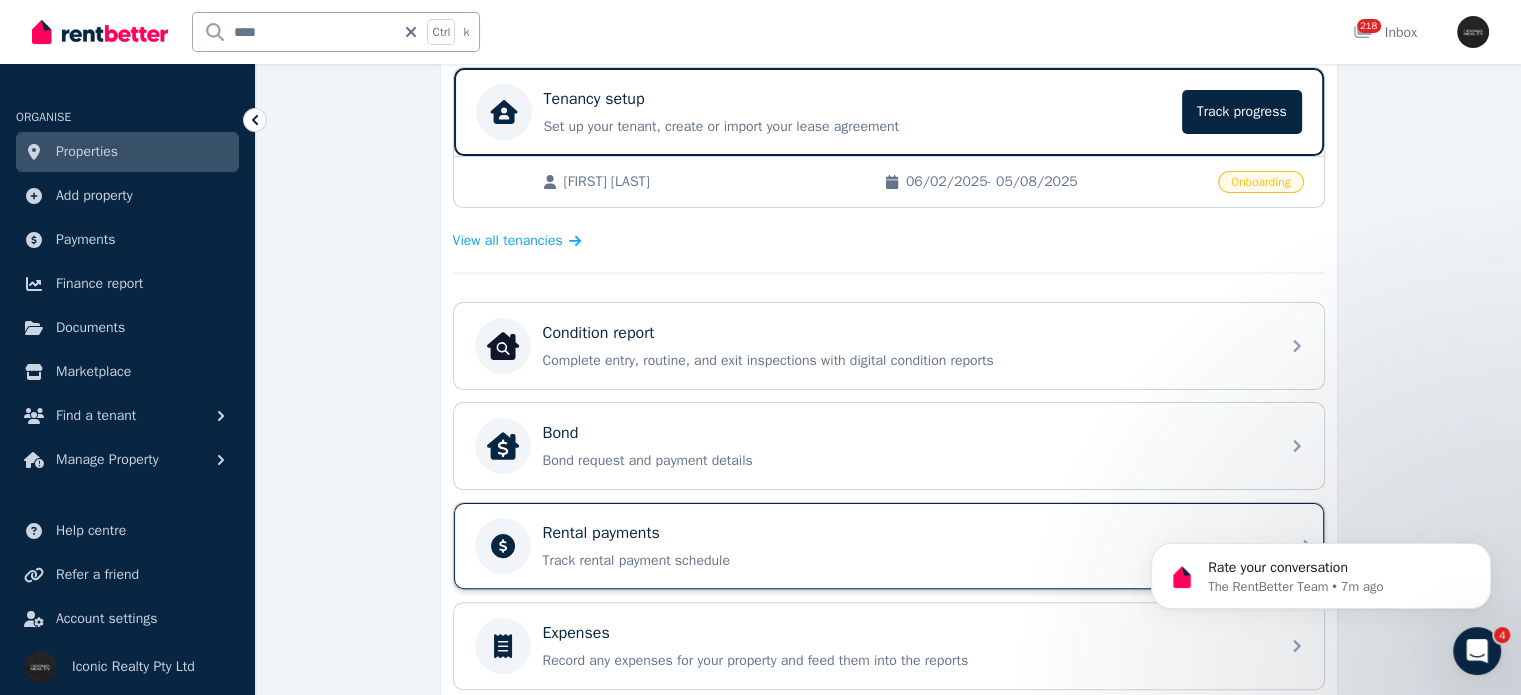 scroll, scrollTop: 300, scrollLeft: 0, axis: vertical 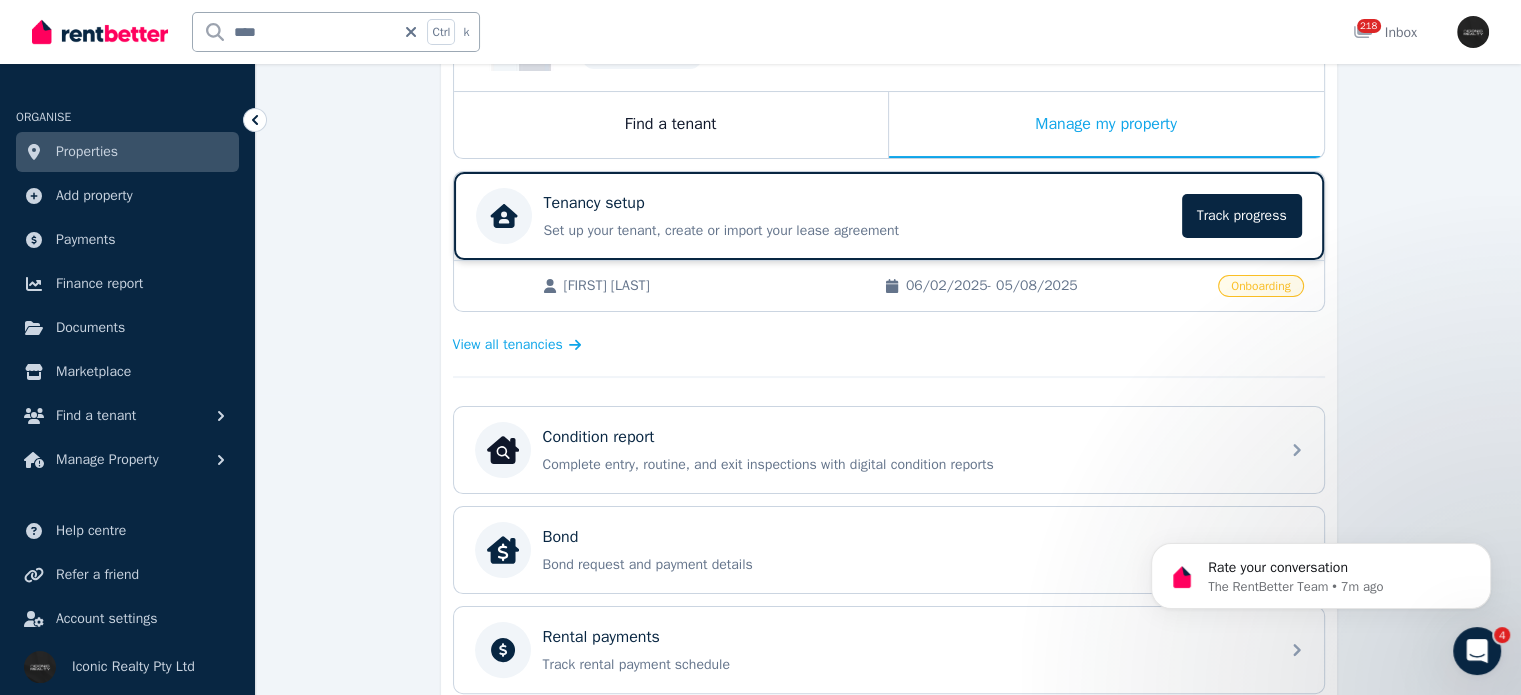 click on "Tenancy setup" at bounding box center (594, 203) 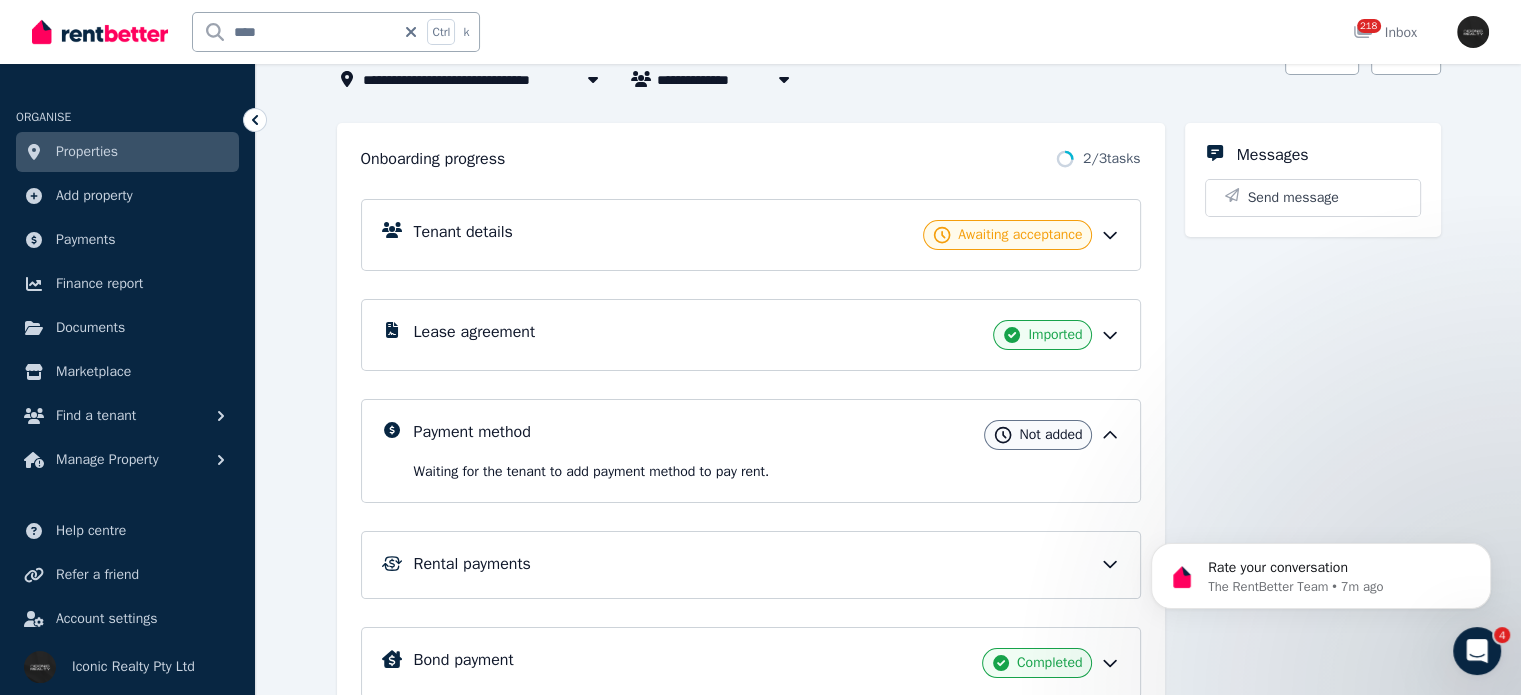 scroll, scrollTop: 200, scrollLeft: 0, axis: vertical 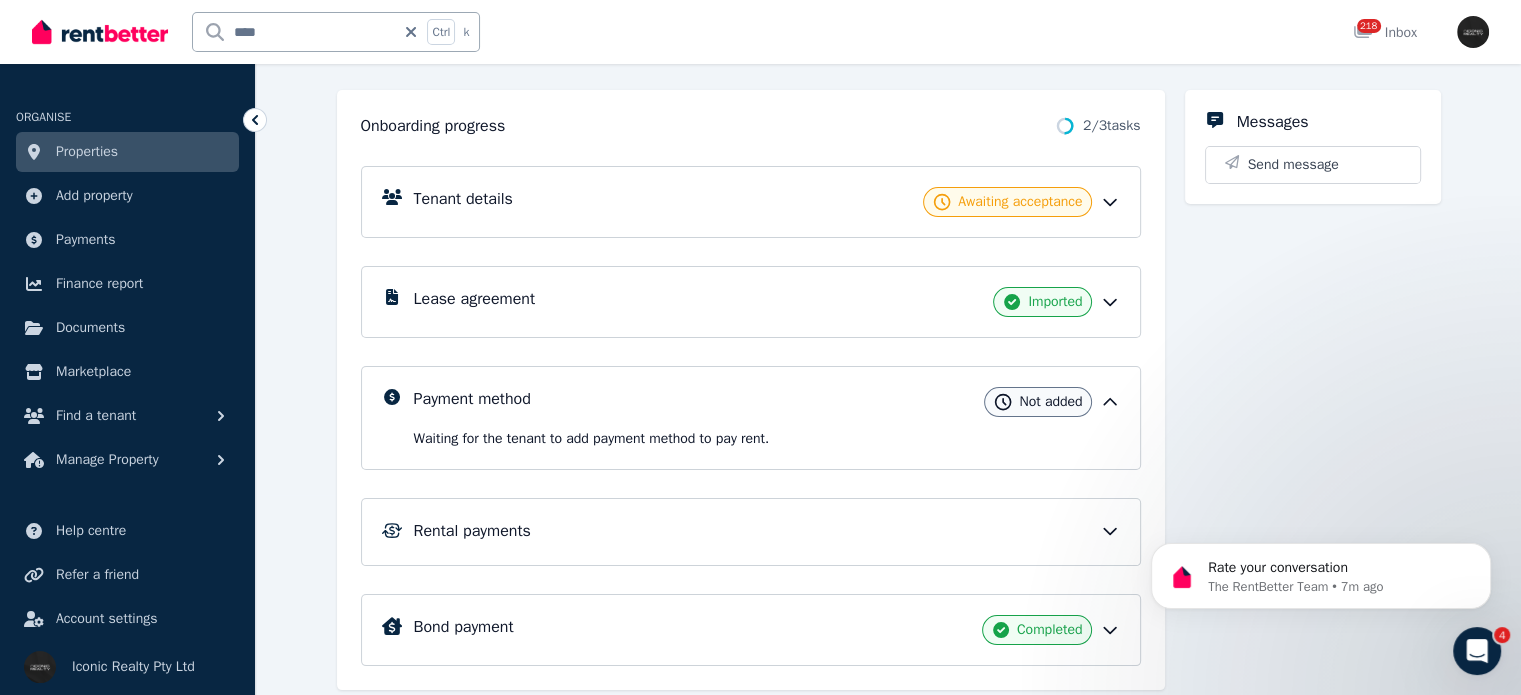 click on "Lease agreement Imported" at bounding box center [767, 302] 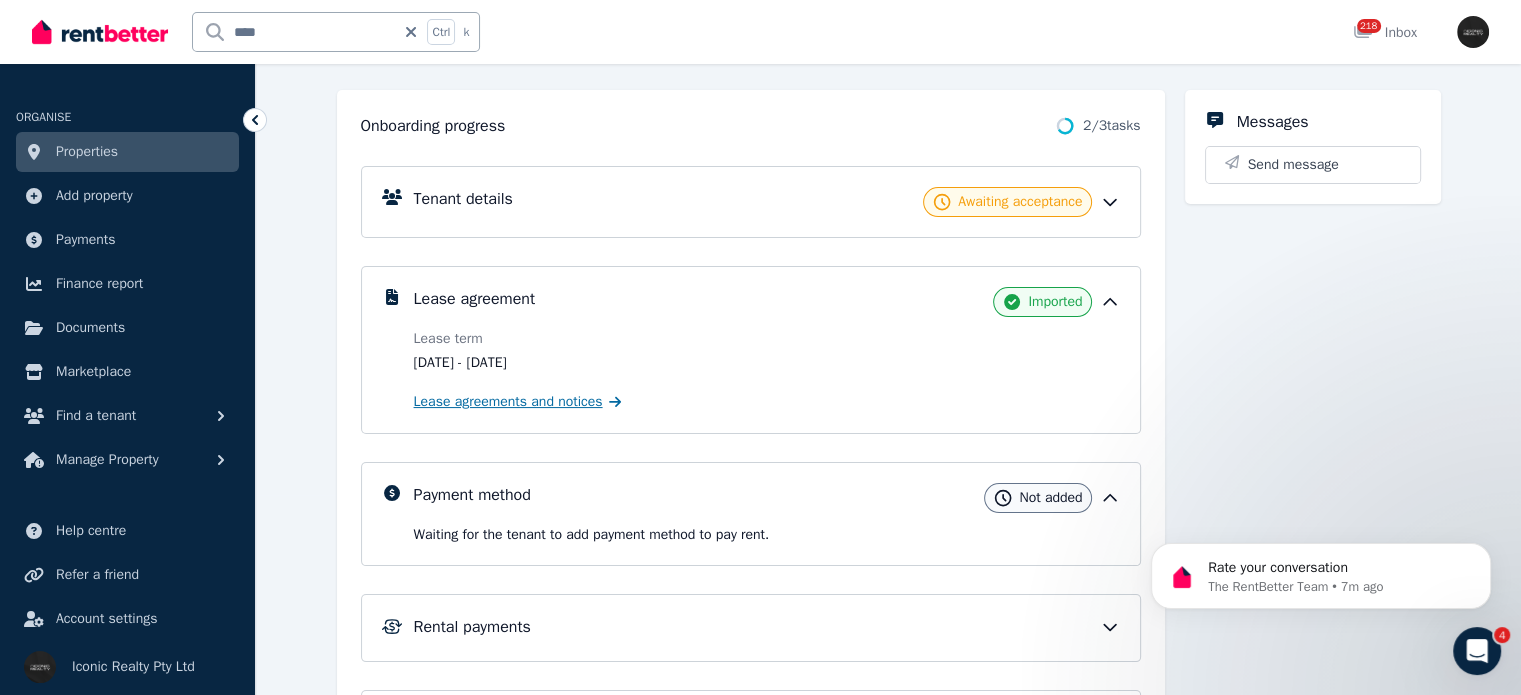 click on "Lease agreements and notices" at bounding box center [508, 402] 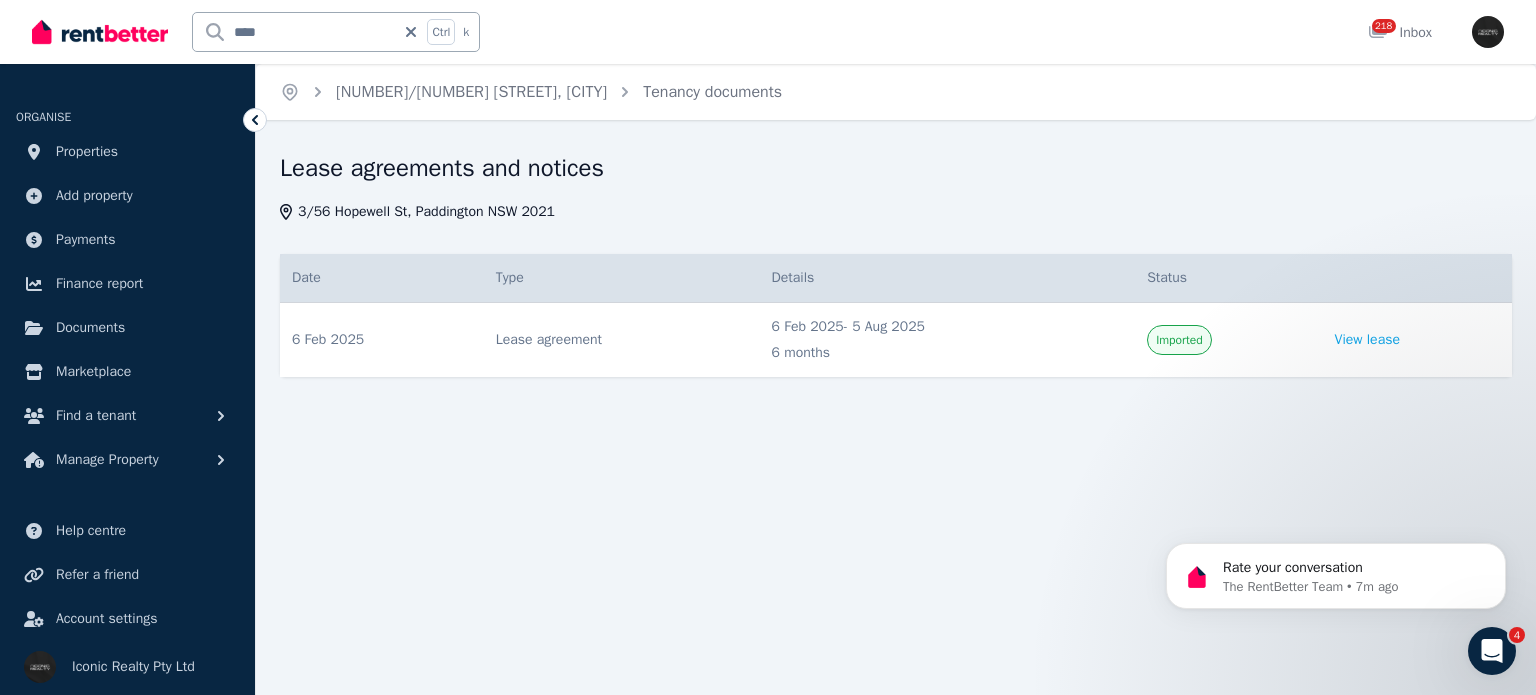 click on "****" at bounding box center (294, 32) 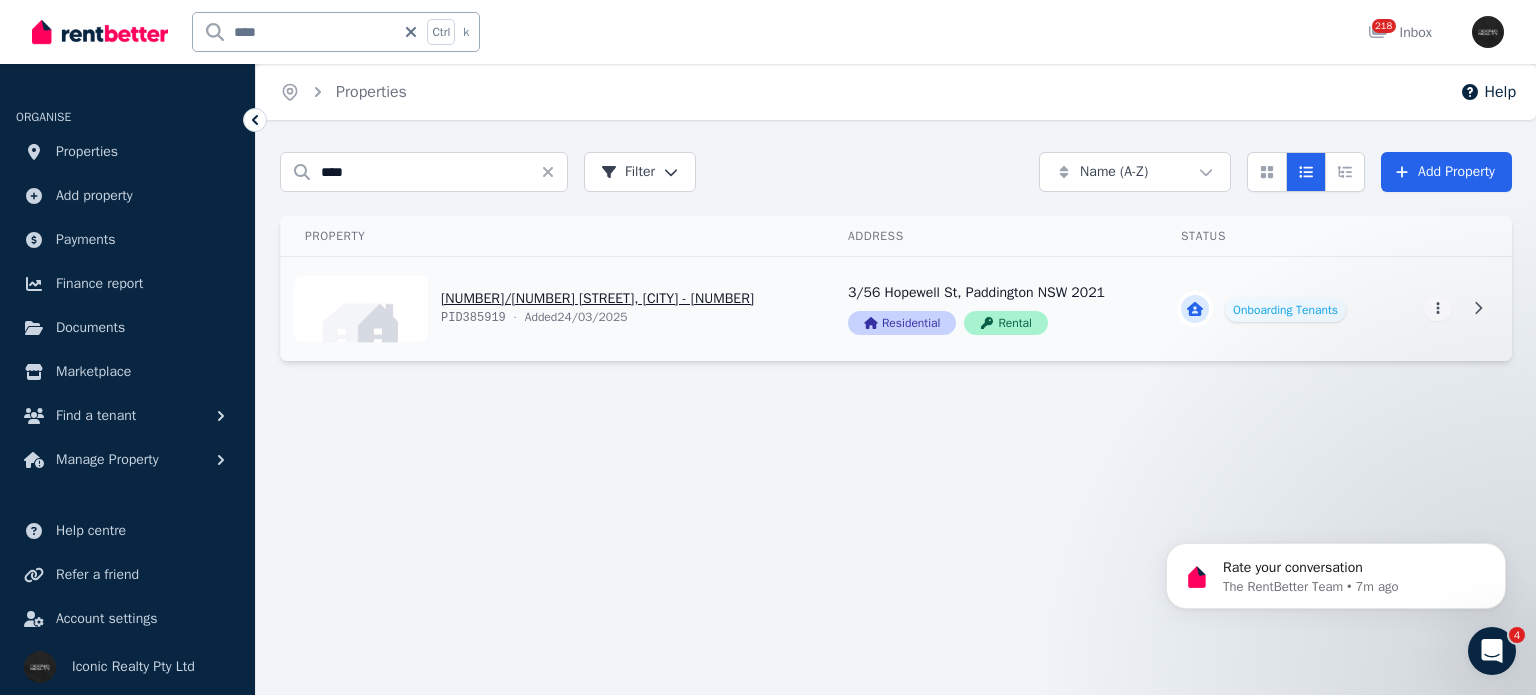 click on "View property details" at bounding box center [552, 309] 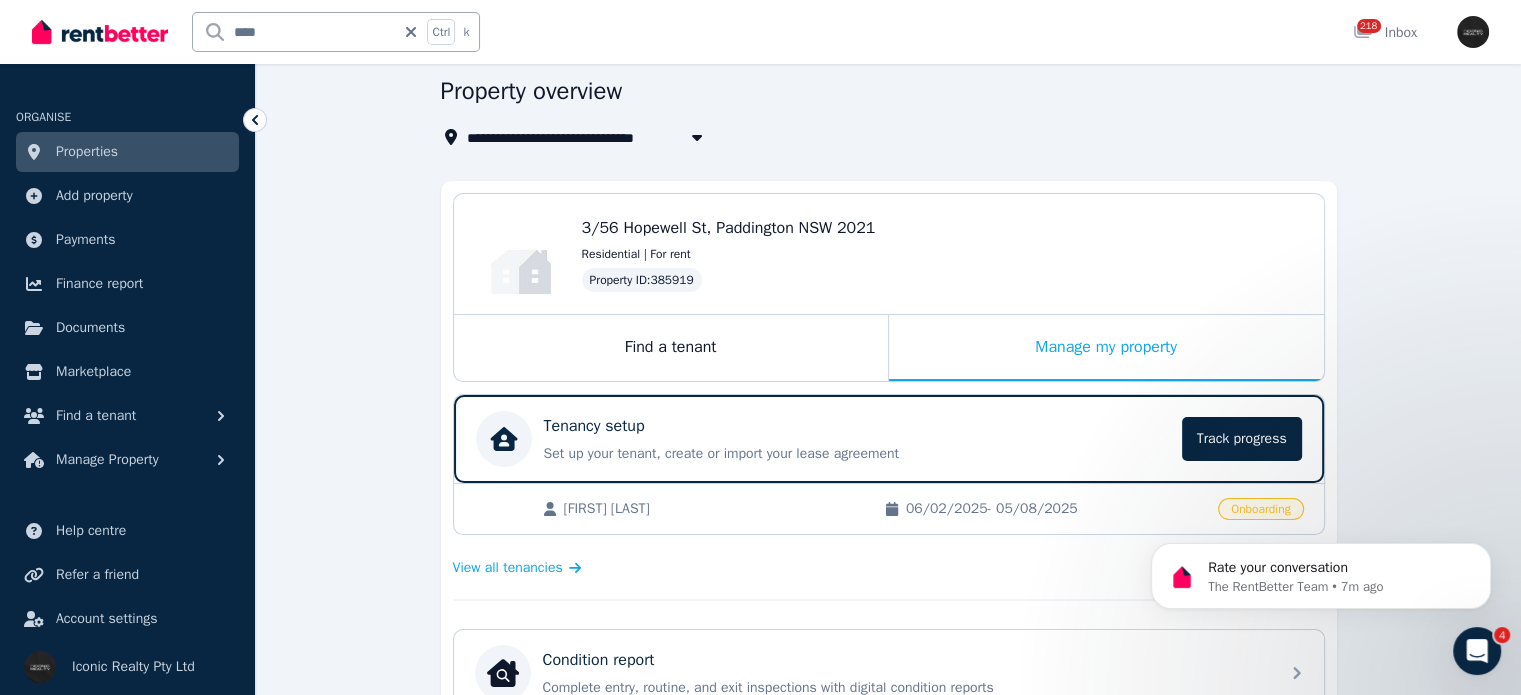 scroll, scrollTop: 100, scrollLeft: 0, axis: vertical 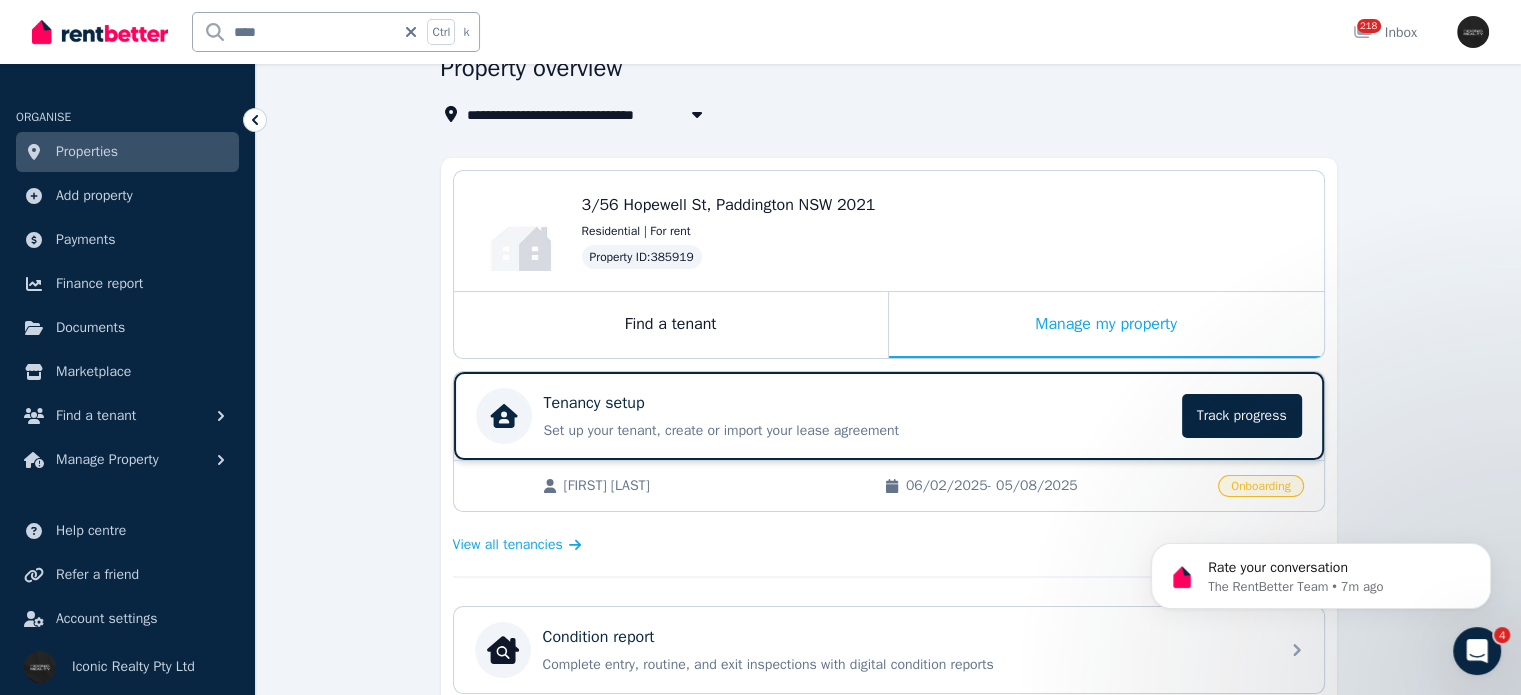 click on "Tenancy setup Set up your tenant, create or import your lease agreement Track progress" at bounding box center (857, 416) 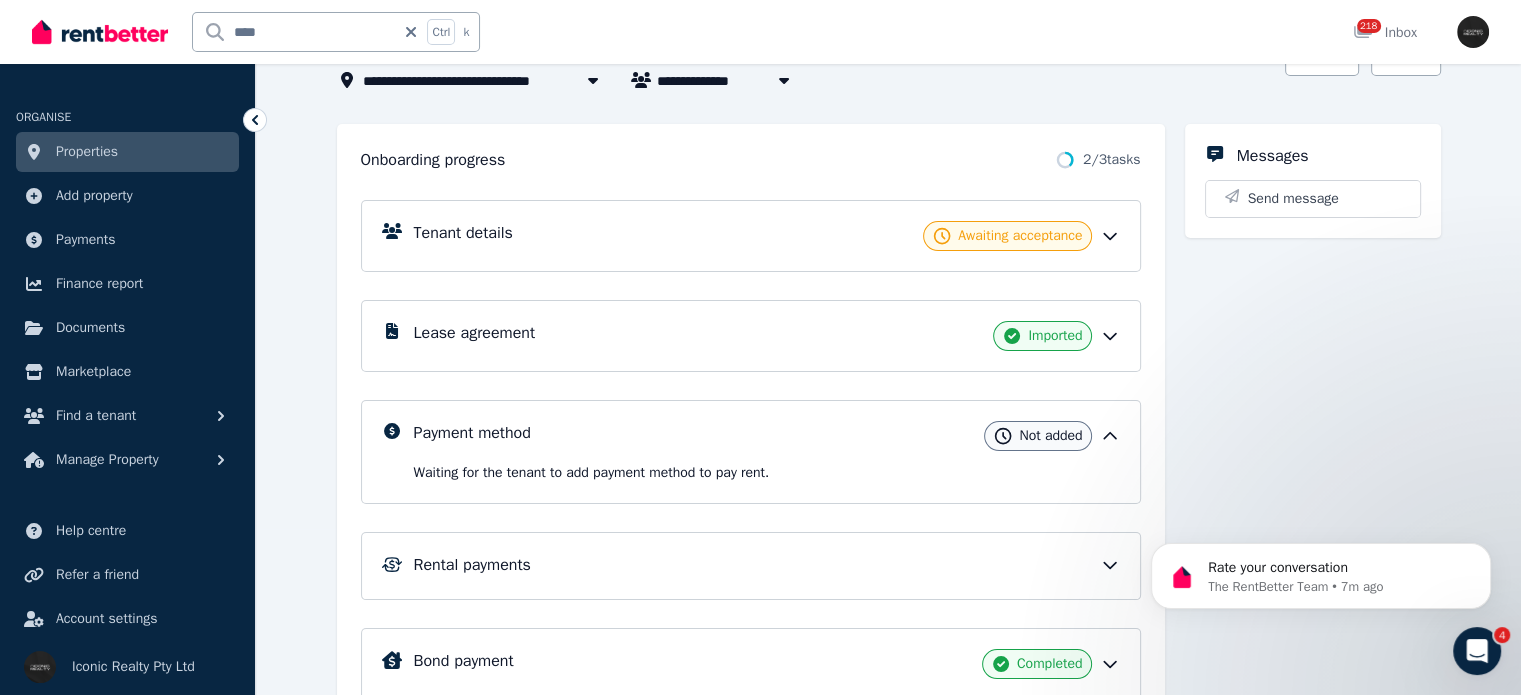 scroll, scrollTop: 200, scrollLeft: 0, axis: vertical 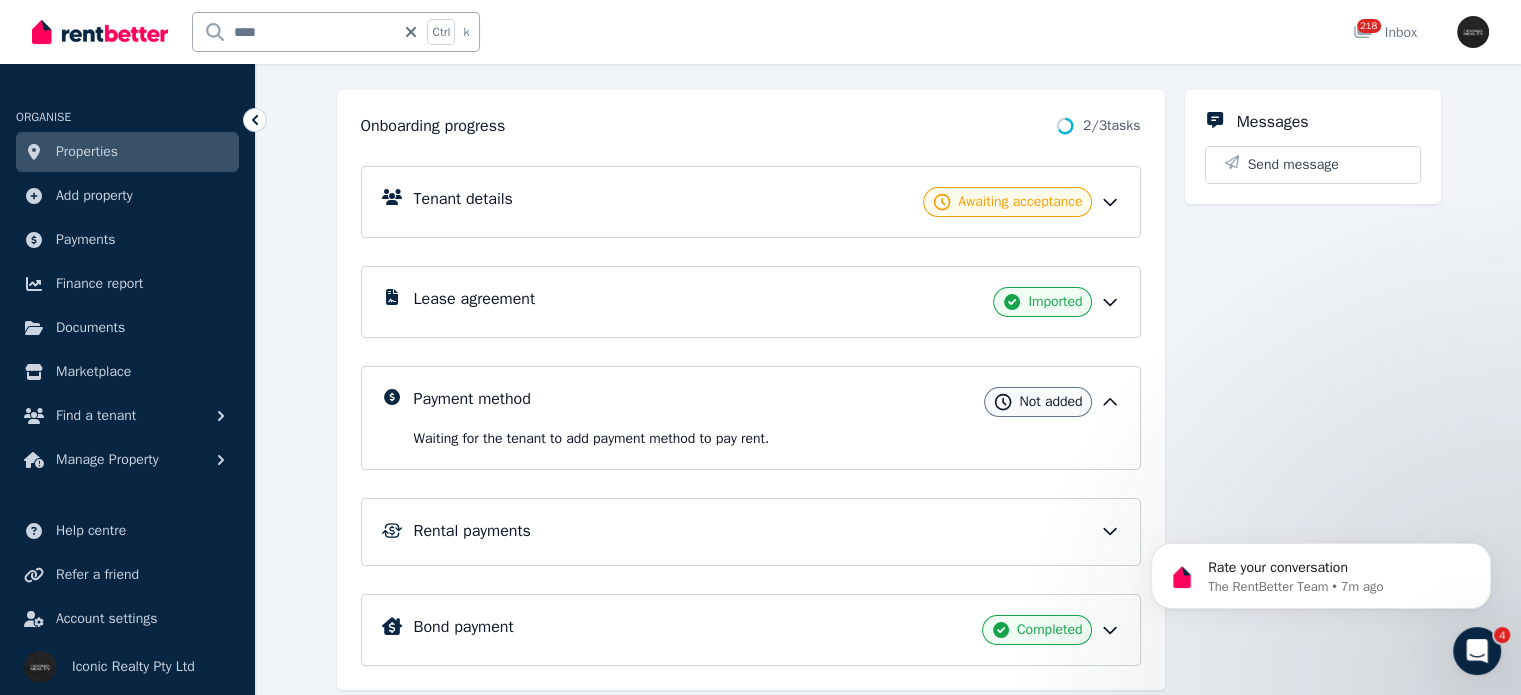 click on "Rental payments" at bounding box center (751, 532) 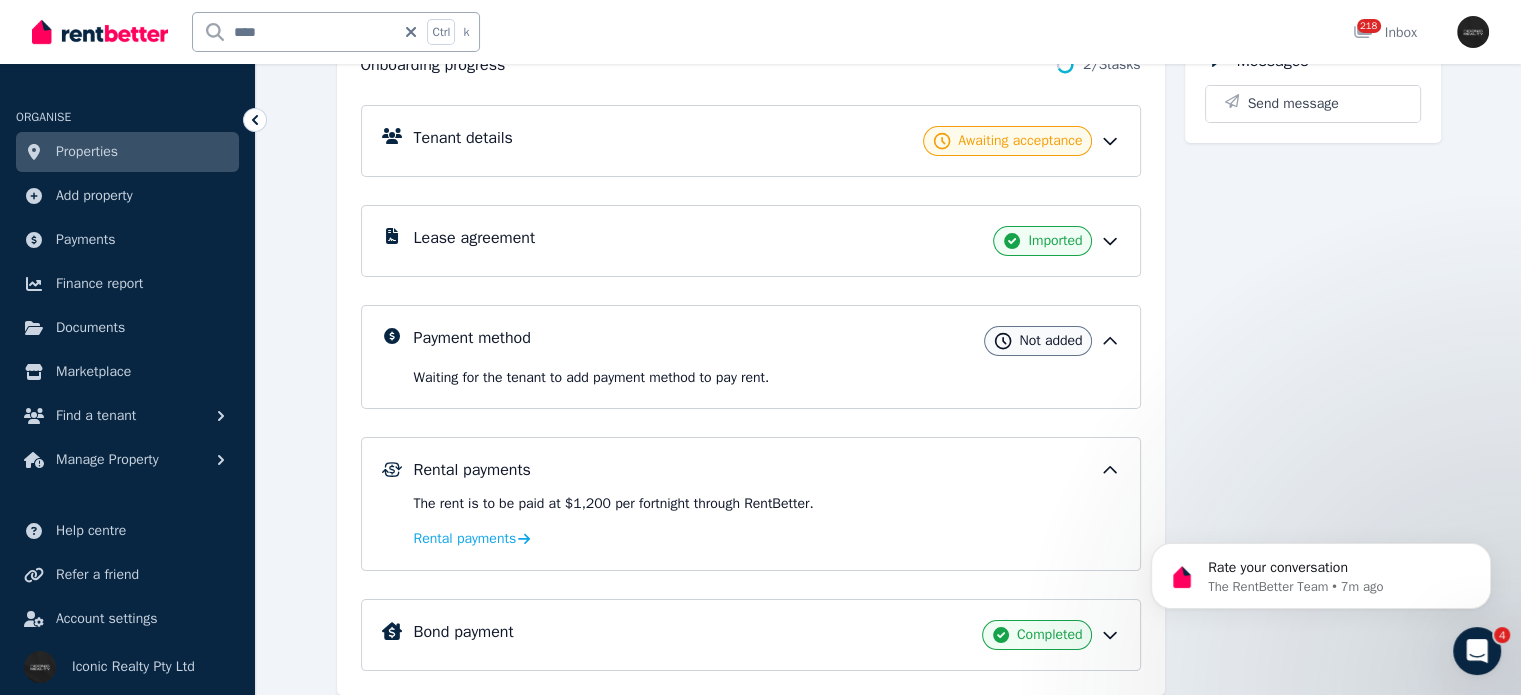 scroll, scrollTop: 325, scrollLeft: 0, axis: vertical 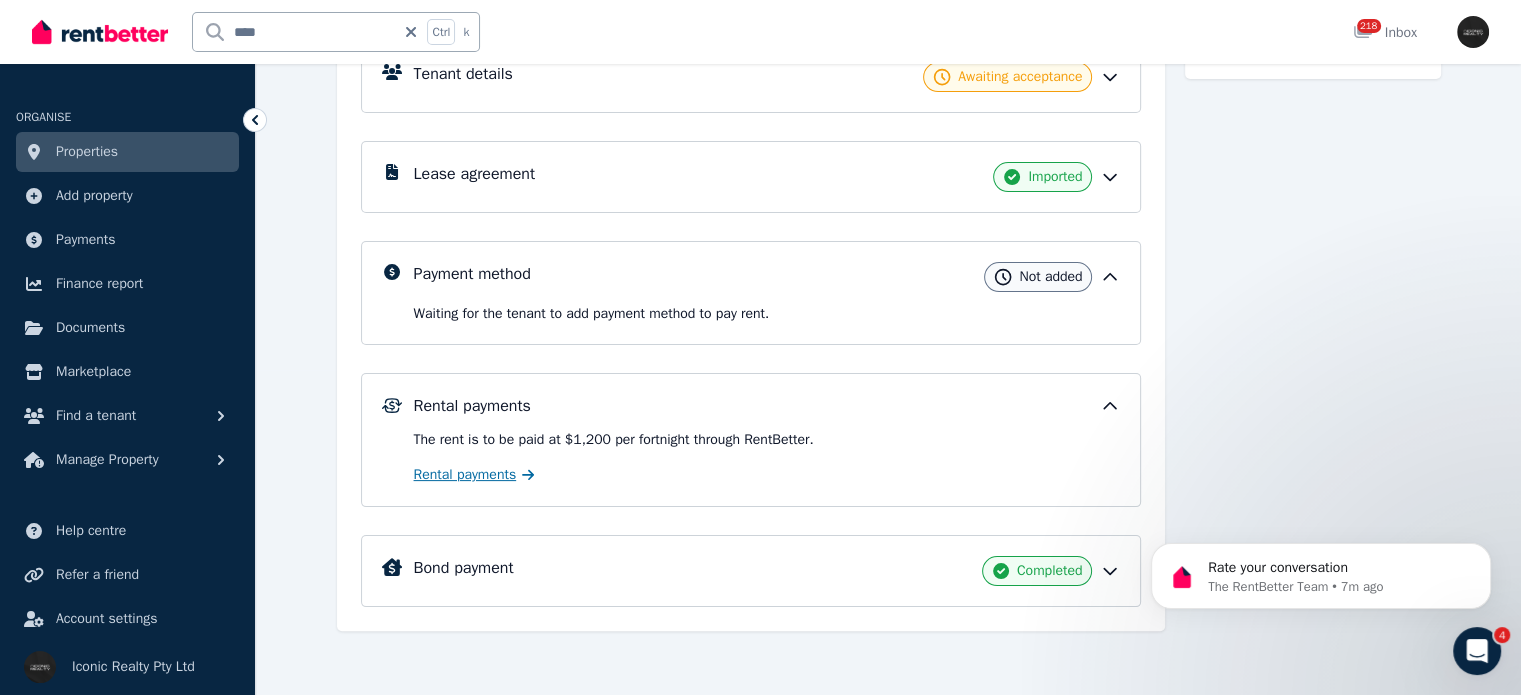 click on "Rental payments" at bounding box center [465, 475] 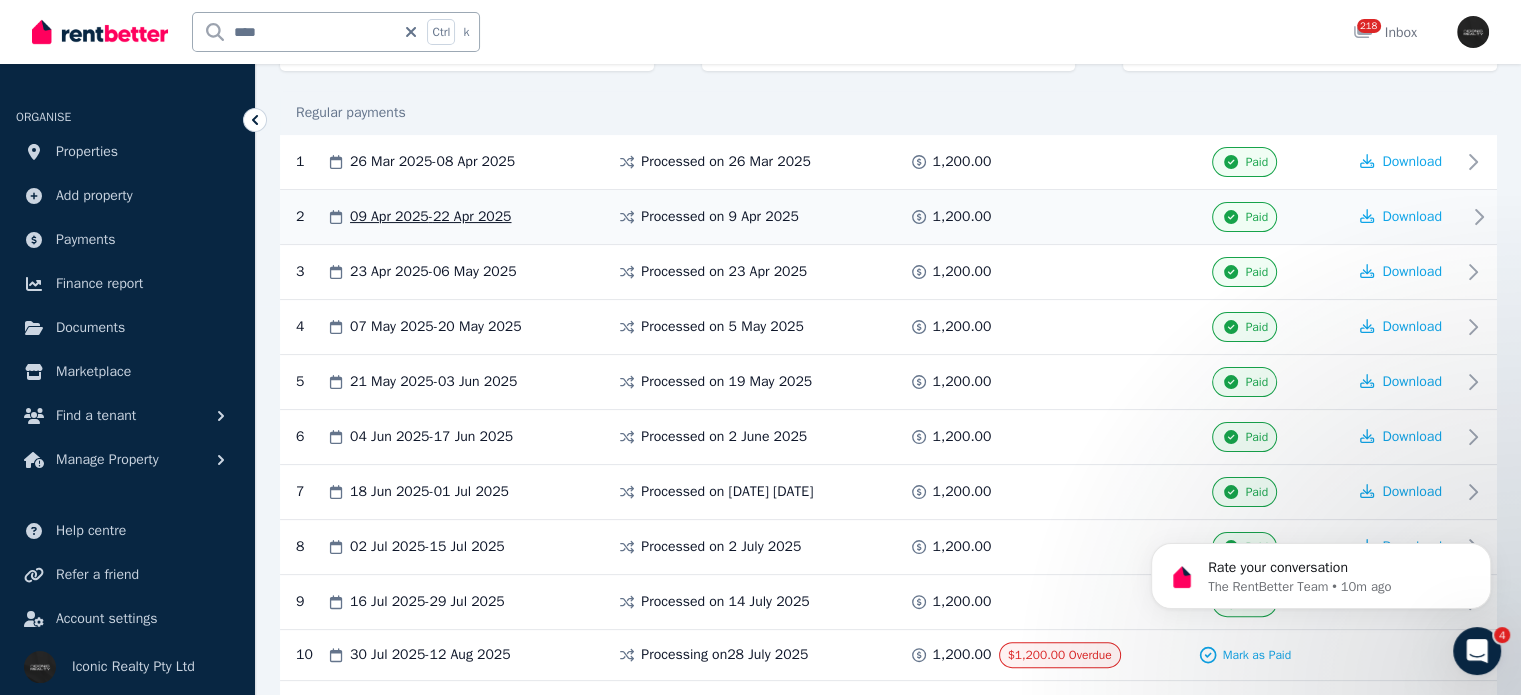 scroll, scrollTop: 384, scrollLeft: 0, axis: vertical 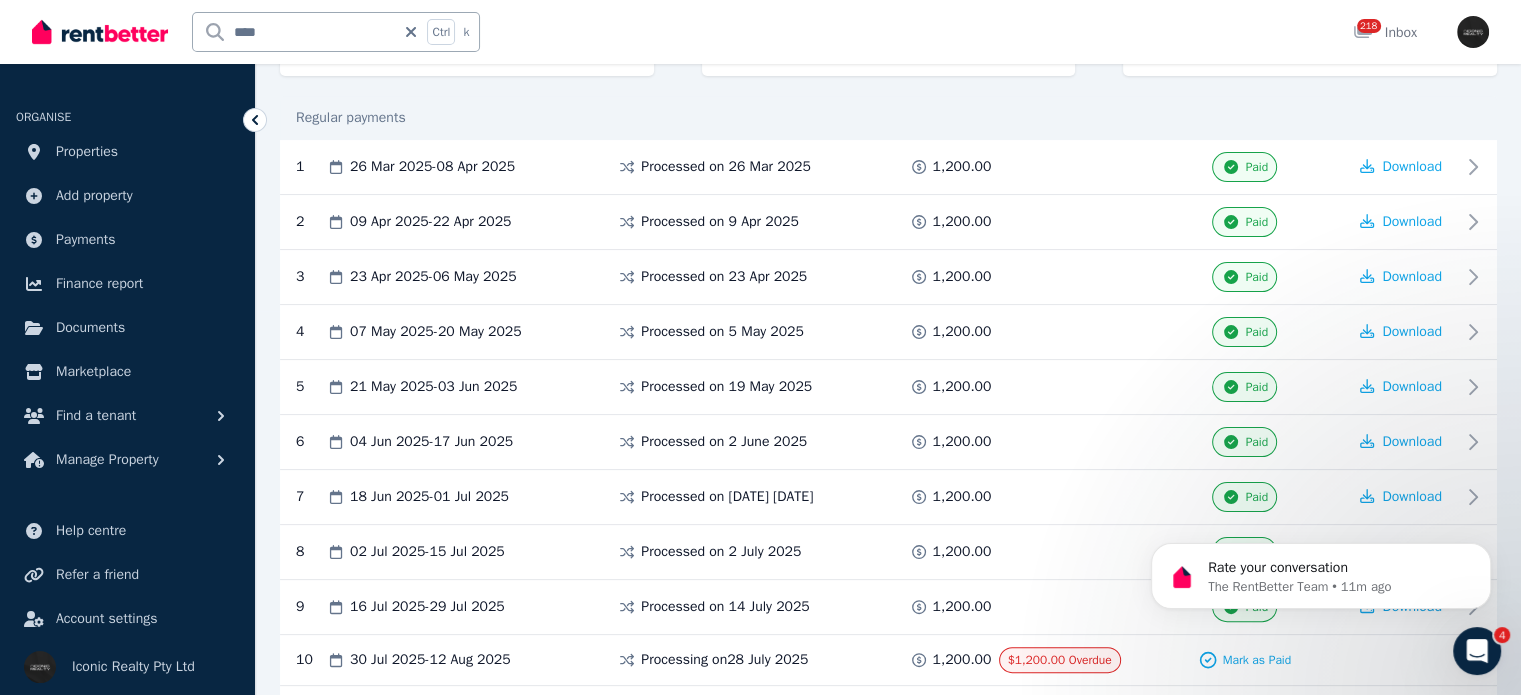 click 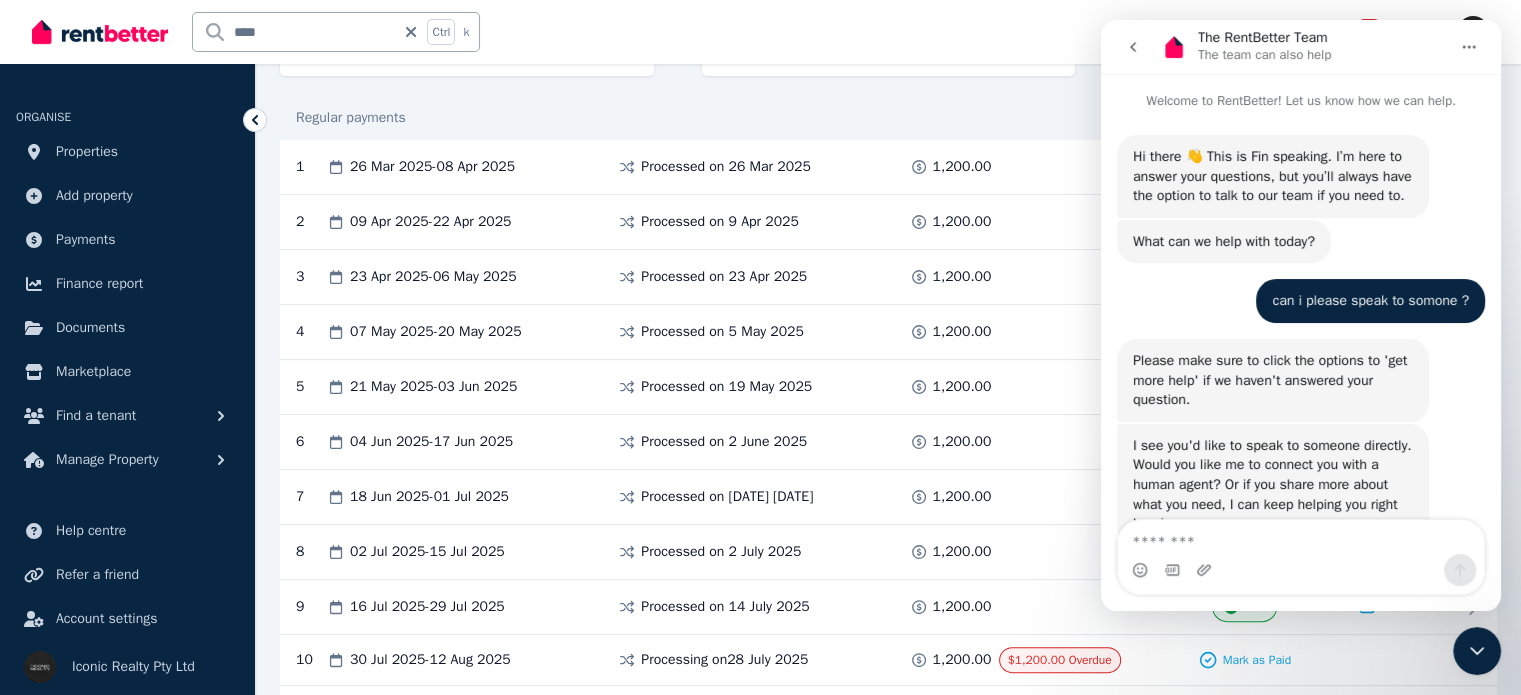 scroll, scrollTop: 2, scrollLeft: 0, axis: vertical 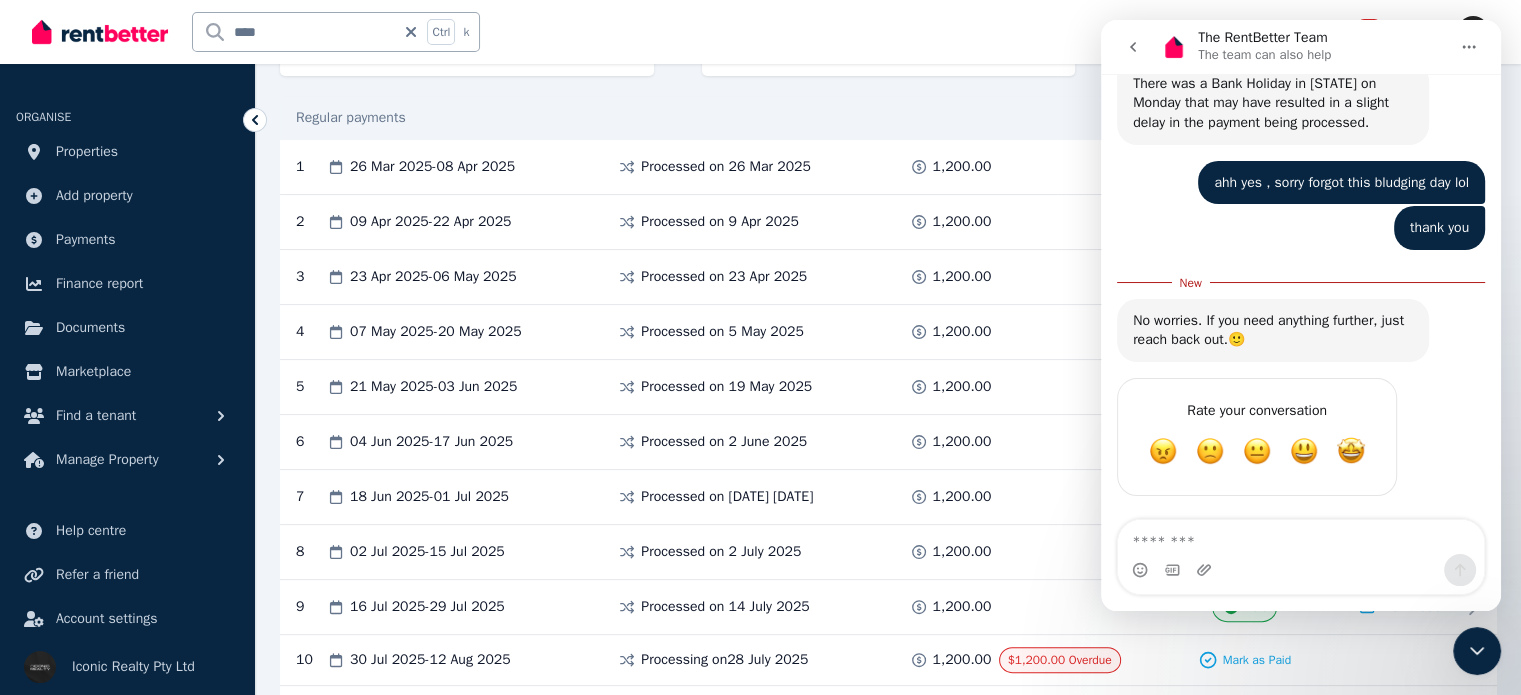 click at bounding box center [1301, 537] 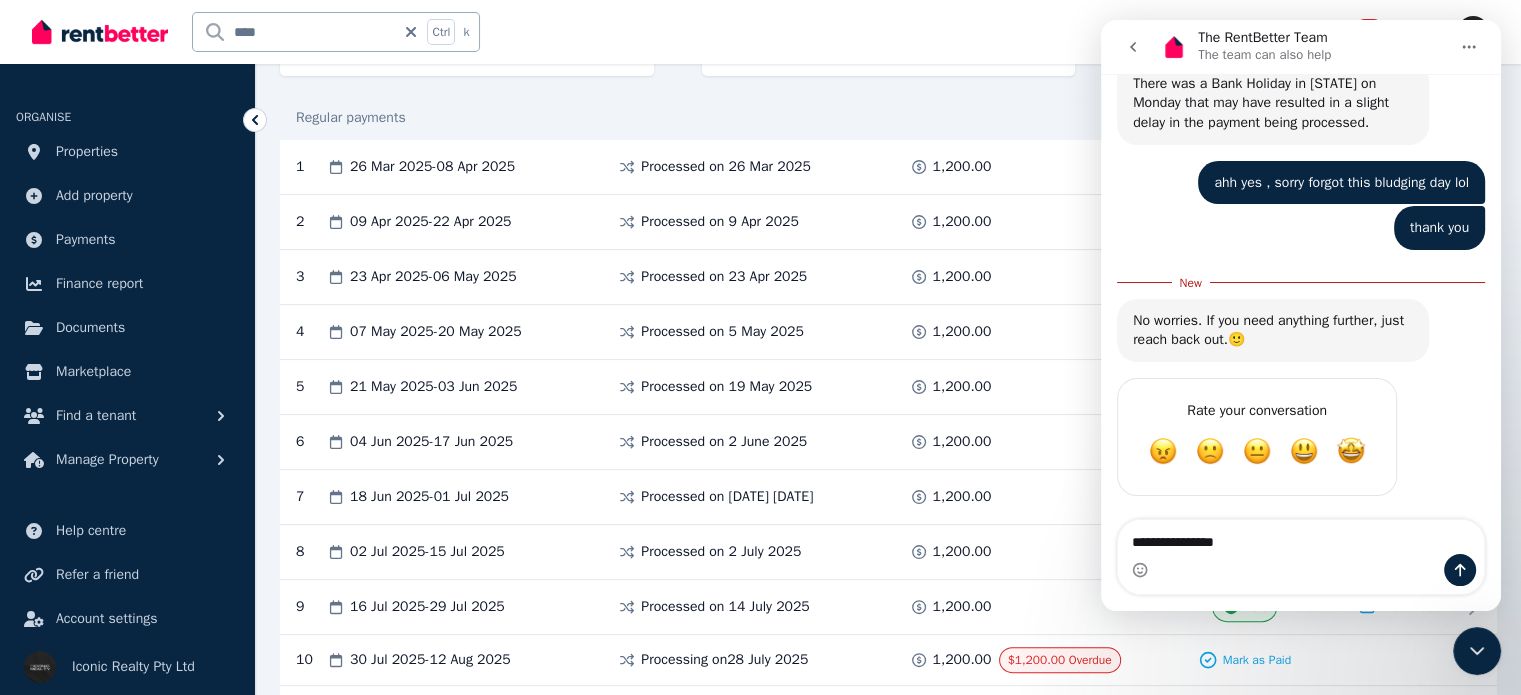 type on "**********" 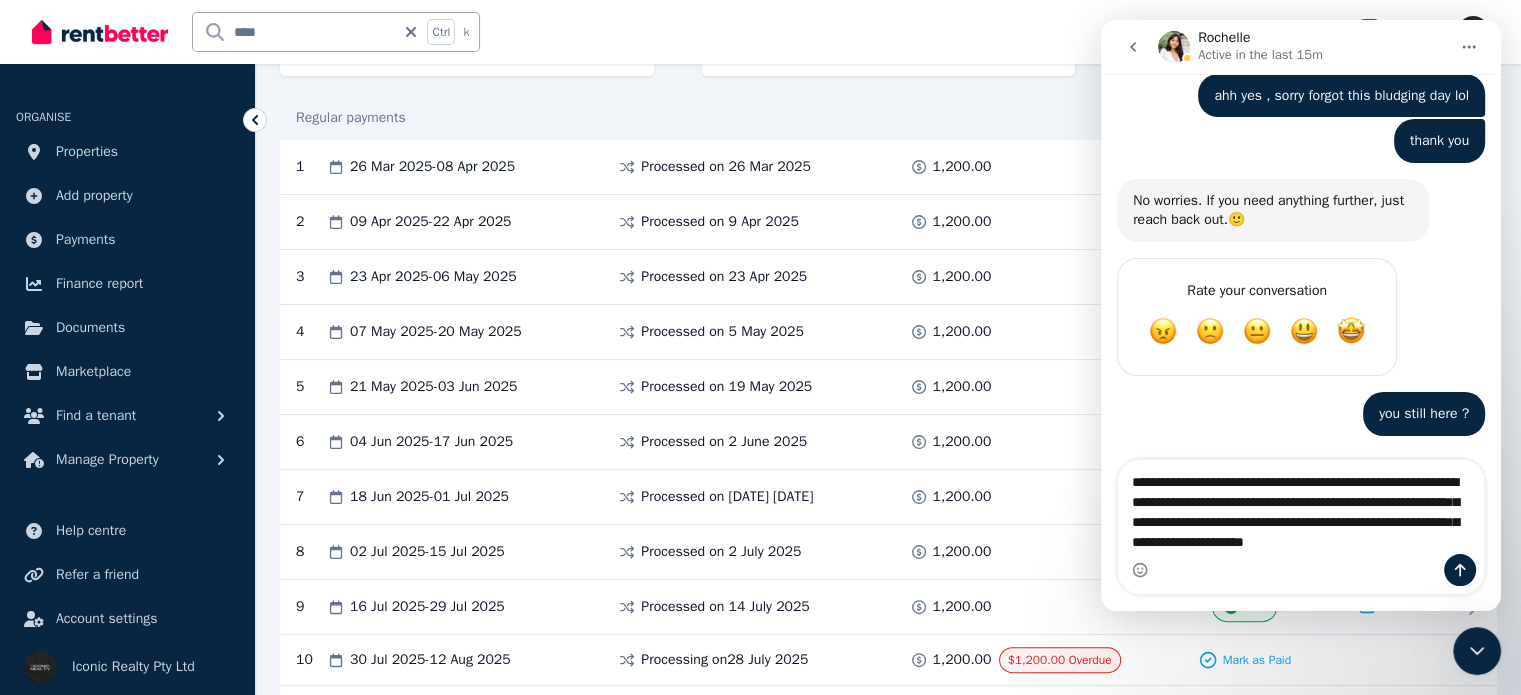 scroll, scrollTop: 1194, scrollLeft: 0, axis: vertical 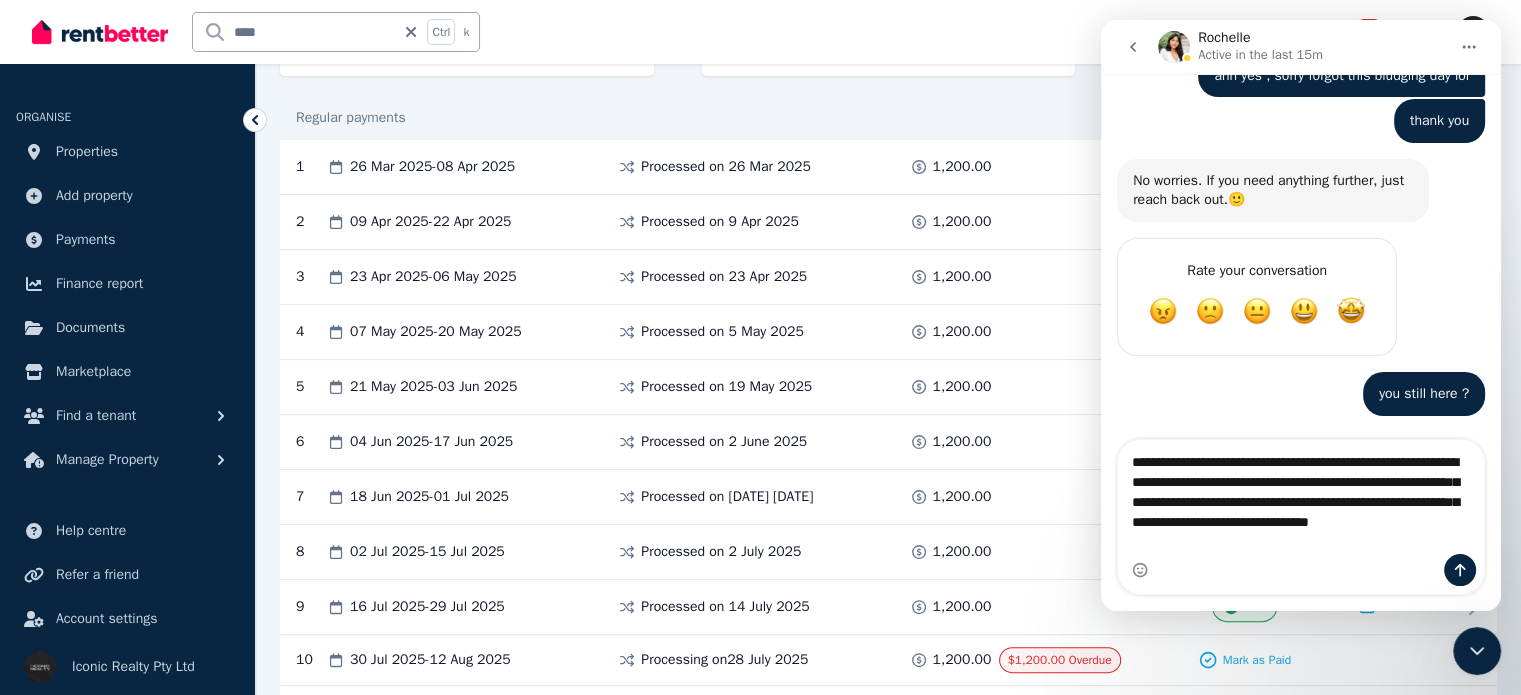 type on "**********" 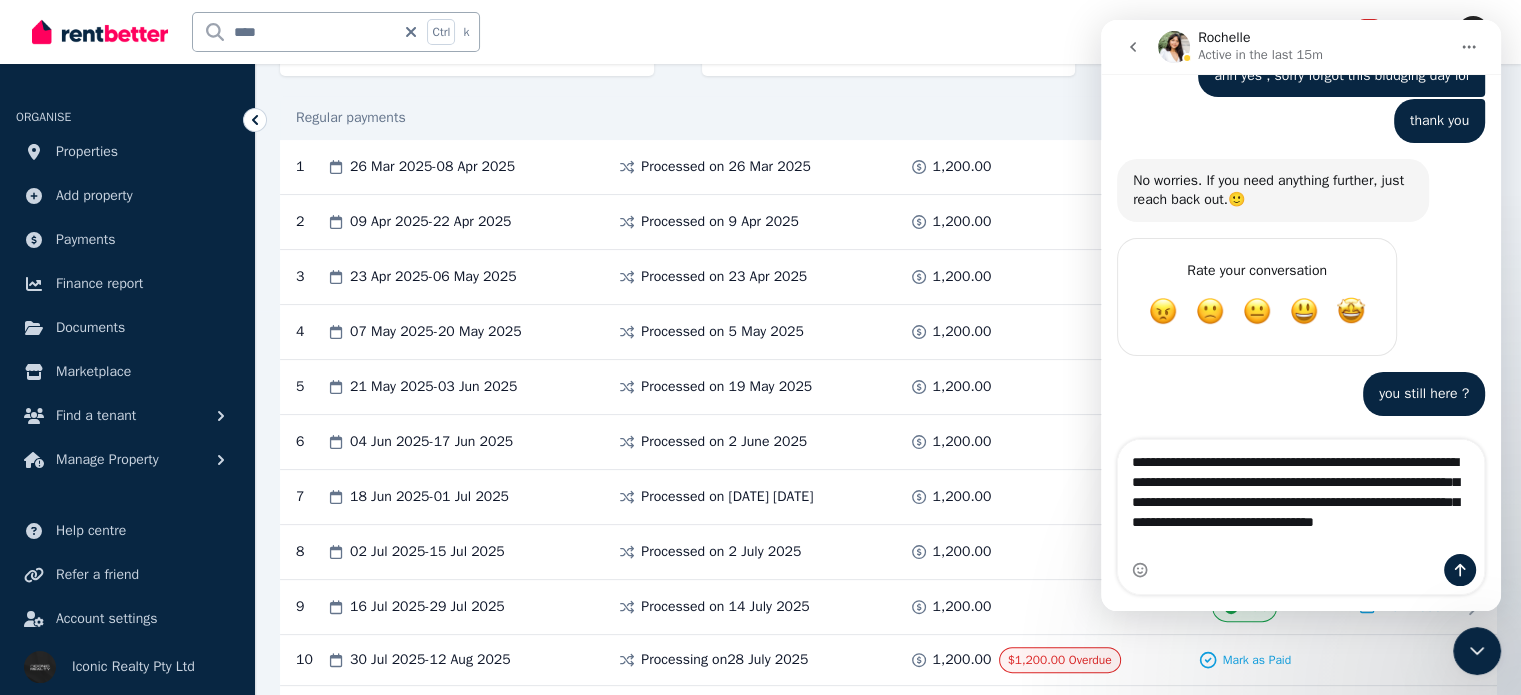 type 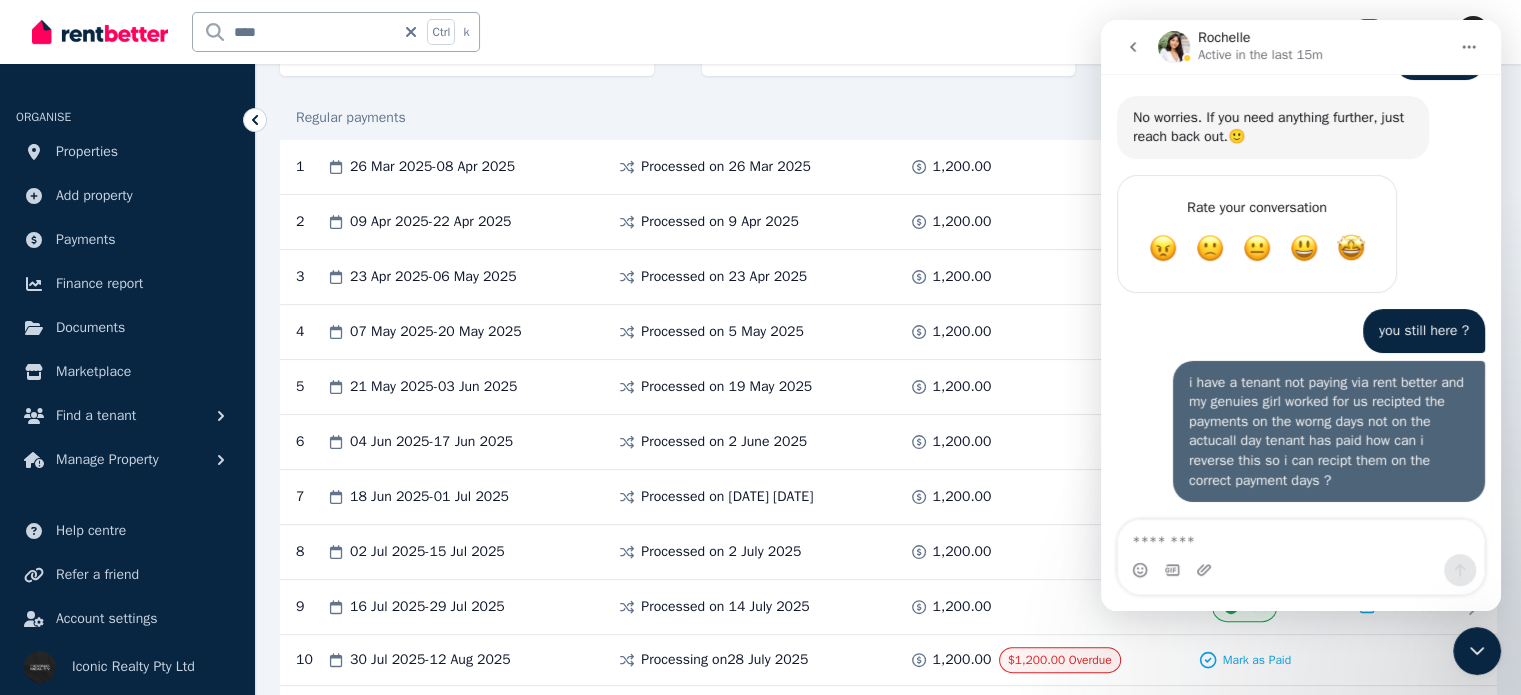 scroll, scrollTop: 1258, scrollLeft: 0, axis: vertical 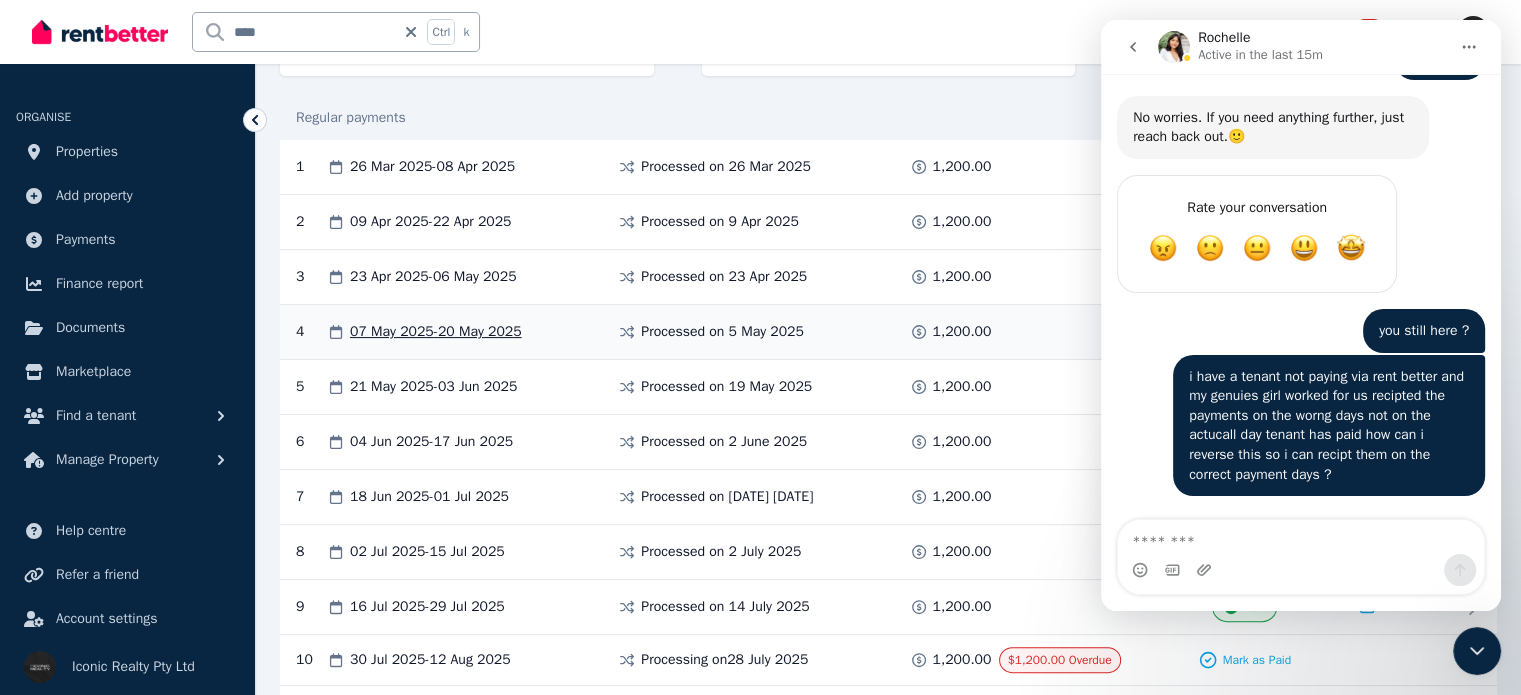 click at bounding box center (1074, 332) 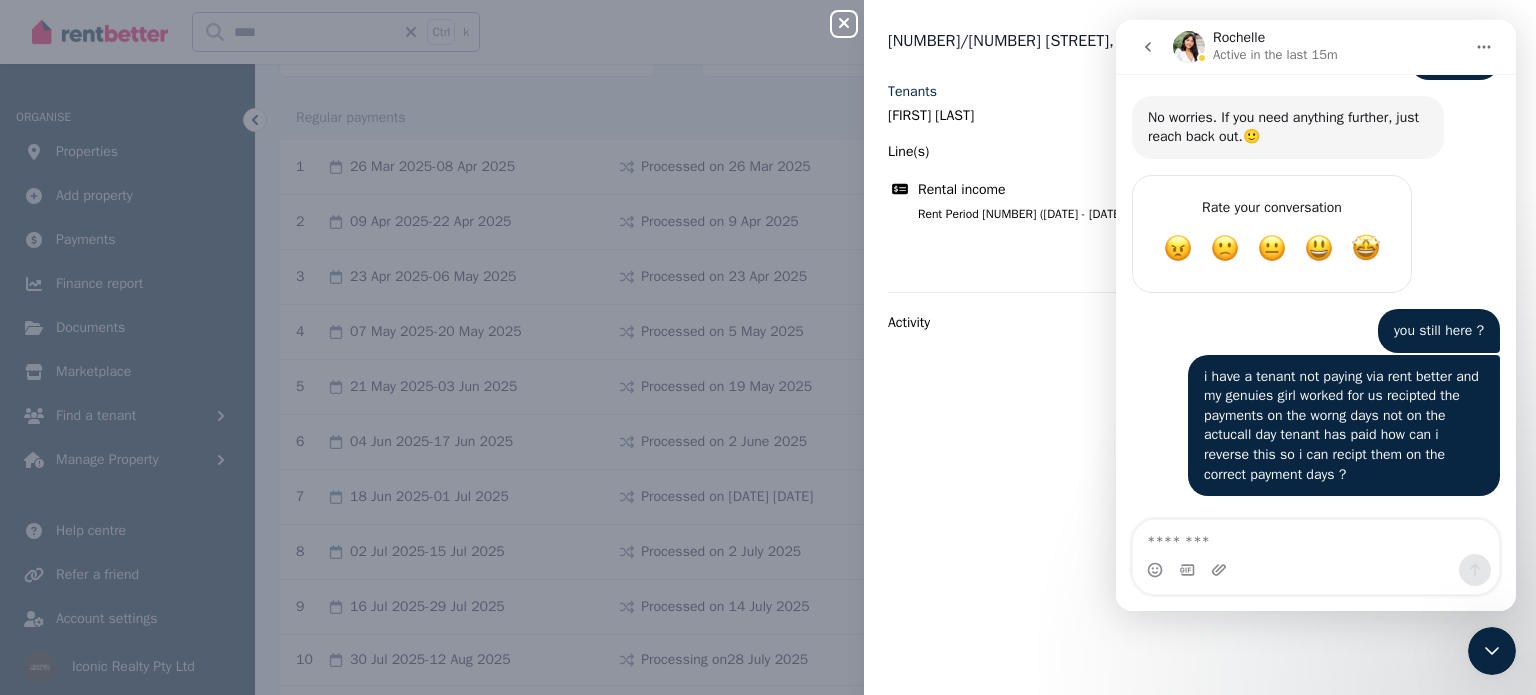 click on "Close panel [NUMBER]/[NUMBER] [STREET], [CITY] - [NUMBER] Mark as not paid Tenants [FIRST] [LAST] Line(s) Rental income Rent Period [NUMBER] ([DATE] - [DATE]) for [NUMBER]/[NUMBER] [STREET], [CITY] Amount: $[NUMBER].[NUMBER] Total: $[NUMBER].[NUMBER] Activity" at bounding box center [768, 347] 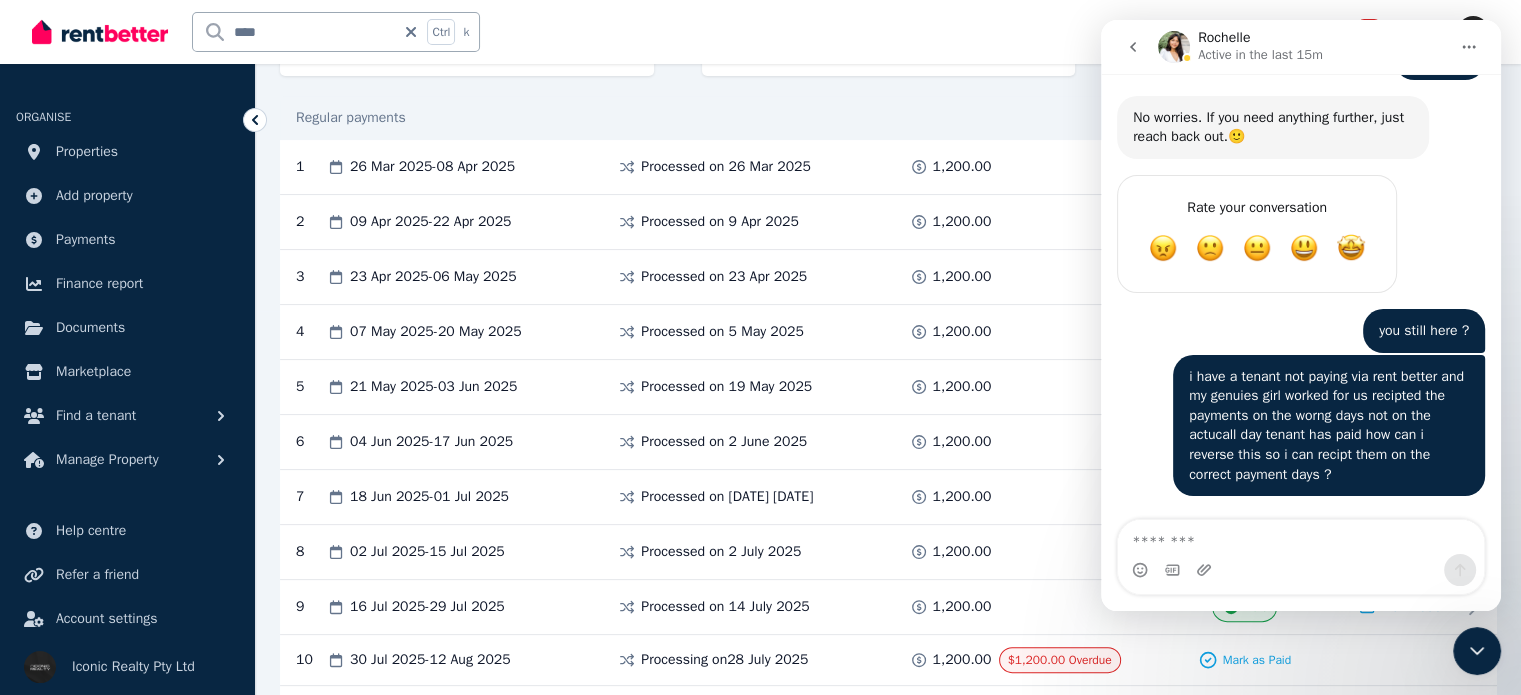 click 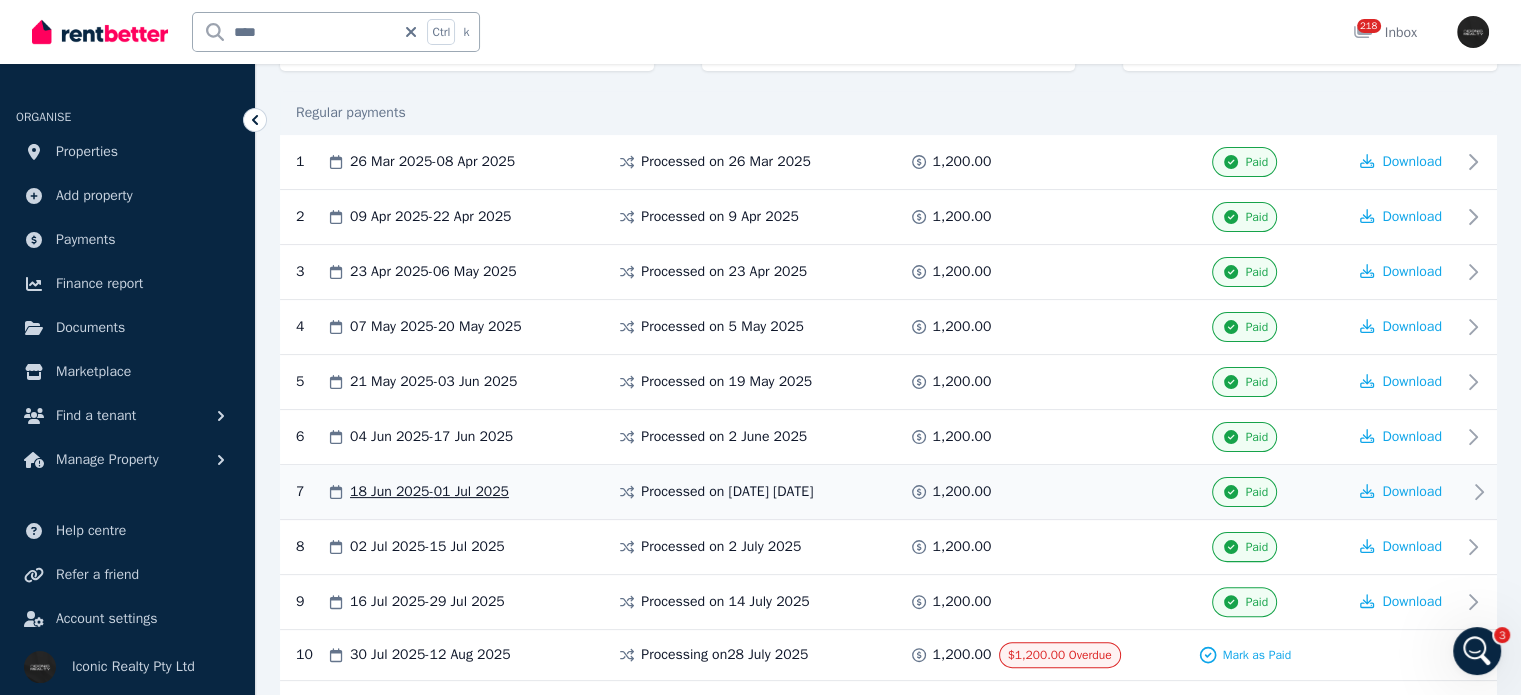 scroll, scrollTop: 384, scrollLeft: 0, axis: vertical 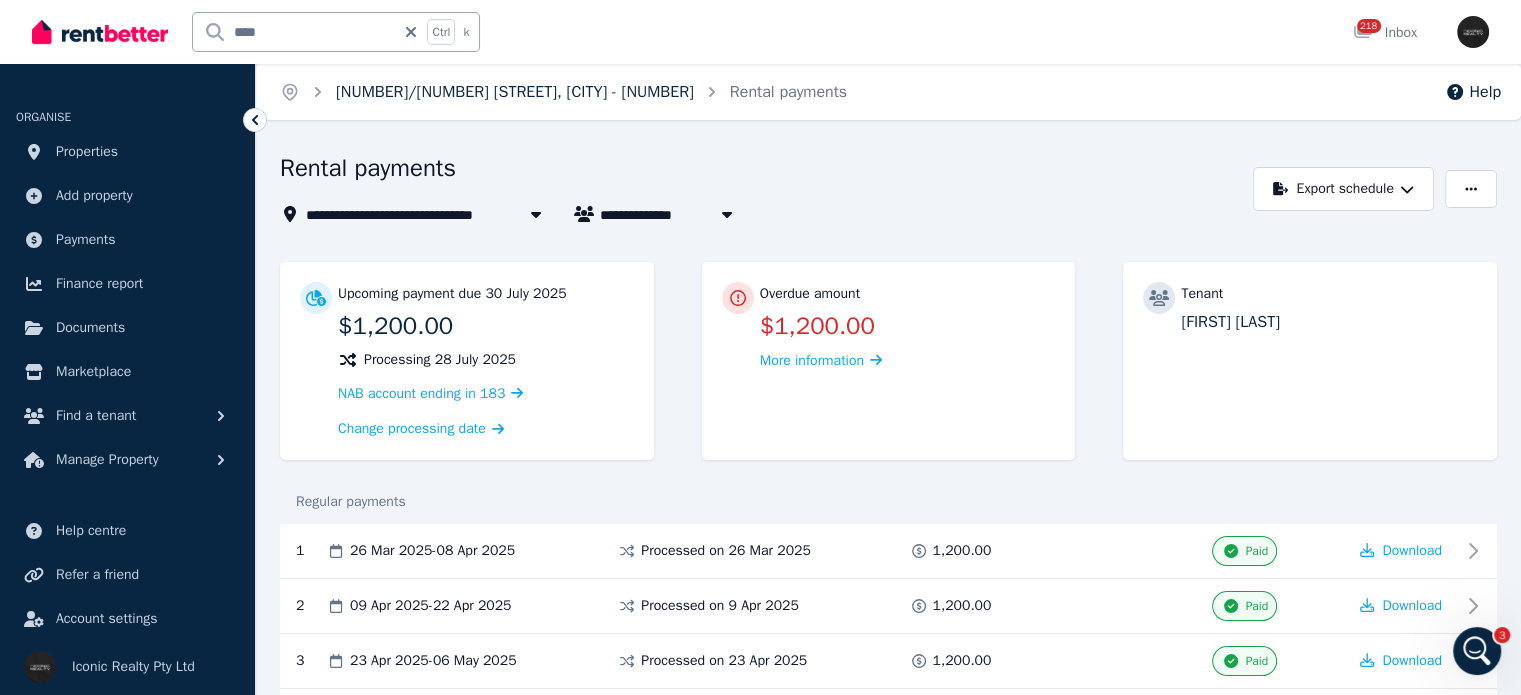 click on "[NUMBER]/[NUMBER] [STREET], [CITY] - [NUMBER]" at bounding box center (515, 92) 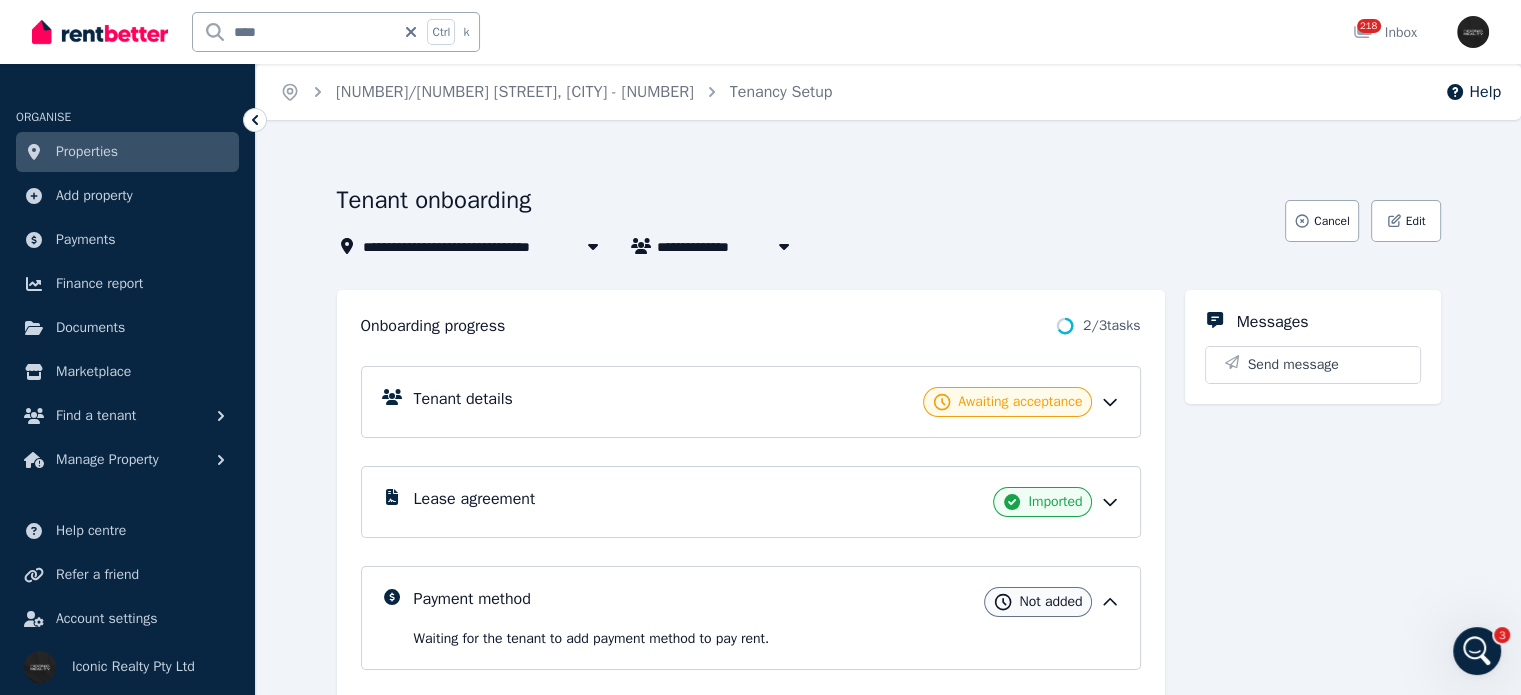 click on "Tenant details Awaiting acceptance" at bounding box center [767, 402] 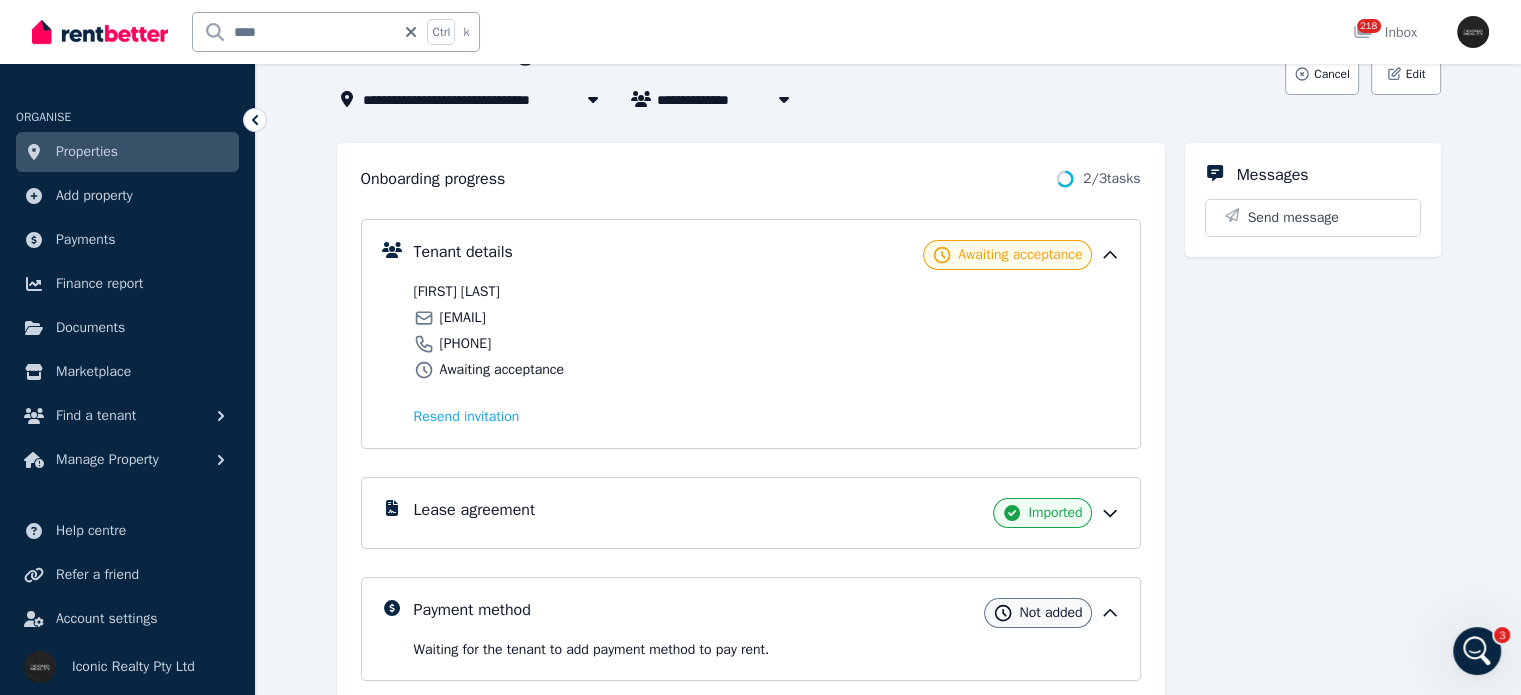 scroll, scrollTop: 200, scrollLeft: 0, axis: vertical 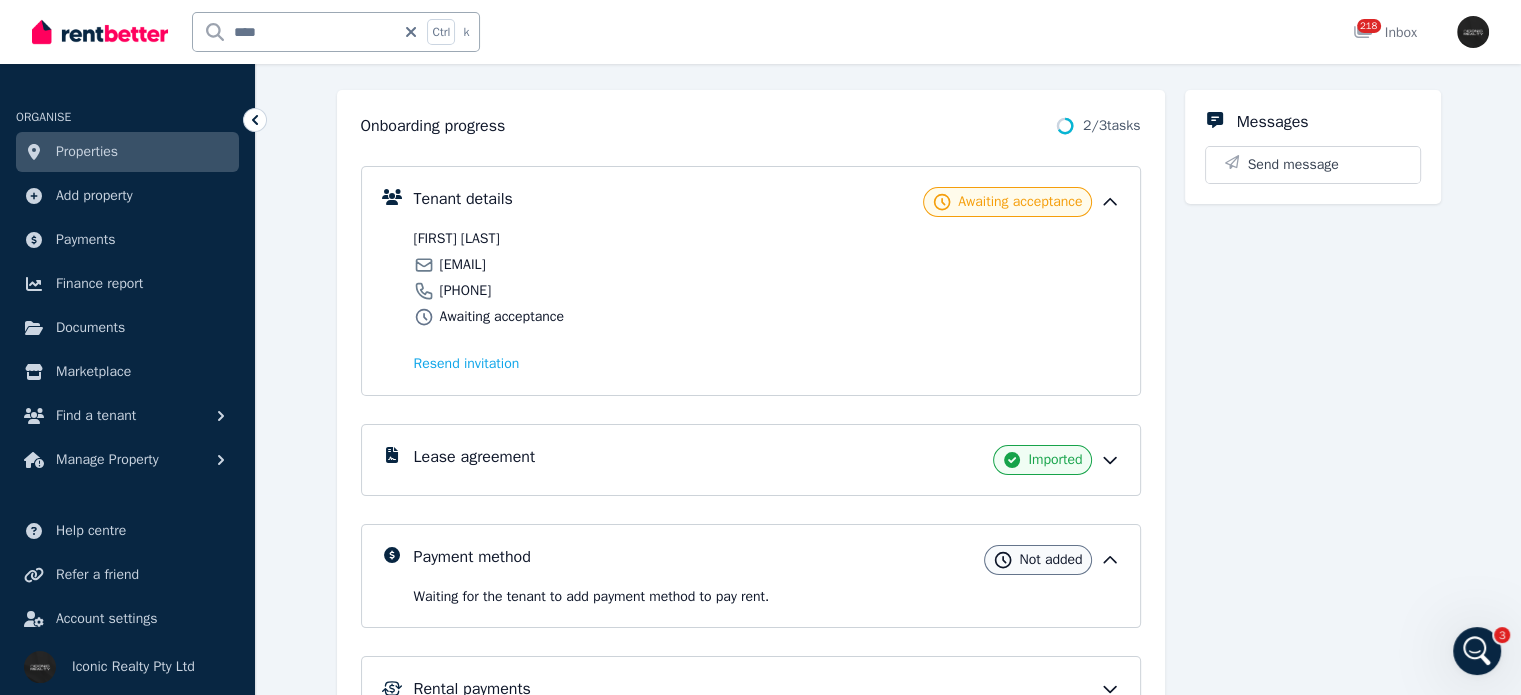 click 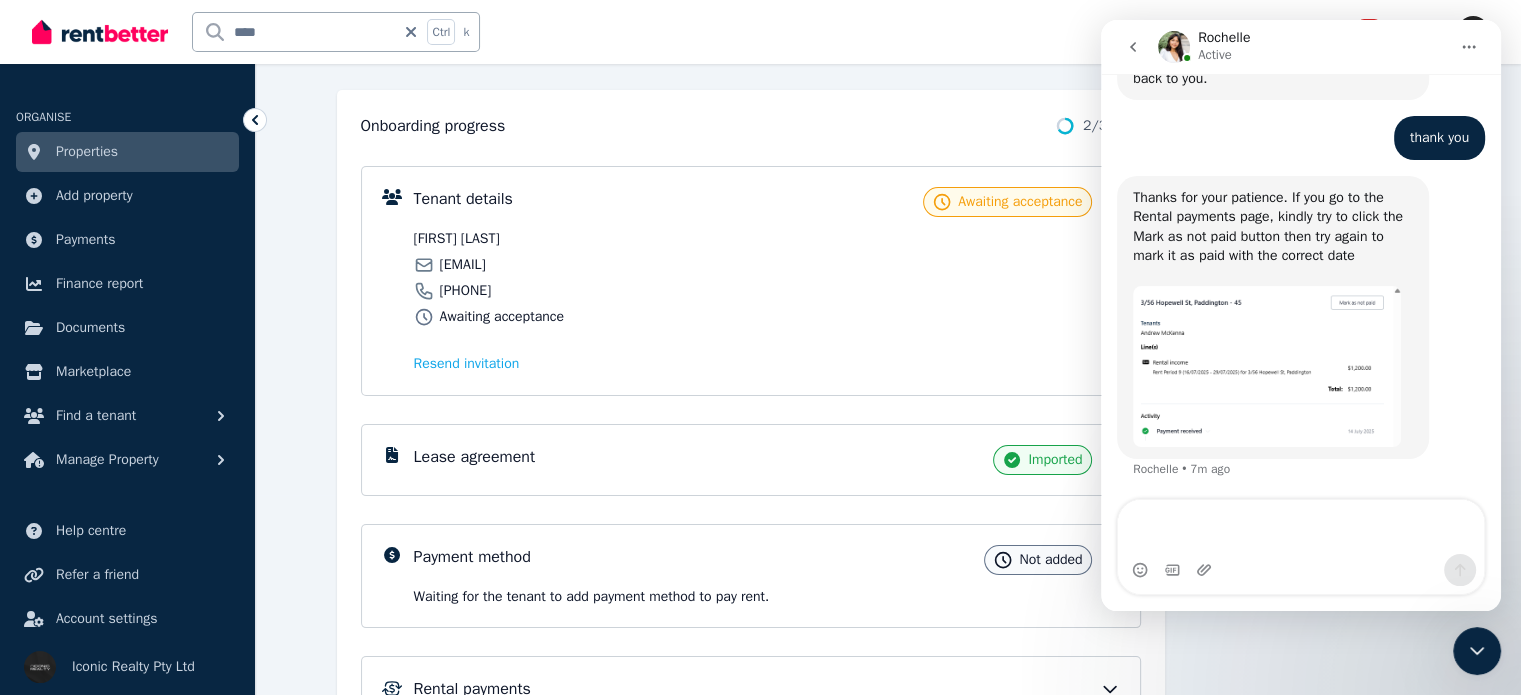 scroll, scrollTop: 1875, scrollLeft: 0, axis: vertical 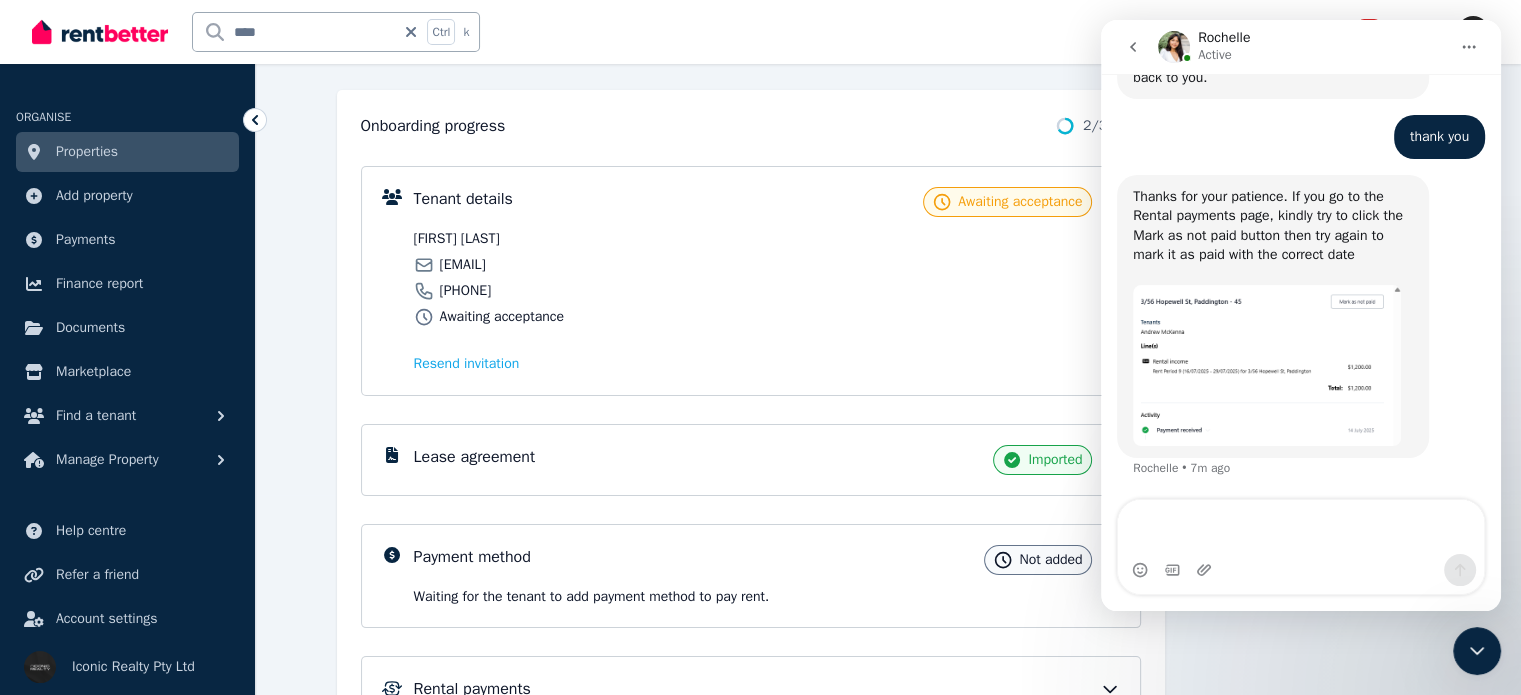 click at bounding box center (1267, 365) 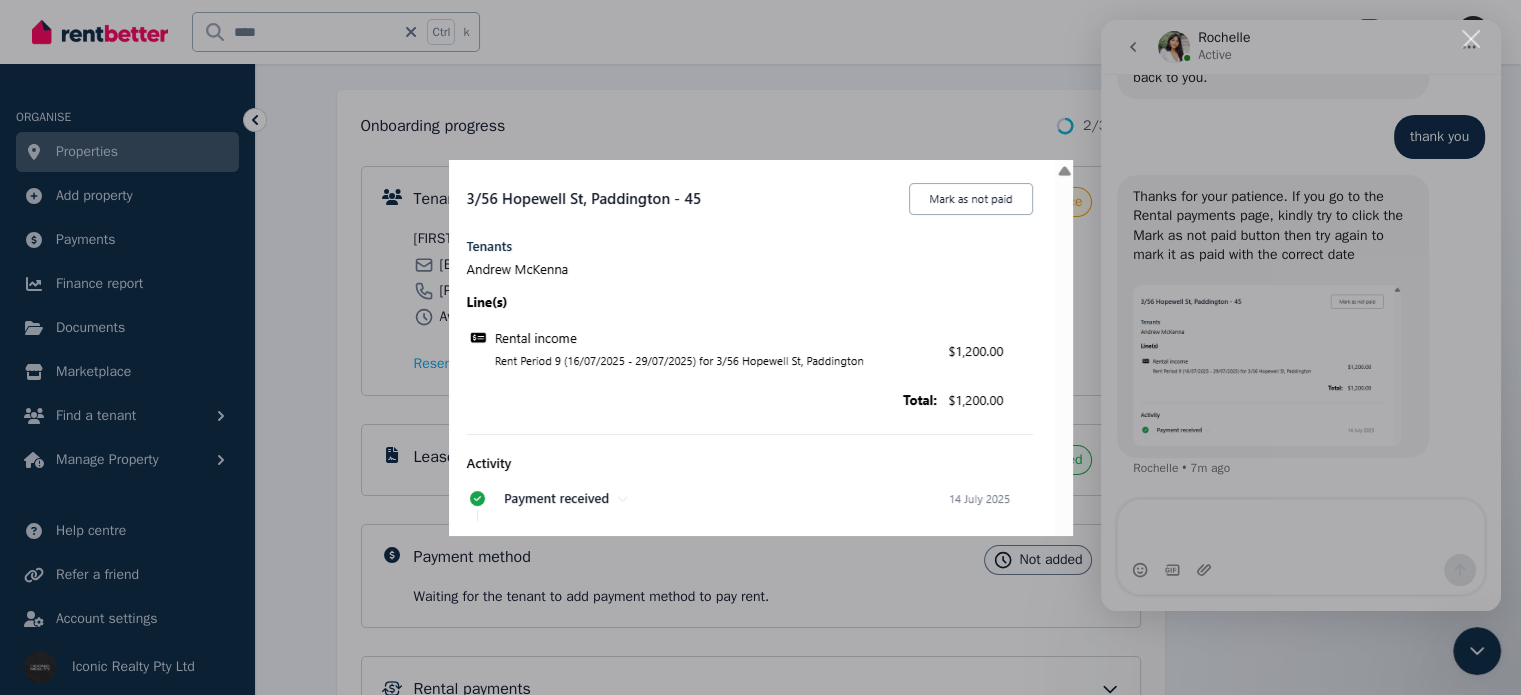 scroll, scrollTop: 0, scrollLeft: 0, axis: both 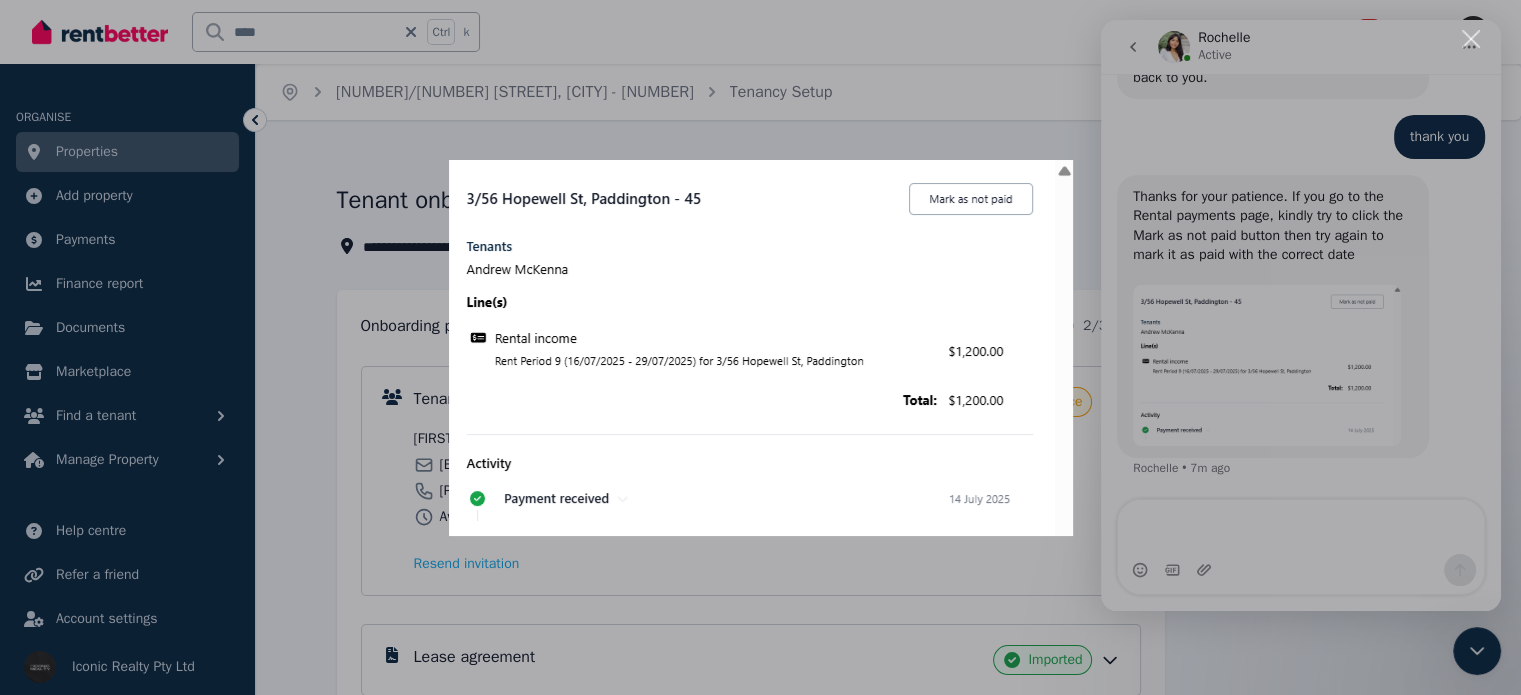 click at bounding box center [760, 347] 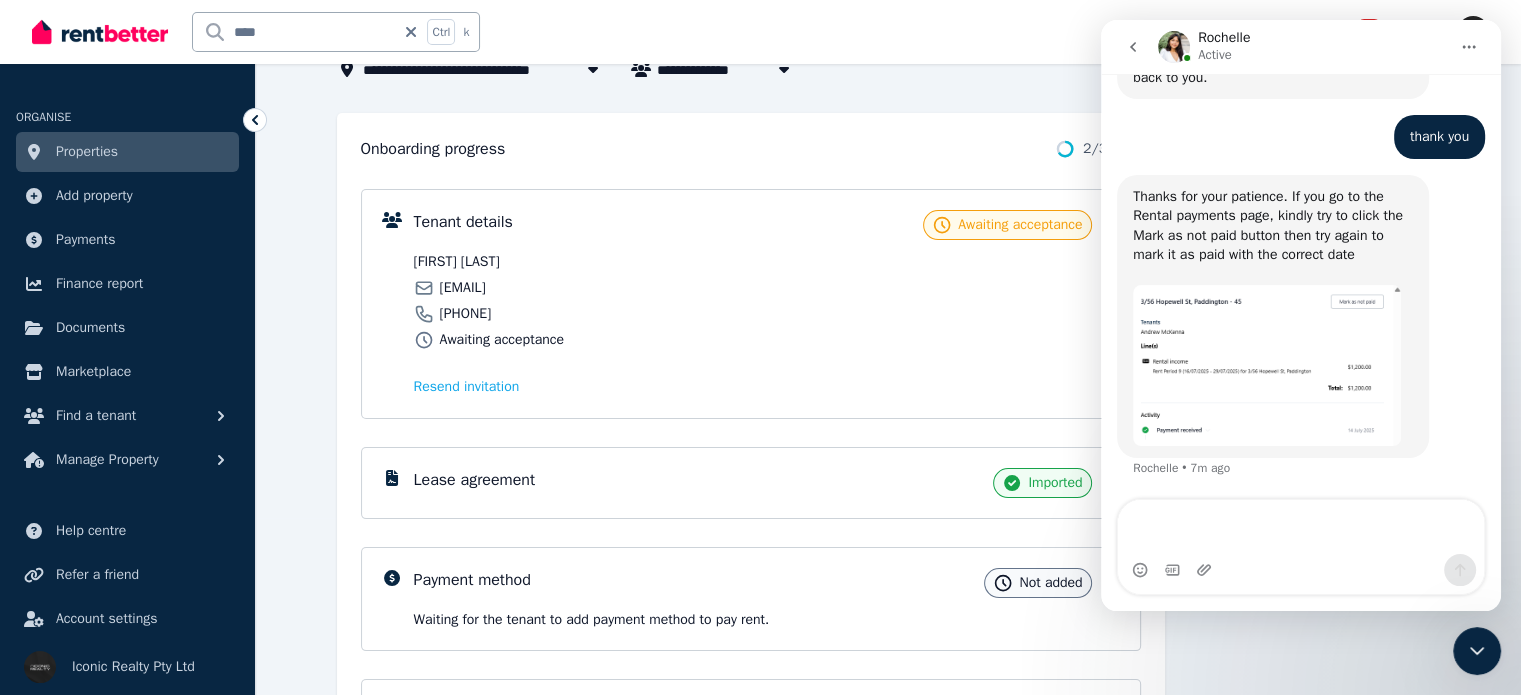 scroll, scrollTop: 400, scrollLeft: 0, axis: vertical 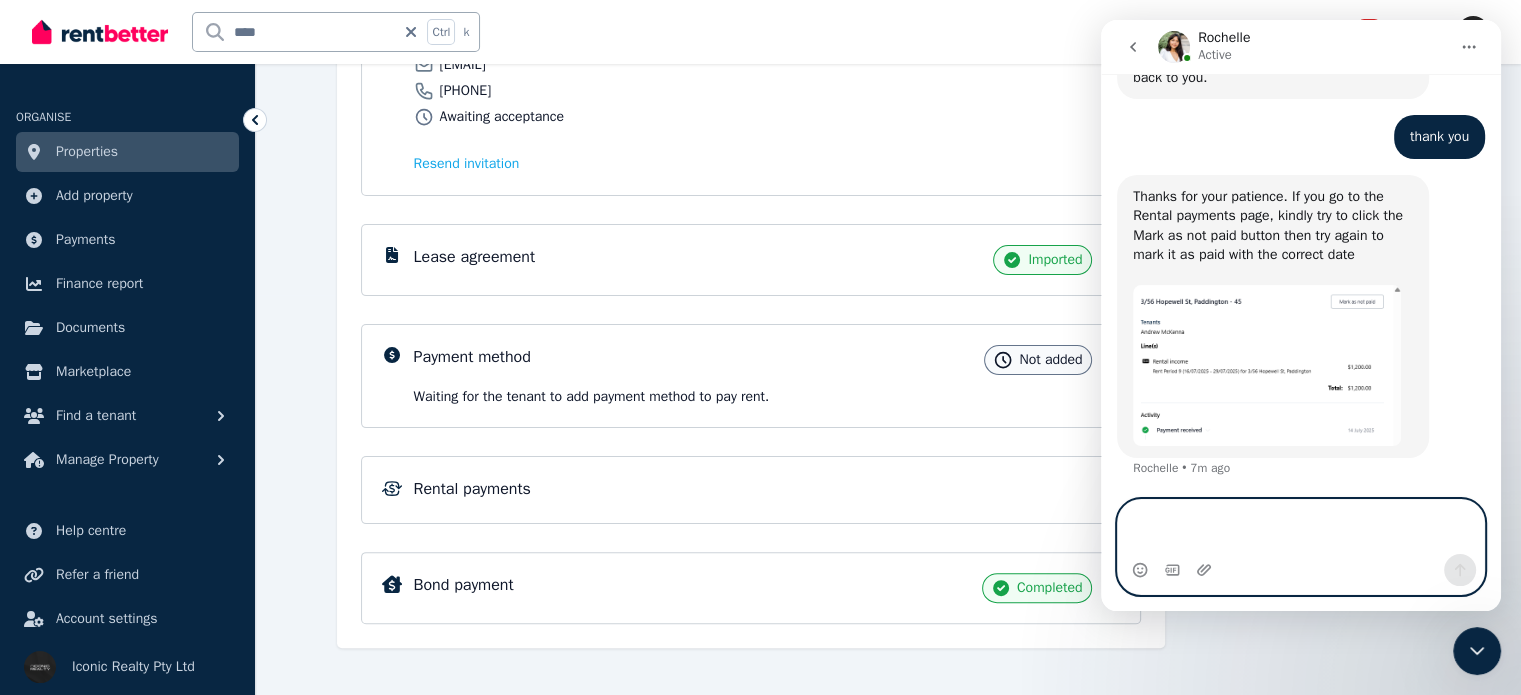 click at bounding box center (1301, 527) 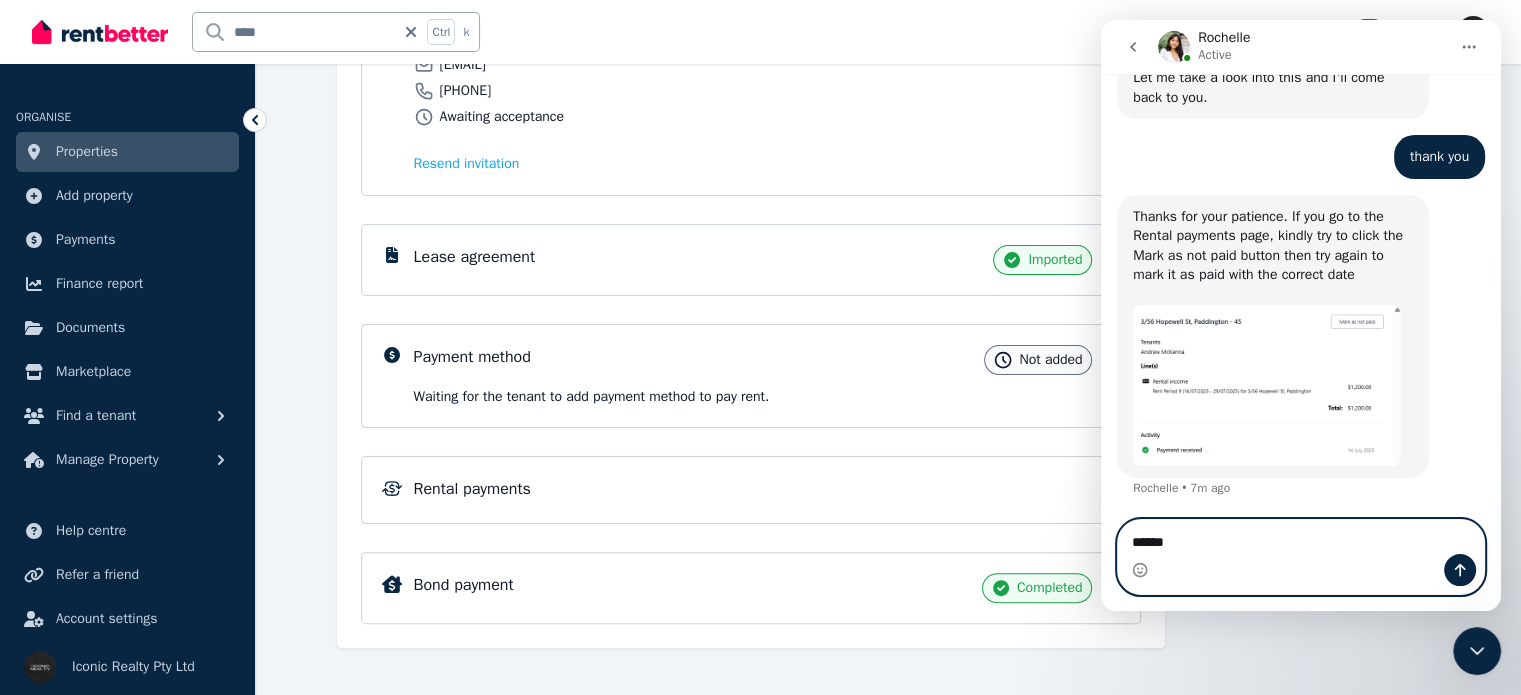type on "******" 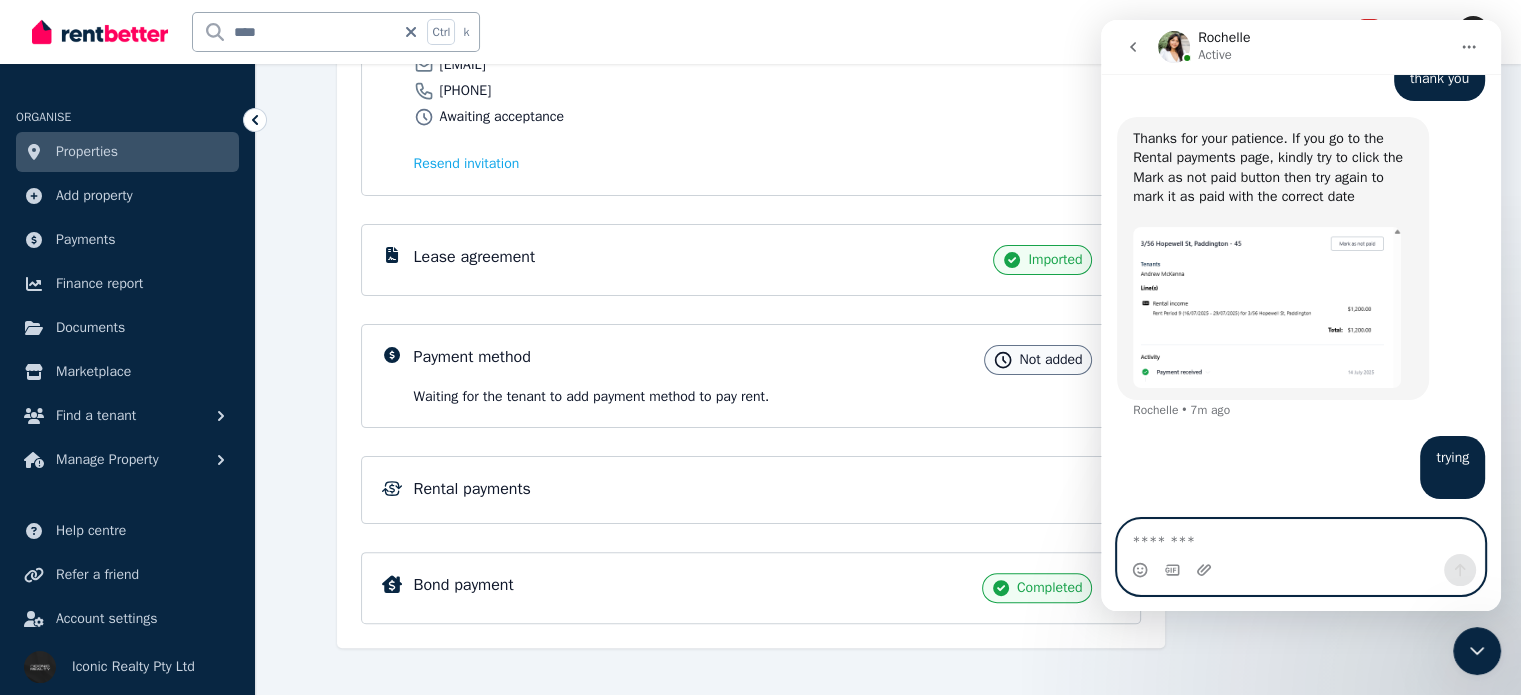scroll, scrollTop: 1934, scrollLeft: 0, axis: vertical 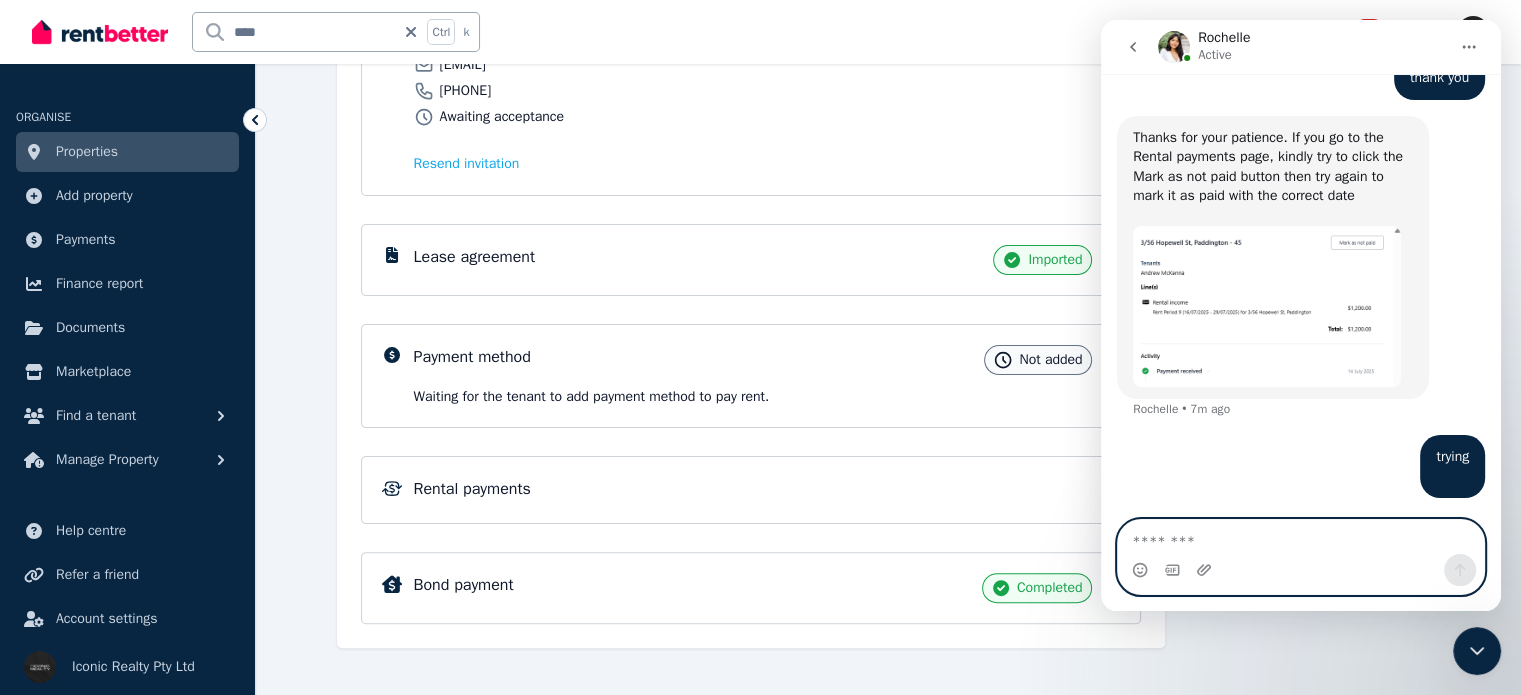 type 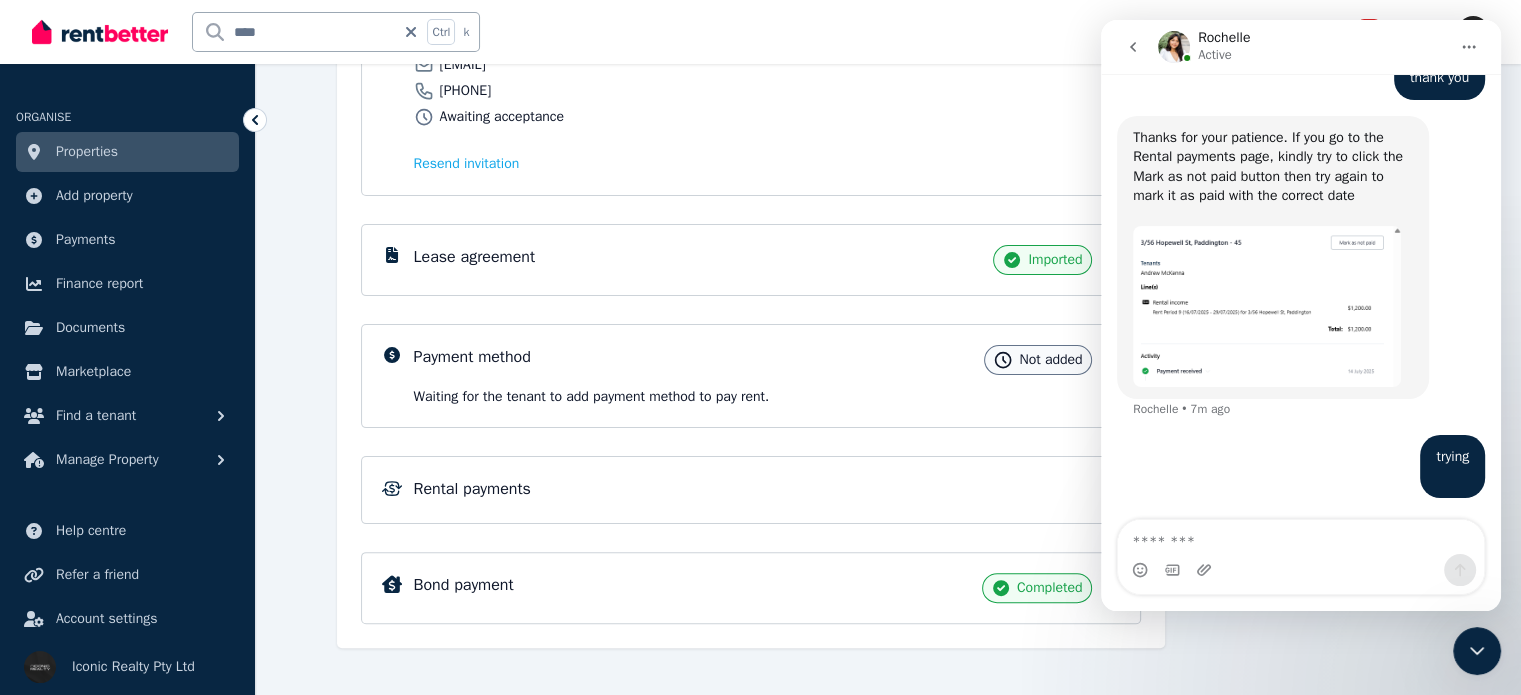 click on "Rental payments" at bounding box center [767, 489] 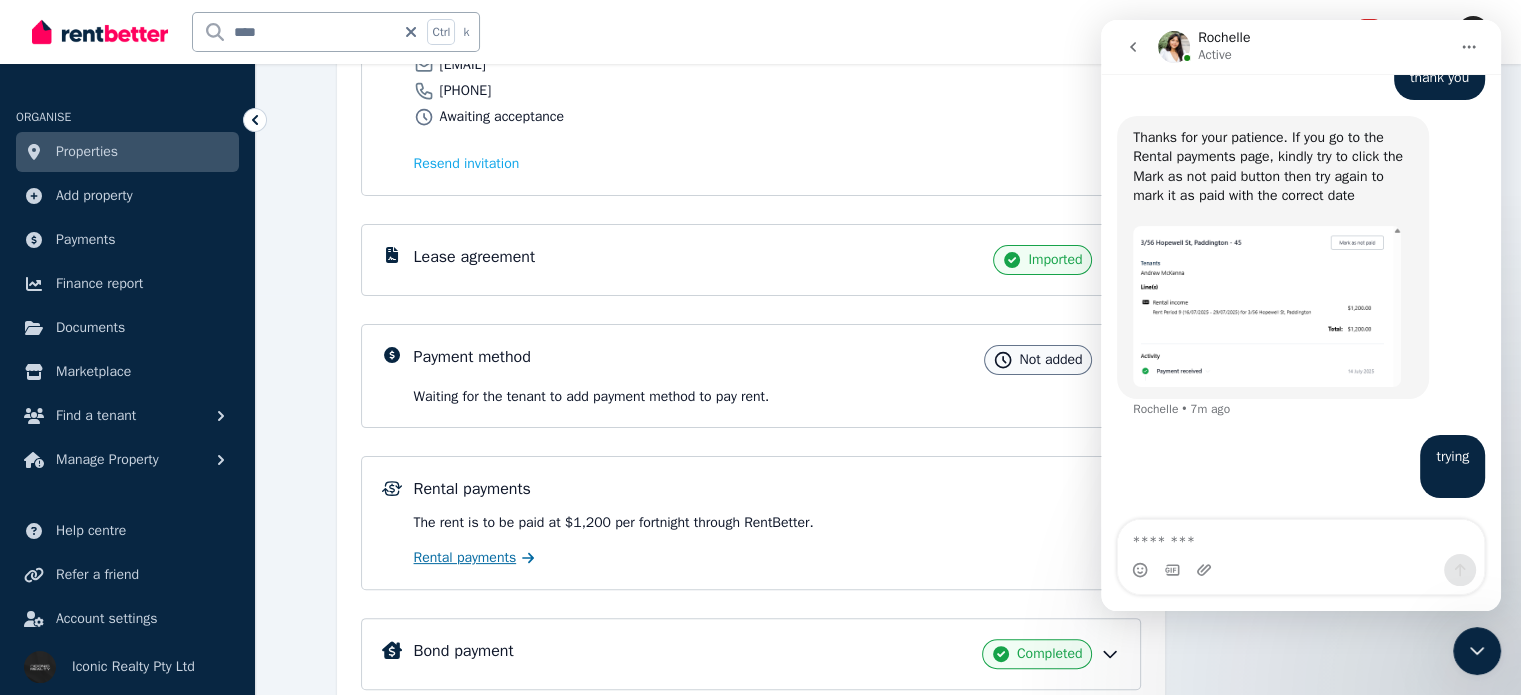click on "Rental payments" at bounding box center (465, 558) 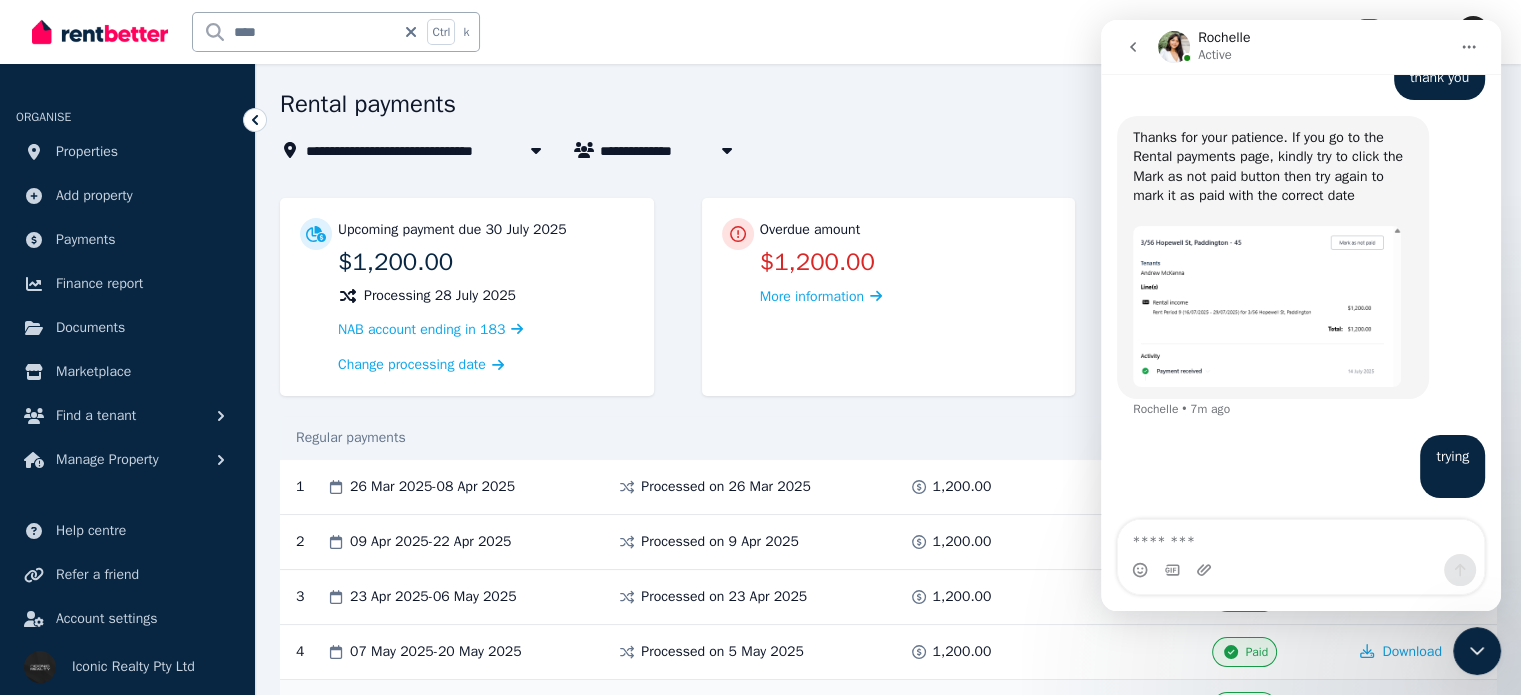 scroll, scrollTop: 100, scrollLeft: 0, axis: vertical 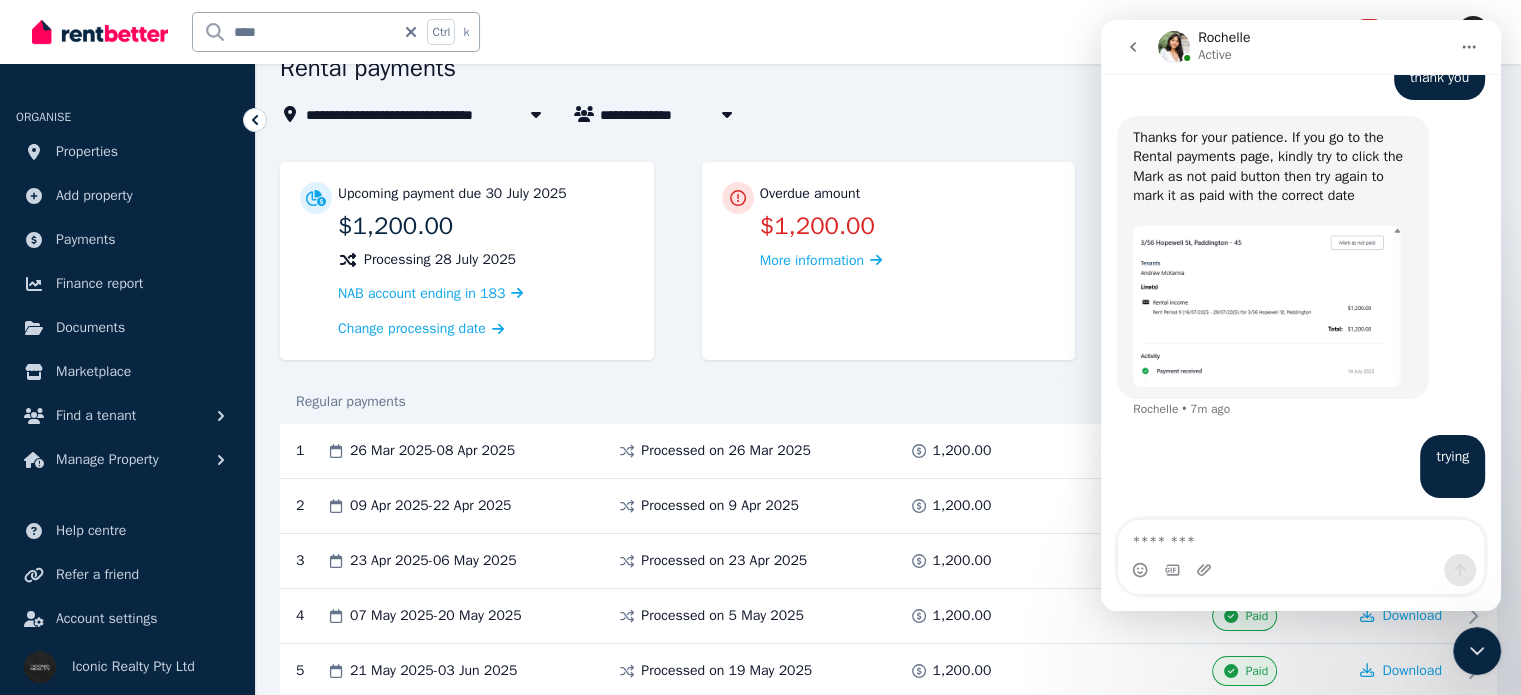 click 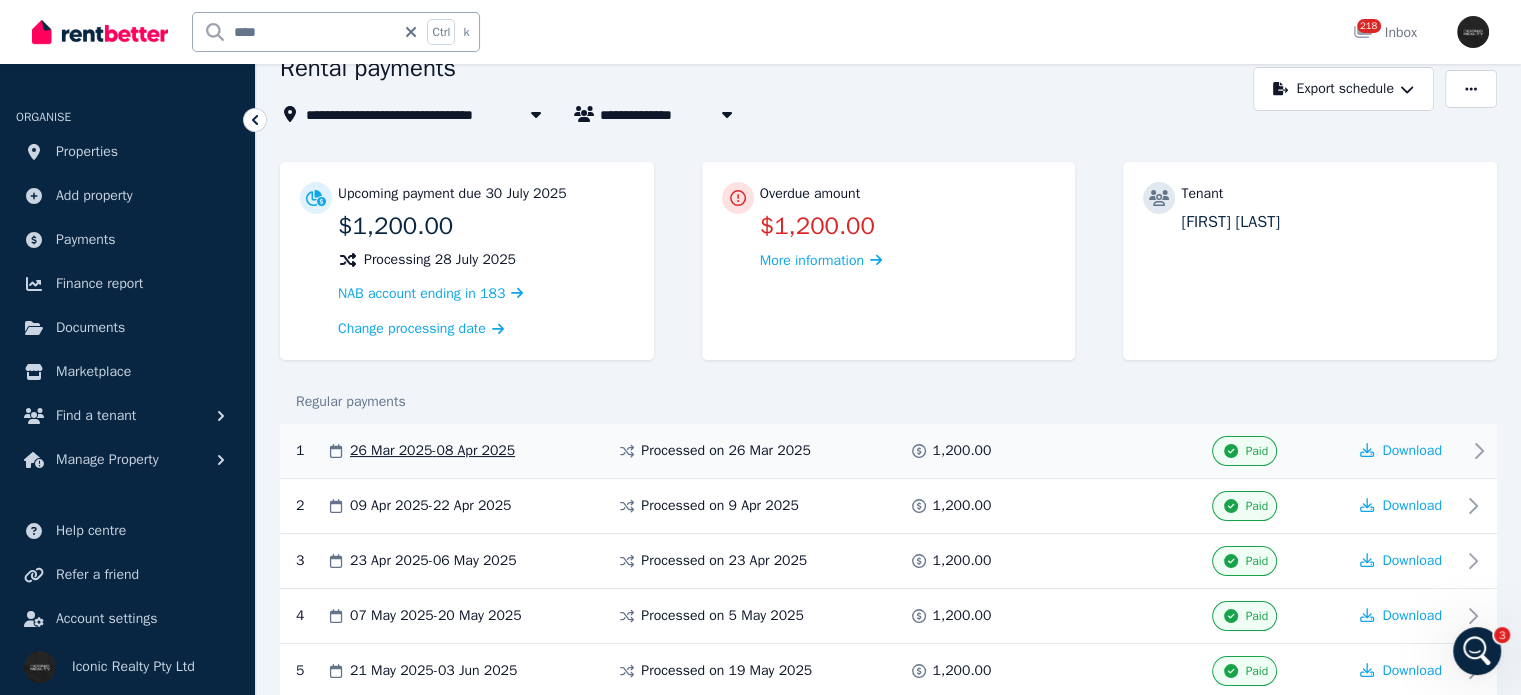 click on "[DATE] - [DATE]" at bounding box center (432, 451) 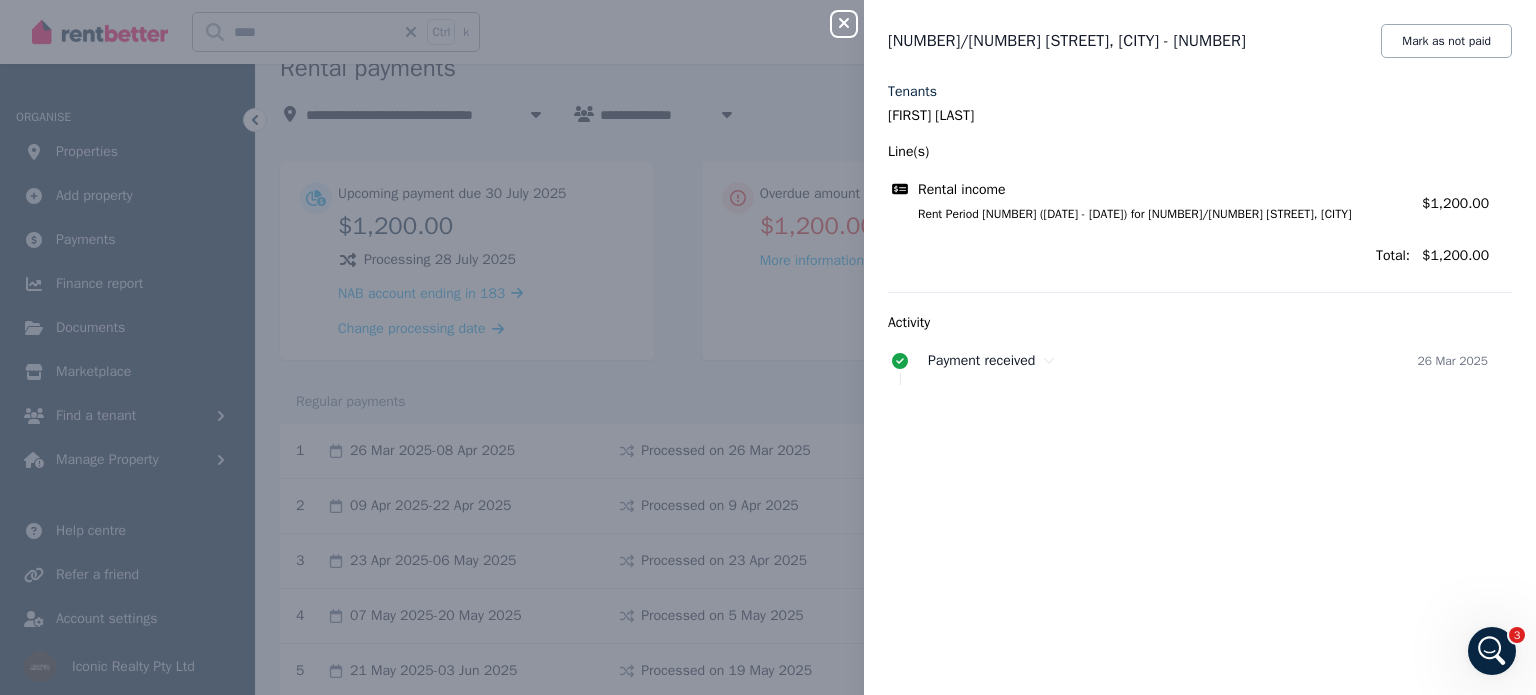 click on "Close panel [NUMBER]/[NUMBER] [STREET], [CITY] - [NUMBER] Mark as not paid Tenants [FIRST] [LAST] Line(s) Rental income Rent Period [NUMBER] ([DATE] - [DATE]) for [NUMBER]/[NUMBER] [STREET], [CITY] Amount: $[NUMBER].[NUMBER] Total: $[NUMBER].[NUMBER] Activity Payment received [DATE]" at bounding box center [768, 347] 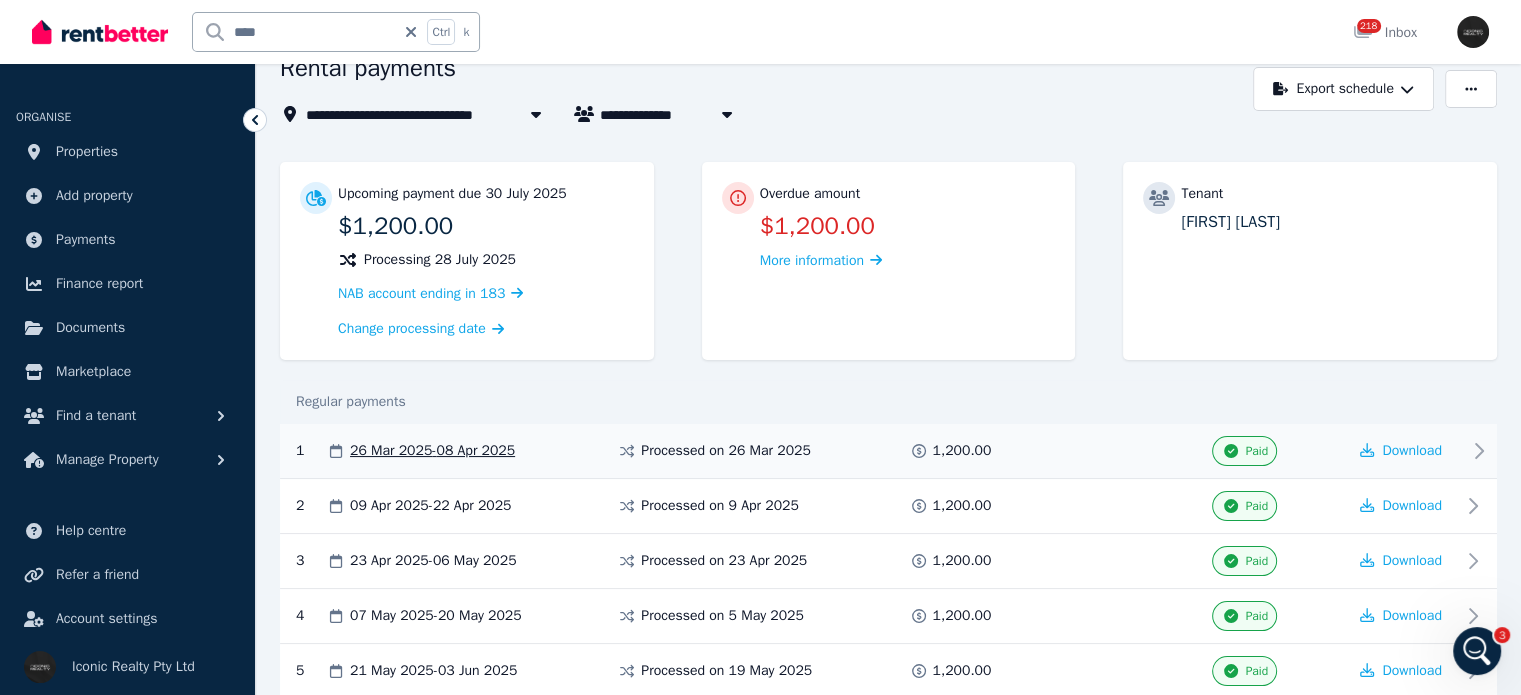 scroll, scrollTop: 200, scrollLeft: 0, axis: vertical 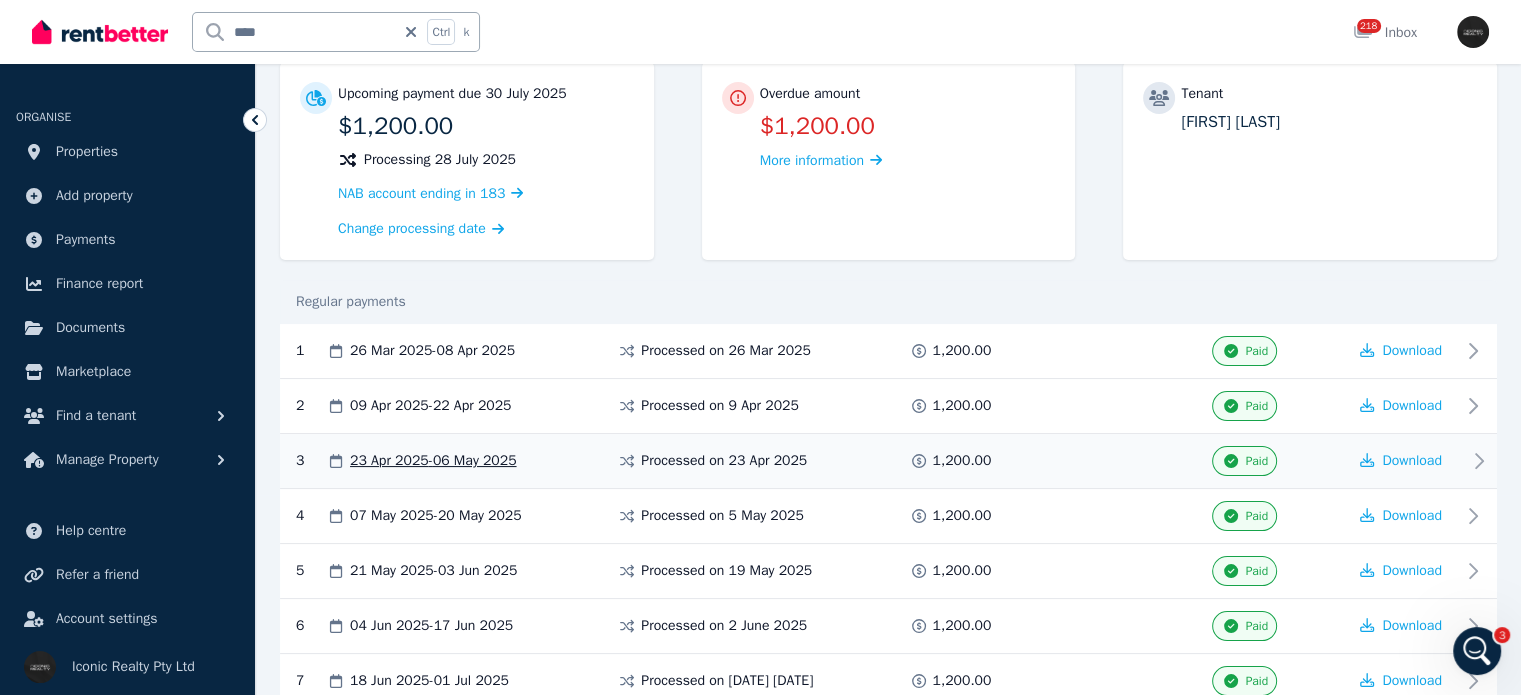 click on "[DATE] - [DATE]" at bounding box center (433, 461) 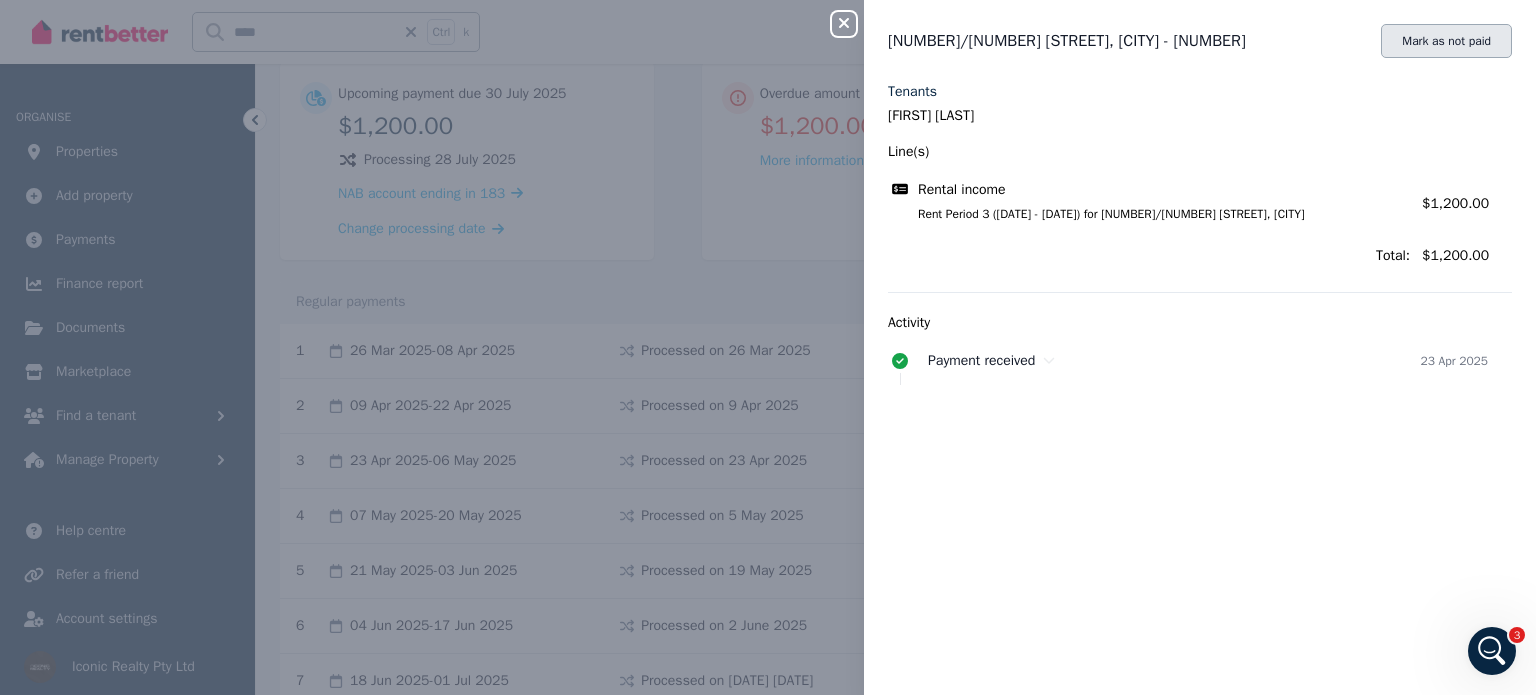 click on "Mark as not paid" at bounding box center [1446, 41] 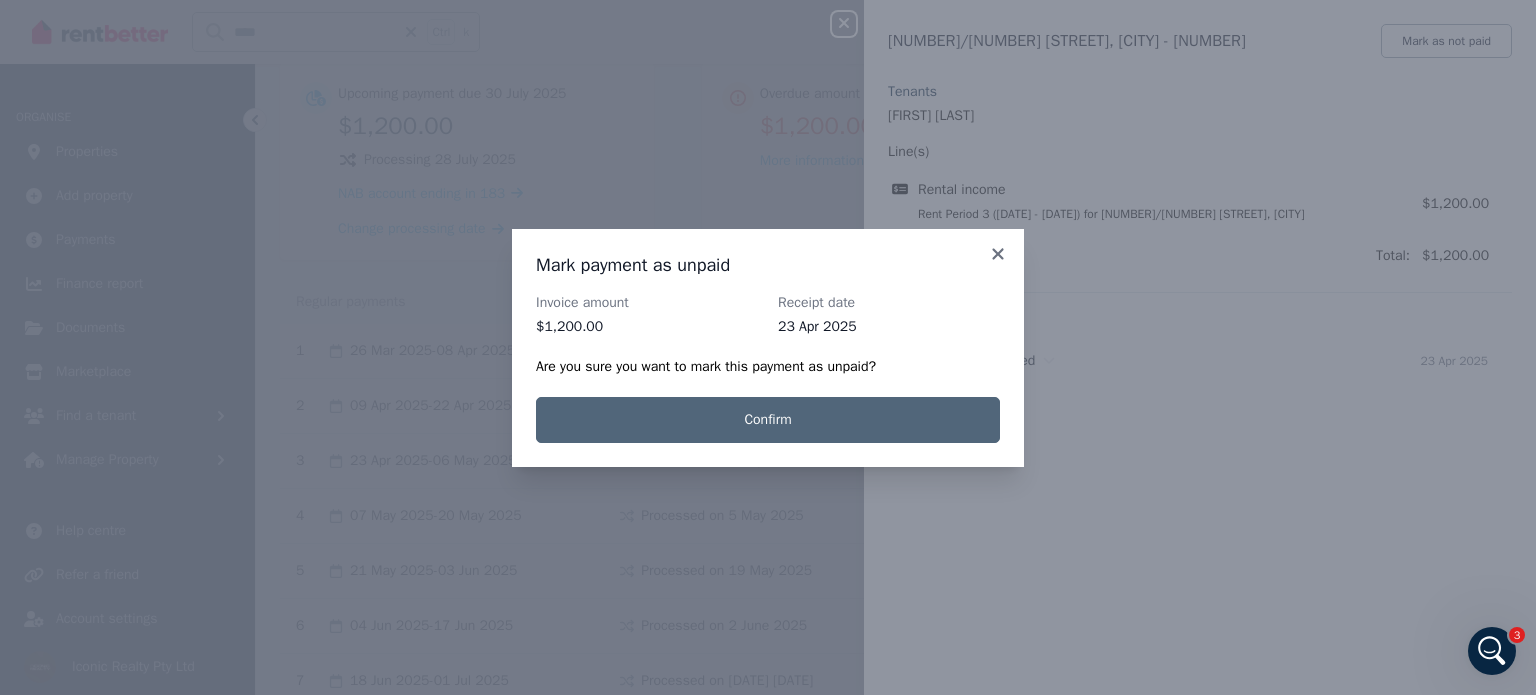 click on "Confirm" at bounding box center (768, 420) 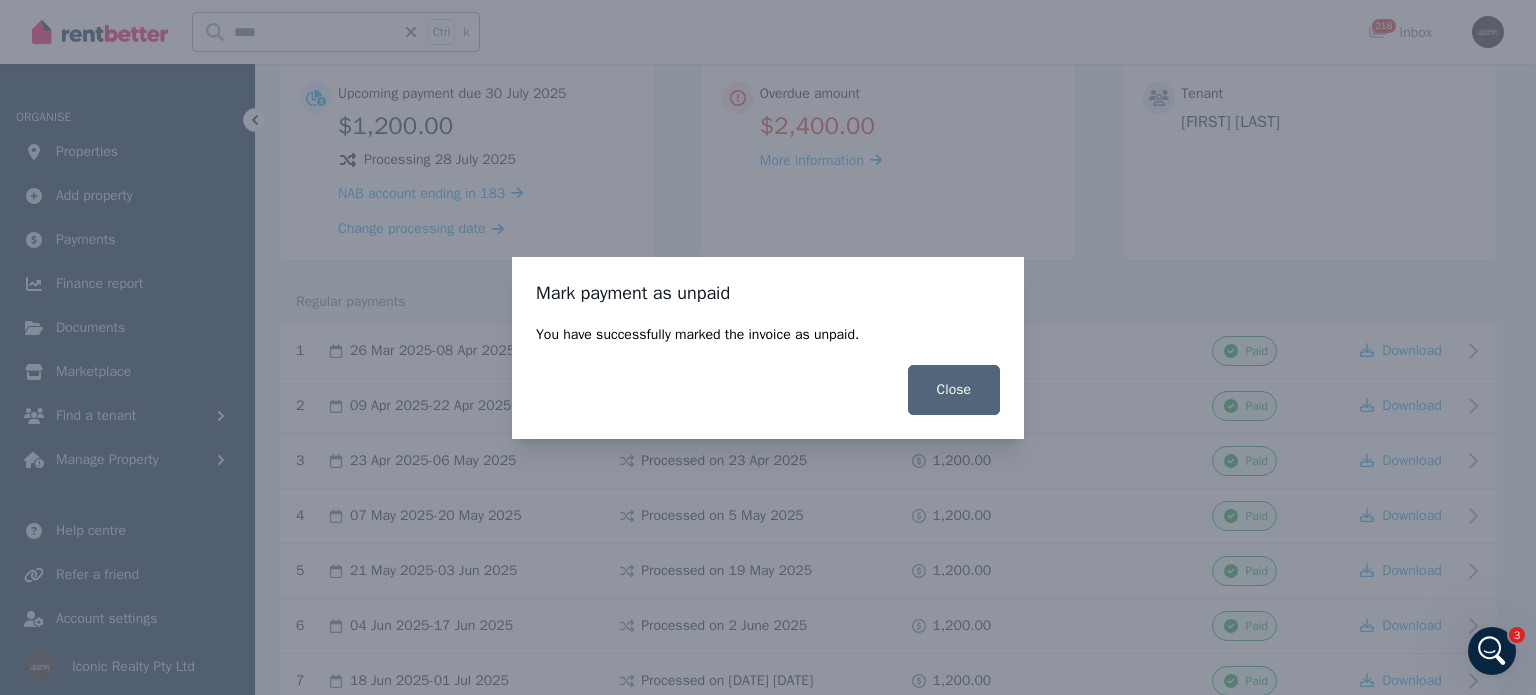 click on "Close" at bounding box center (954, 390) 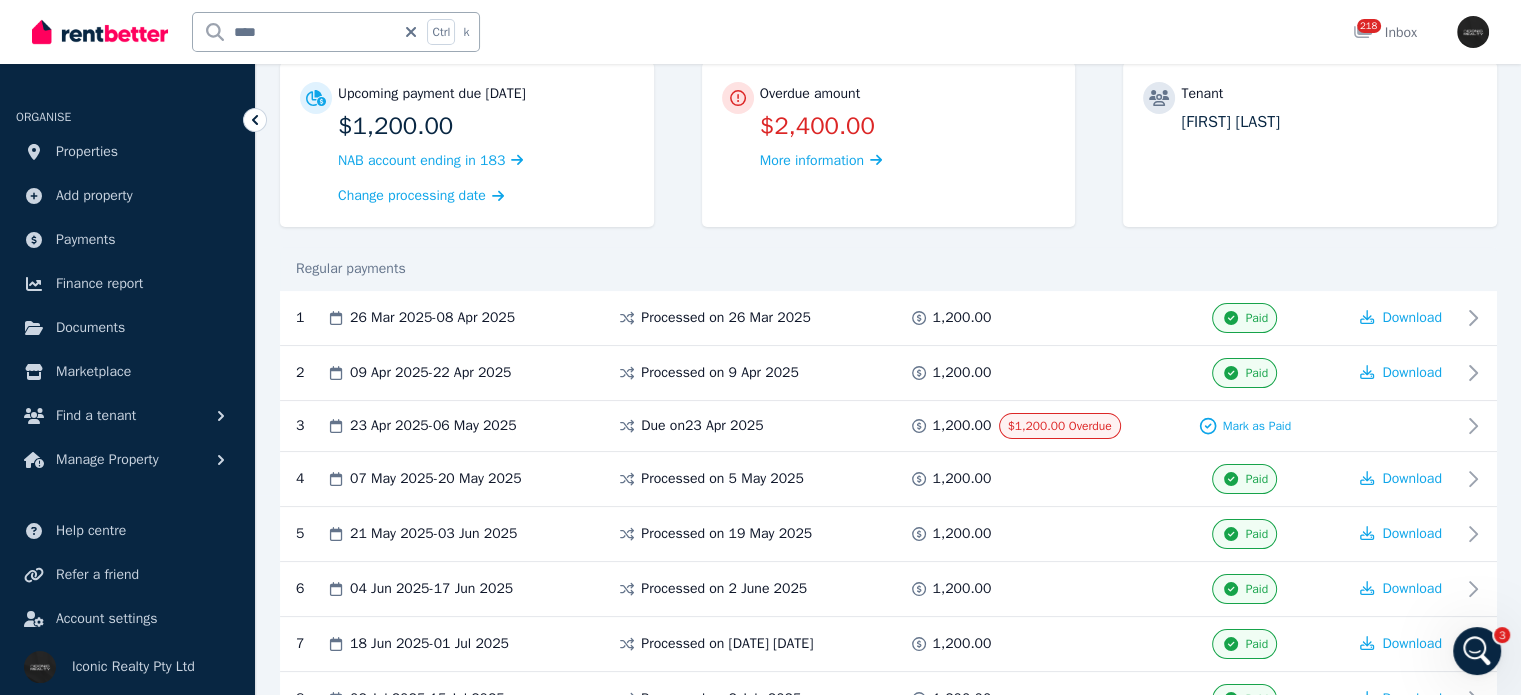 click 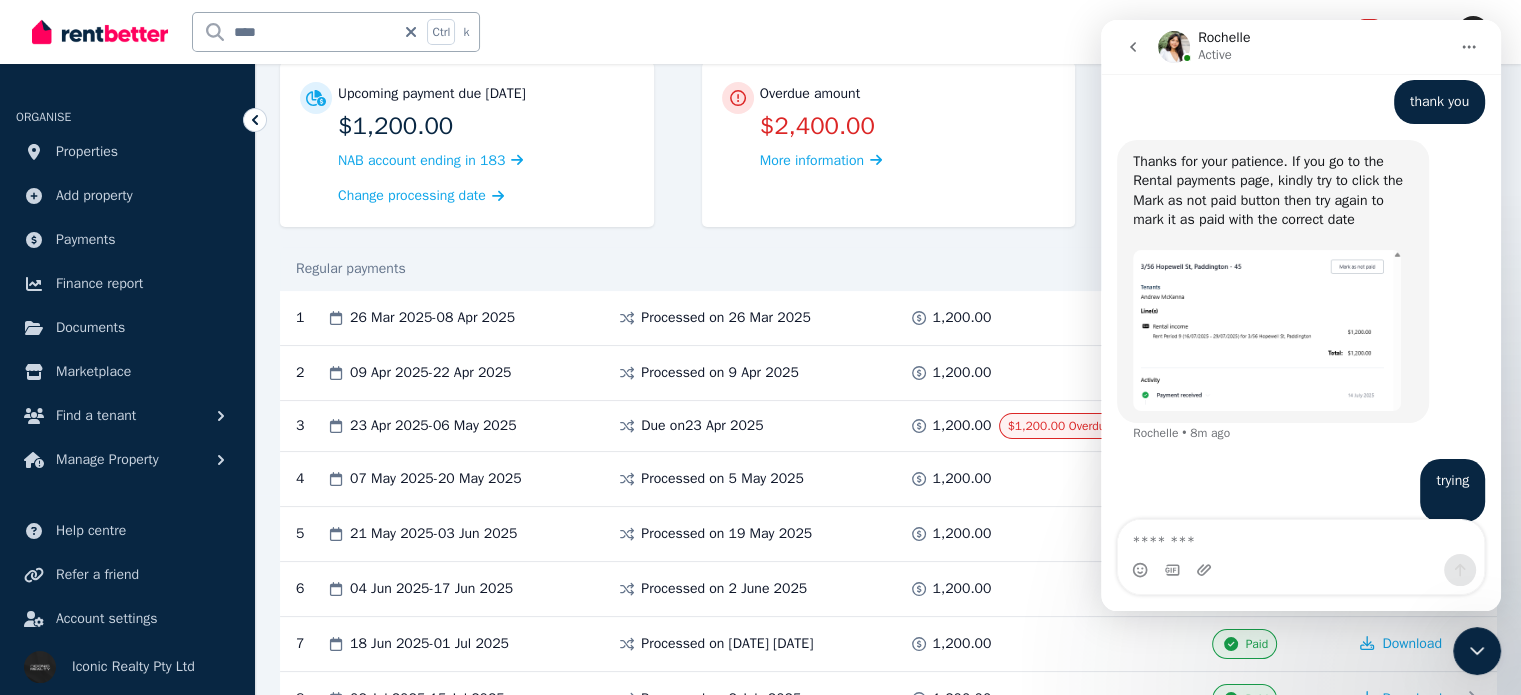 scroll, scrollTop: 1934, scrollLeft: 0, axis: vertical 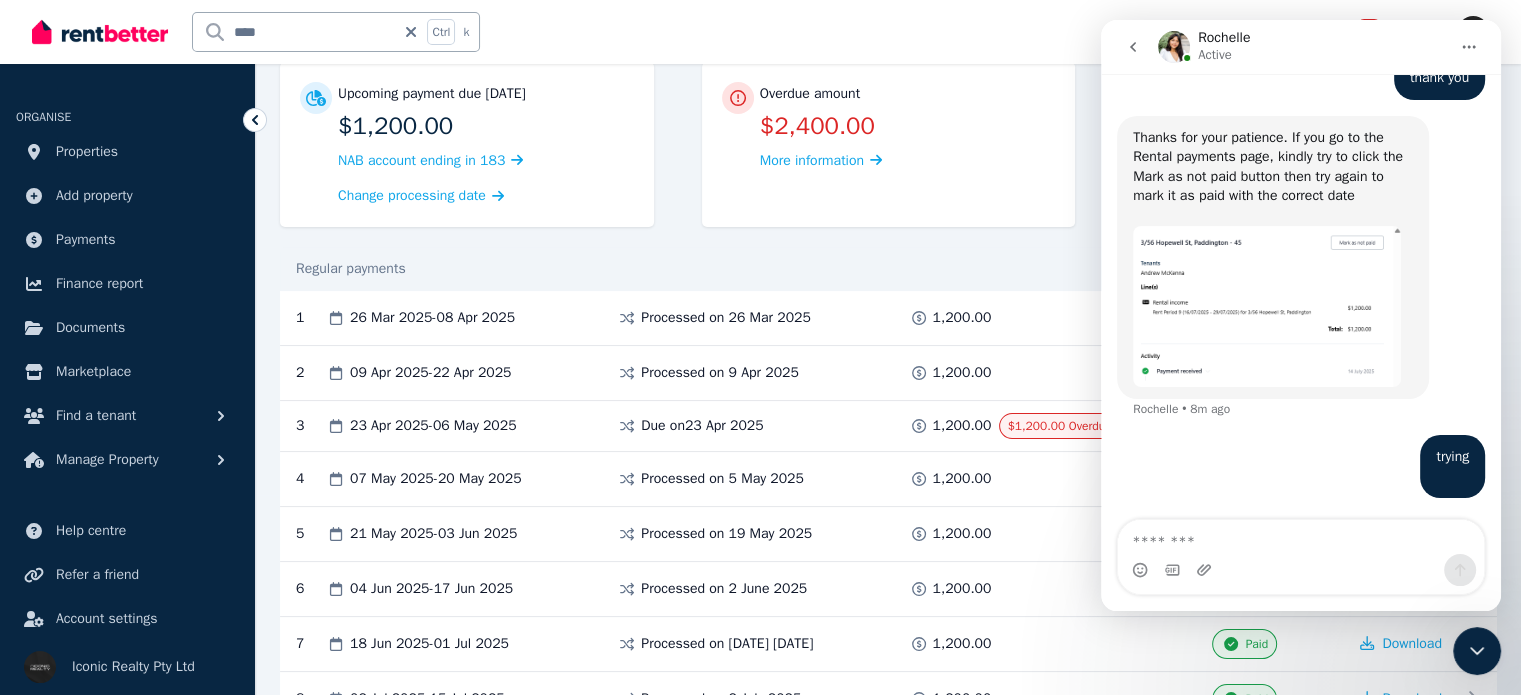 click at bounding box center (1301, 537) 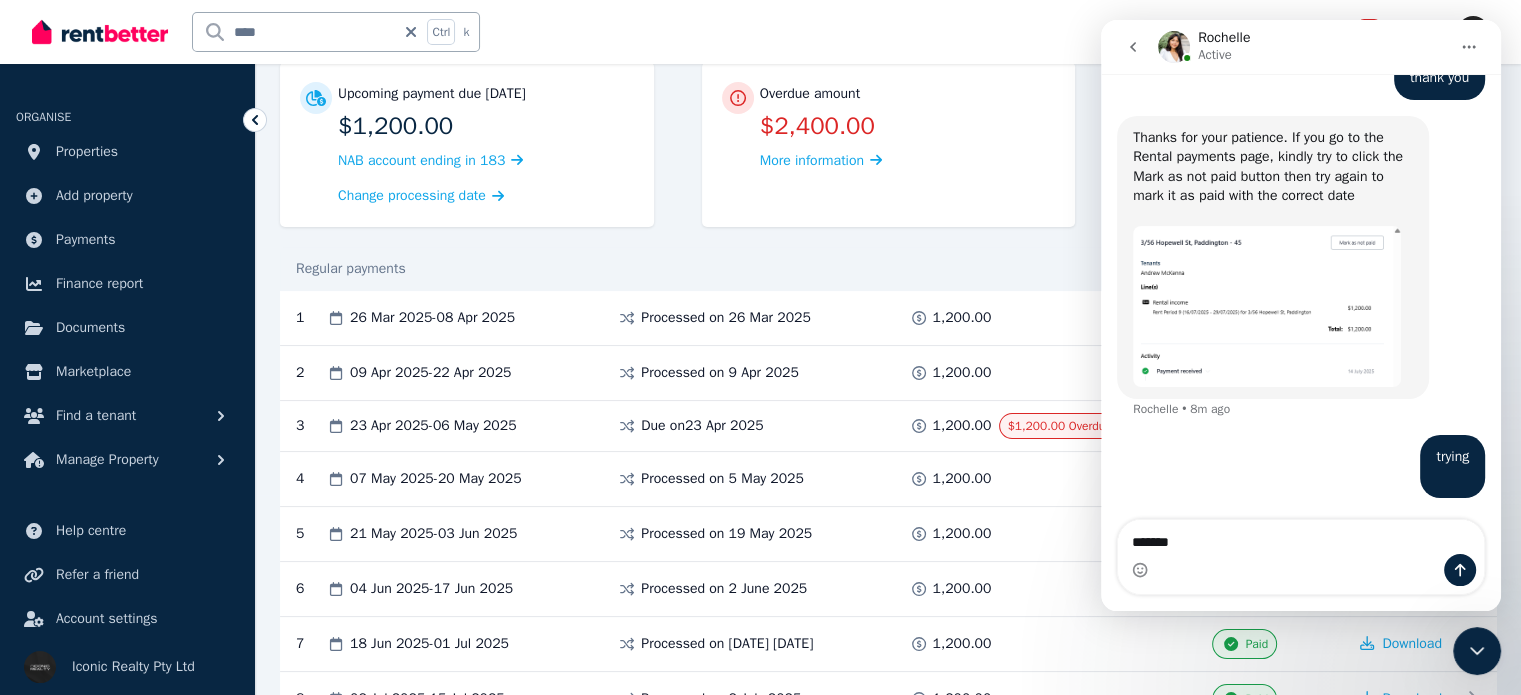type on "*******" 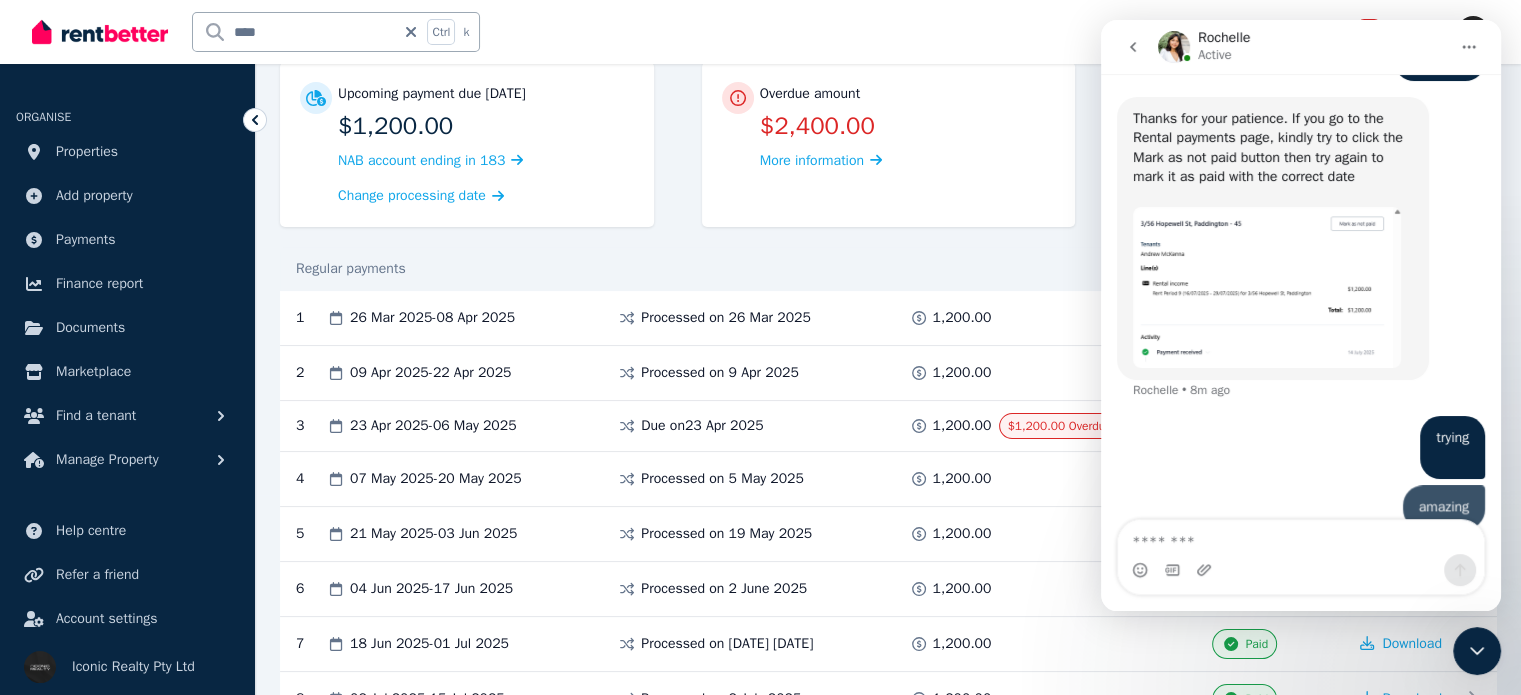 scroll, scrollTop: 1980, scrollLeft: 0, axis: vertical 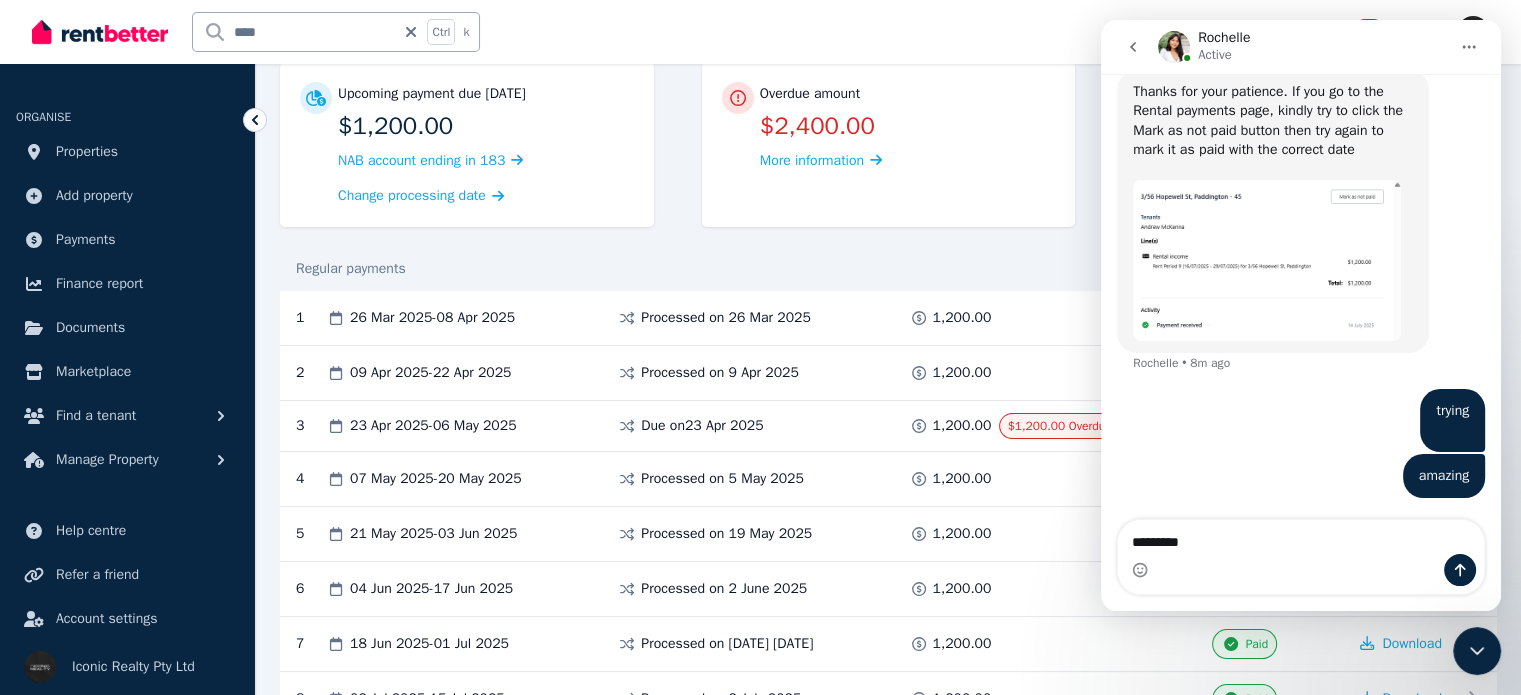 type on "*********" 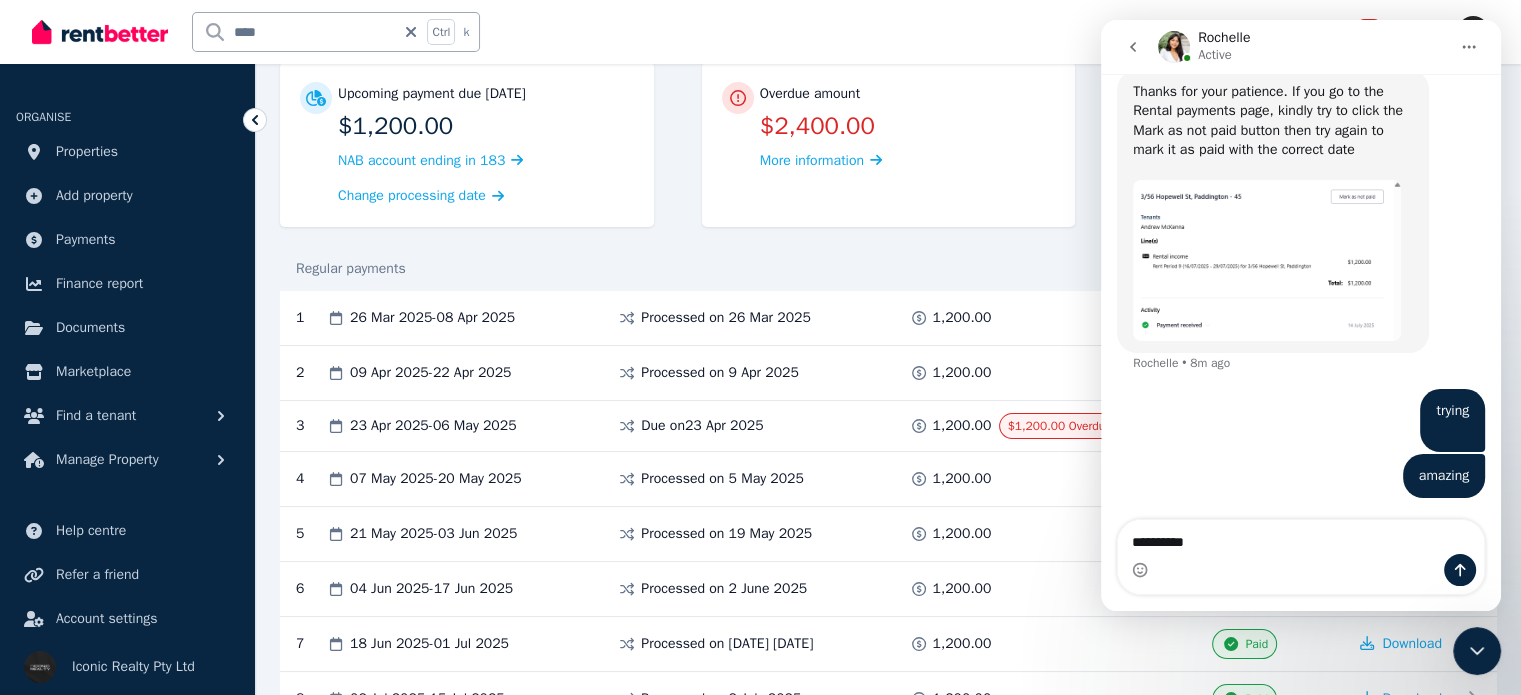 type 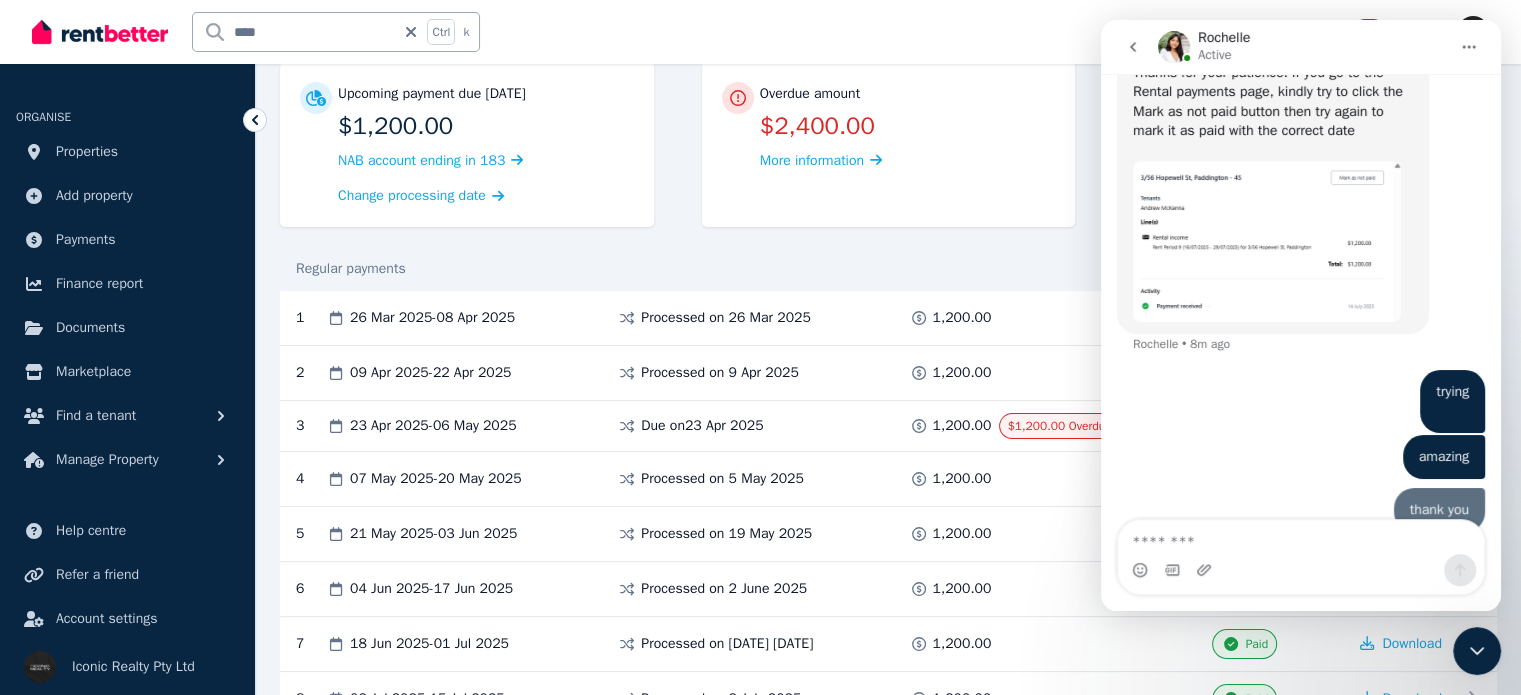 scroll, scrollTop: 2025, scrollLeft: 0, axis: vertical 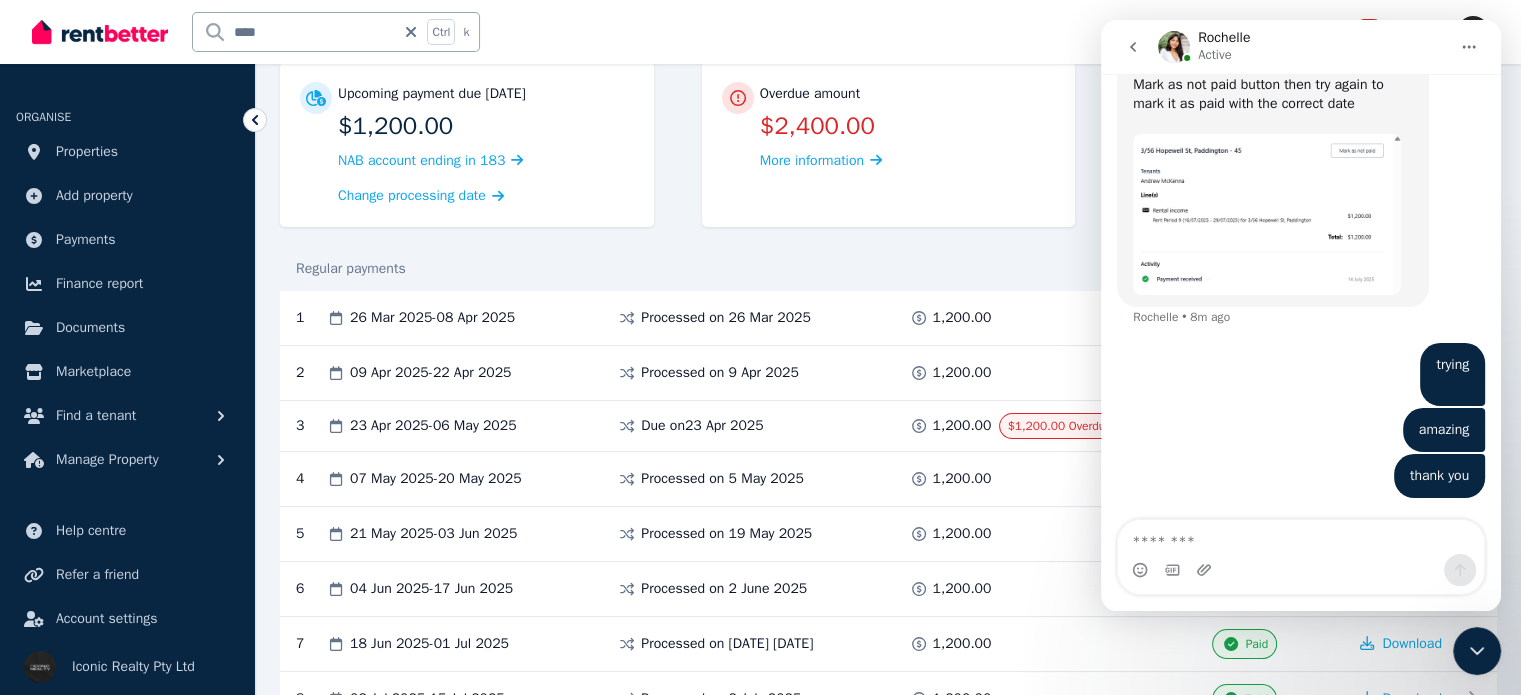 click at bounding box center (1469, 47) 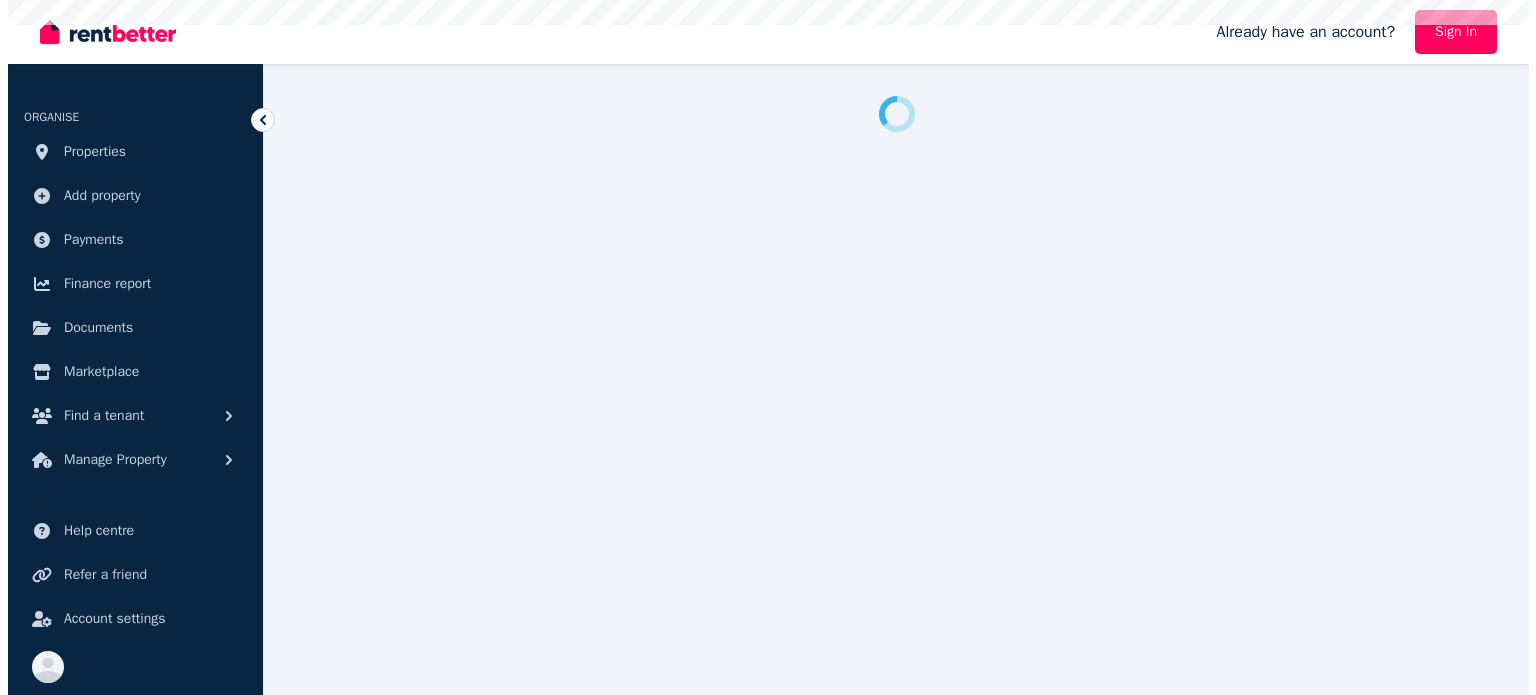 scroll, scrollTop: 0, scrollLeft: 0, axis: both 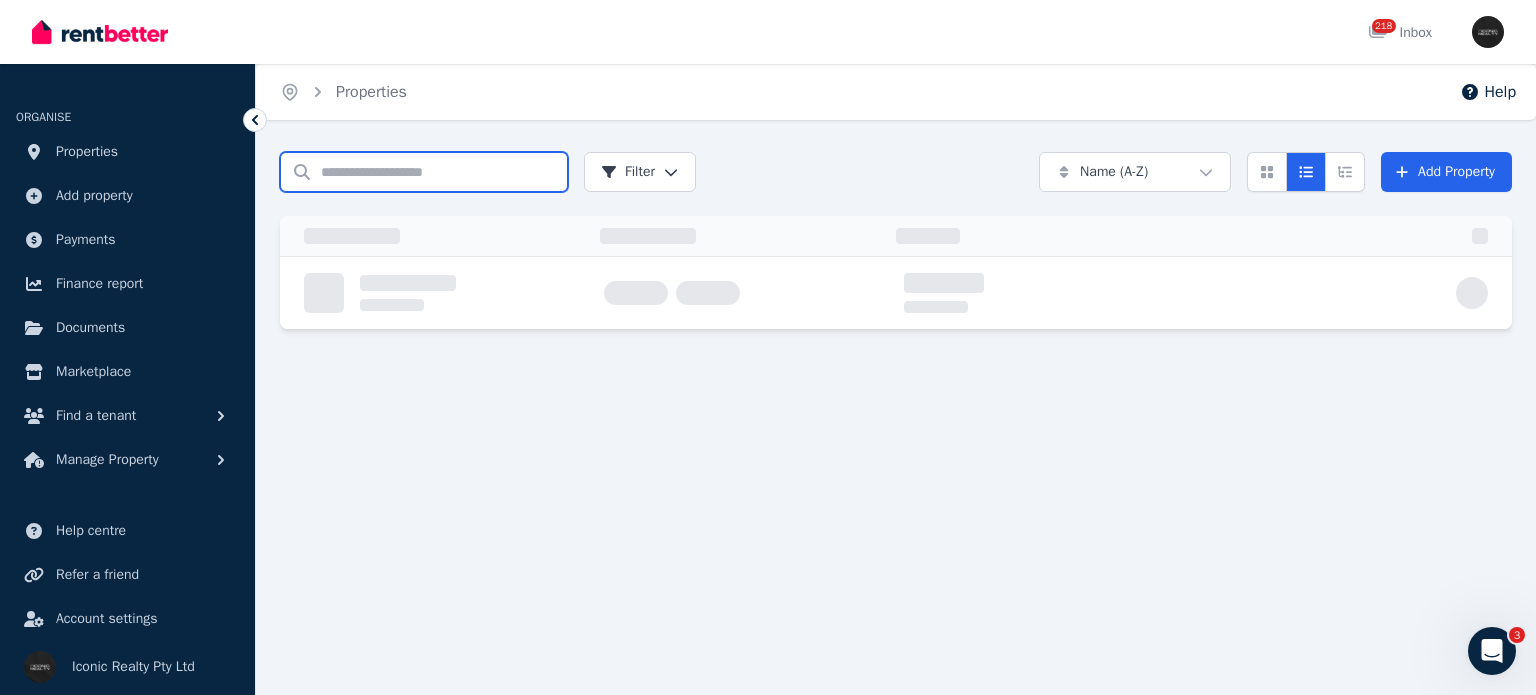click on "Search properties" at bounding box center [424, 172] 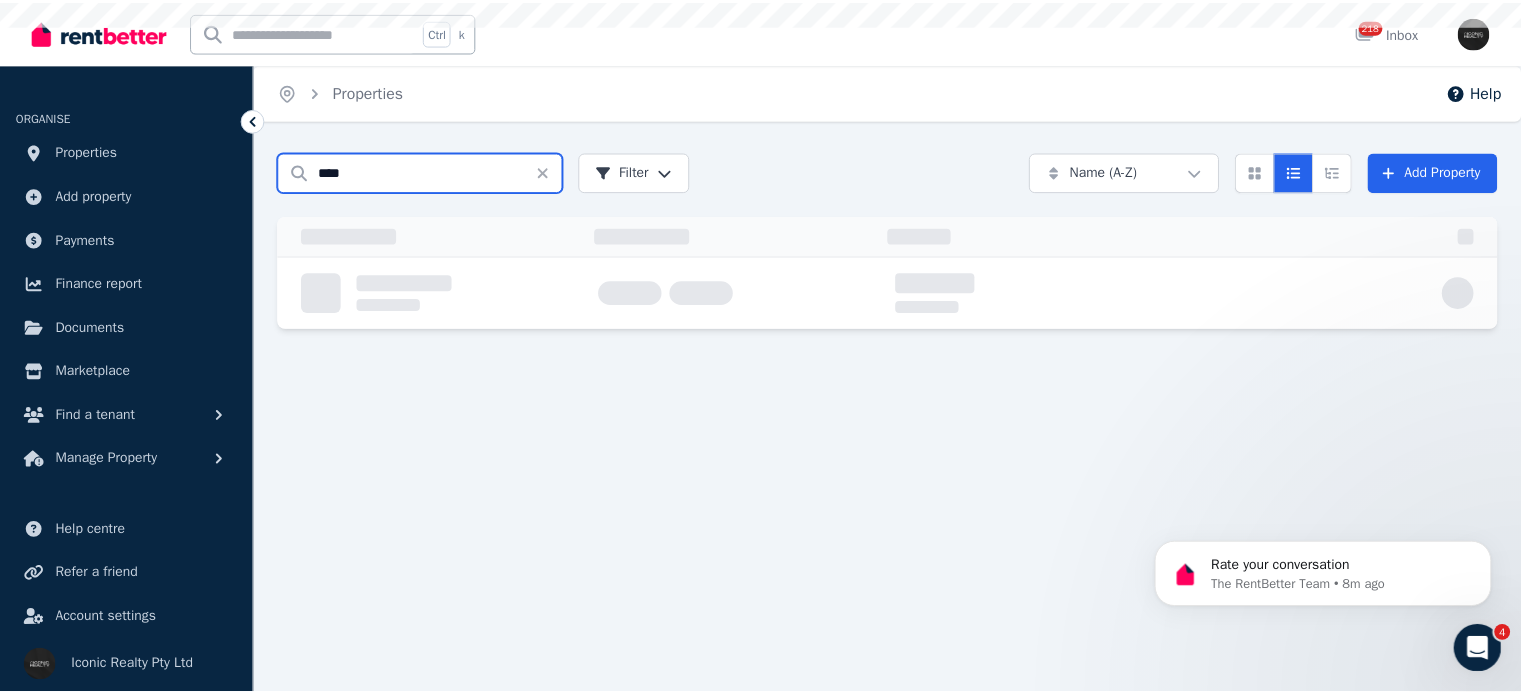 scroll, scrollTop: 0, scrollLeft: 0, axis: both 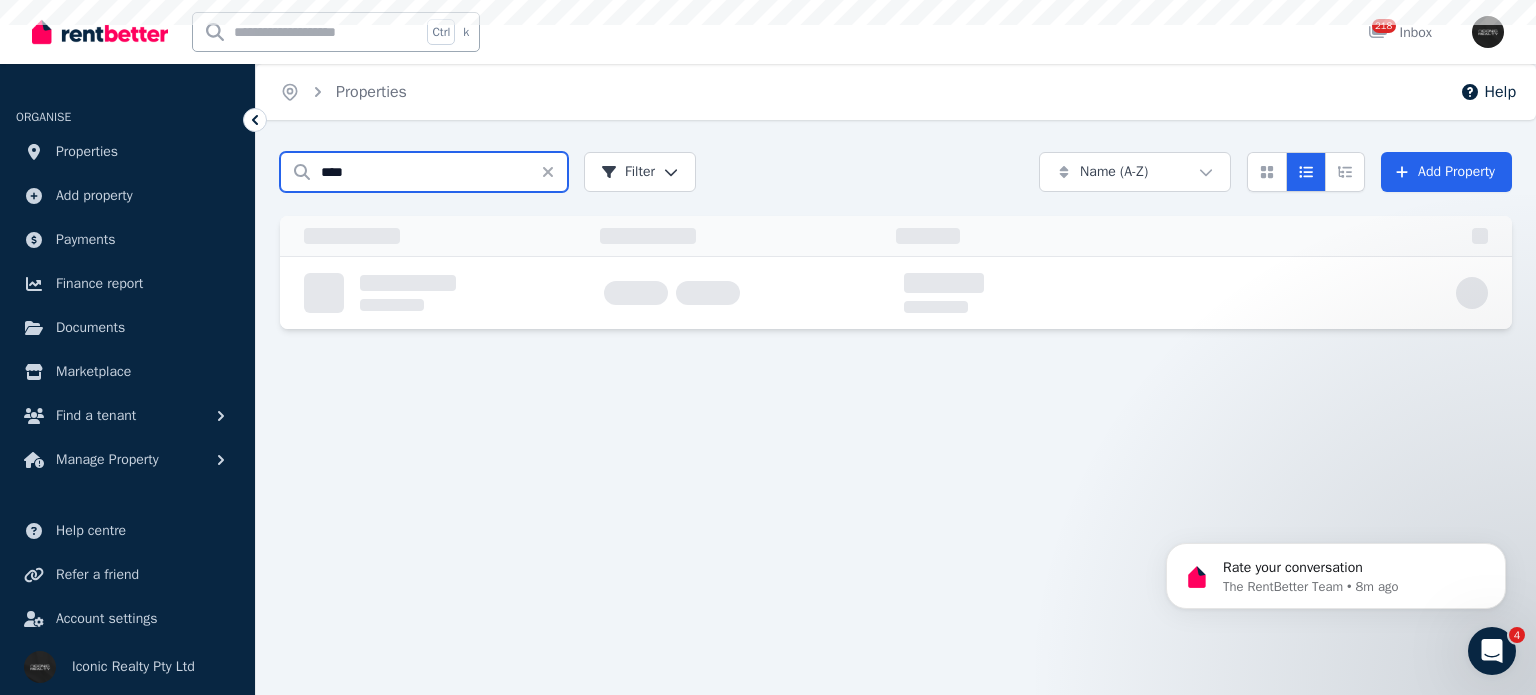 type on "****" 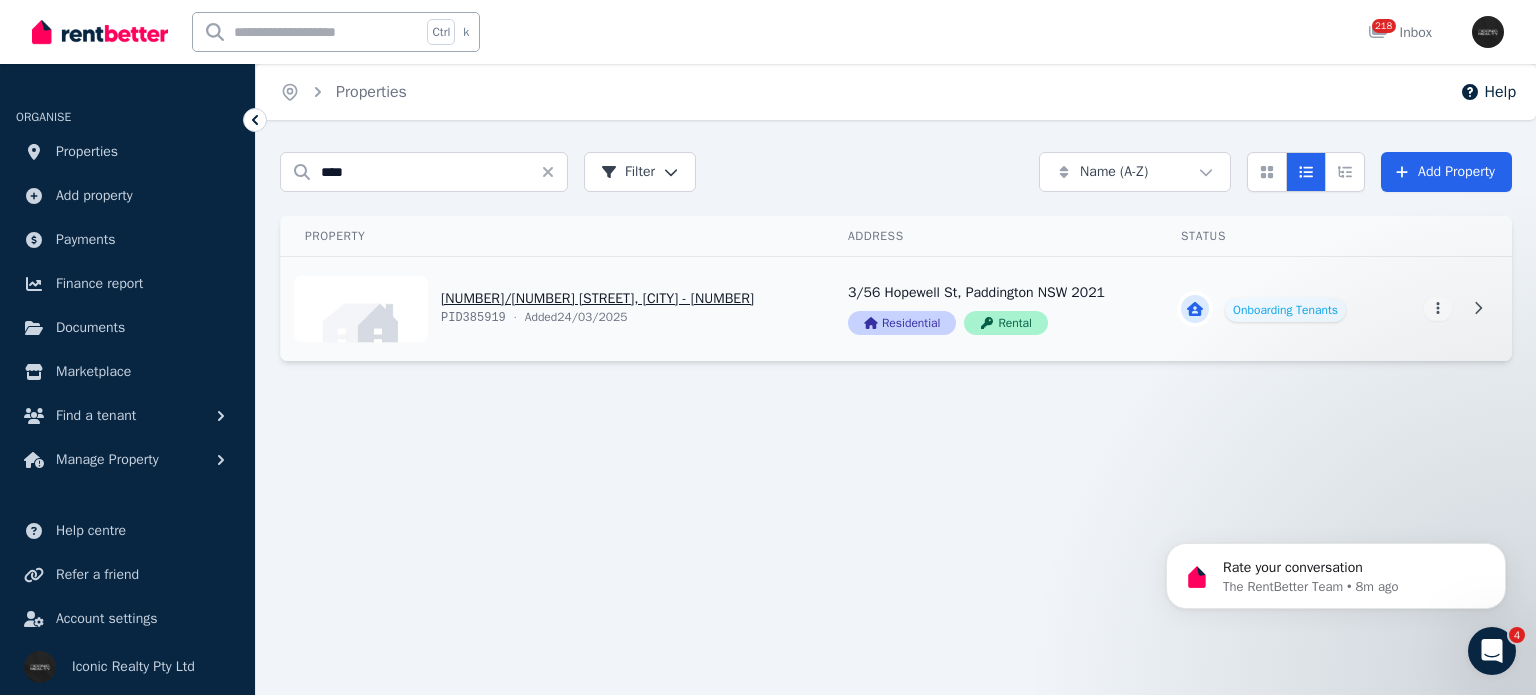 click on "View property details" at bounding box center [552, 309] 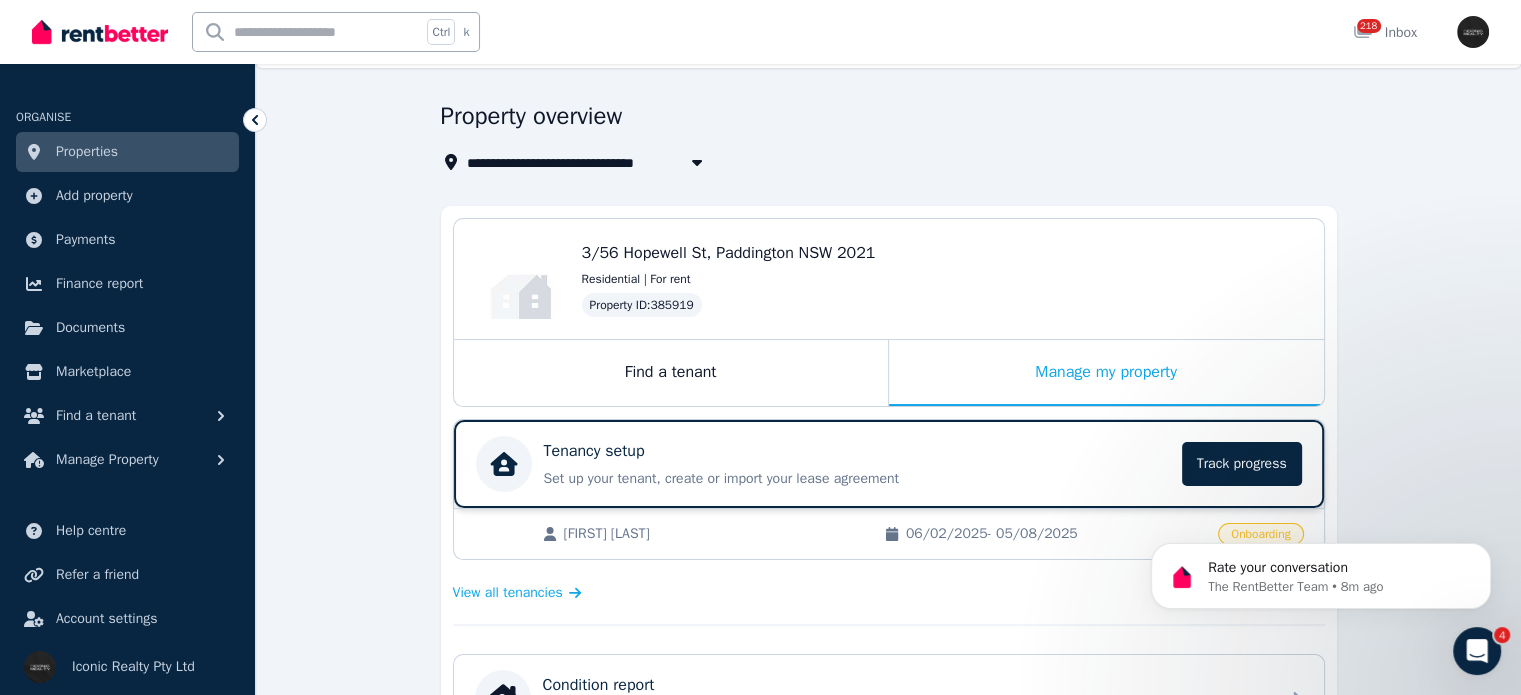 scroll, scrollTop: 200, scrollLeft: 0, axis: vertical 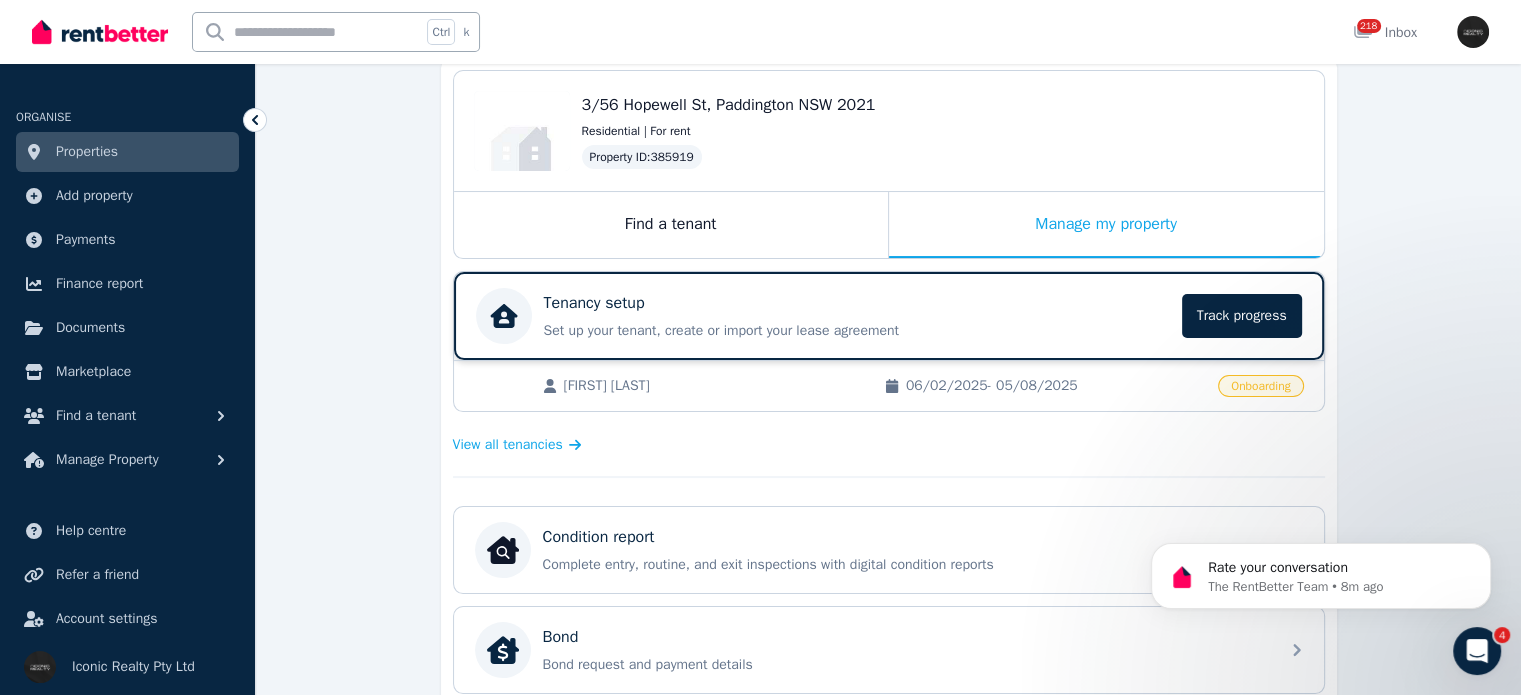 click on "Tenancy setup Set up your tenant, create or import your lease agreement Track progress" at bounding box center (823, 316) 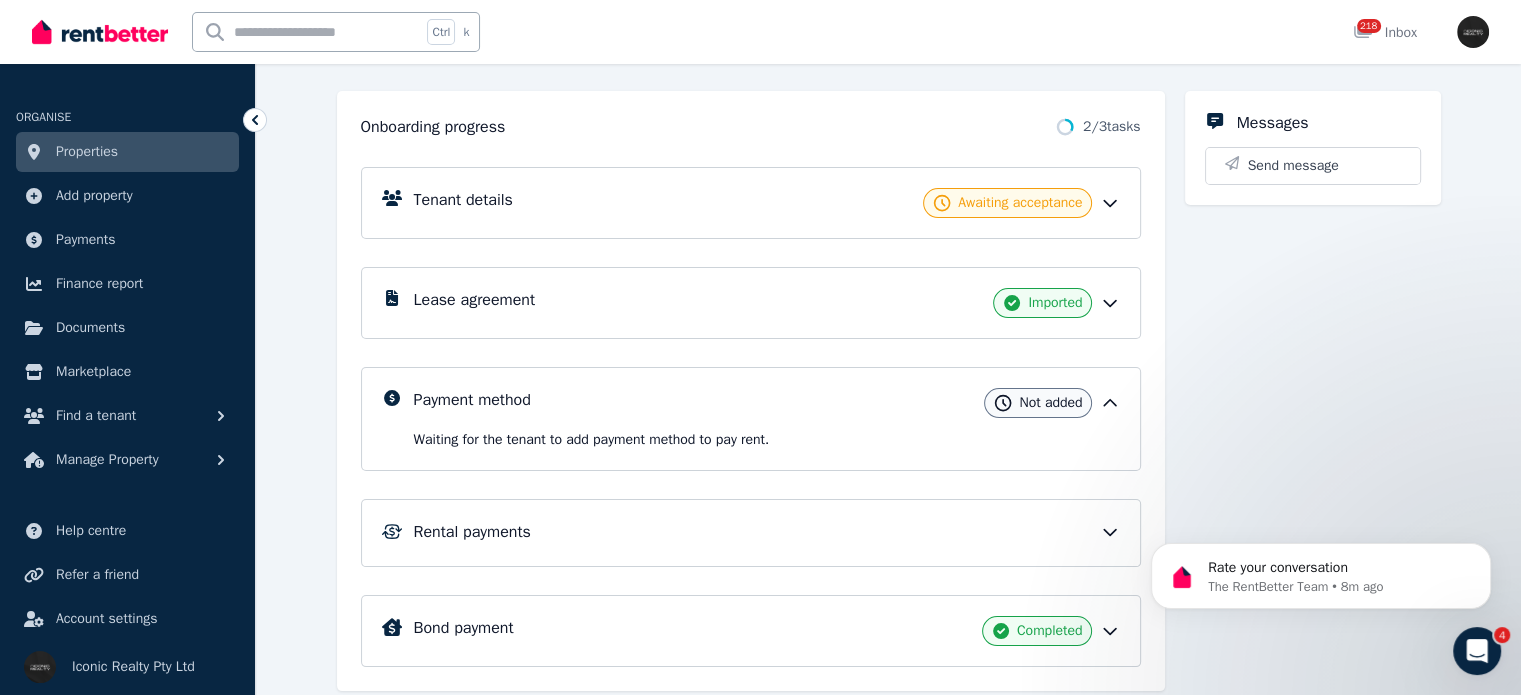 scroll, scrollTop: 200, scrollLeft: 0, axis: vertical 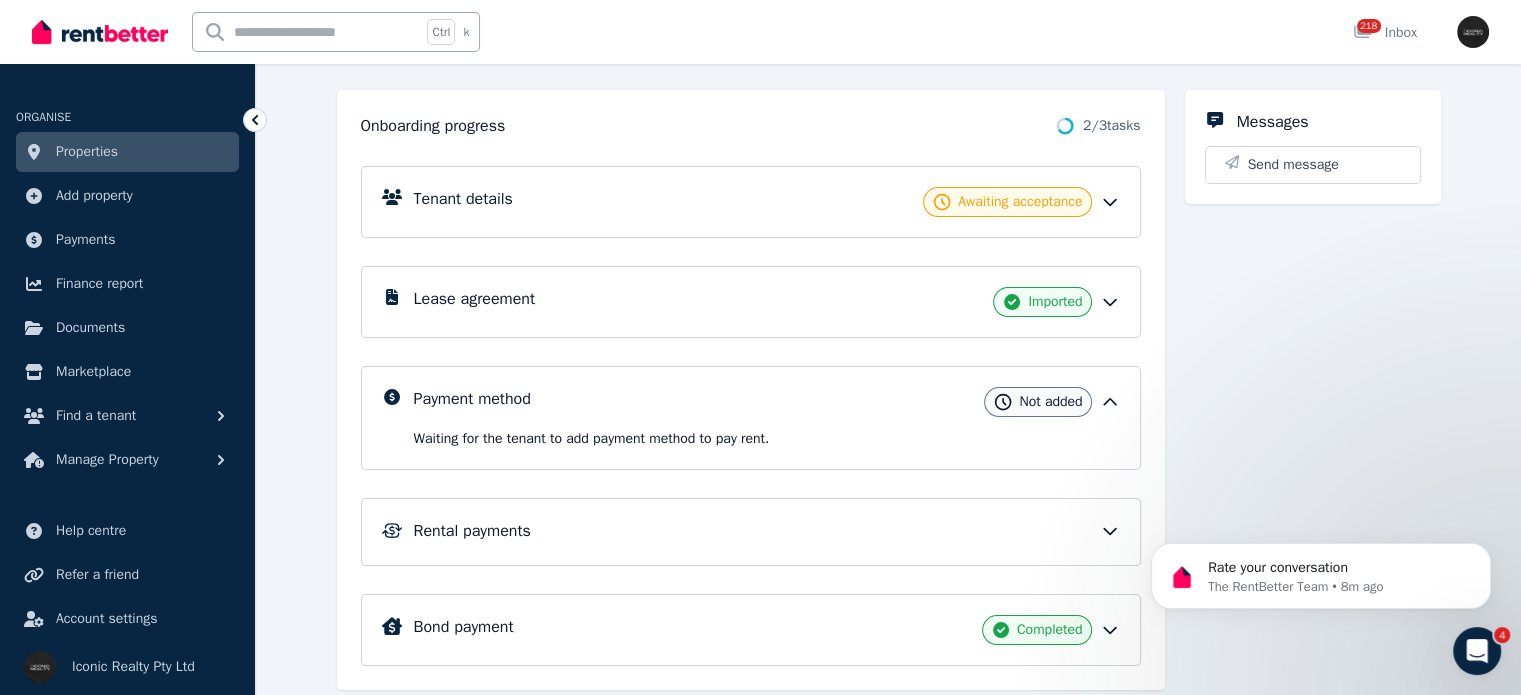 click on "Lease agreement Imported" at bounding box center (767, 302) 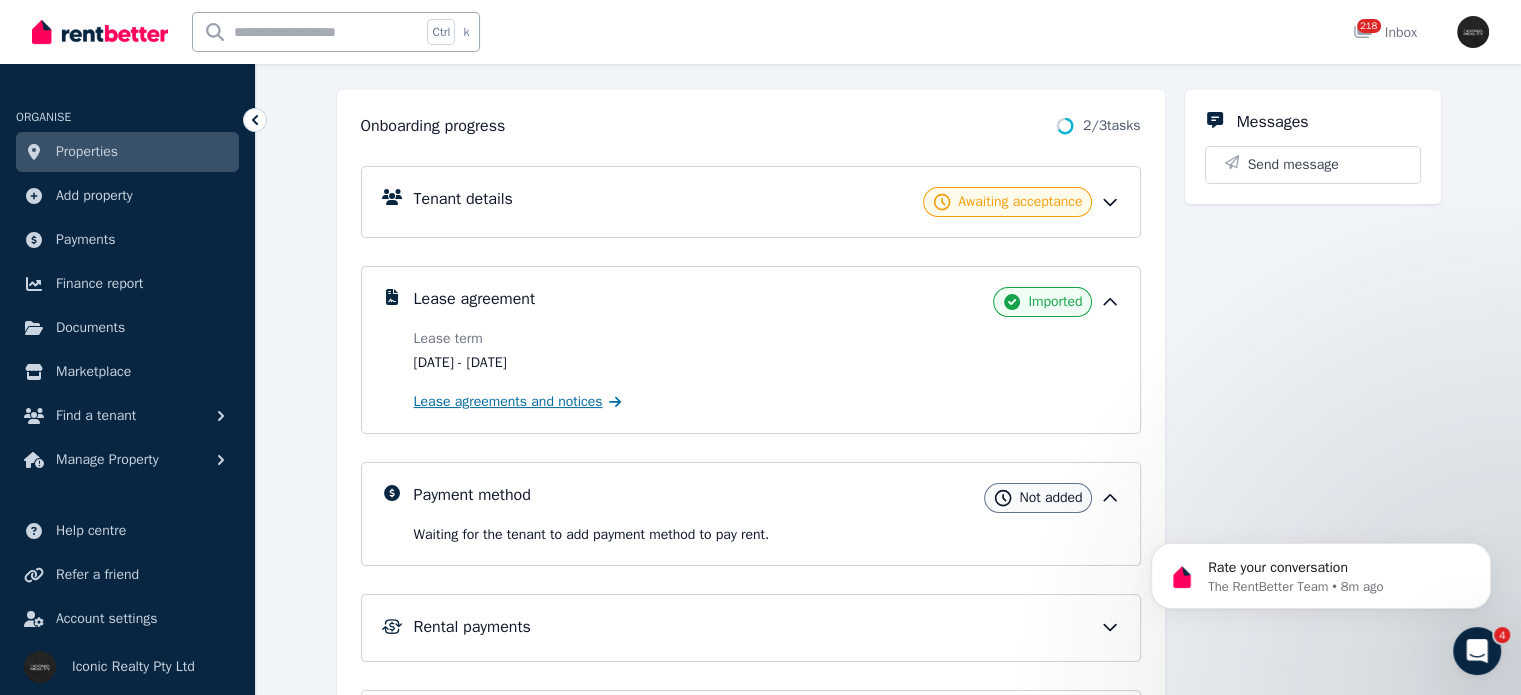 click on "Lease agreements and notices" at bounding box center [508, 402] 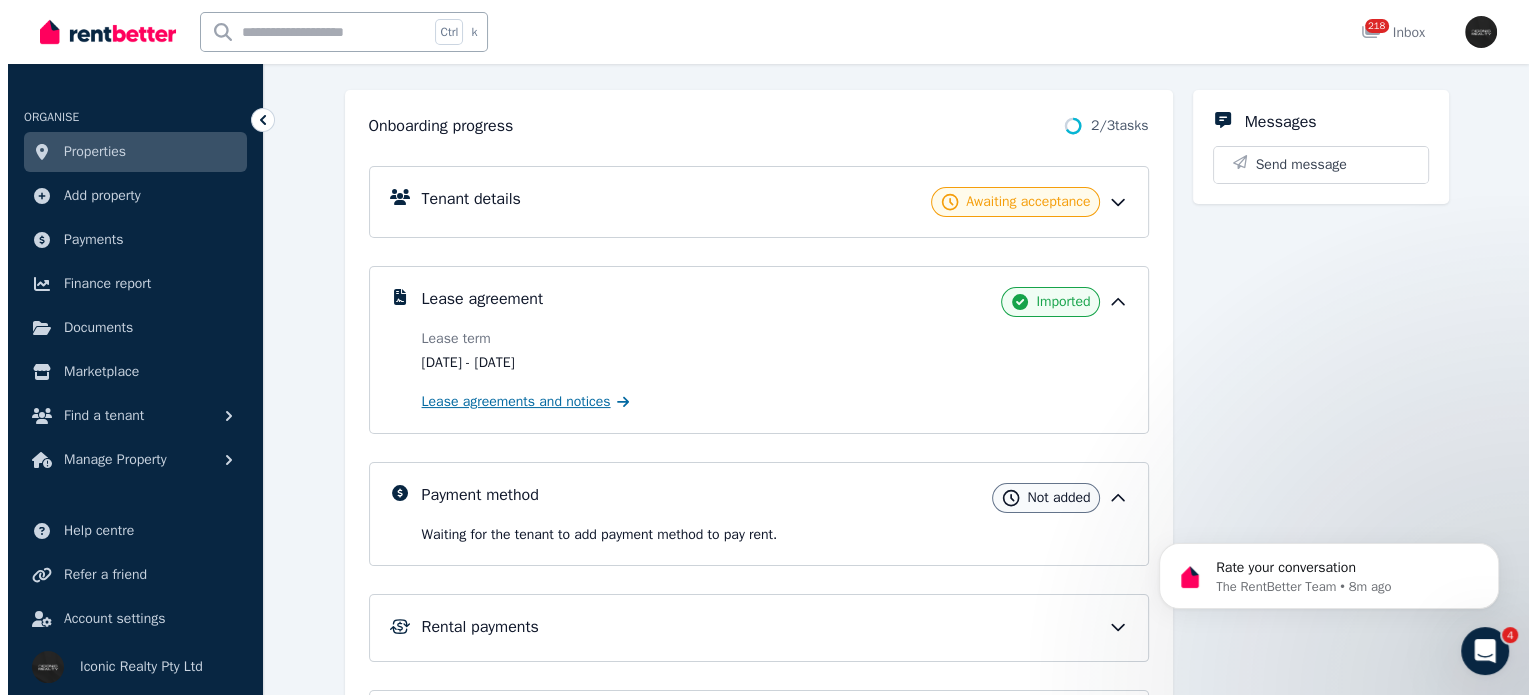 scroll, scrollTop: 0, scrollLeft: 0, axis: both 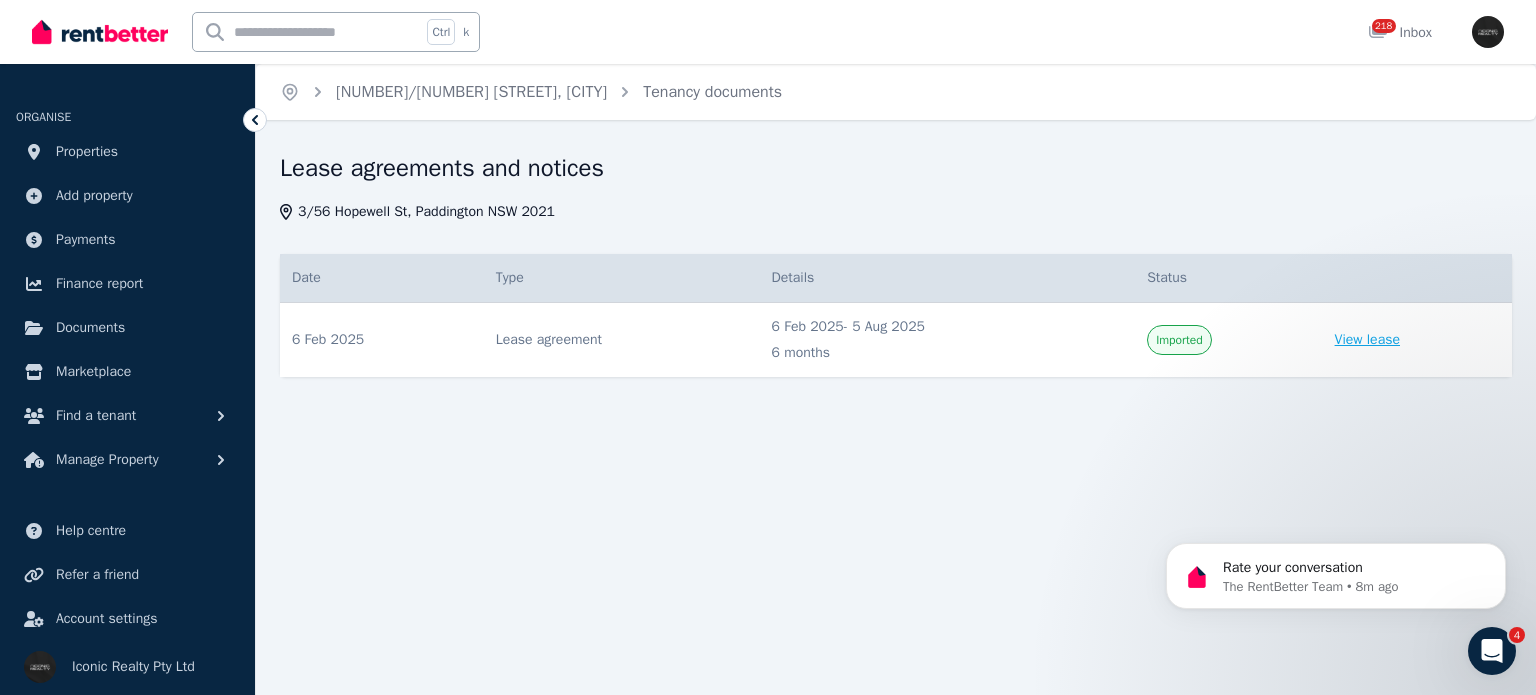 click on "View lease" at bounding box center (1367, 340) 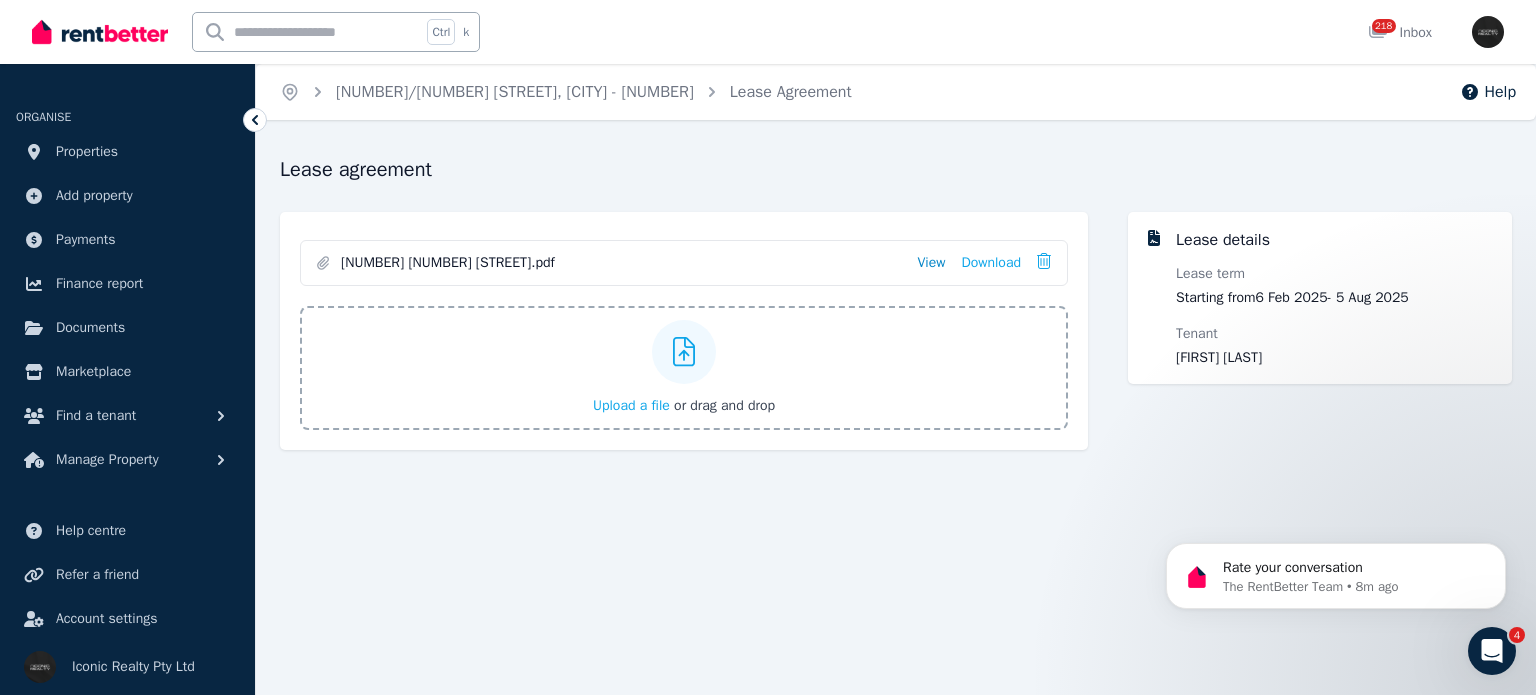 click on "View" at bounding box center (931, 263) 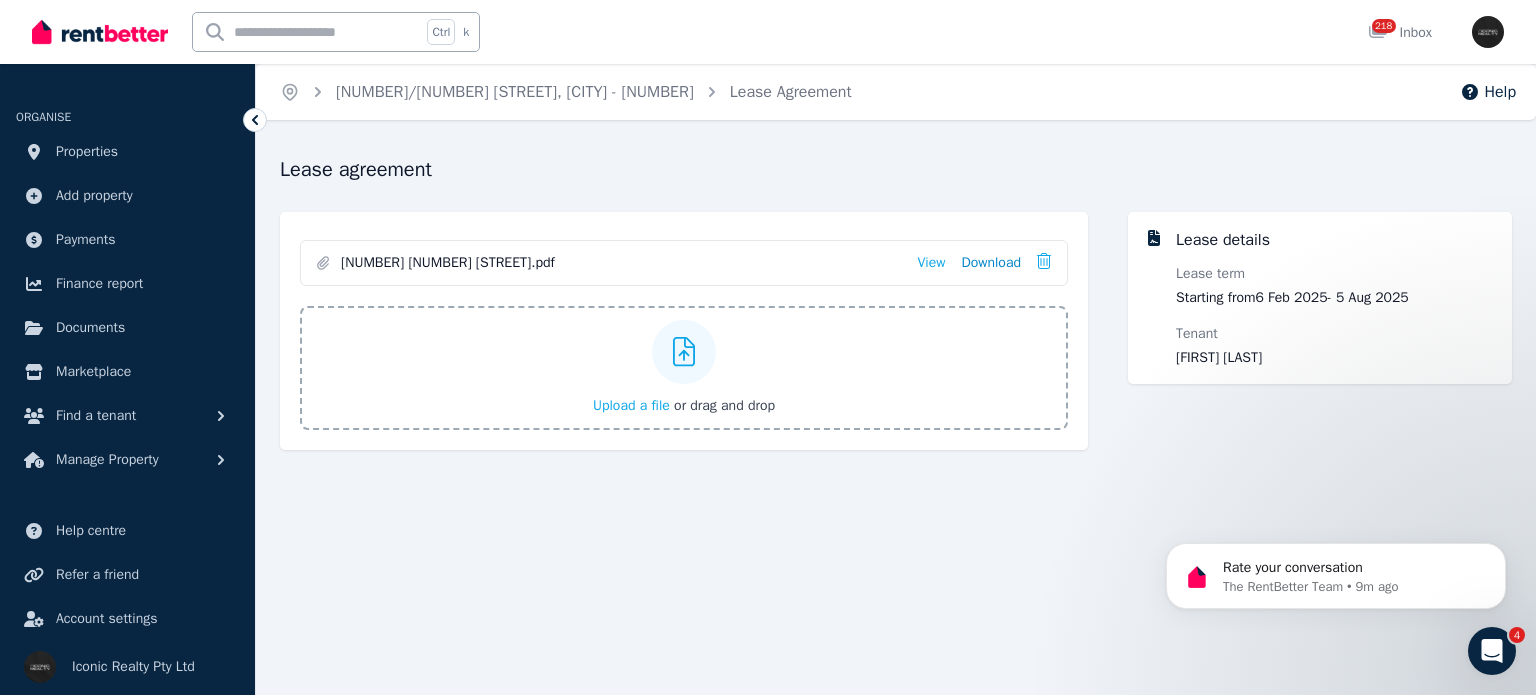 click on "Download" at bounding box center (991, 263) 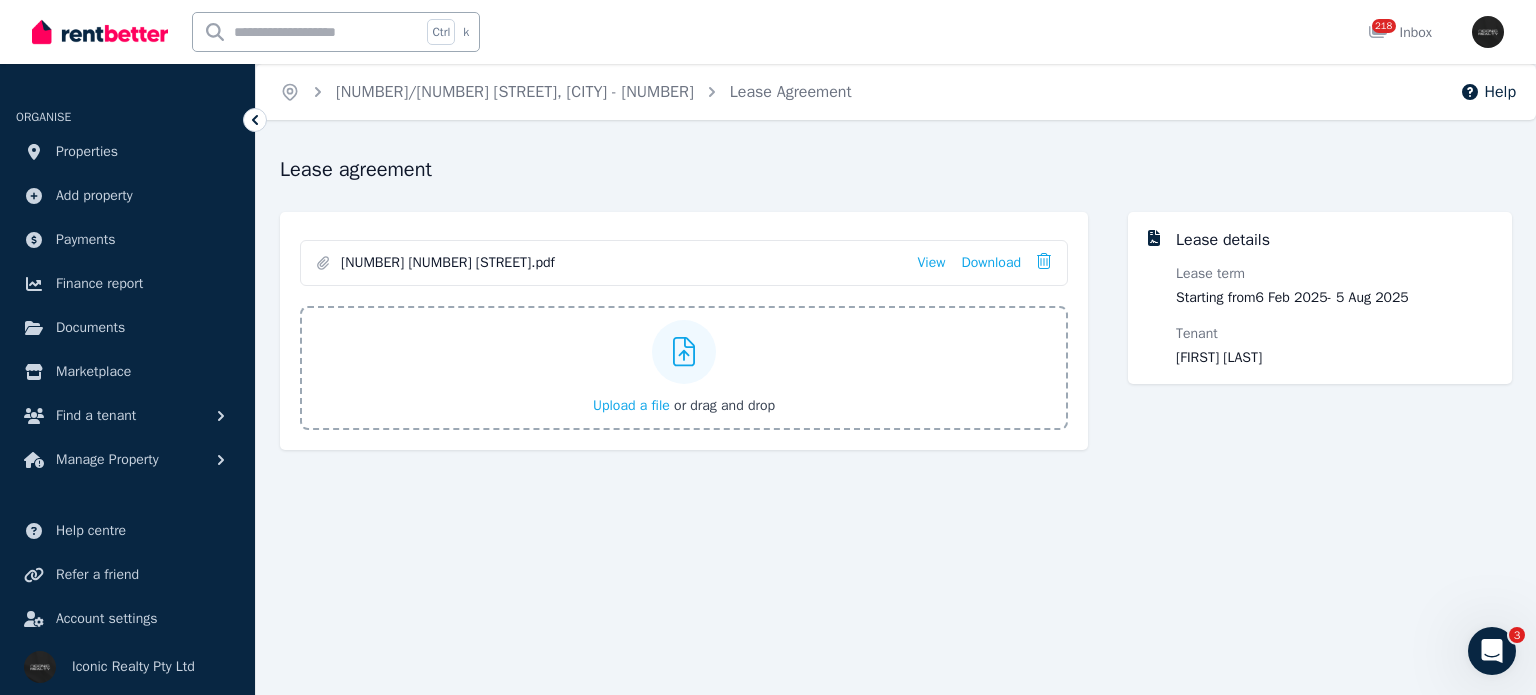 click 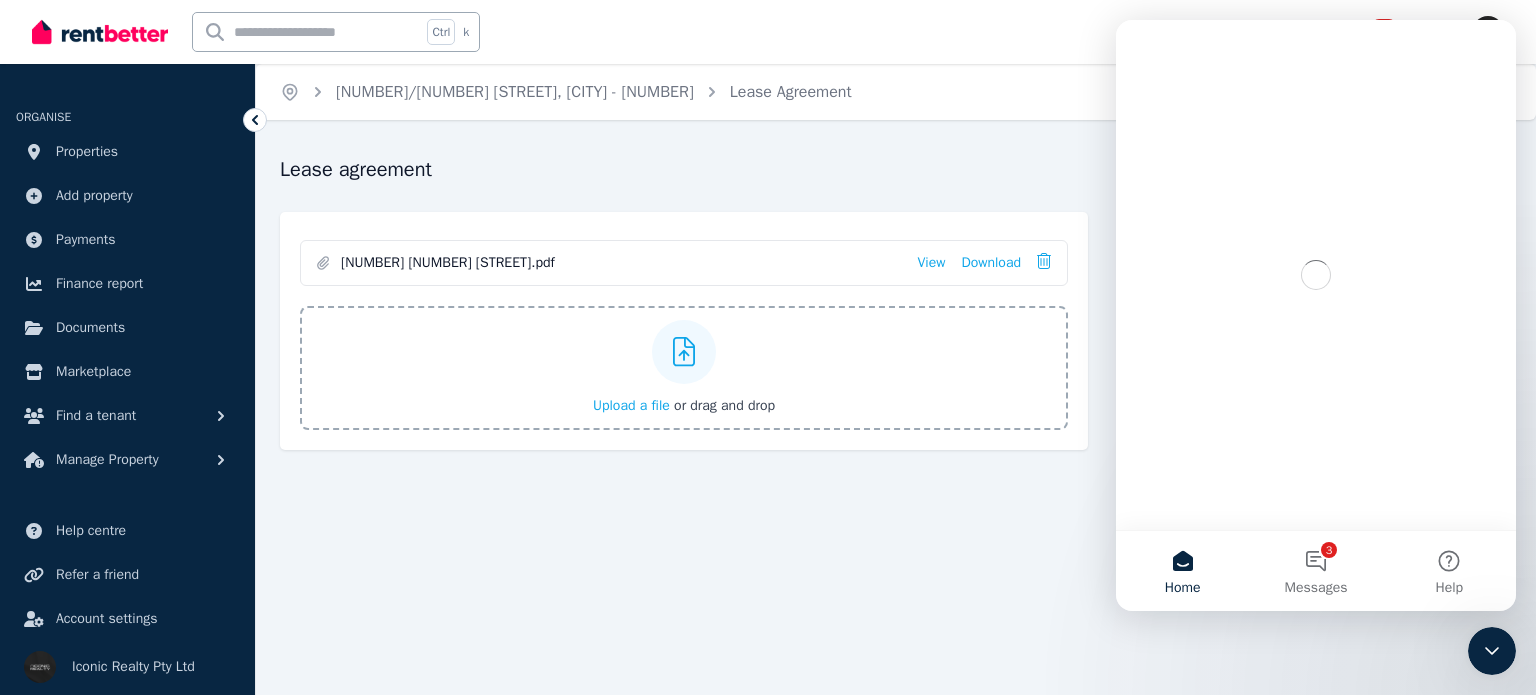 scroll, scrollTop: 0, scrollLeft: 0, axis: both 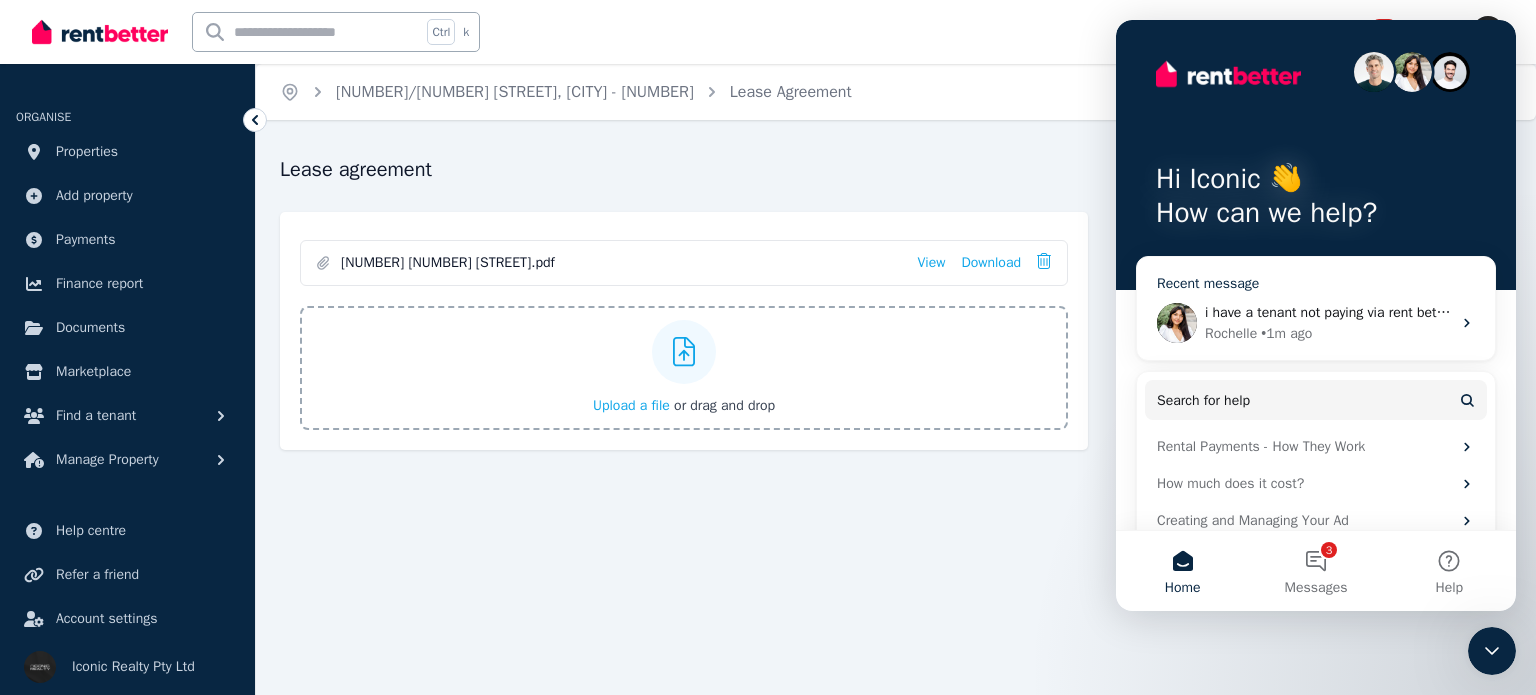 click on "i have a tenant not paying via rent better and my genuies girl worked for us recipted the payments on the worng days not on the actucall day tenant has paid how can i reverse this so i can recipt them on the correct payment days ?" at bounding box center [1328, 312] 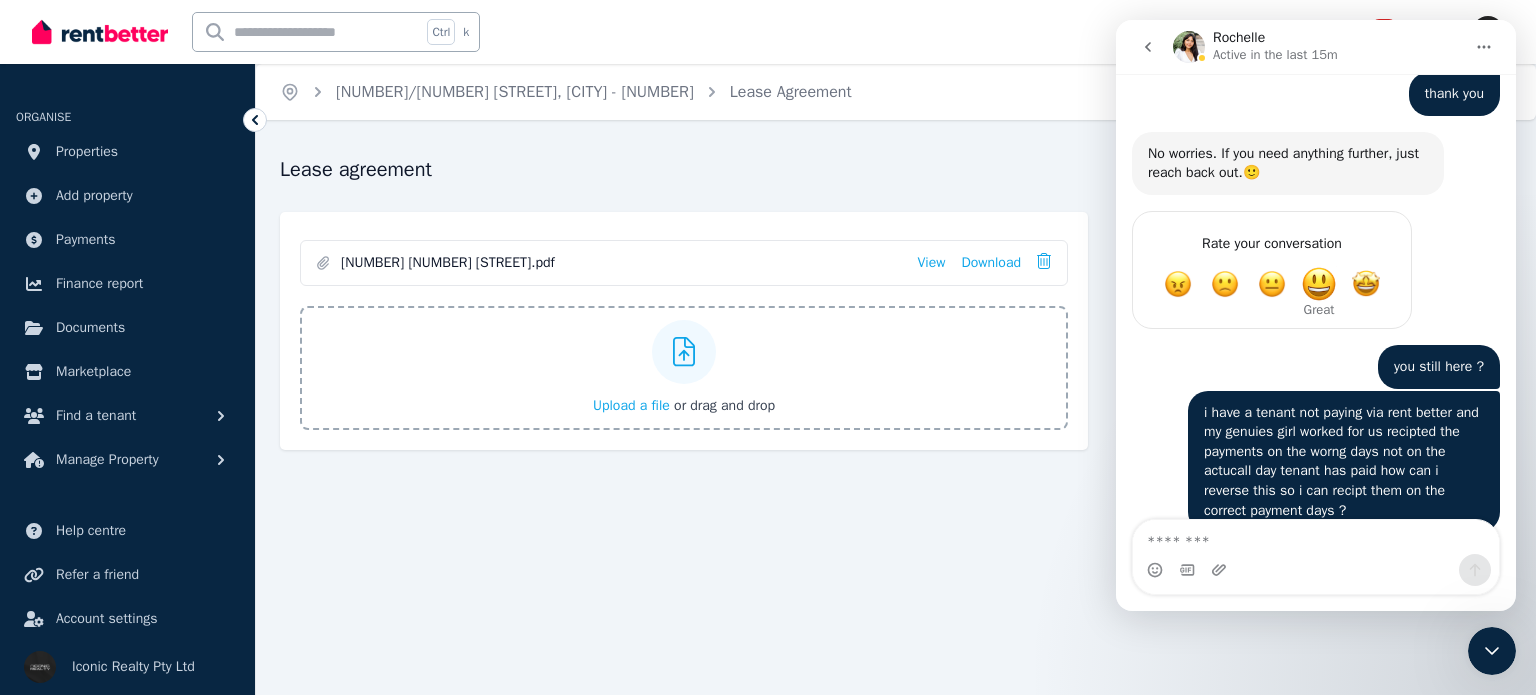 scroll, scrollTop: 1258, scrollLeft: 0, axis: vertical 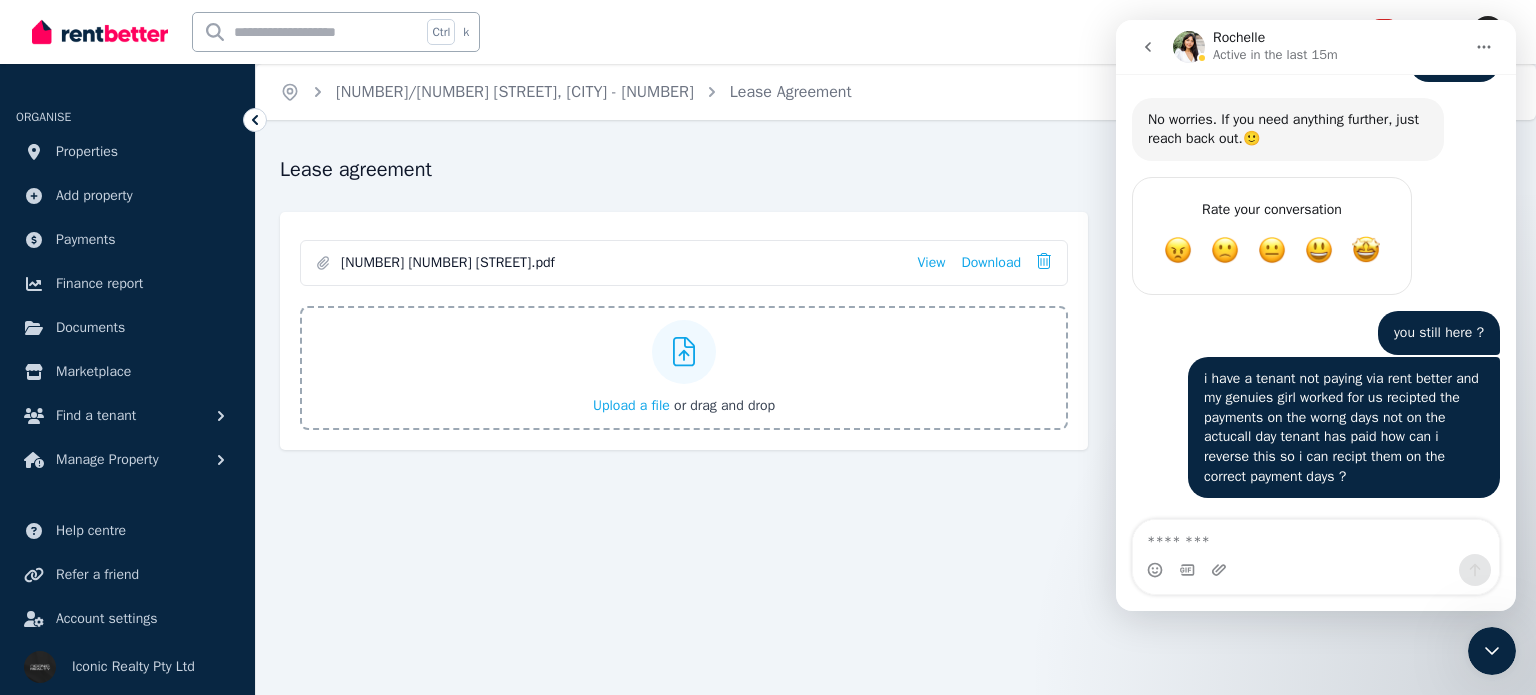 drag, startPoint x: 1255, startPoint y: 392, endPoint x: 1317, endPoint y: 432, distance: 73.78347 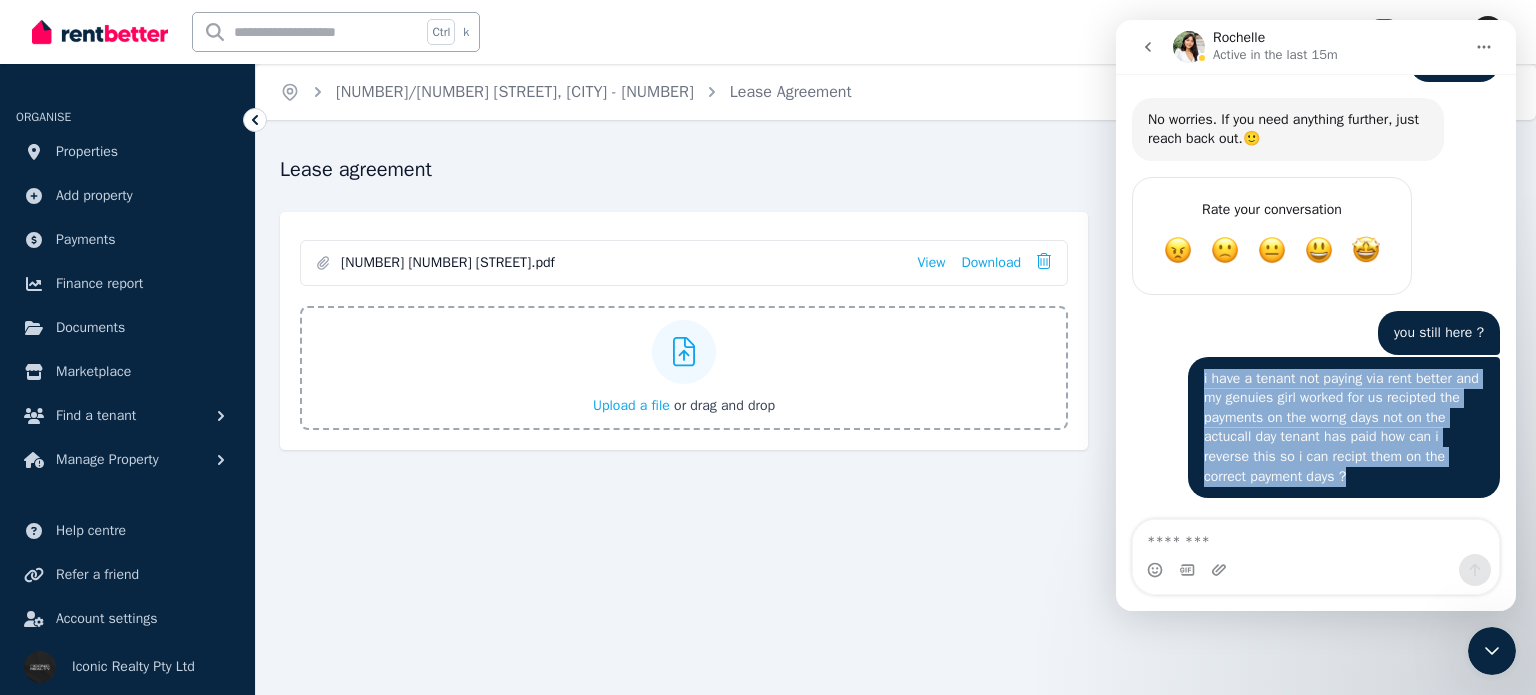 drag, startPoint x: 1188, startPoint y: 368, endPoint x: 1459, endPoint y: 473, distance: 290.63034 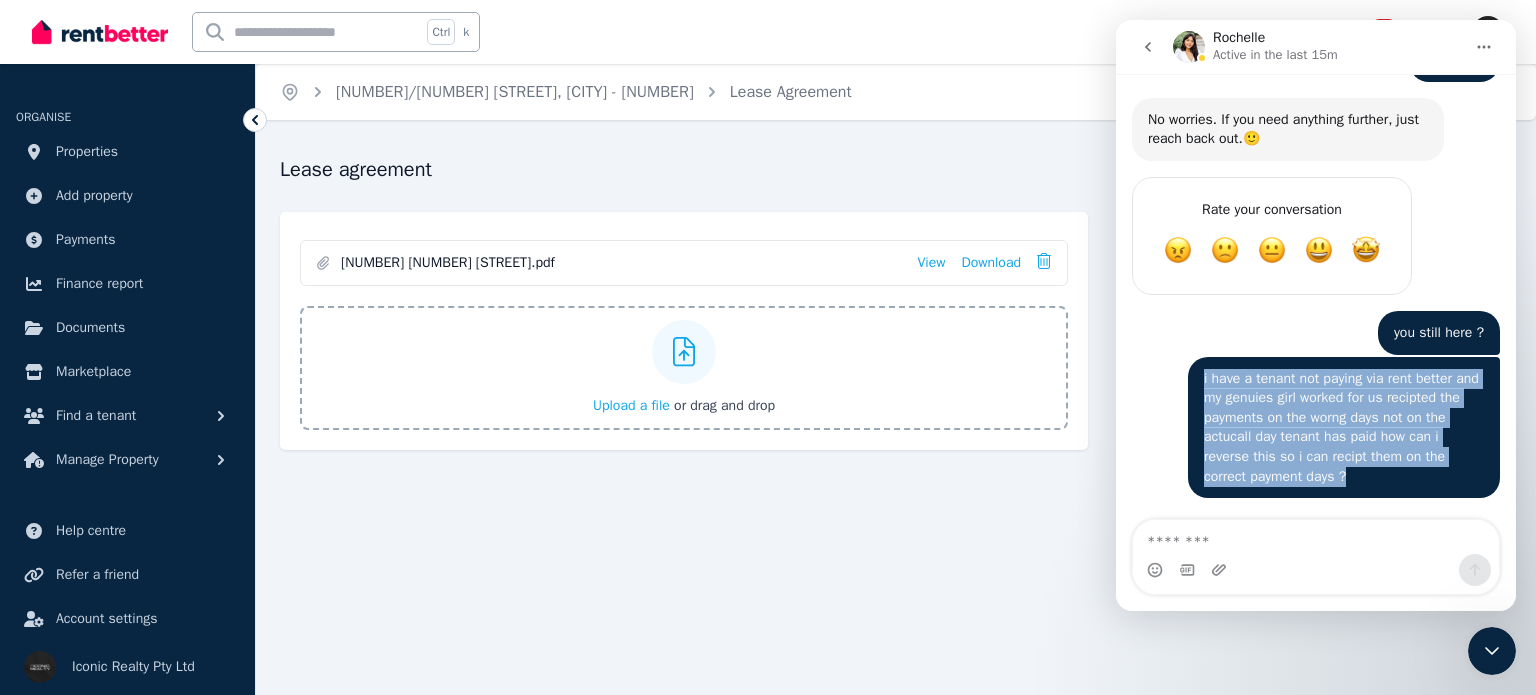 click on "i have a tenant not paying via rent better and my genuies girl worked for us recipted the payments on the worng days not on the actucall day tenant has paid how can i reverse this so i can recipt them on the correct payment days ?  Iconic    •   1m ago" at bounding box center (1344, 428) 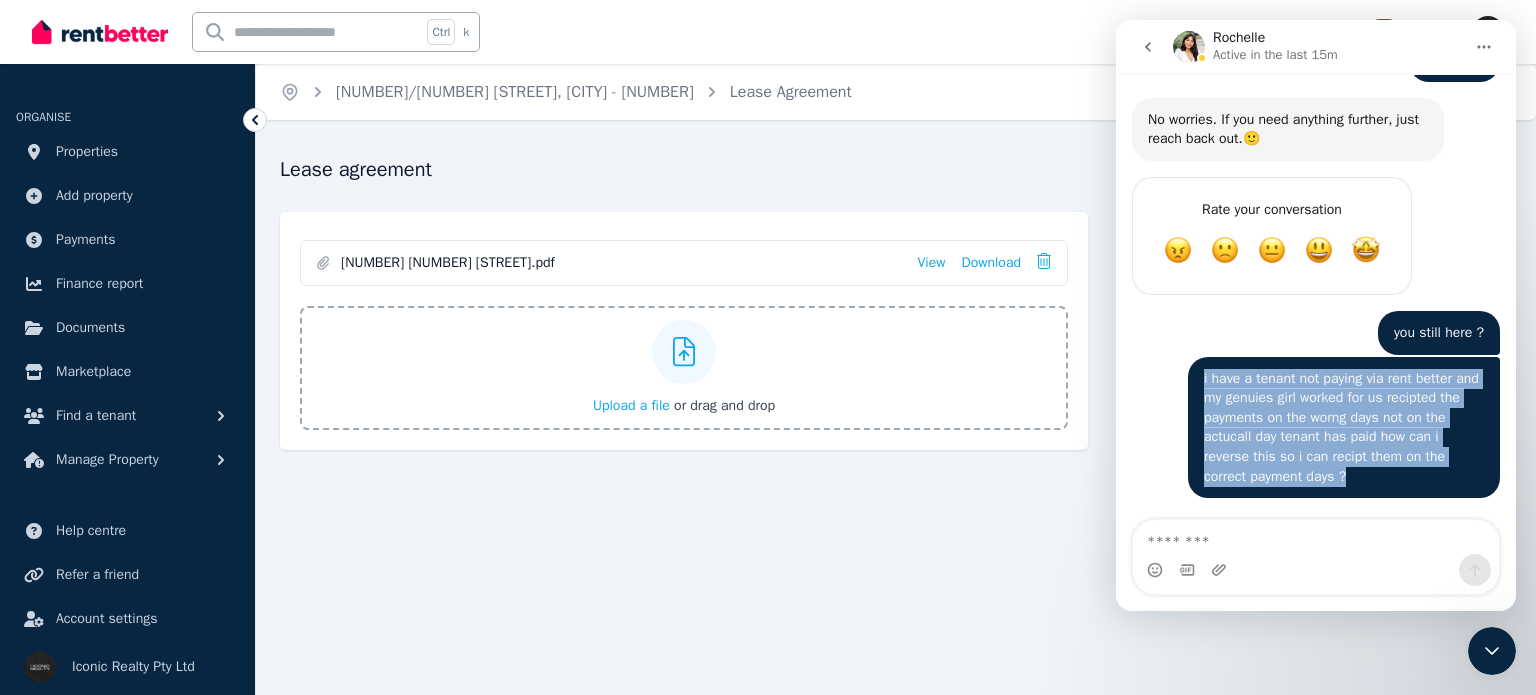 copy on "i have a tenant not paying via rent better and my genuies girl worked for us recipted the payments on the worng days not on the actucall day tenant has paid how can i reverse this so i can recipt them on the correct payment days ?" 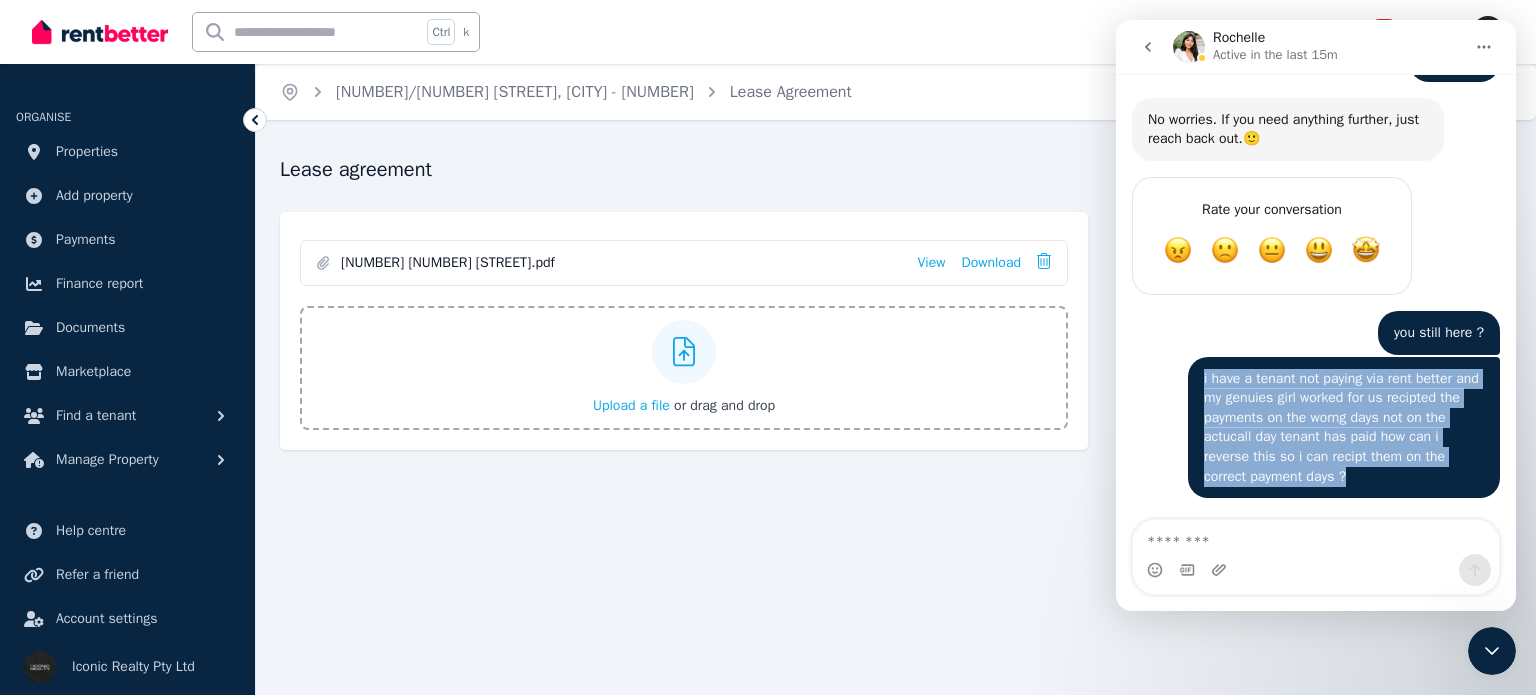 click at bounding box center (1484, 47) 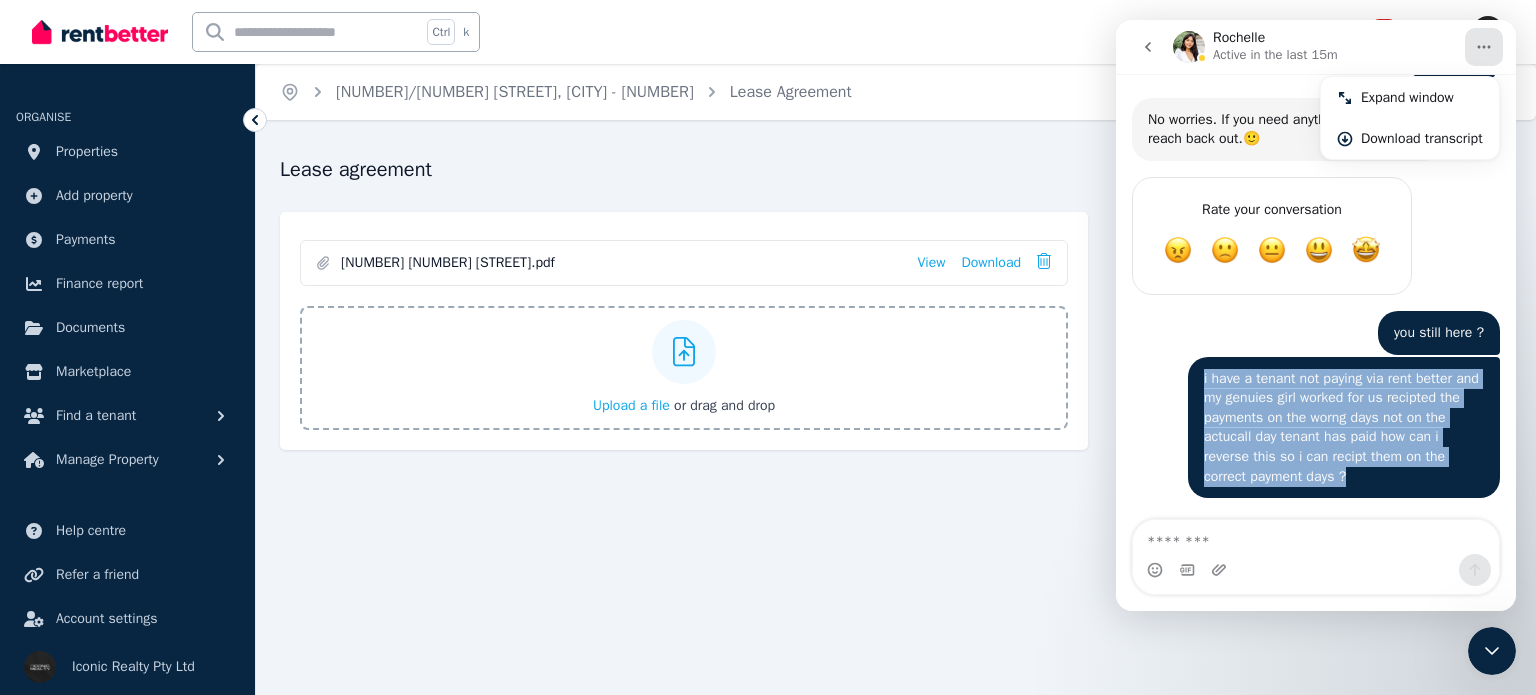 click on "Rate your conversation Terrible Bad OK Great Amazing" at bounding box center [1316, 244] 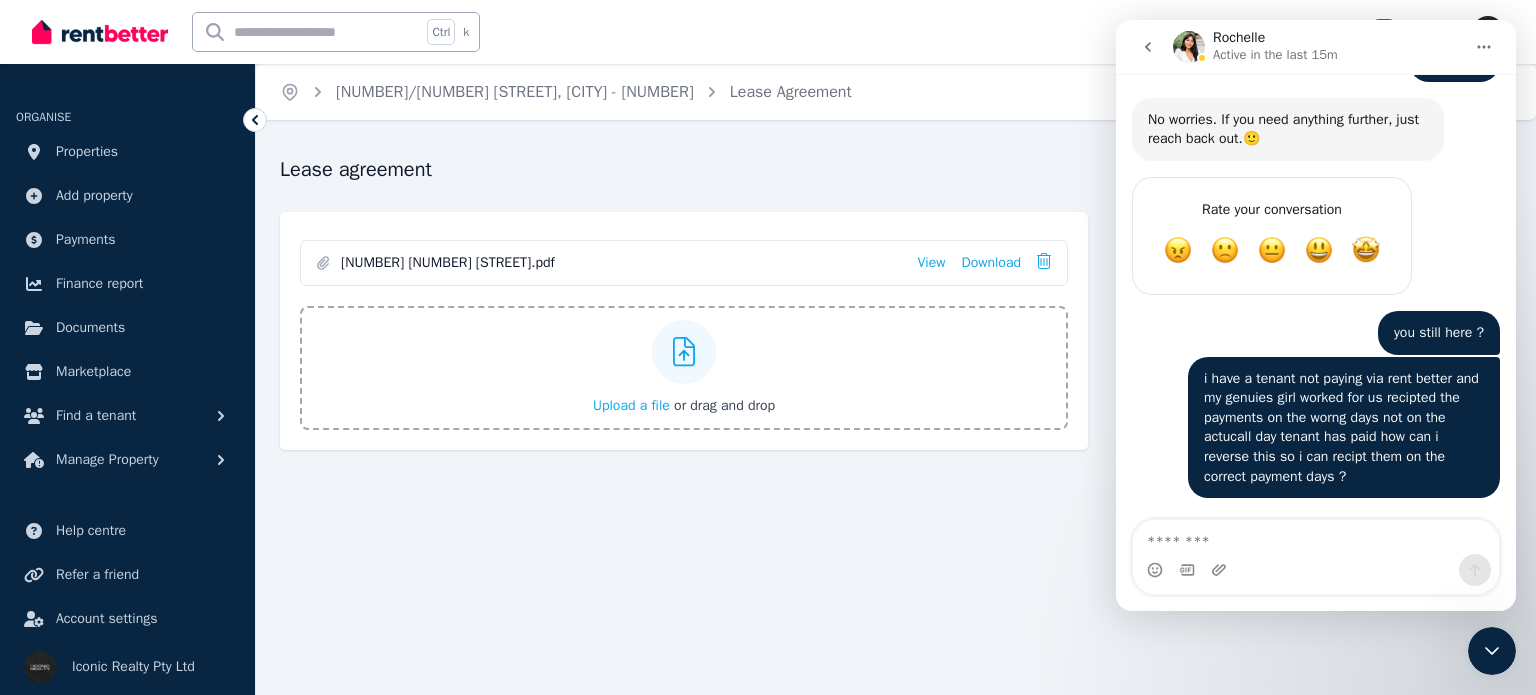 click 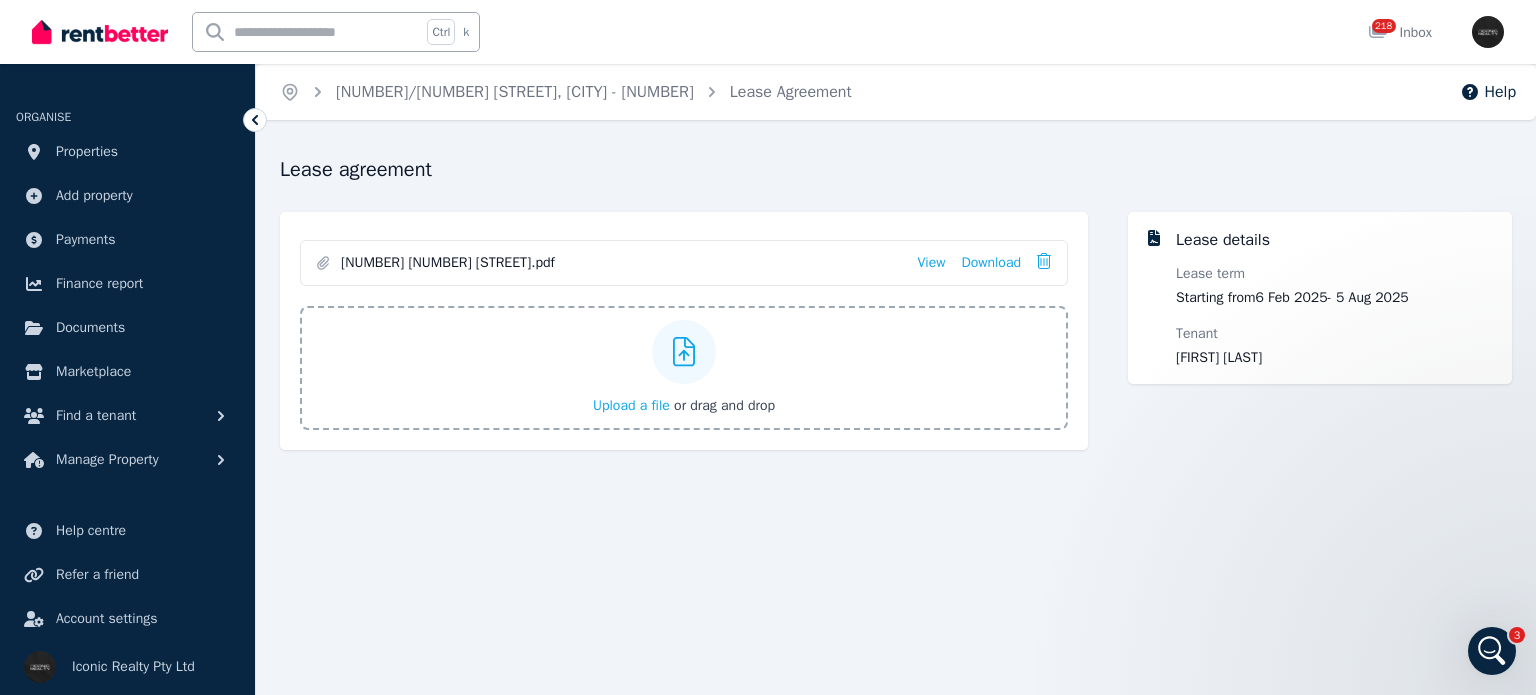scroll, scrollTop: 0, scrollLeft: 0, axis: both 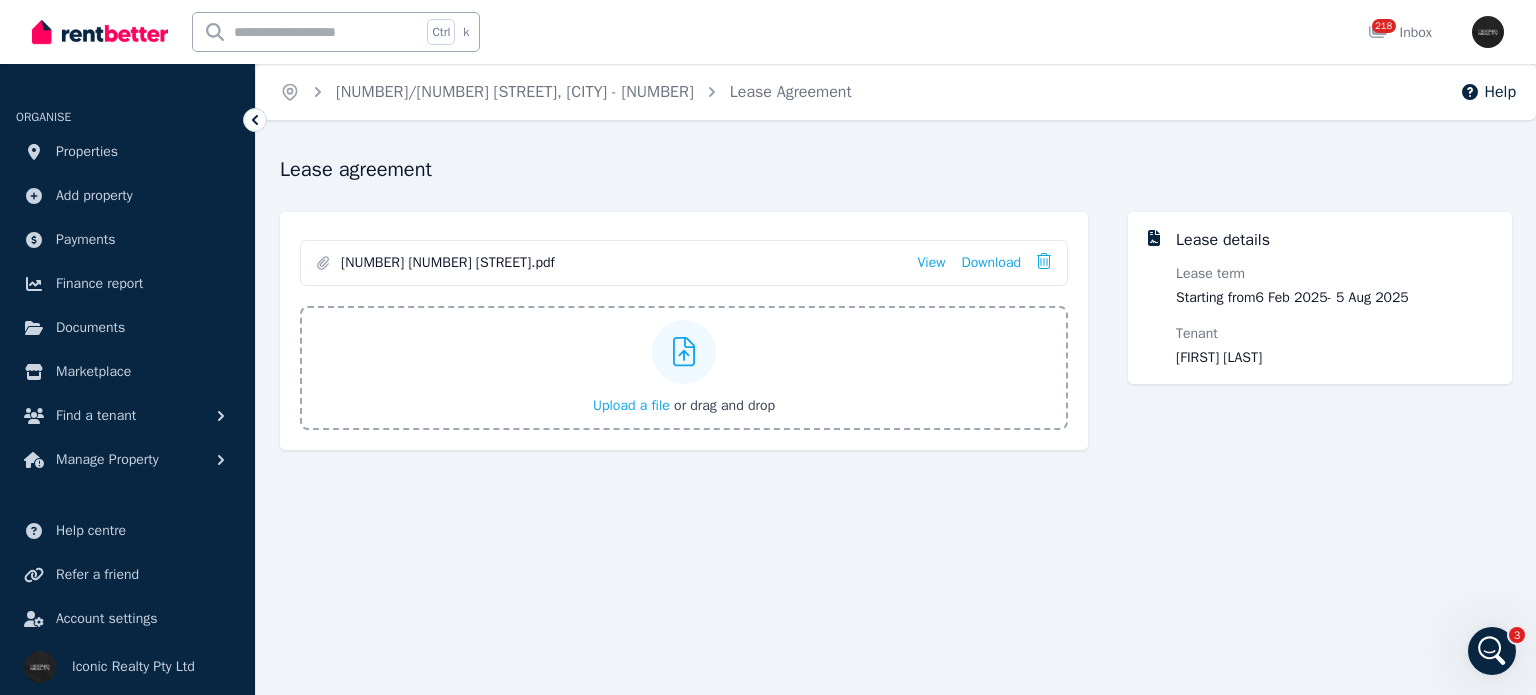 click 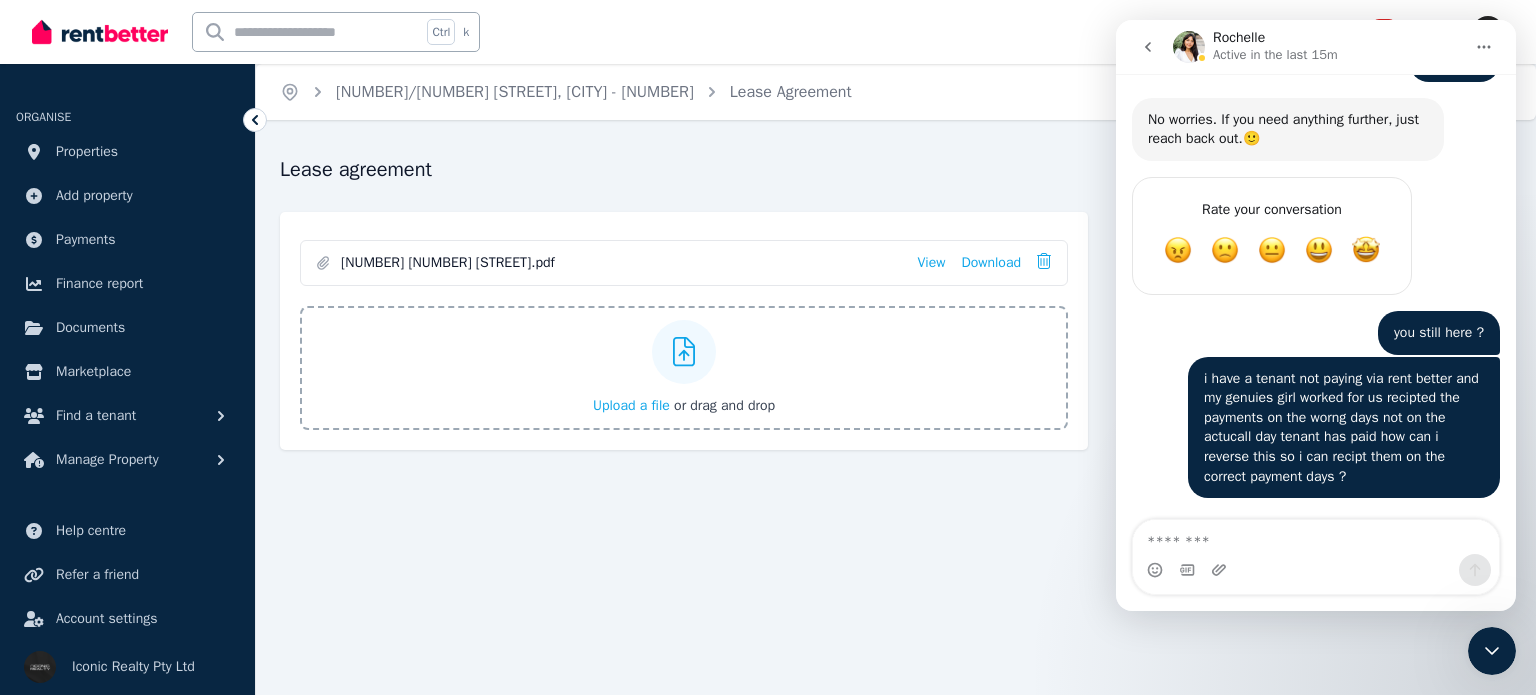 scroll, scrollTop: 1258, scrollLeft: 0, axis: vertical 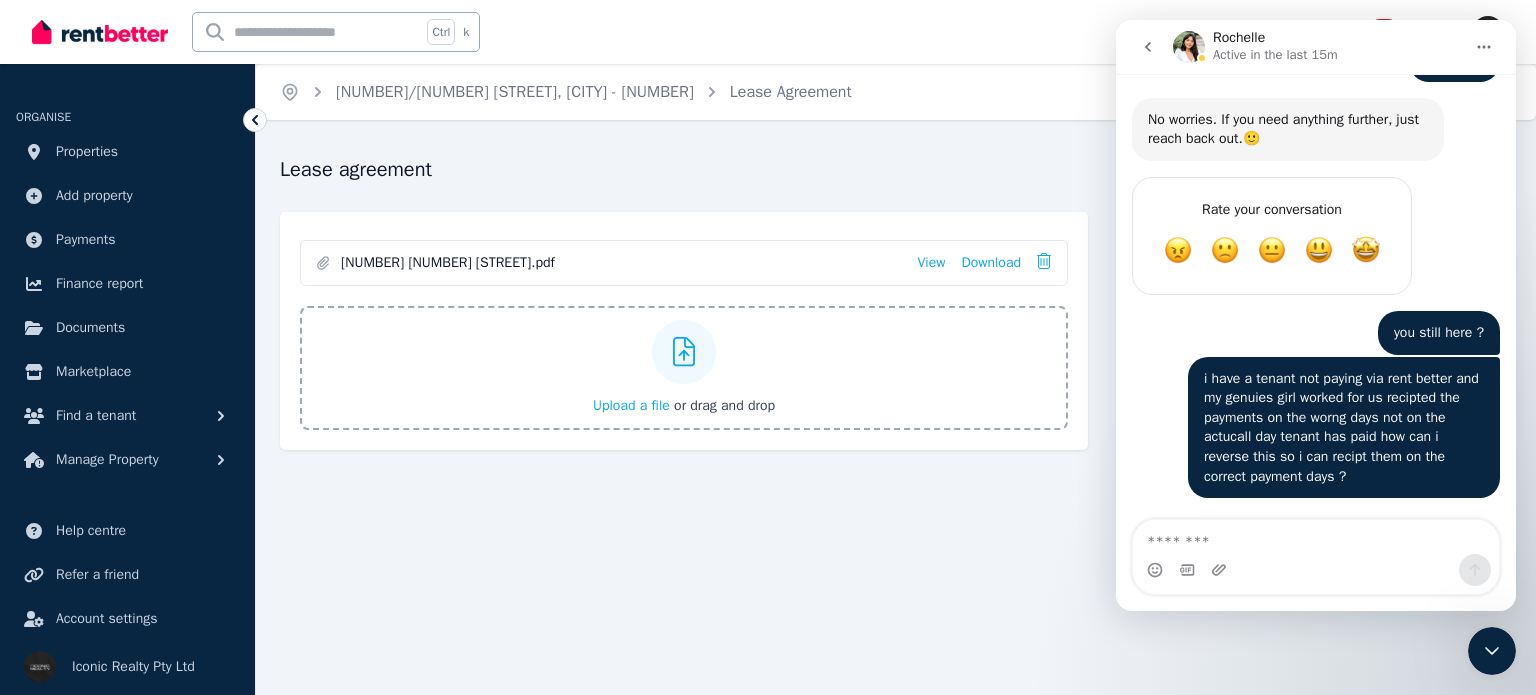 click 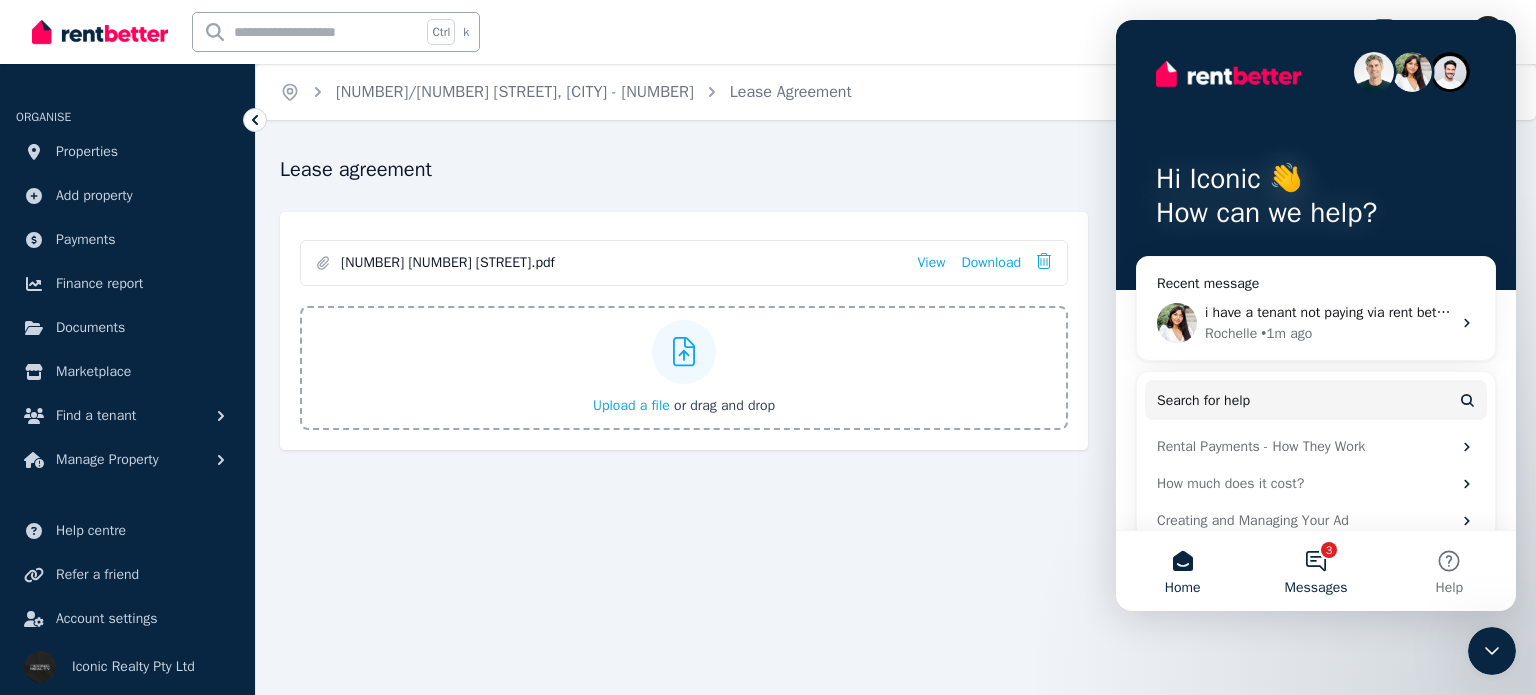 click on "3 Messages" at bounding box center [1315, 571] 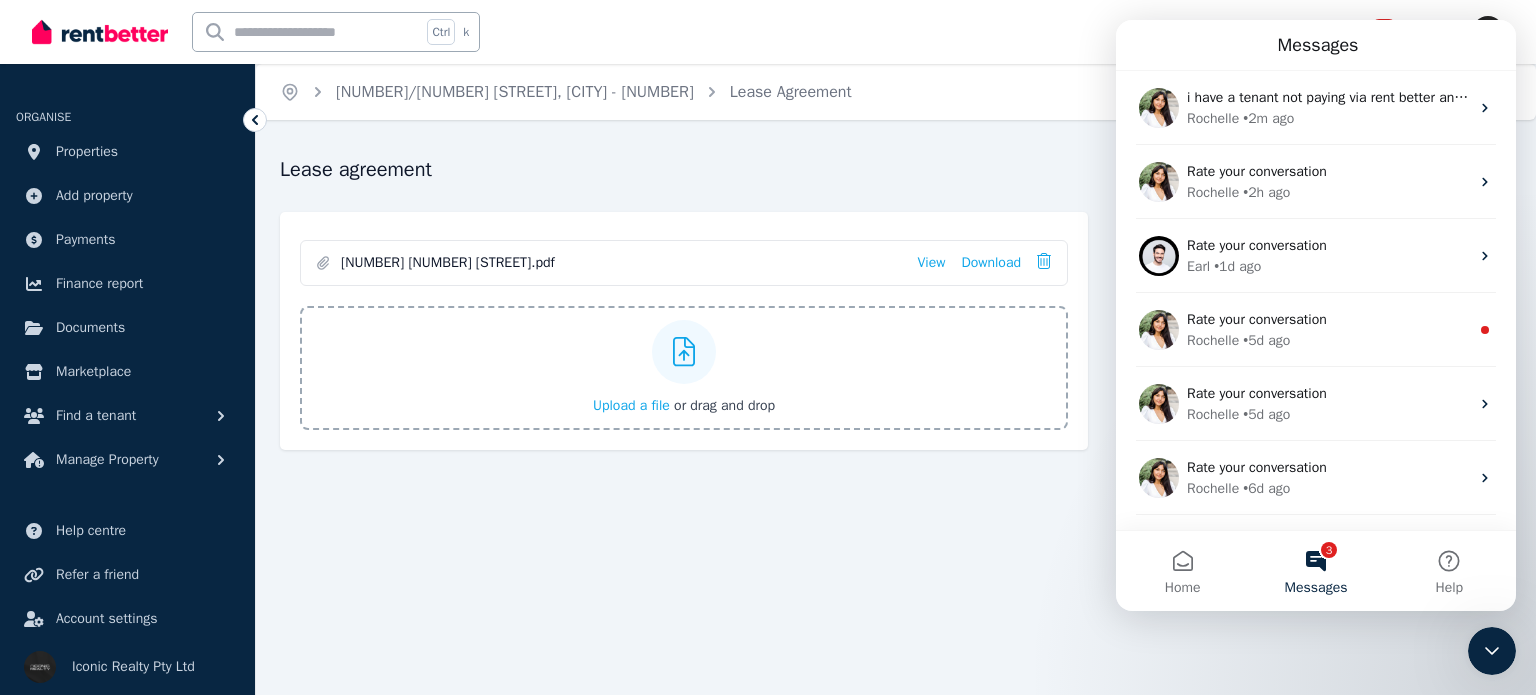 click on "3 Messages" at bounding box center [1315, 571] 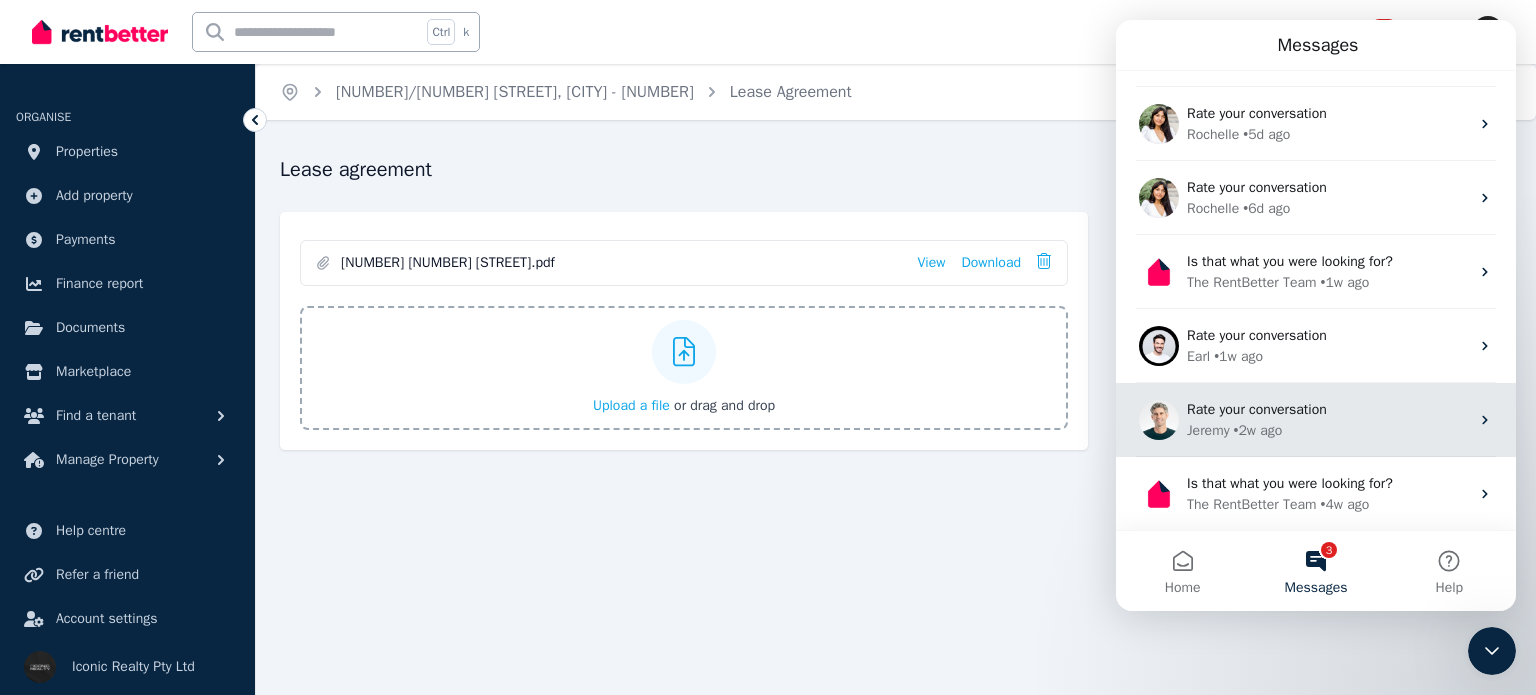 scroll, scrollTop: 0, scrollLeft: 0, axis: both 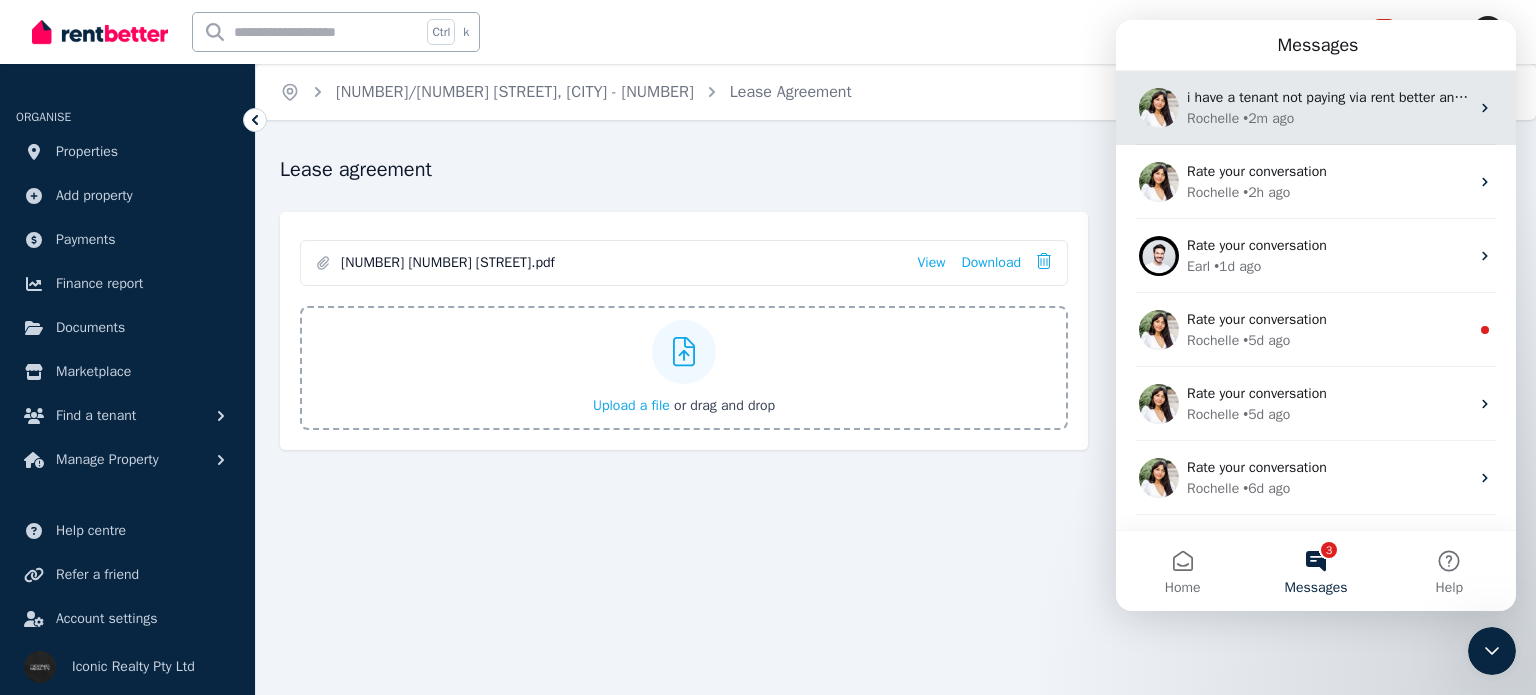 click on "•  2m ago" at bounding box center (1268, 118) 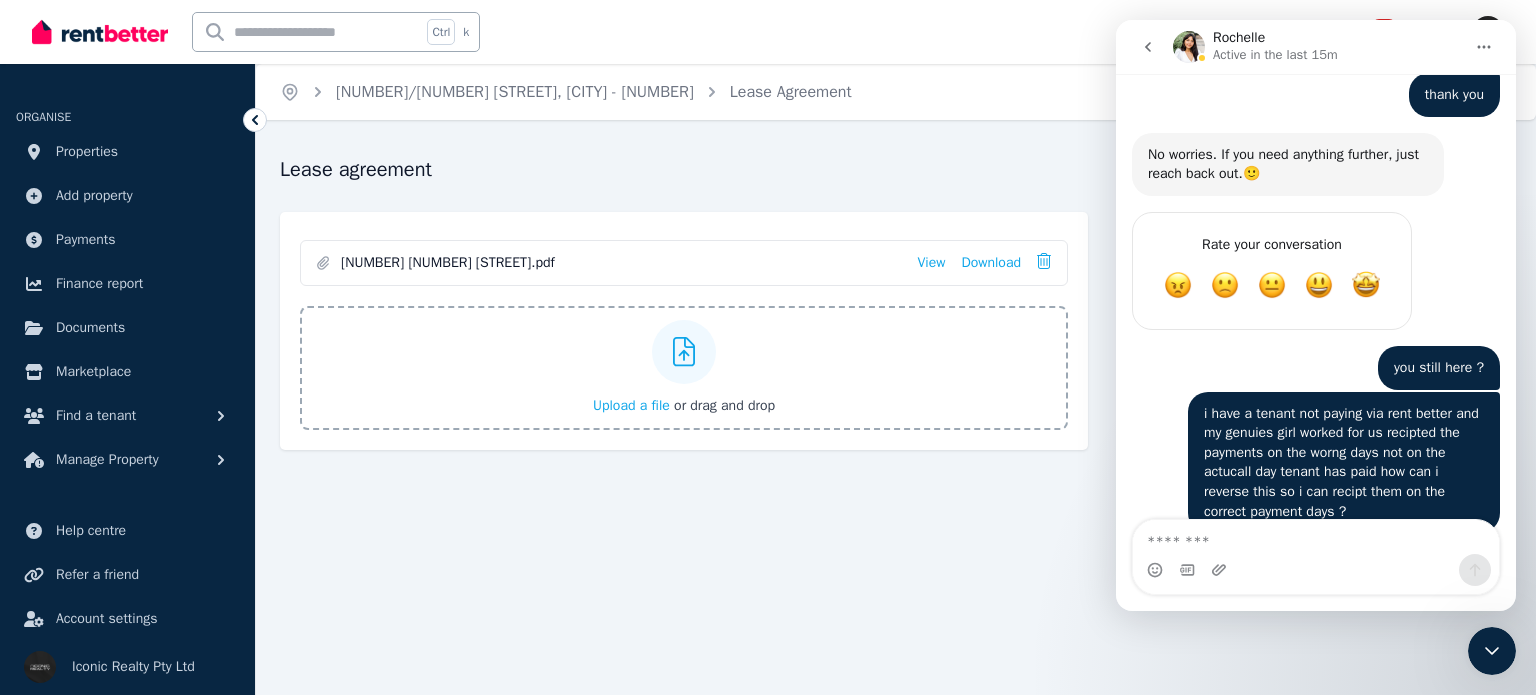 scroll, scrollTop: 1258, scrollLeft: 0, axis: vertical 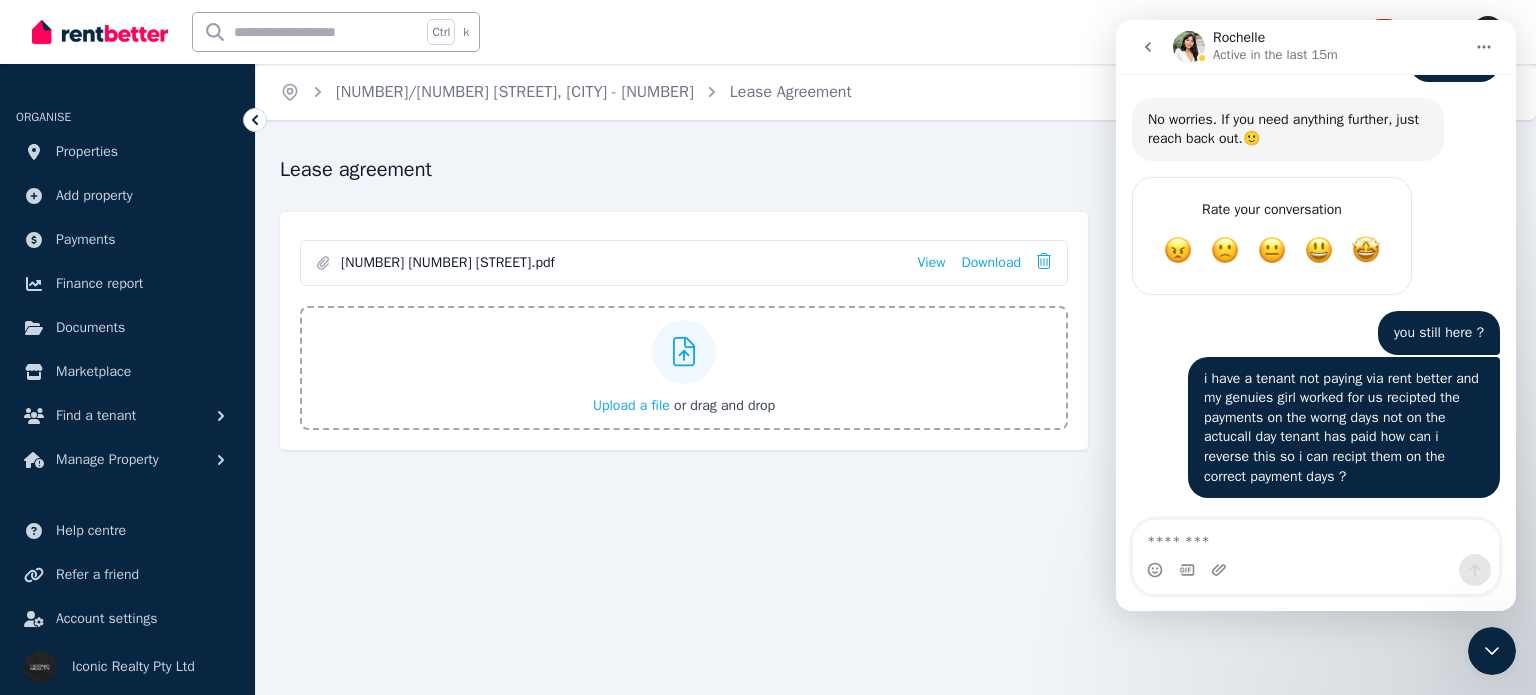 click on "Home 3/56 Hopewell St, Paddington - 45 Lease Agreement Help Lease agreement 3 56 Hopewell.pdf View Download Upload a file   or drag and drop Lease details Lease term Starting from  6 Feb 2025  -   5 Aug 2025 Tenant Andrew McKenna" at bounding box center [768, 347] 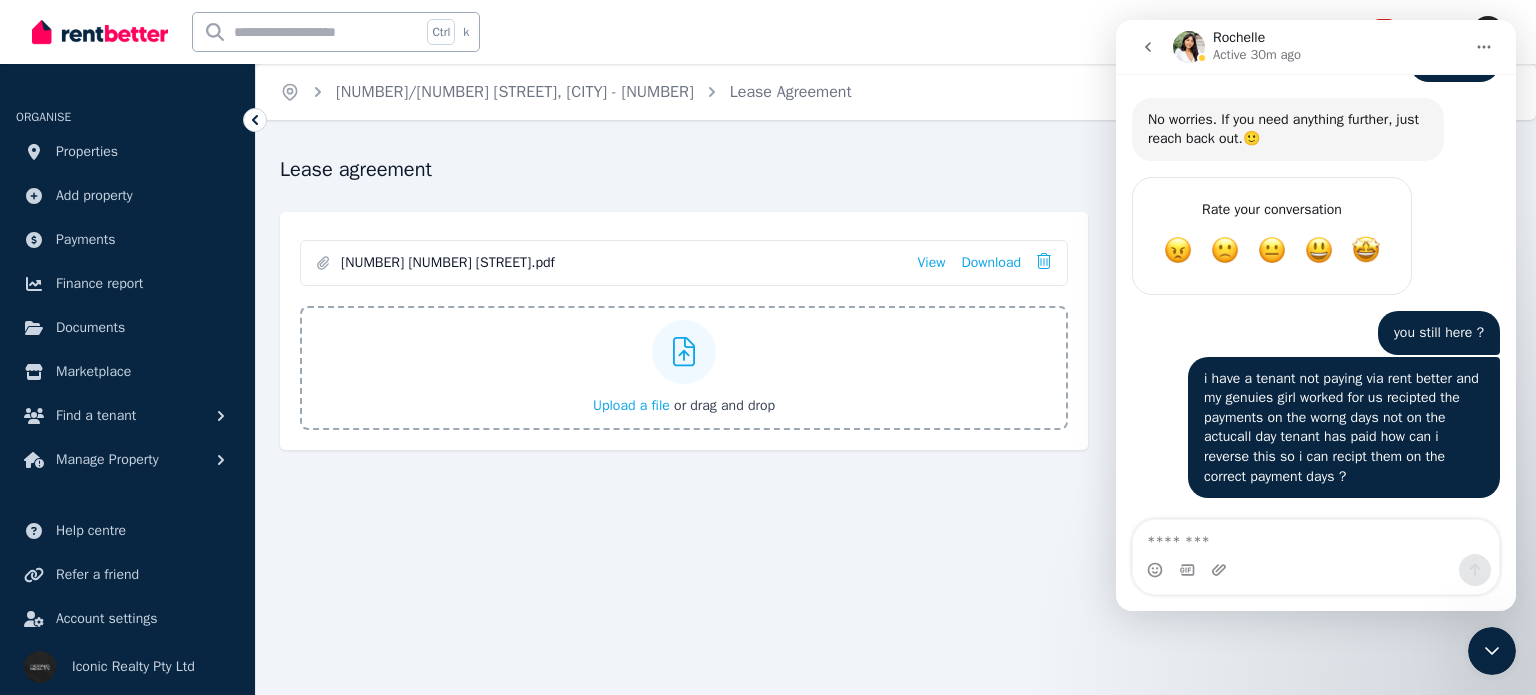 click 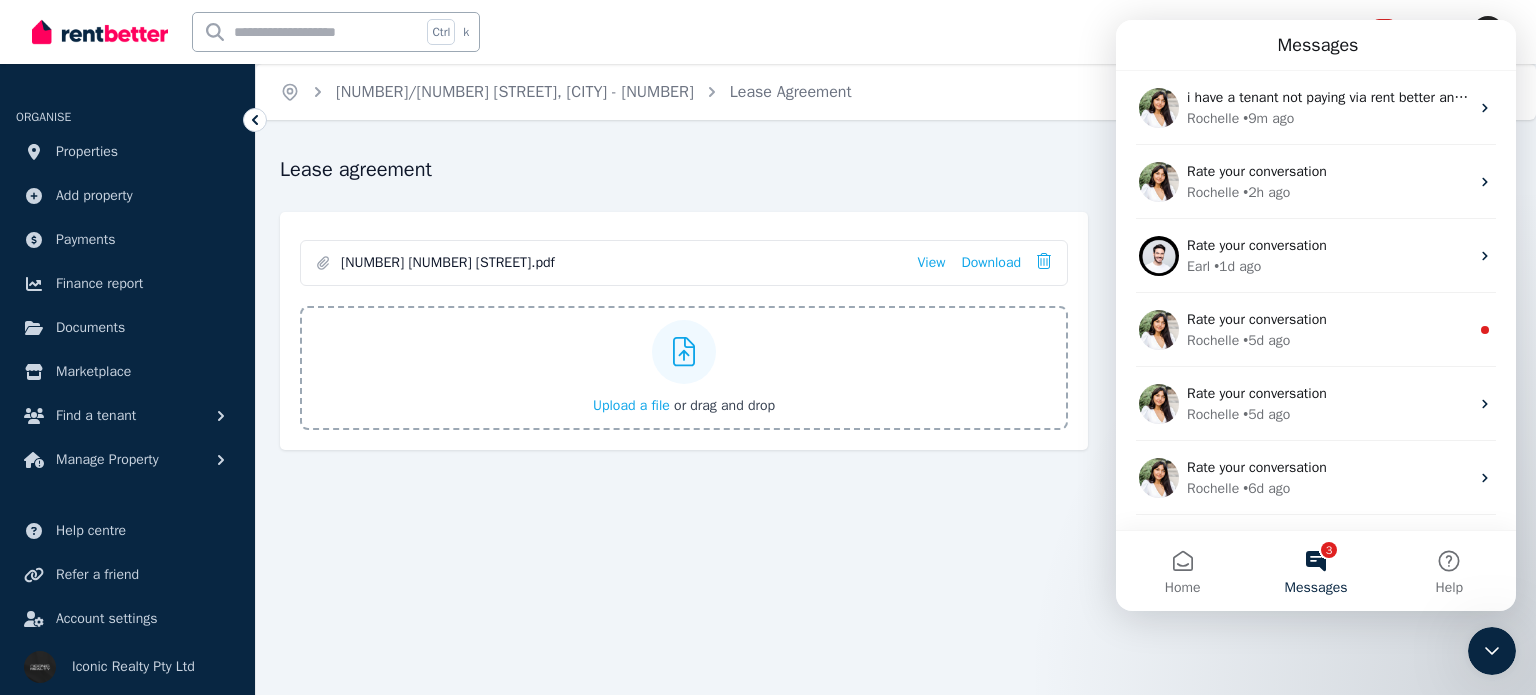 click on "3 Messages" at bounding box center (1315, 571) 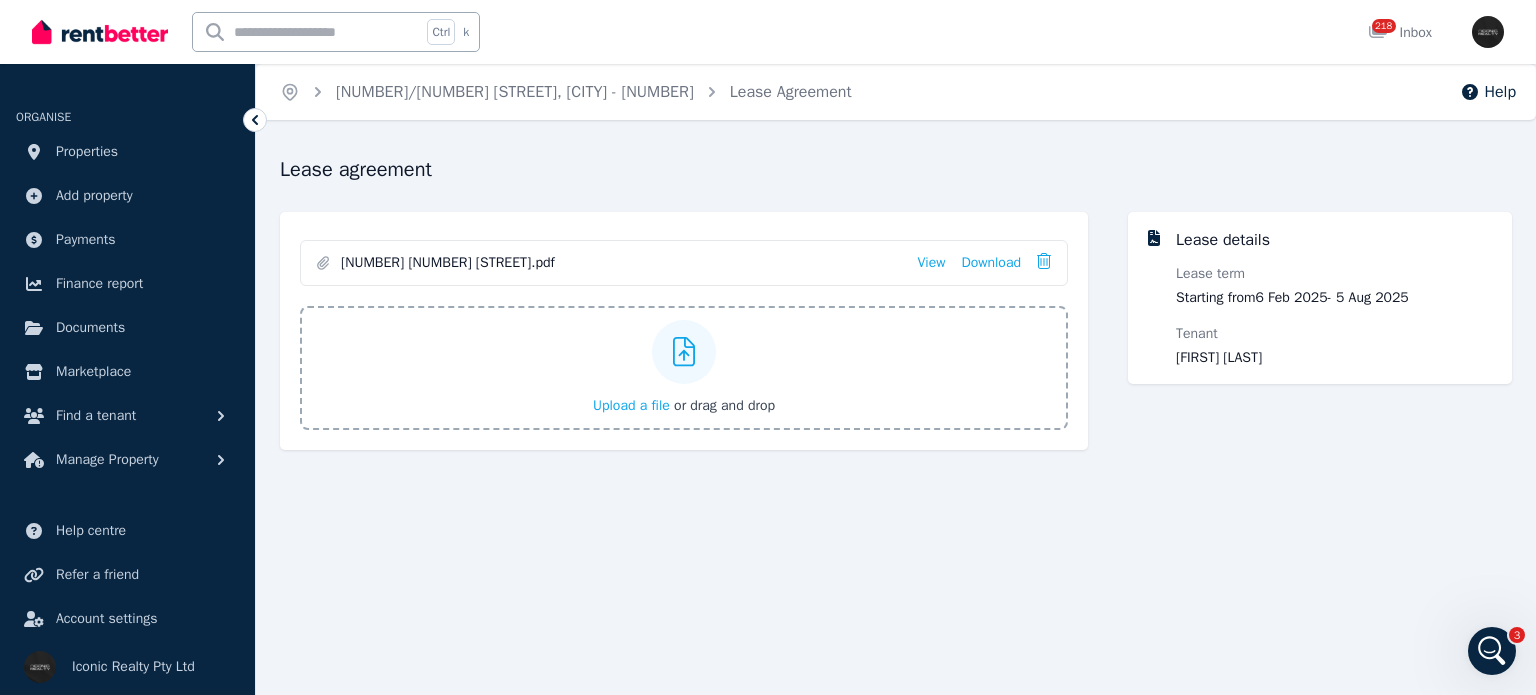 click 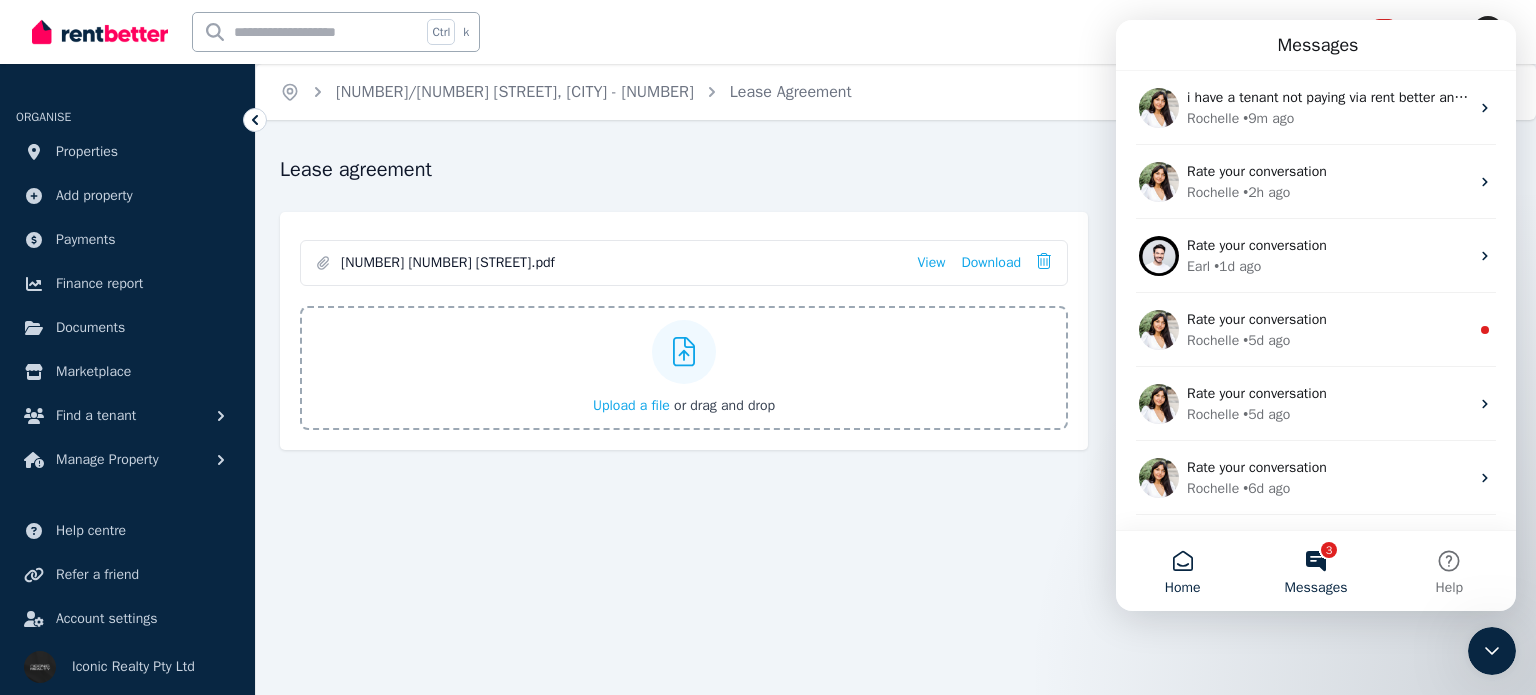click on "Home" at bounding box center [1182, 571] 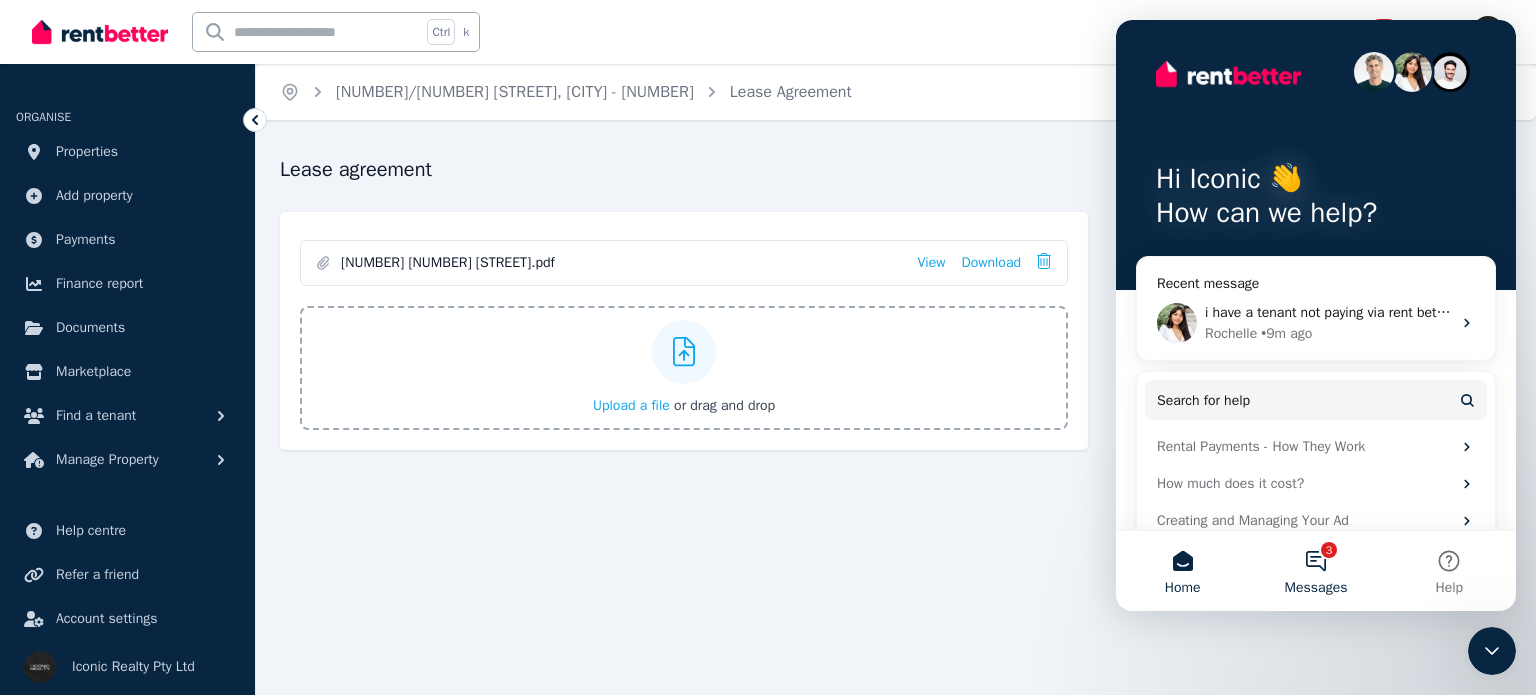 click on "3 Messages" at bounding box center [1315, 571] 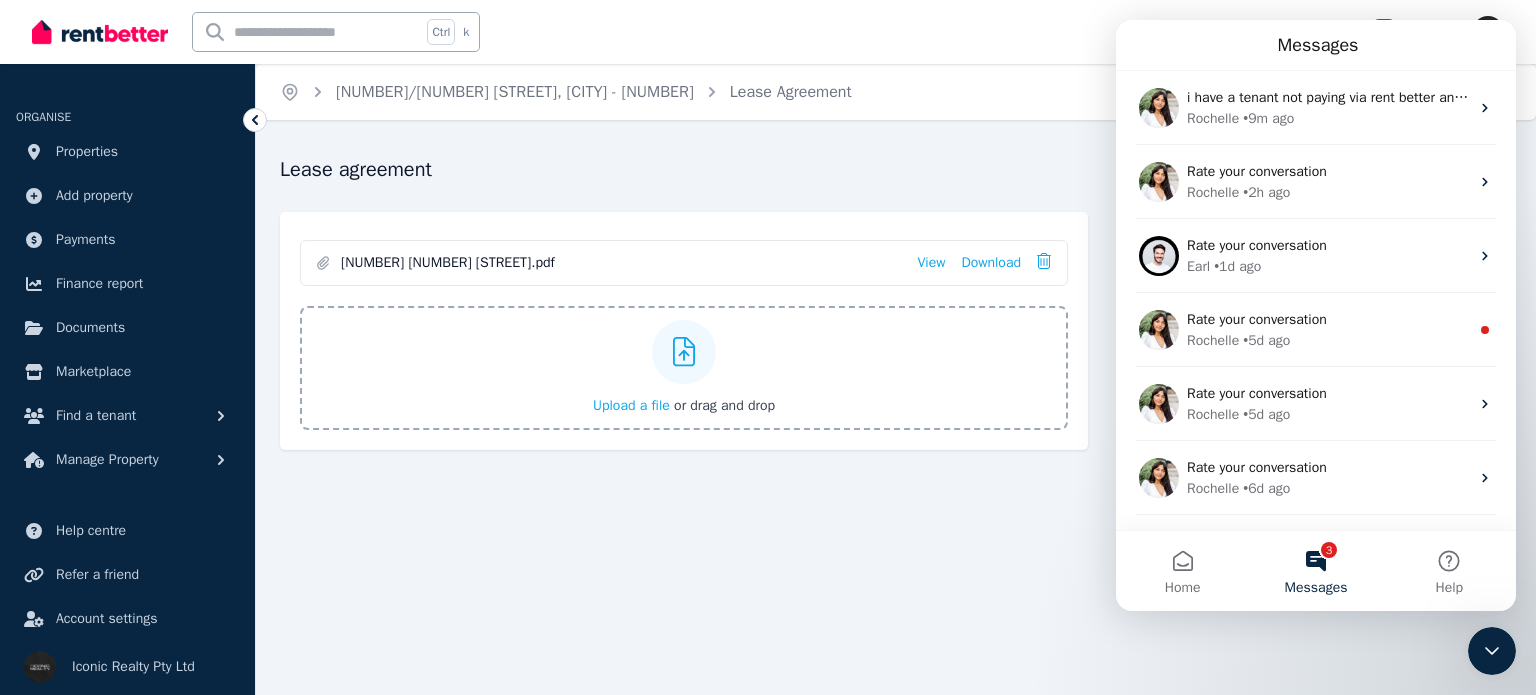 click on "3 Messages" at bounding box center (1315, 571) 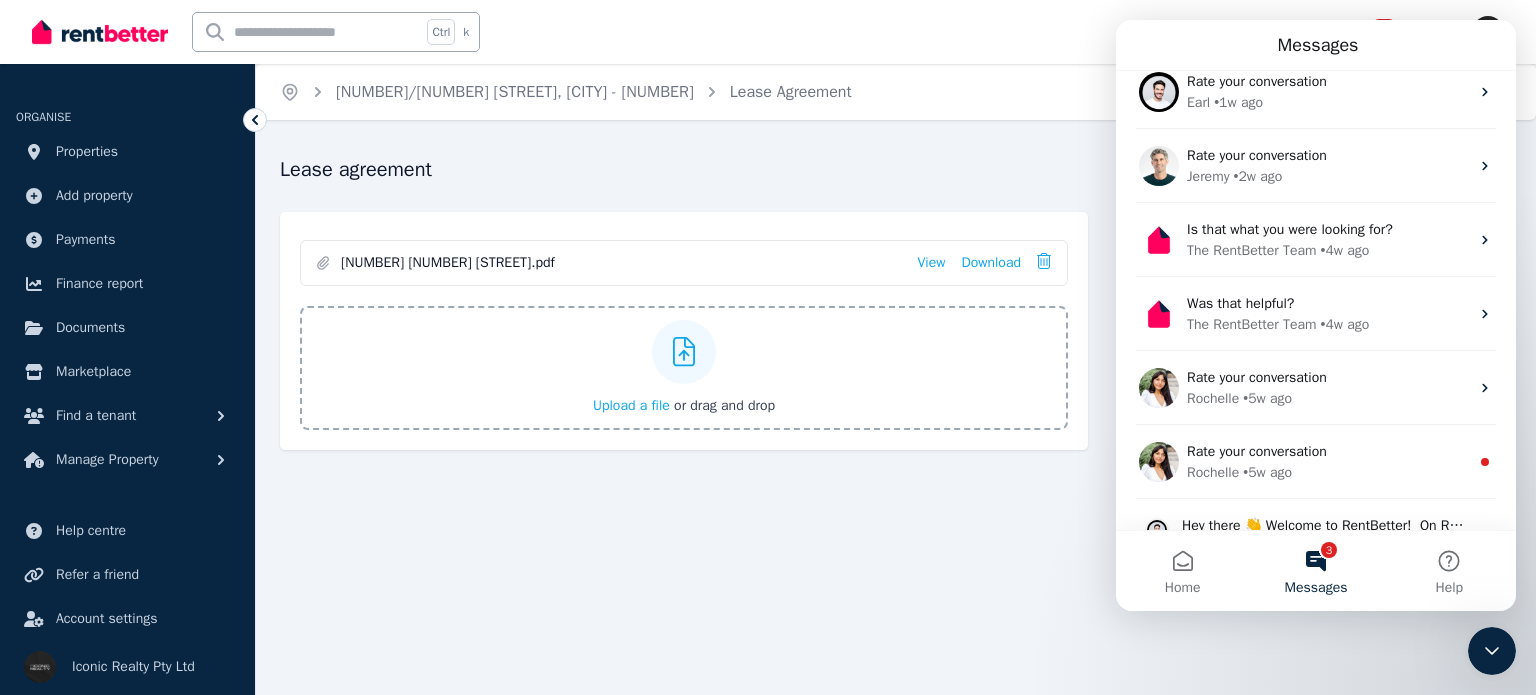 scroll, scrollTop: 0, scrollLeft: 0, axis: both 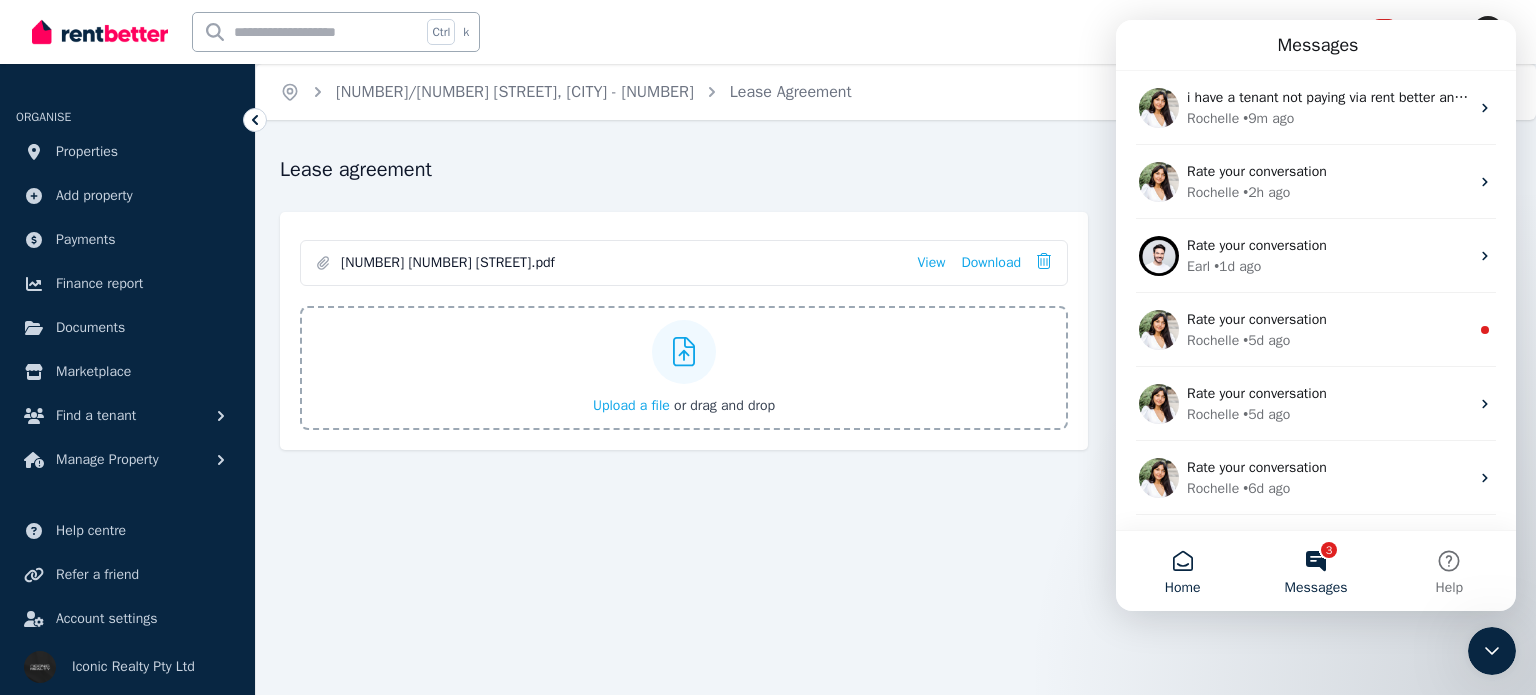 click on "Home" at bounding box center (1182, 571) 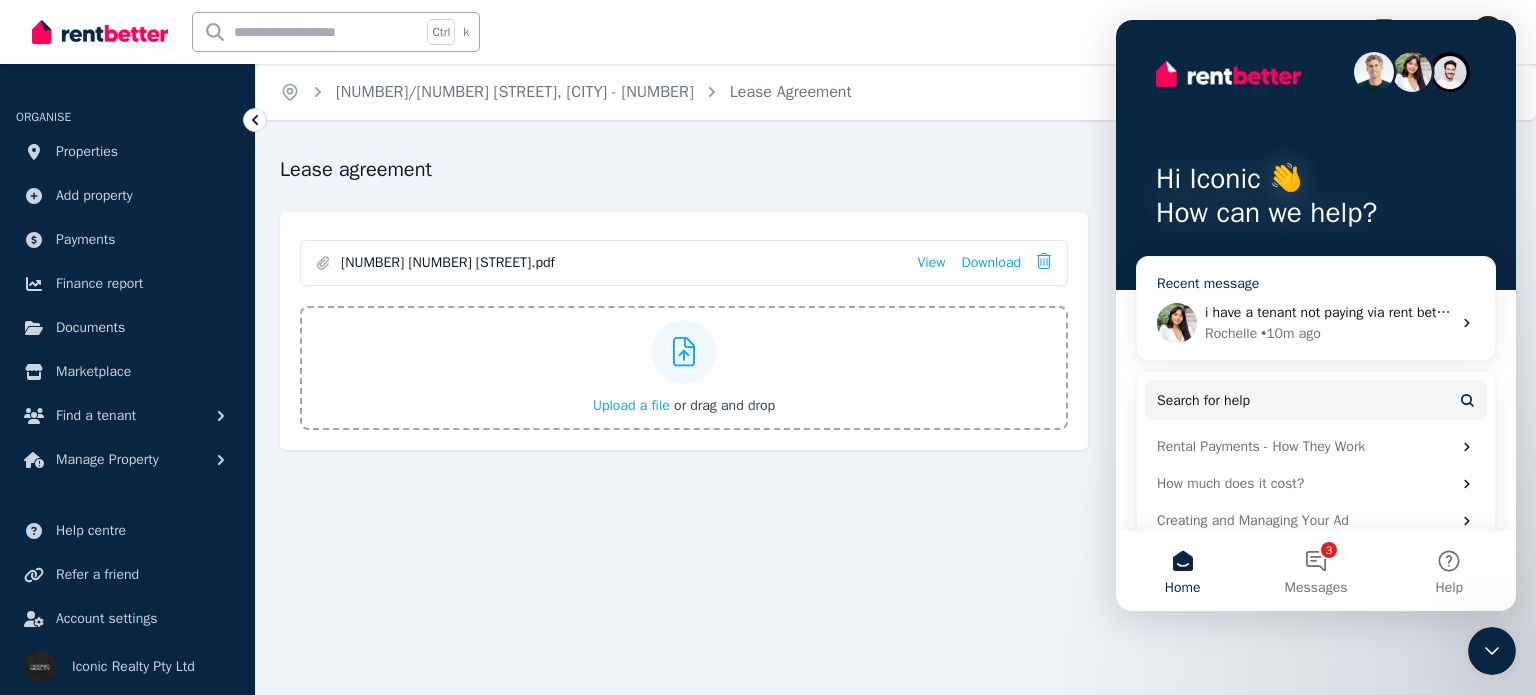 click on "i have a tenant not paying via rent better and my genuies girl worked for us recipted the payments on the worng days not on the actucall day tenant has paid how can i reverse this so i can recipt them on the correct payment days ?" at bounding box center [1910, 312] 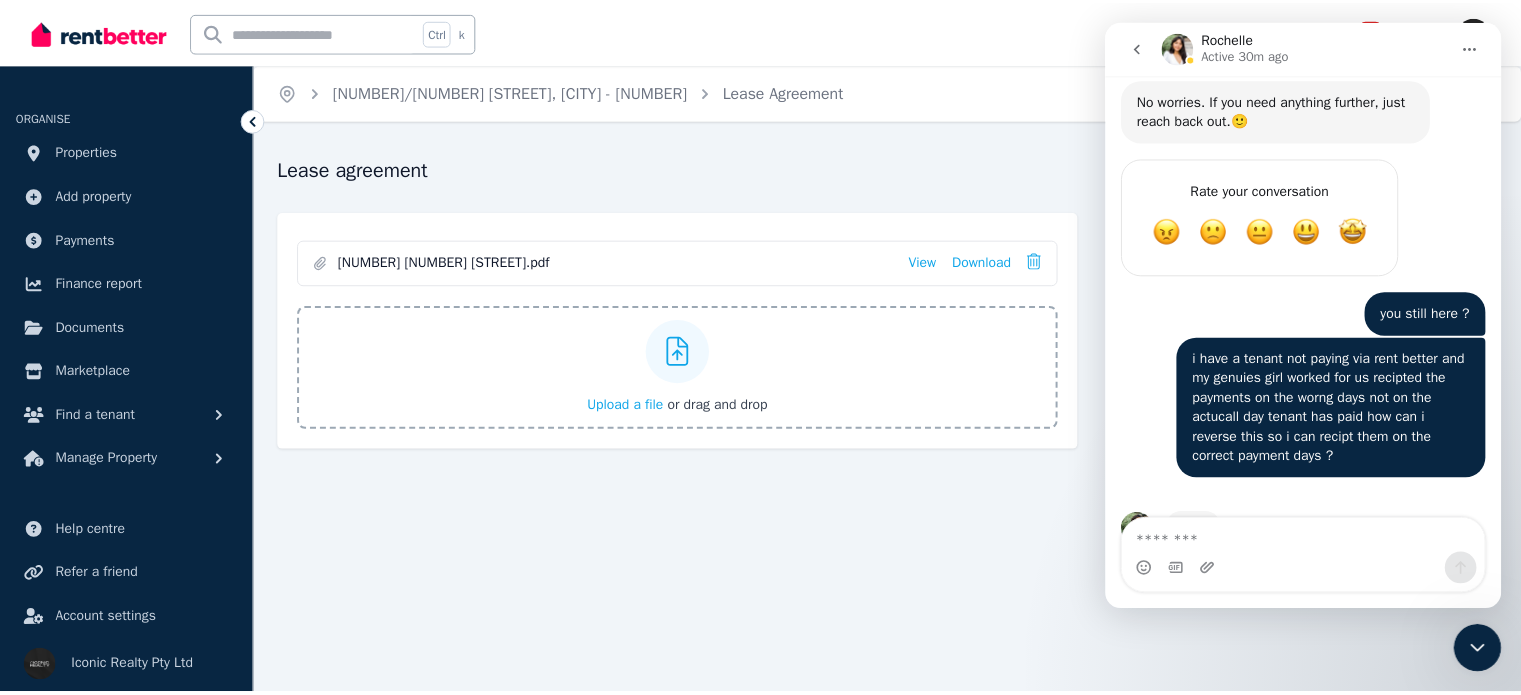scroll, scrollTop: 1335, scrollLeft: 0, axis: vertical 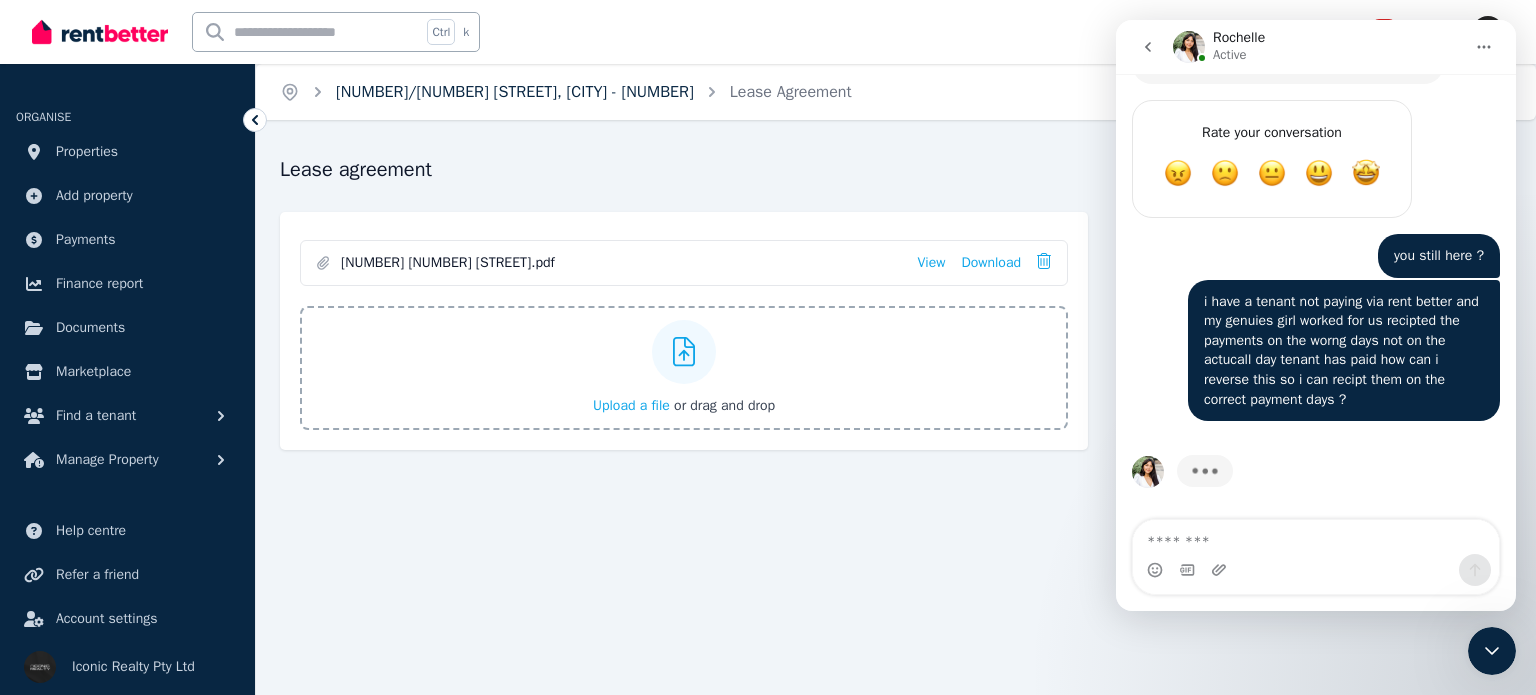 click on "[NUMBER]/[NUMBER] [STREET], [CITY] - [NUMBER]" at bounding box center [515, 92] 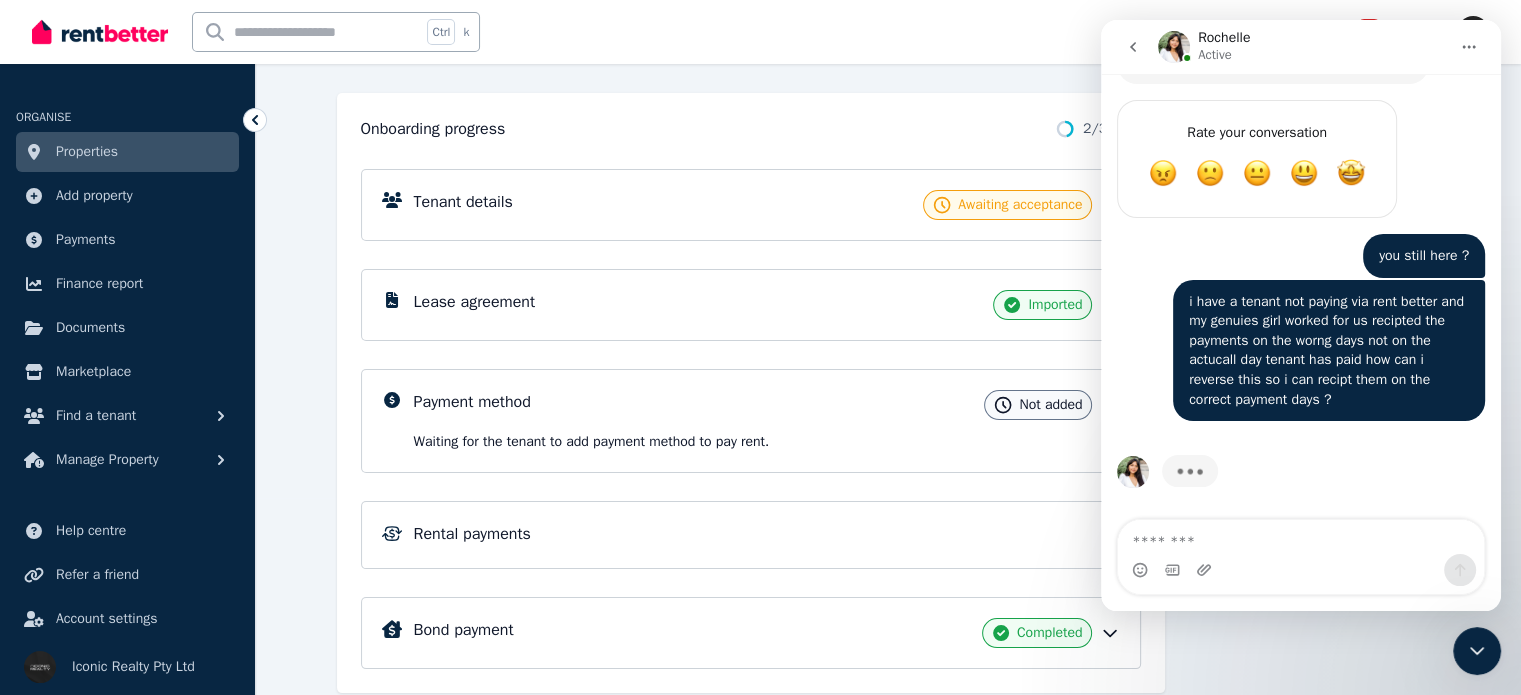 scroll, scrollTop: 200, scrollLeft: 0, axis: vertical 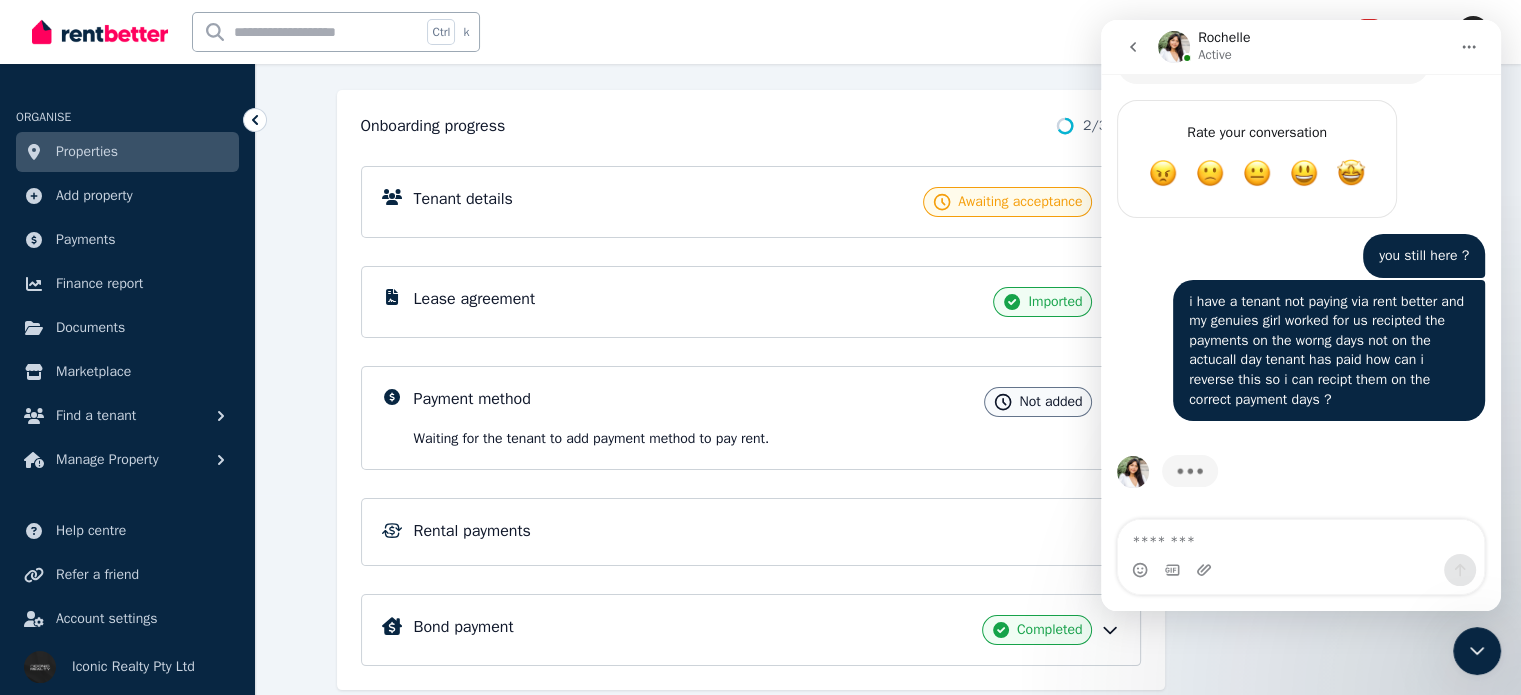 click on "Rental payments" at bounding box center [472, 531] 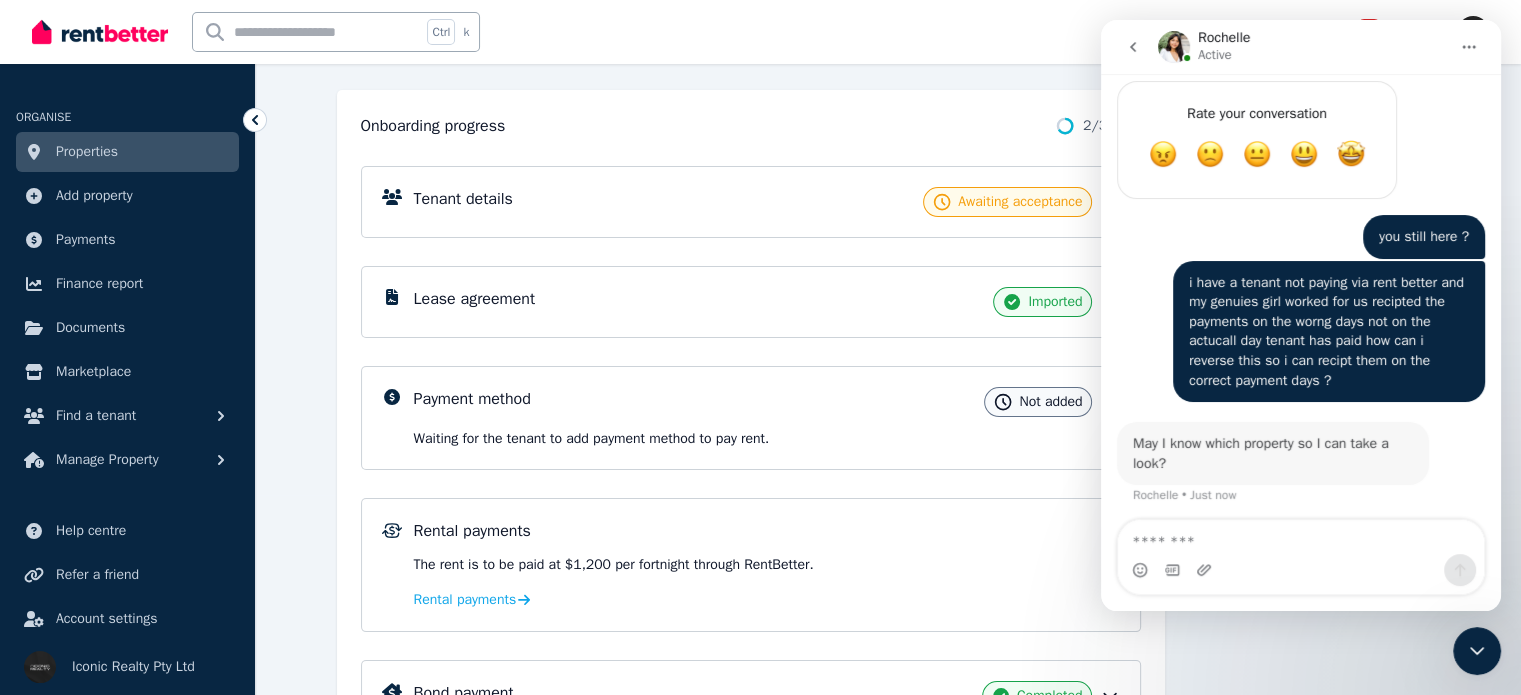 scroll, scrollTop: 1357, scrollLeft: 0, axis: vertical 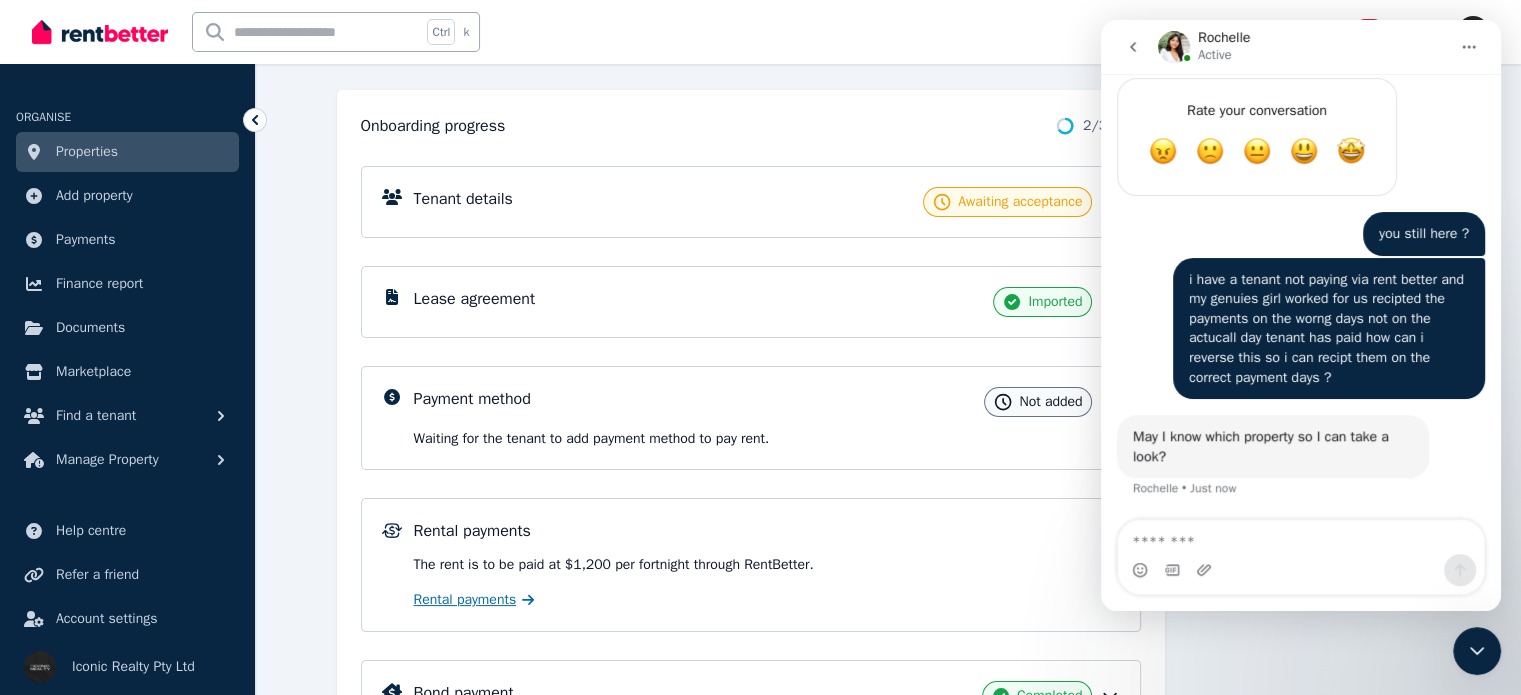 click on "Rental payments" at bounding box center [465, 600] 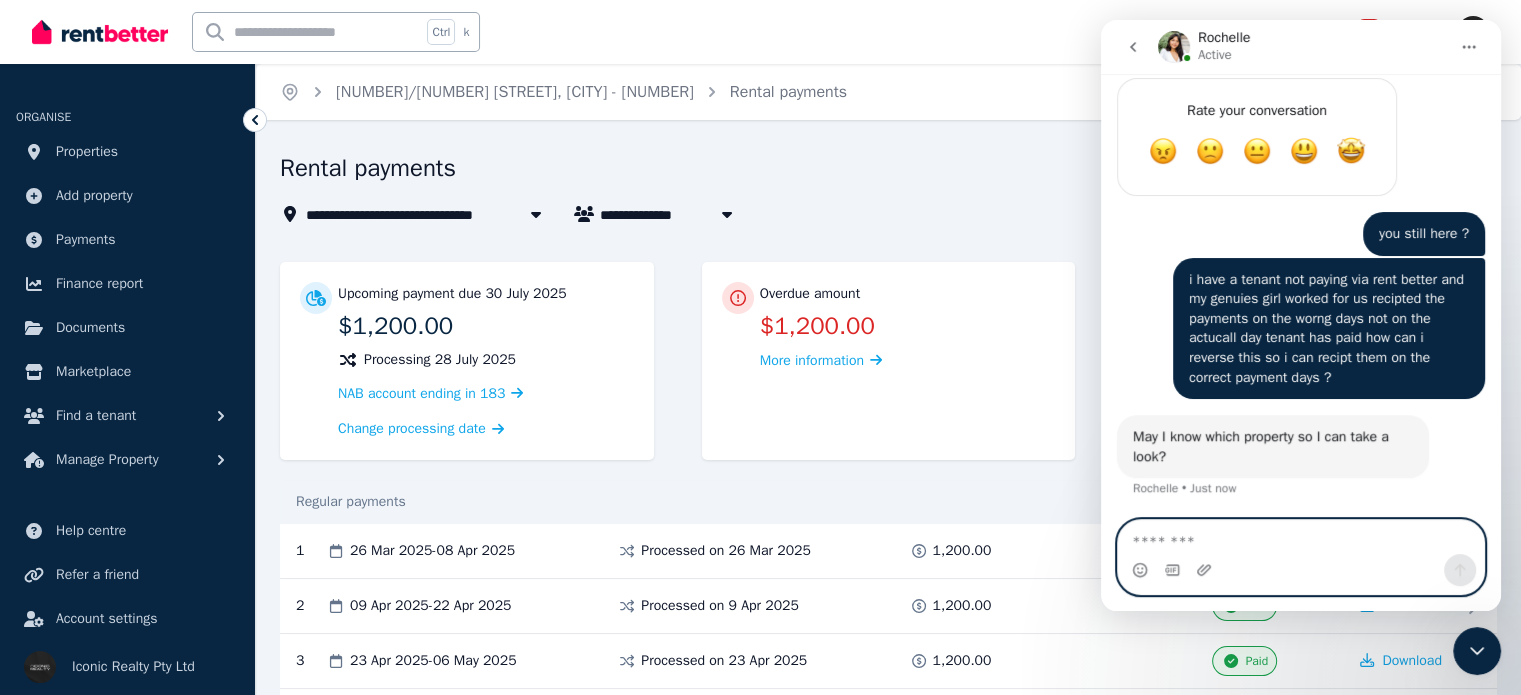 click at bounding box center [1301, 537] 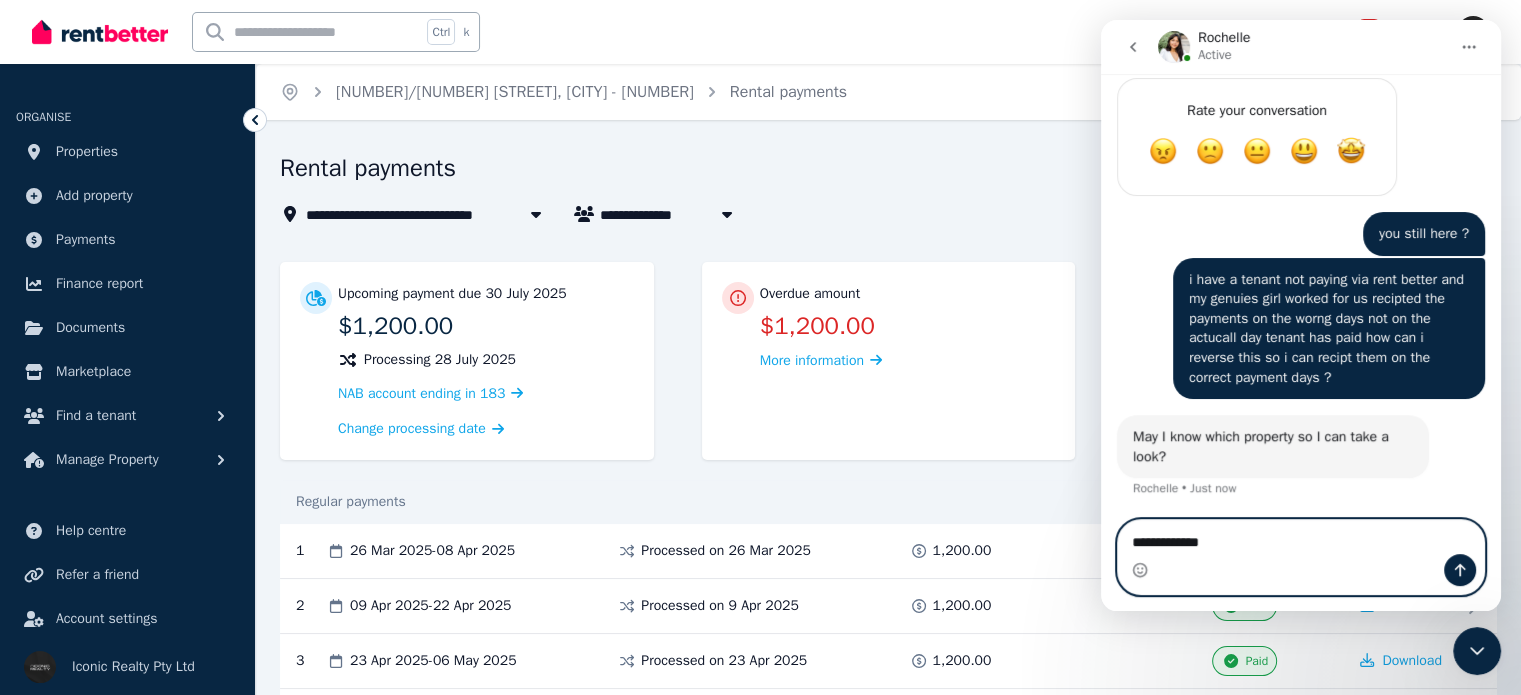 type on "**********" 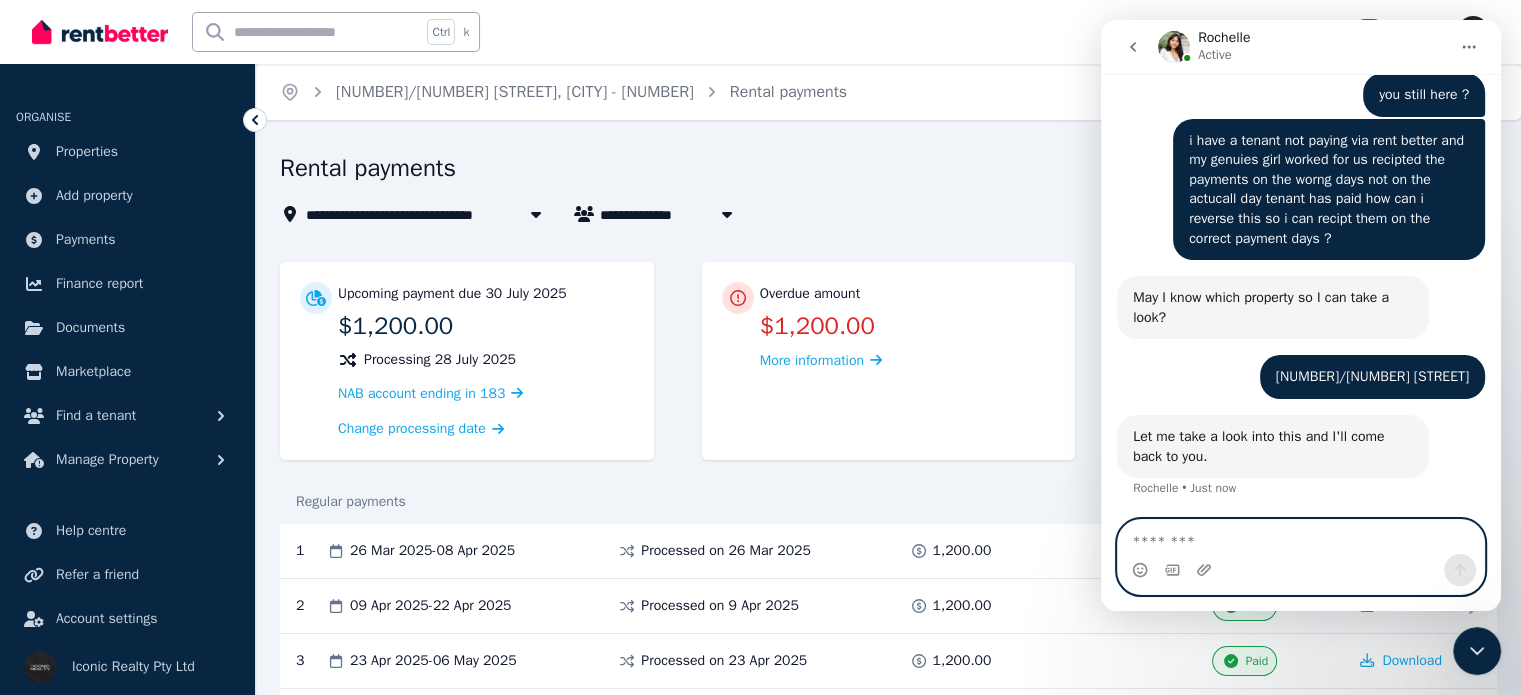scroll, scrollTop: 1496, scrollLeft: 0, axis: vertical 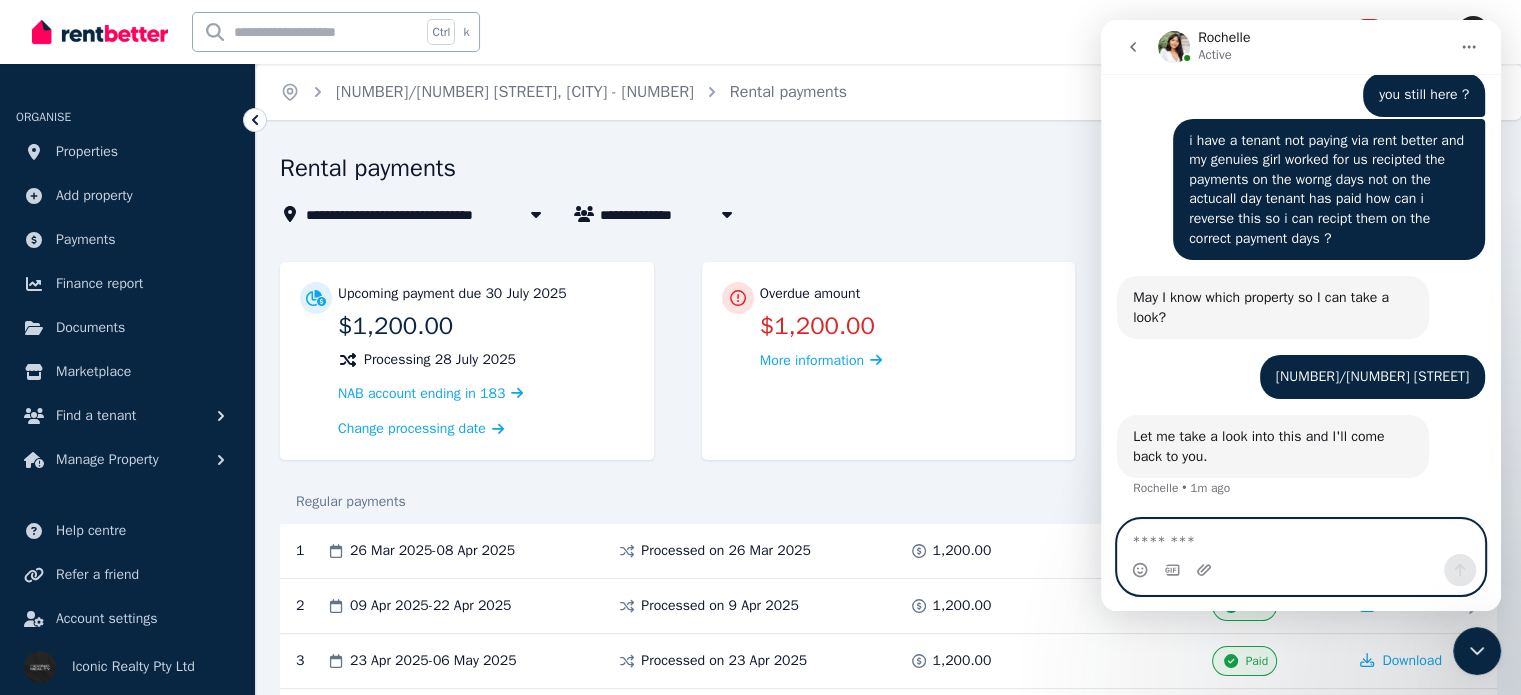 click at bounding box center (1301, 537) 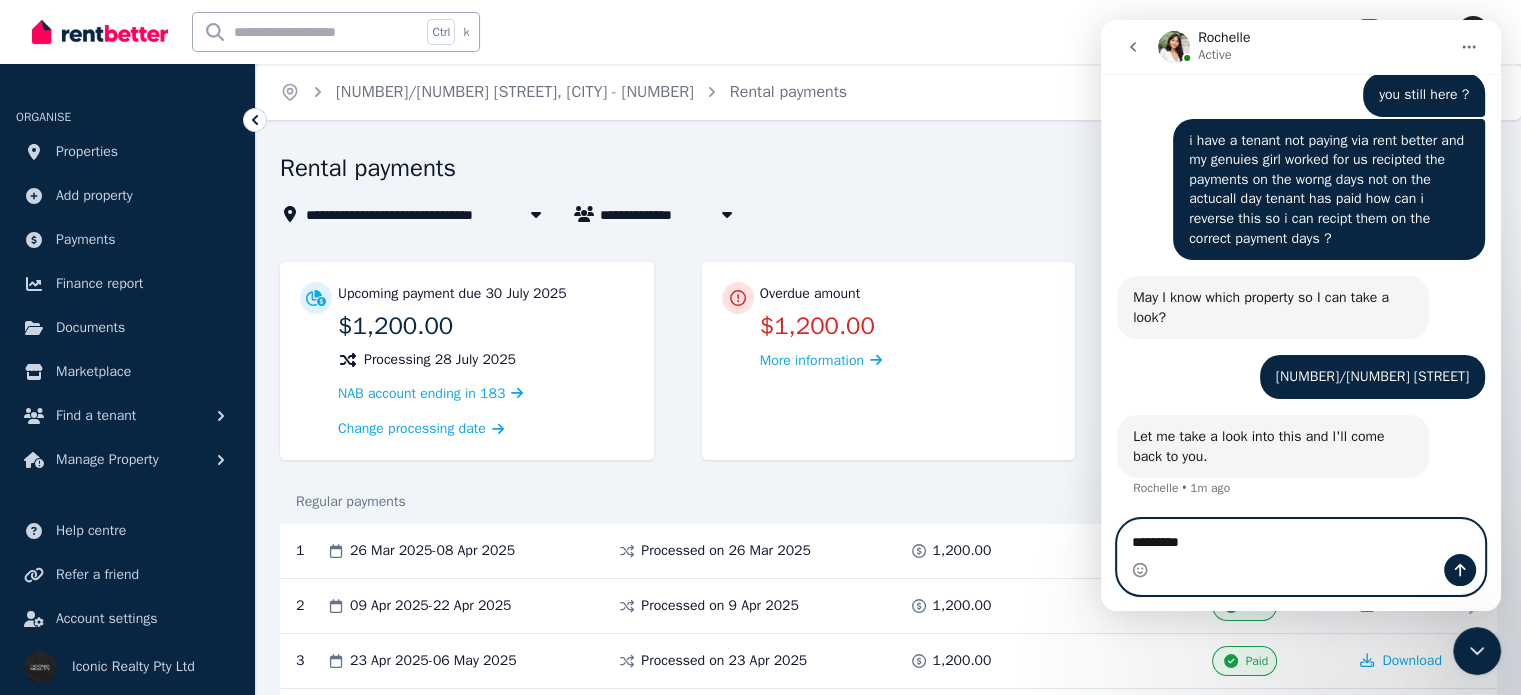 type on "*********" 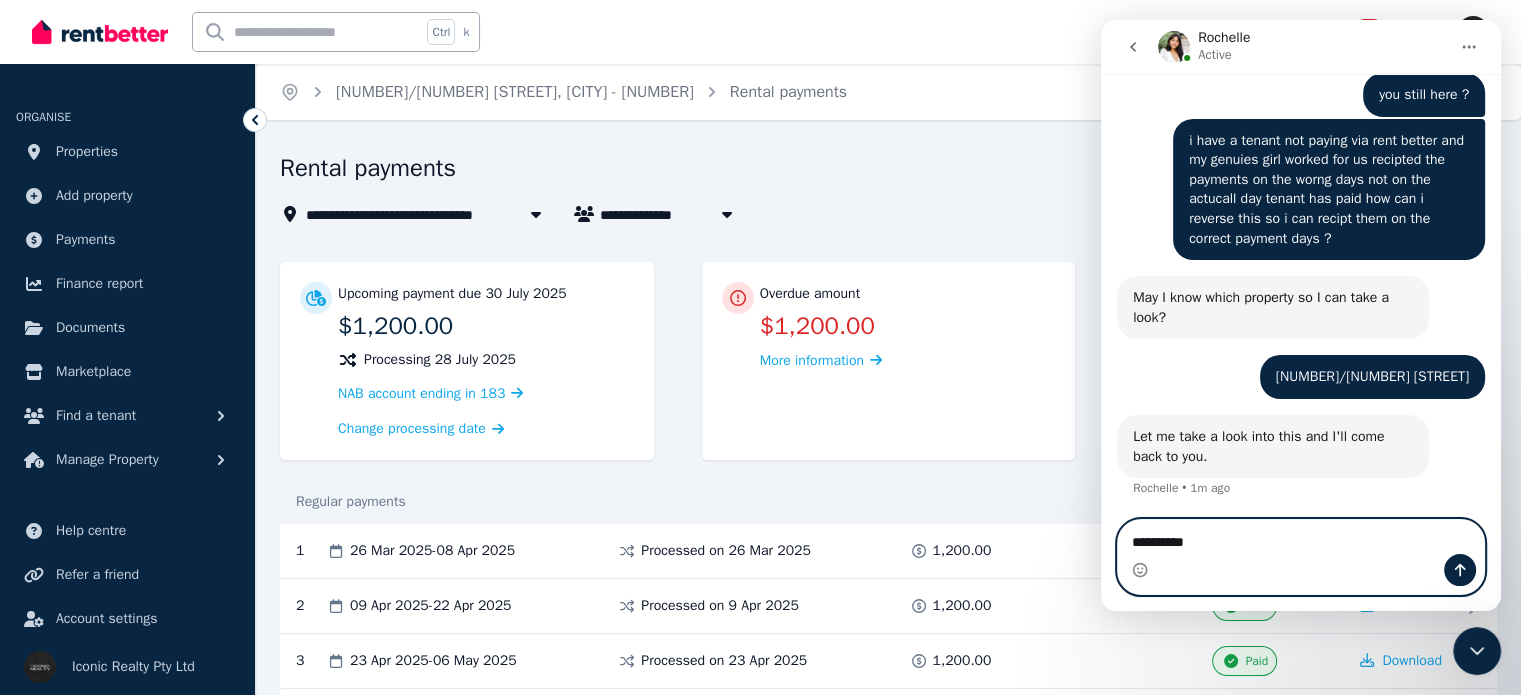 type 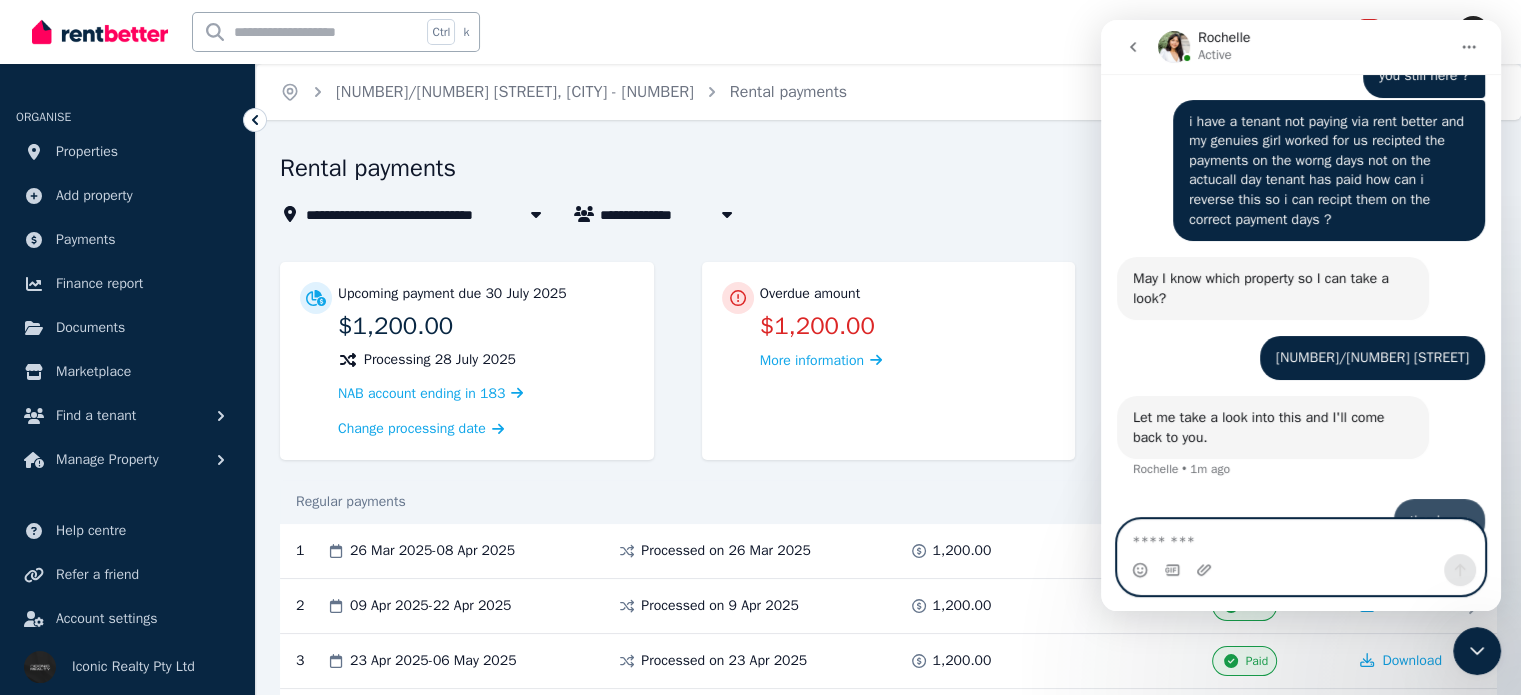 scroll, scrollTop: 1556, scrollLeft: 0, axis: vertical 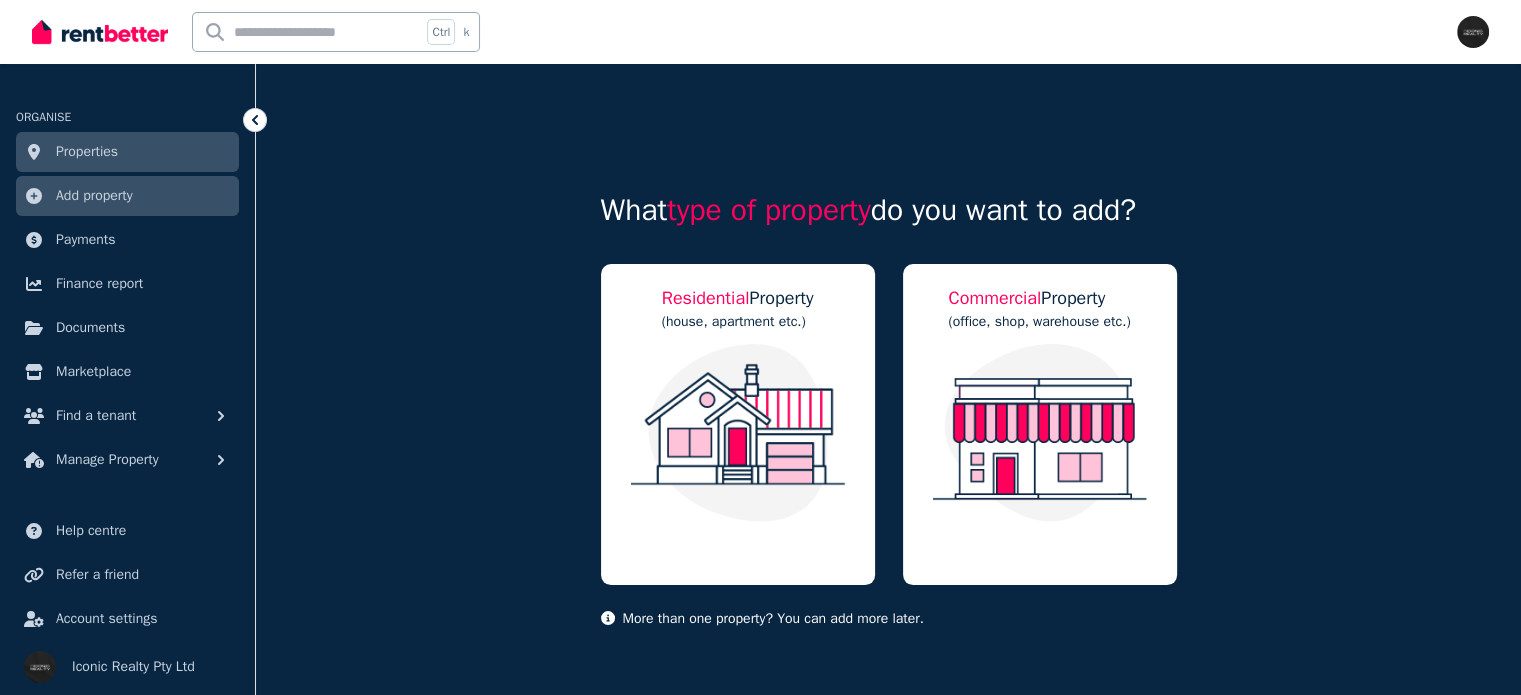 click at bounding box center [307, 32] 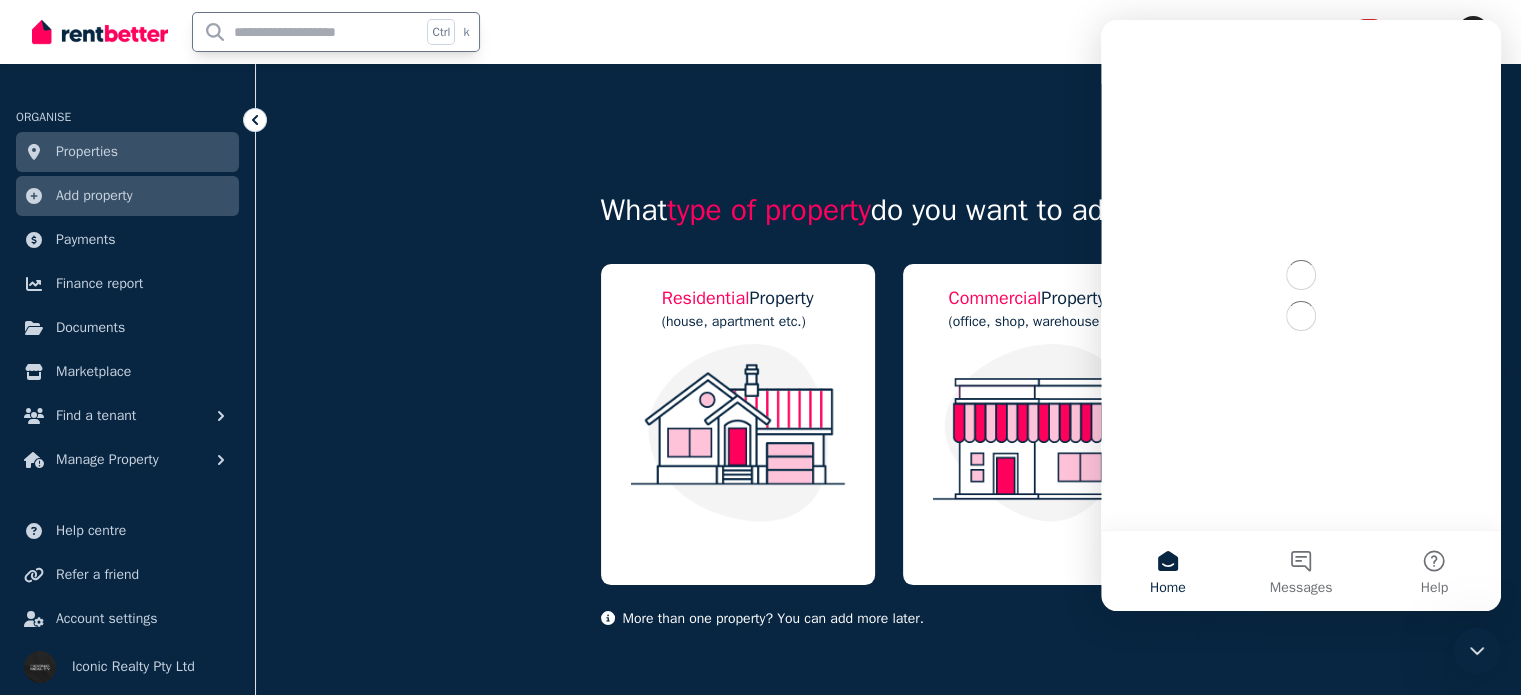 scroll, scrollTop: 0, scrollLeft: 0, axis: both 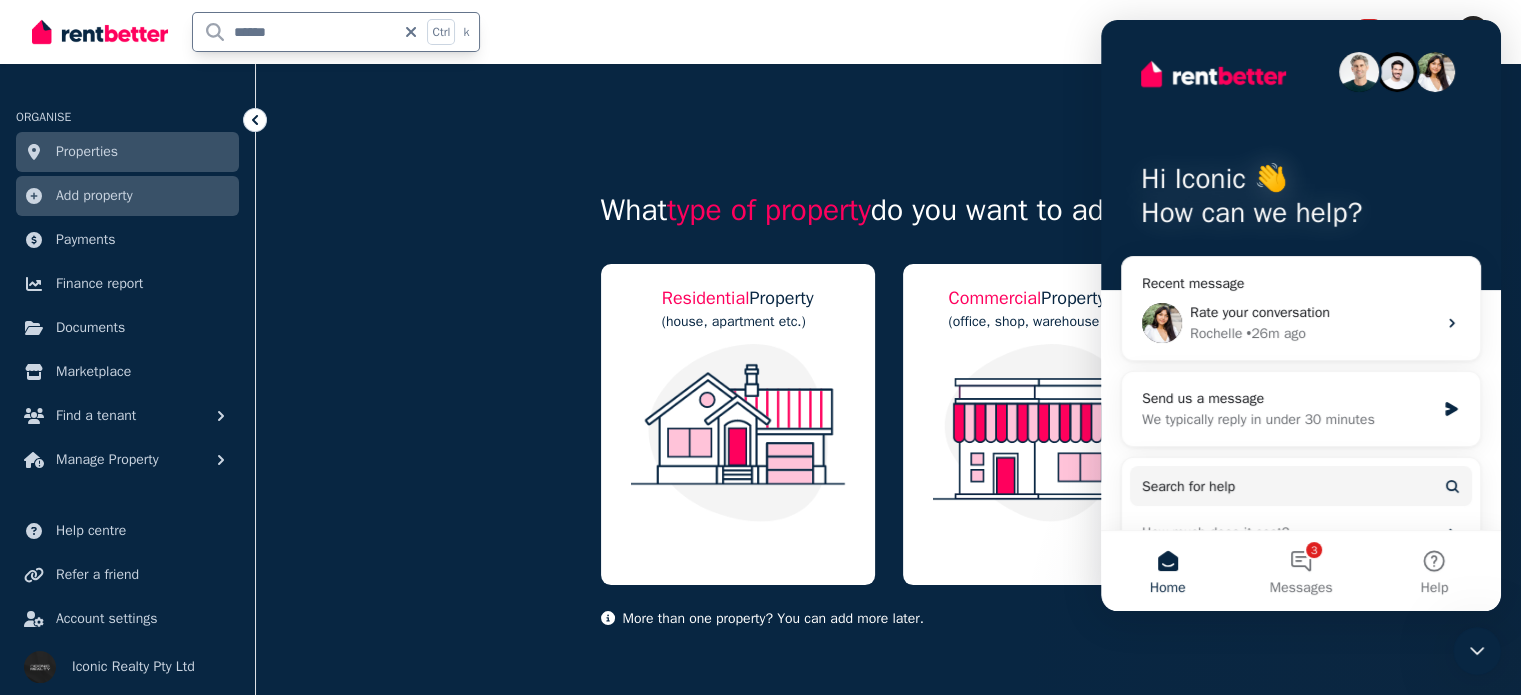 type on "*******" 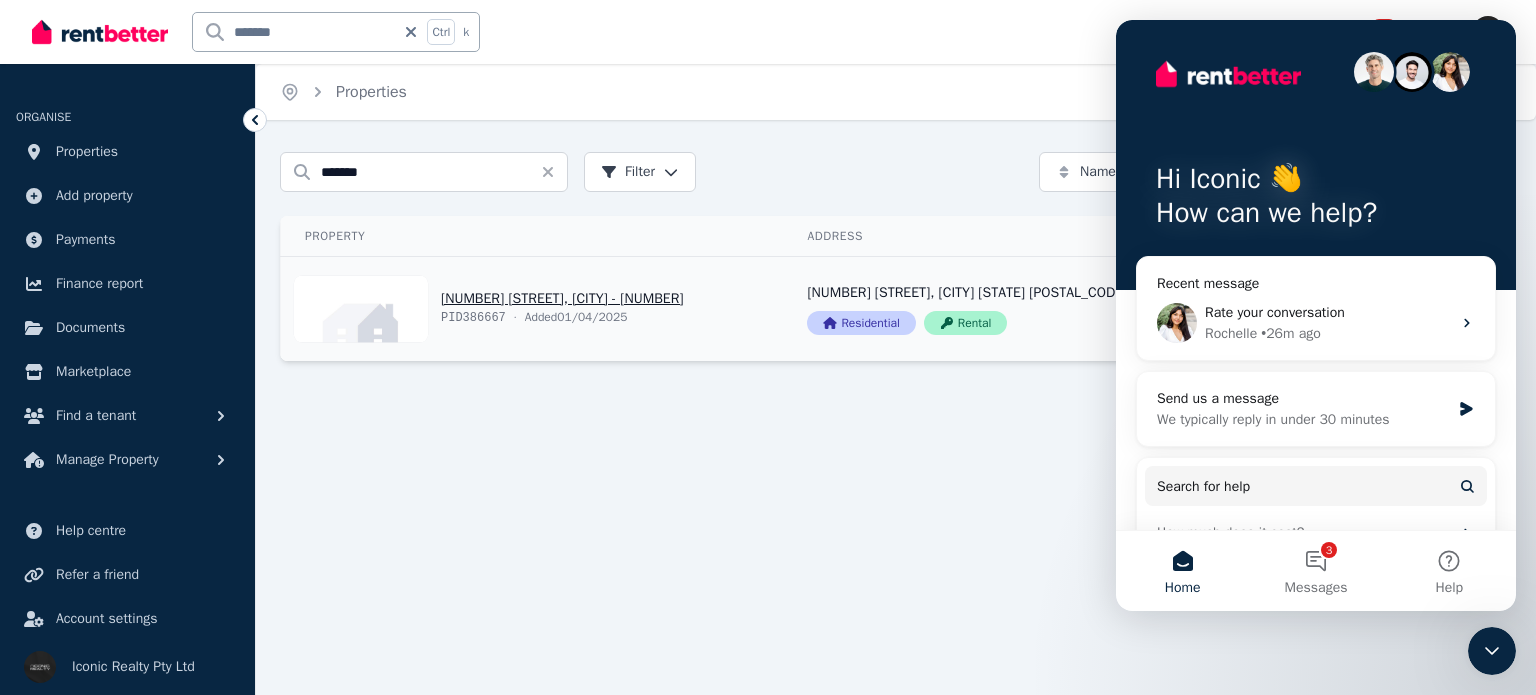click on "View property details" at bounding box center [532, 309] 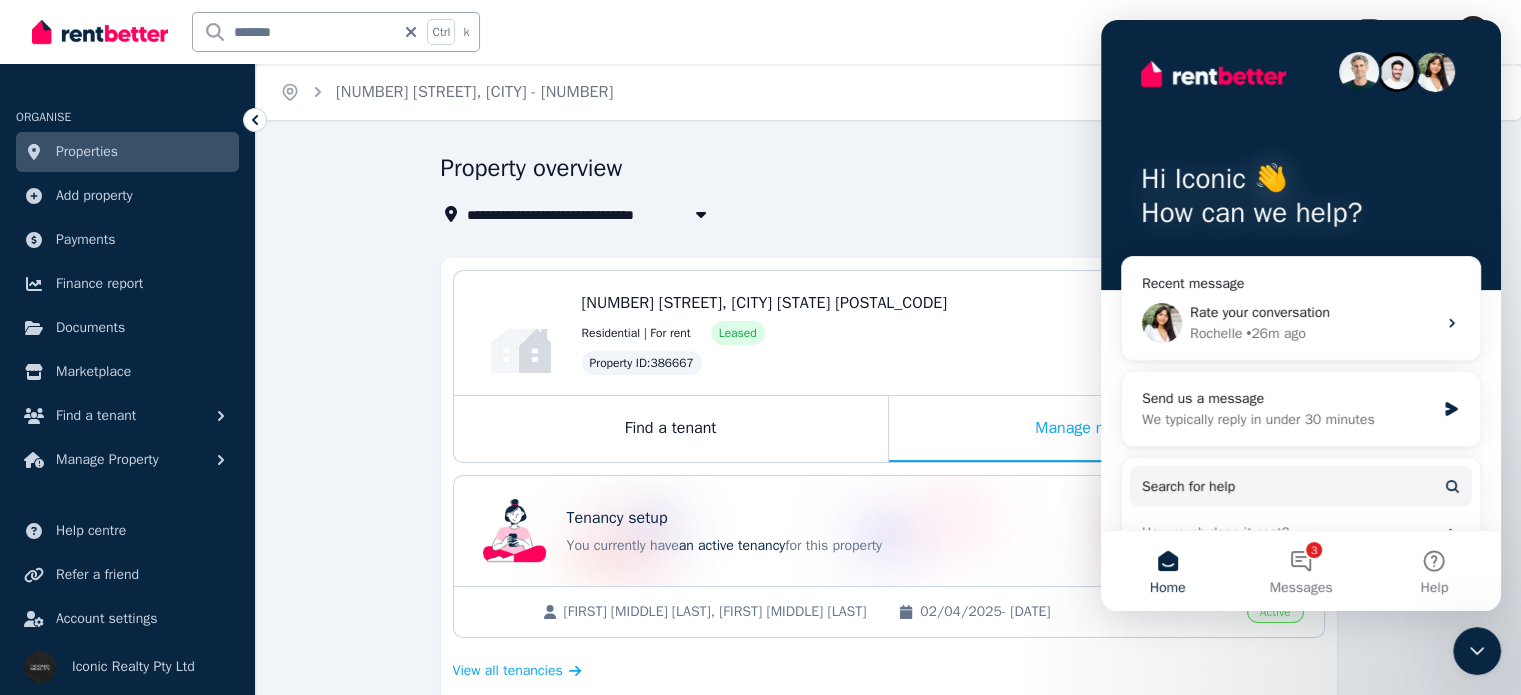 click 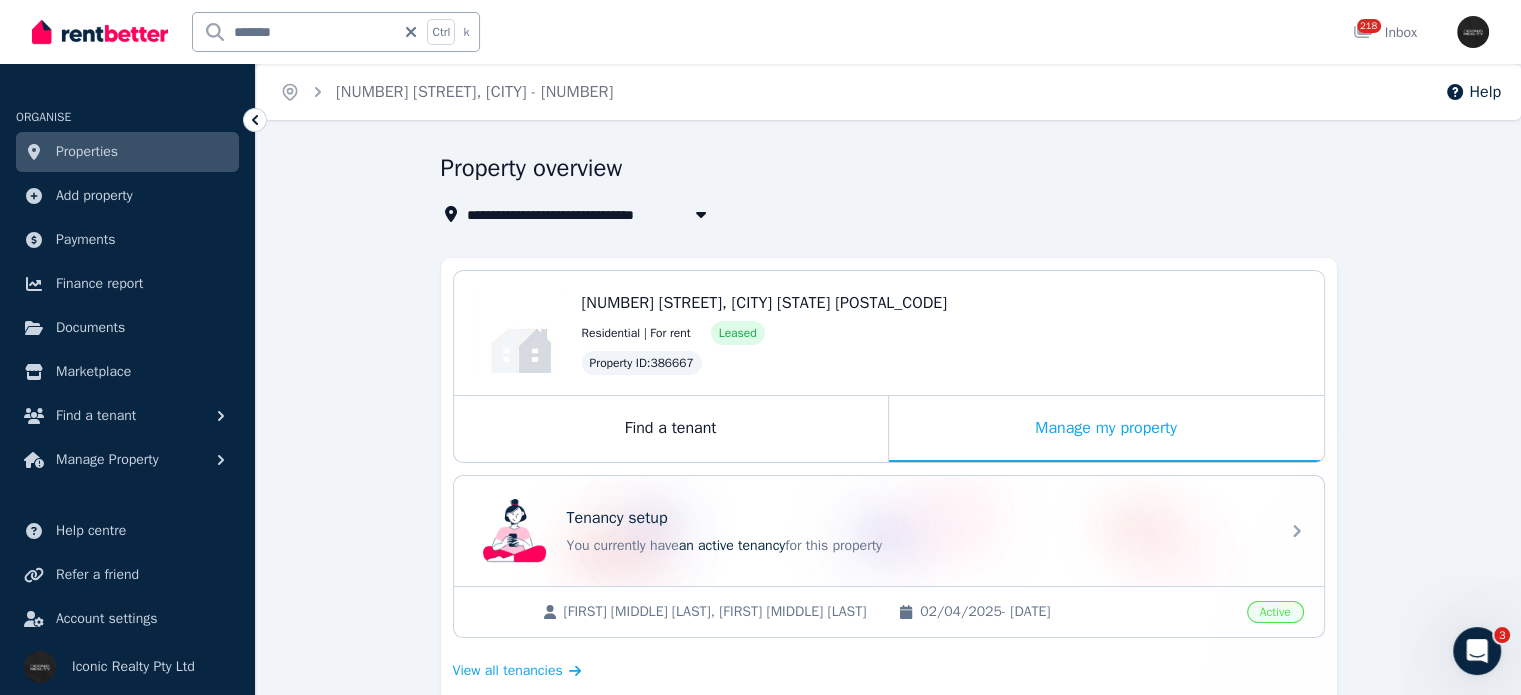 scroll, scrollTop: 0, scrollLeft: 0, axis: both 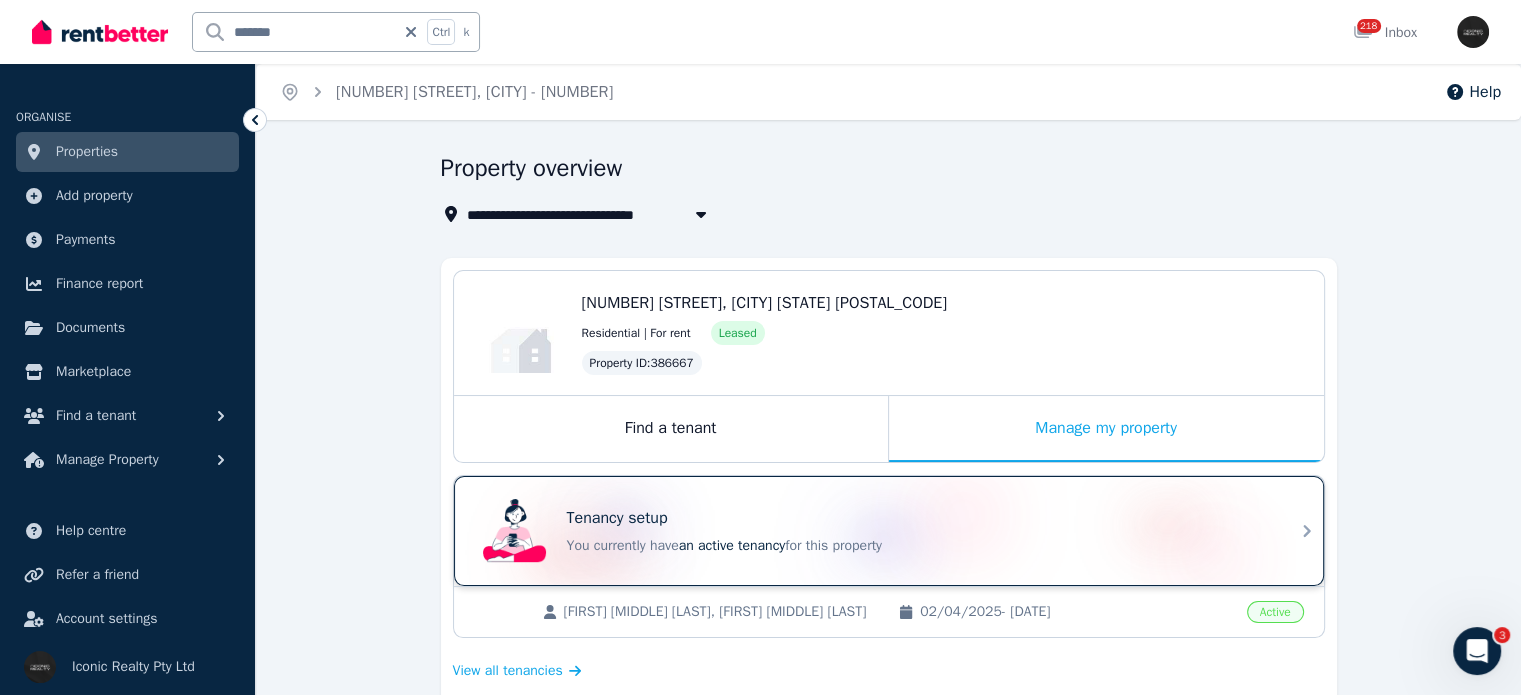 click on "Tenancy setup You currently have  an active tenancy  for this property" at bounding box center (917, 531) 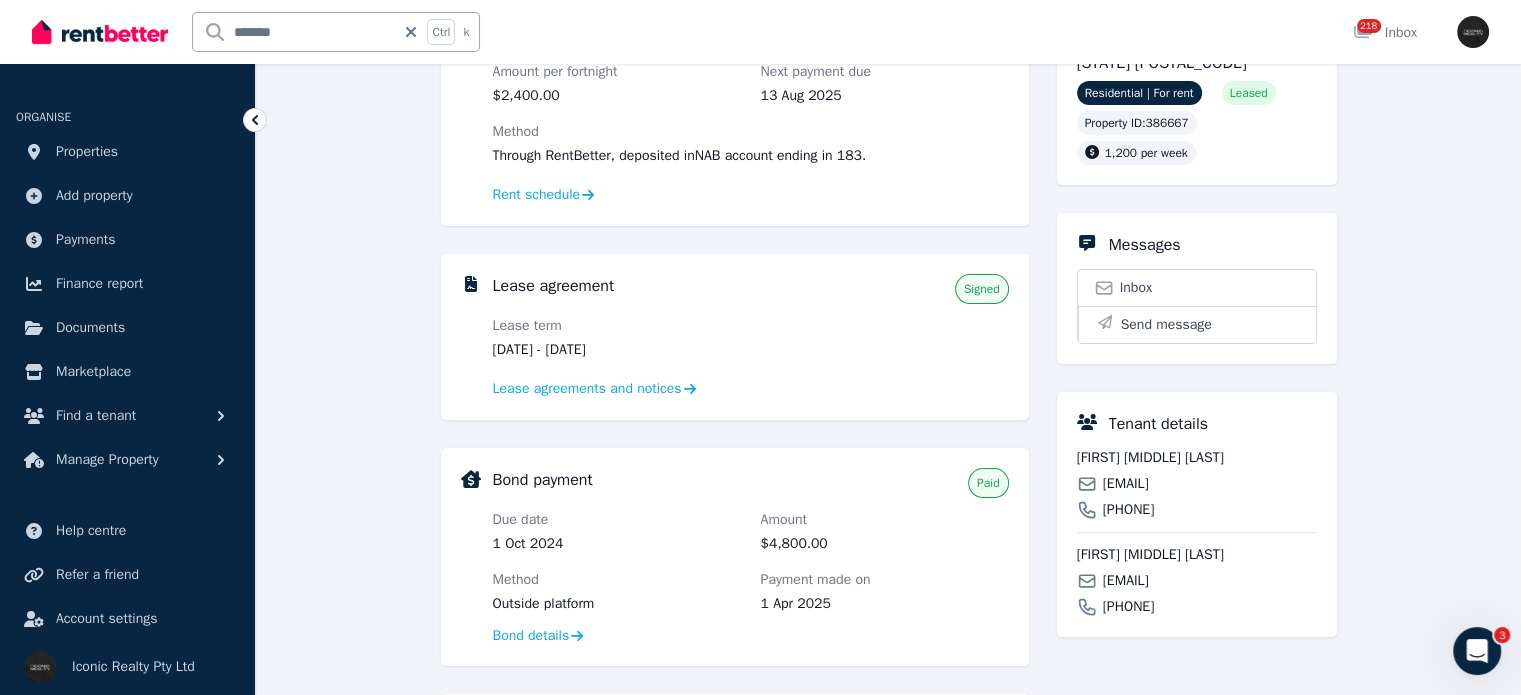 scroll, scrollTop: 300, scrollLeft: 0, axis: vertical 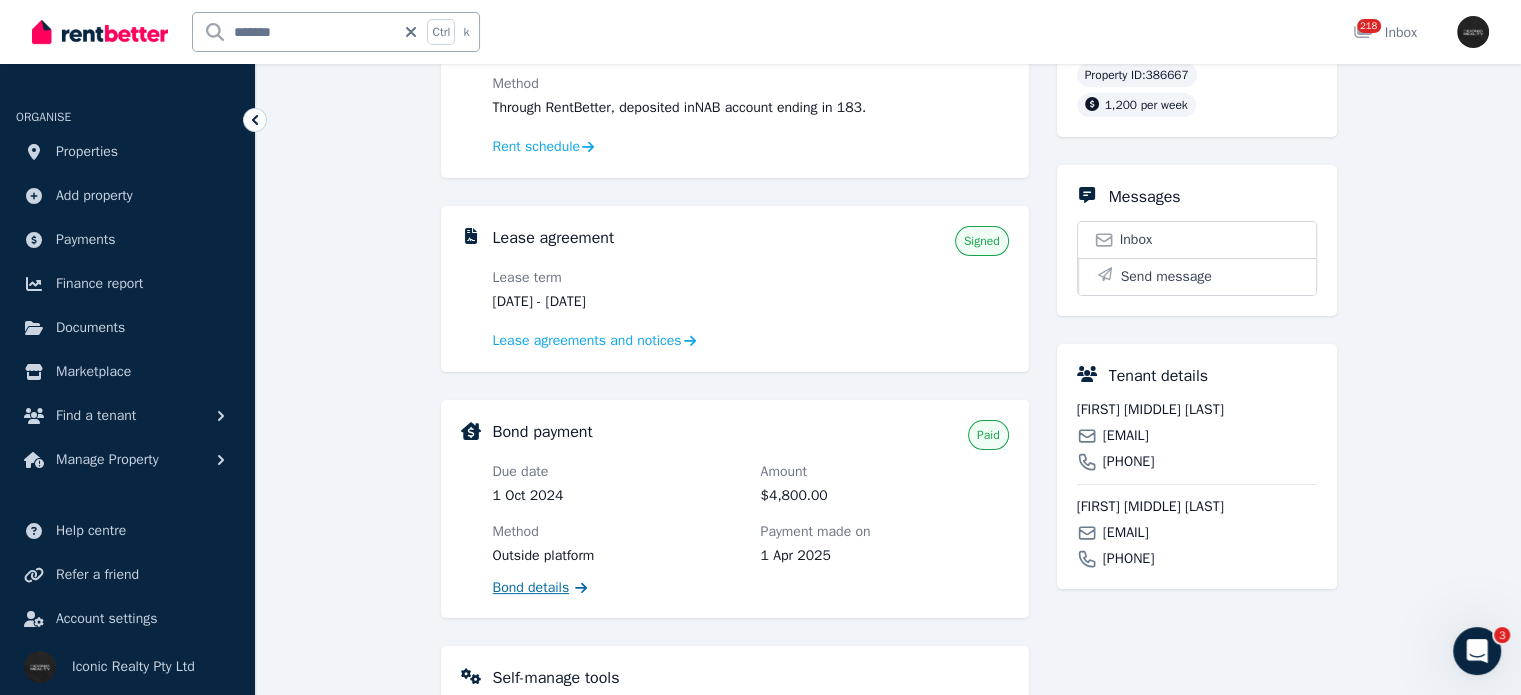 click on "Bond details" at bounding box center (531, 588) 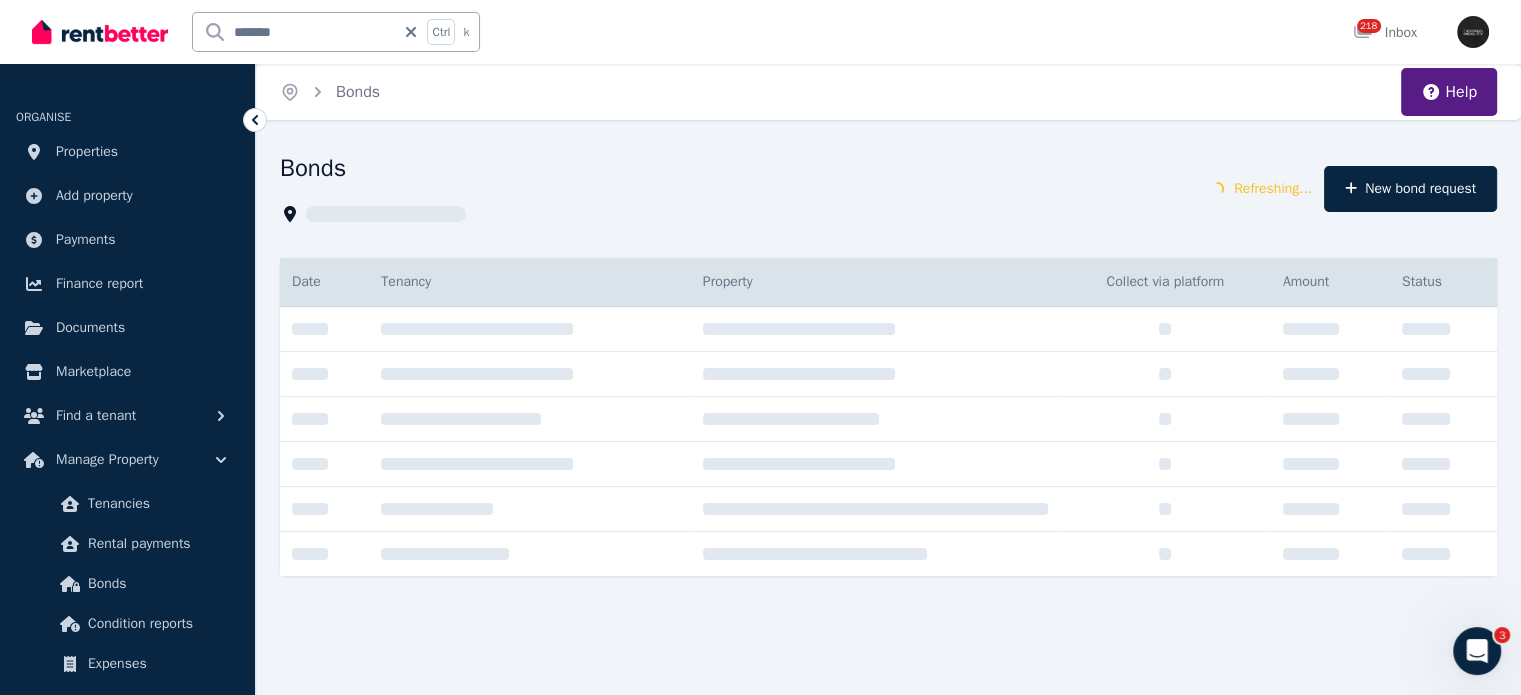 scroll, scrollTop: 0, scrollLeft: 0, axis: both 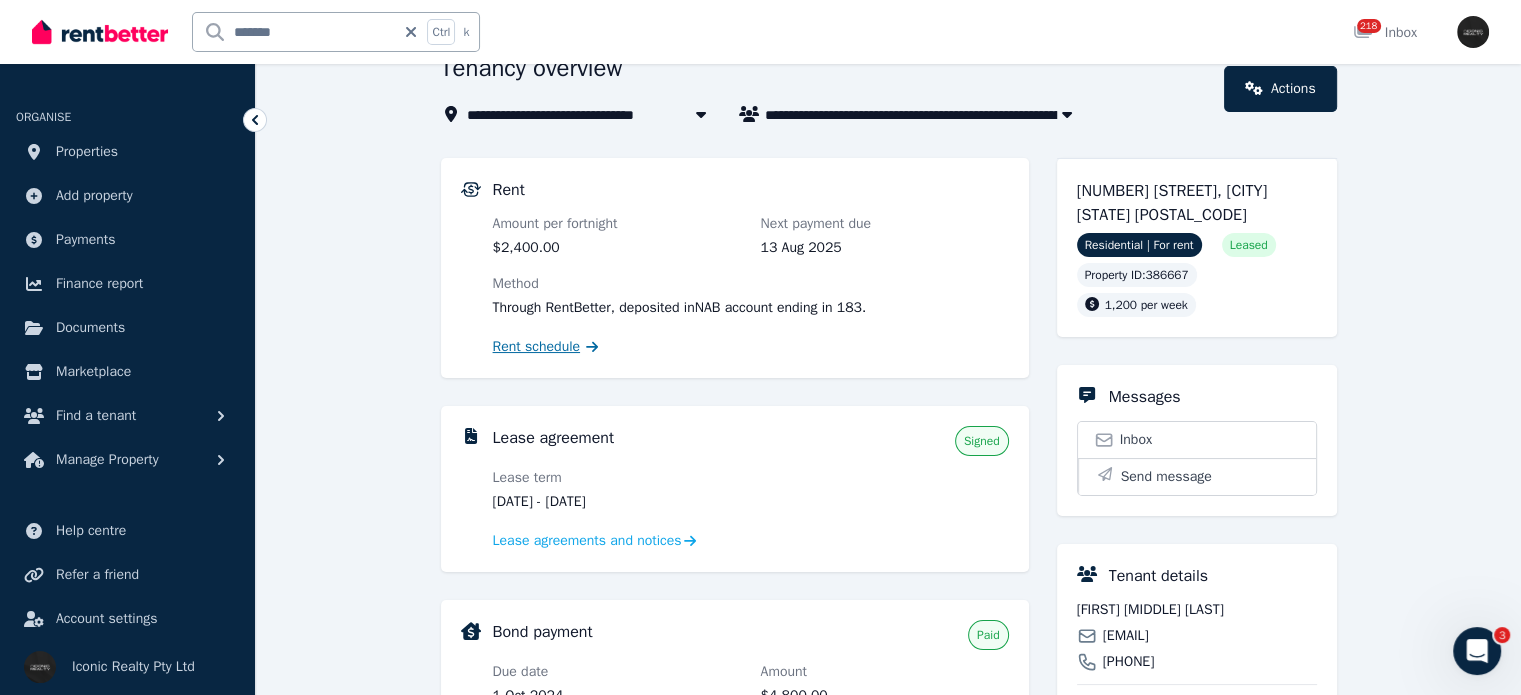 click on "Rent schedule" at bounding box center (537, 347) 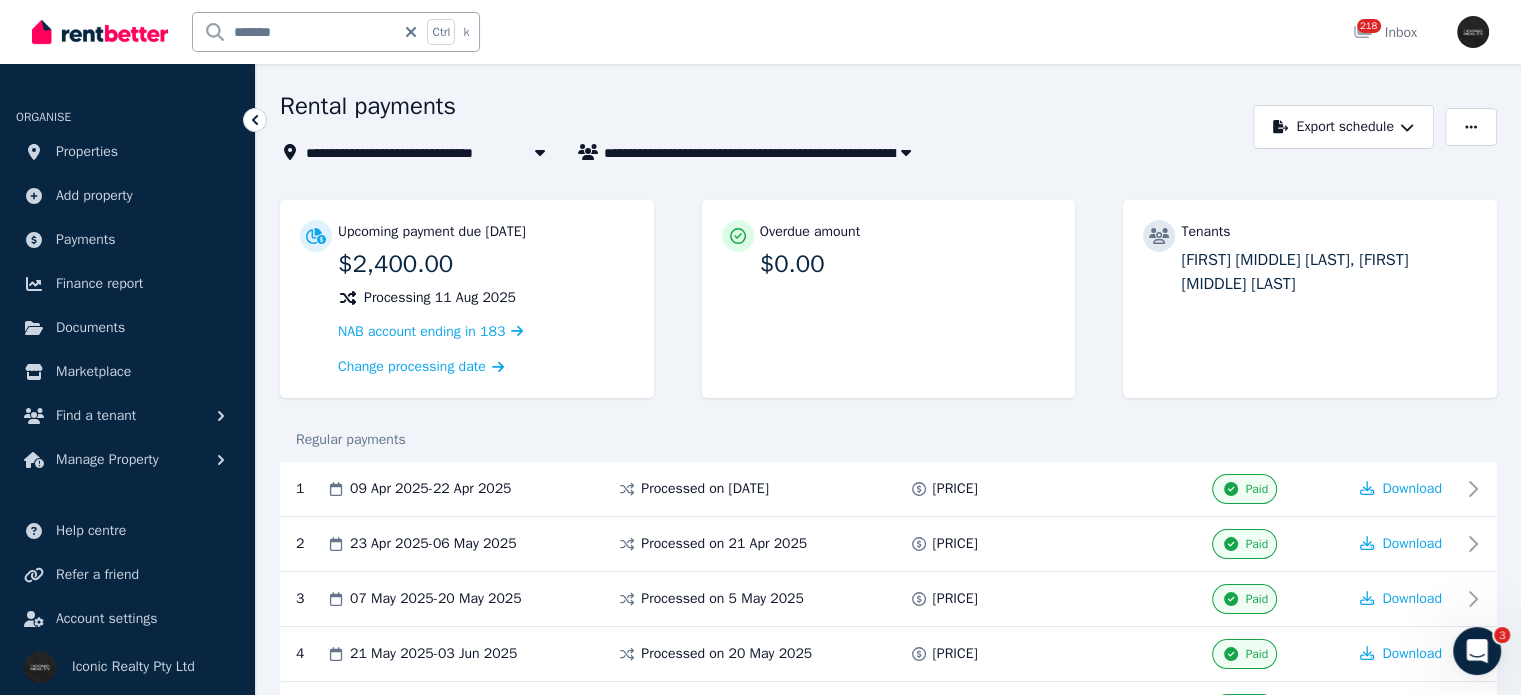 scroll, scrollTop: 0, scrollLeft: 0, axis: both 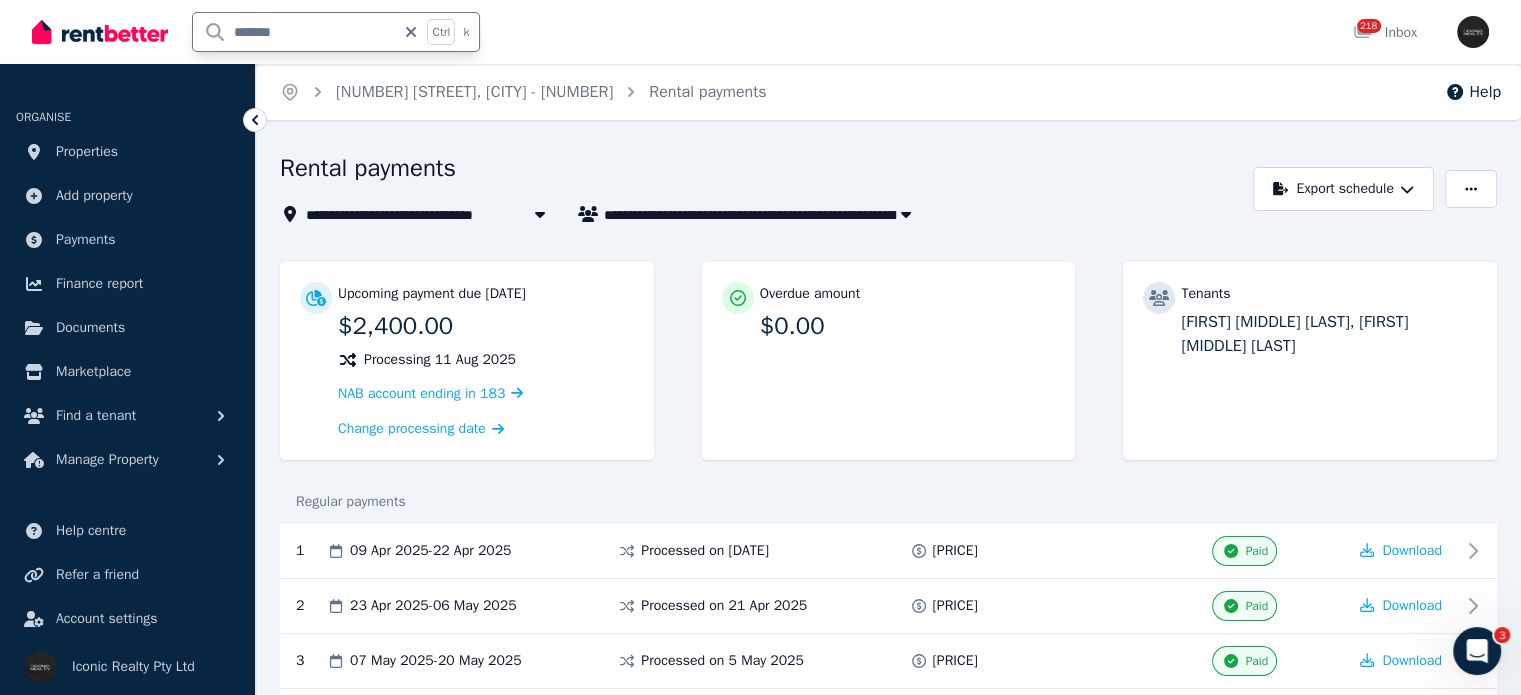 drag, startPoint x: 286, startPoint y: 35, endPoint x: 183, endPoint y: 25, distance: 103.4843 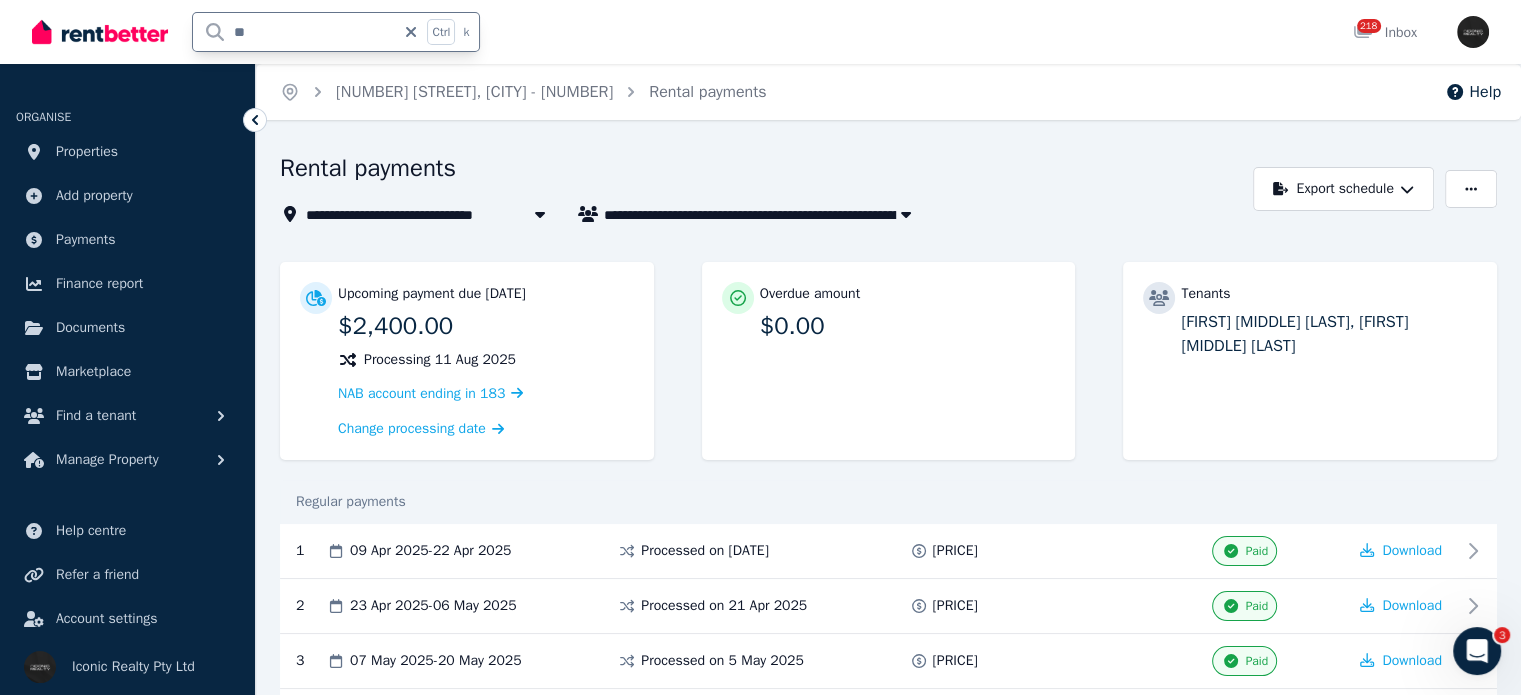type on "*" 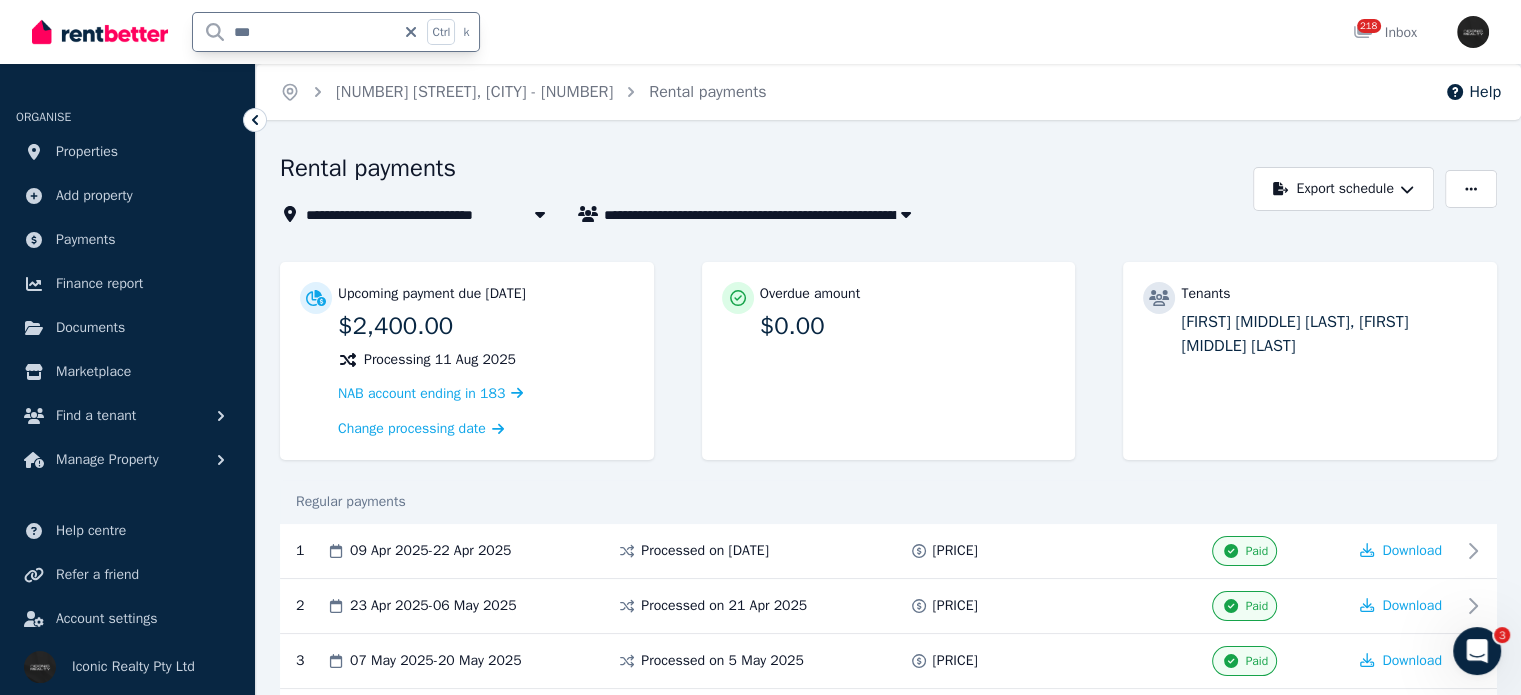 type on "****" 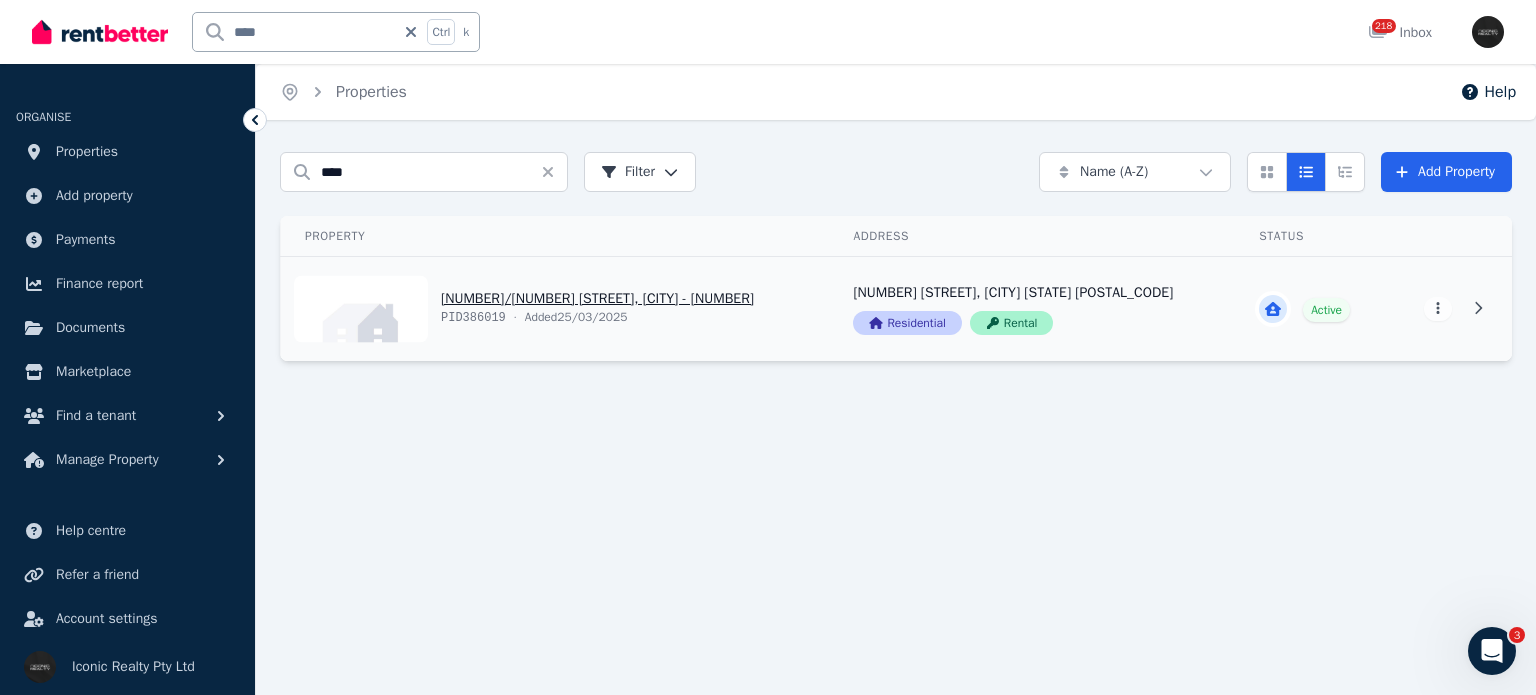 click on "View property details" at bounding box center (555, 309) 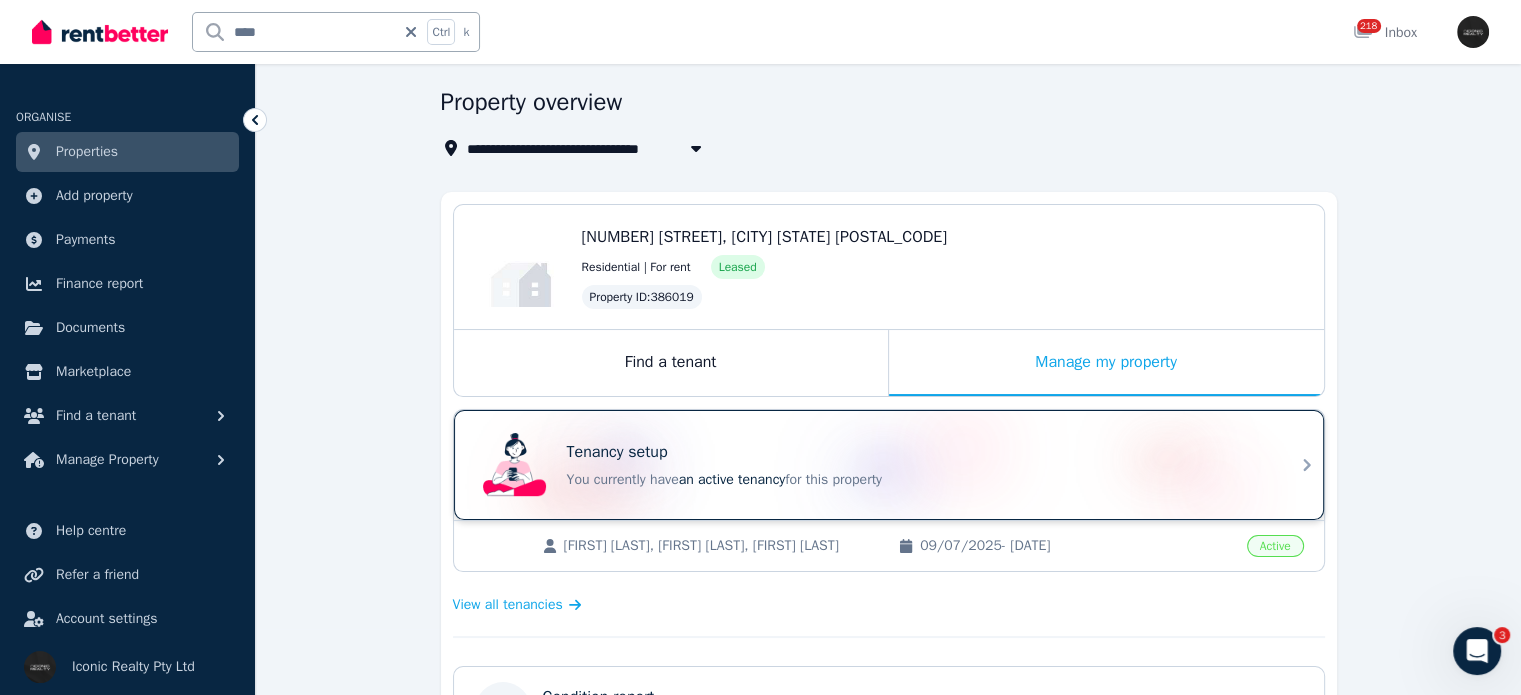scroll, scrollTop: 200, scrollLeft: 0, axis: vertical 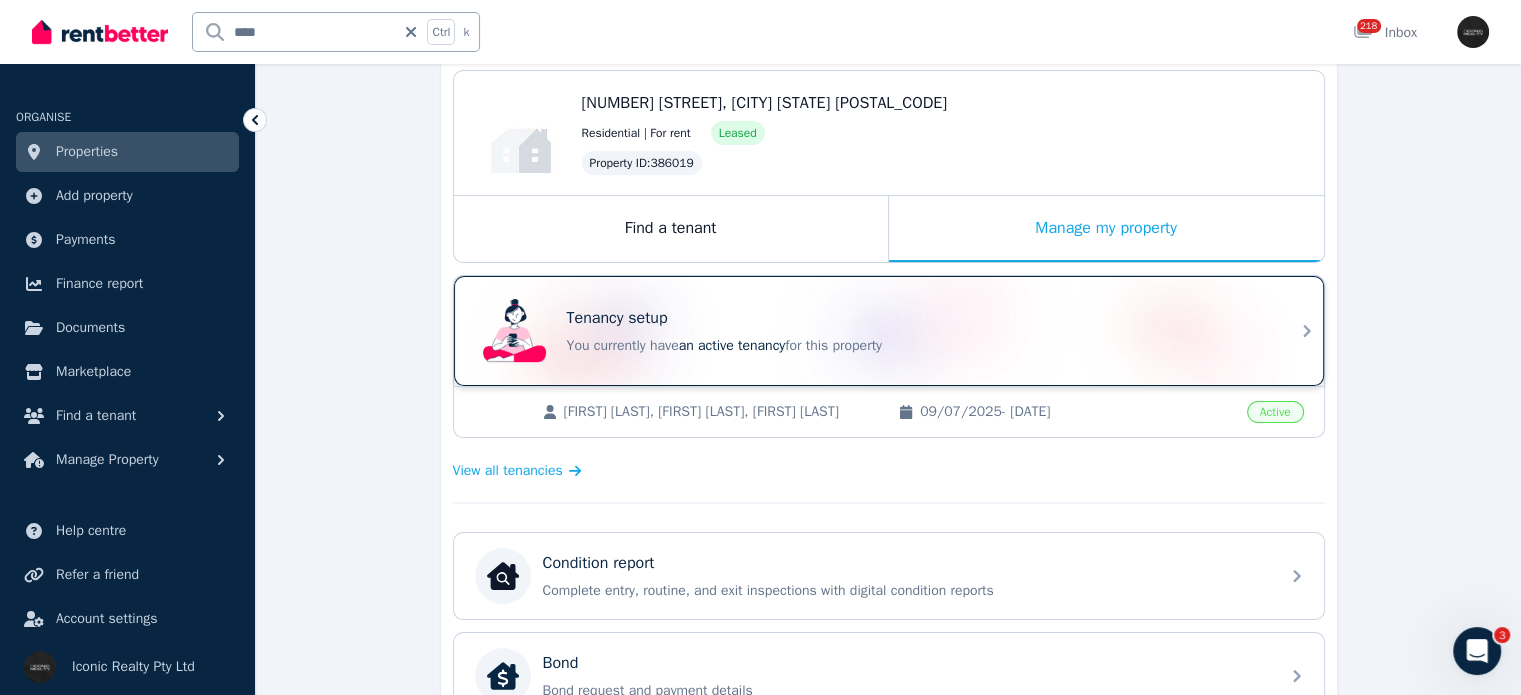 click on "Tenancy setup" at bounding box center [617, 318] 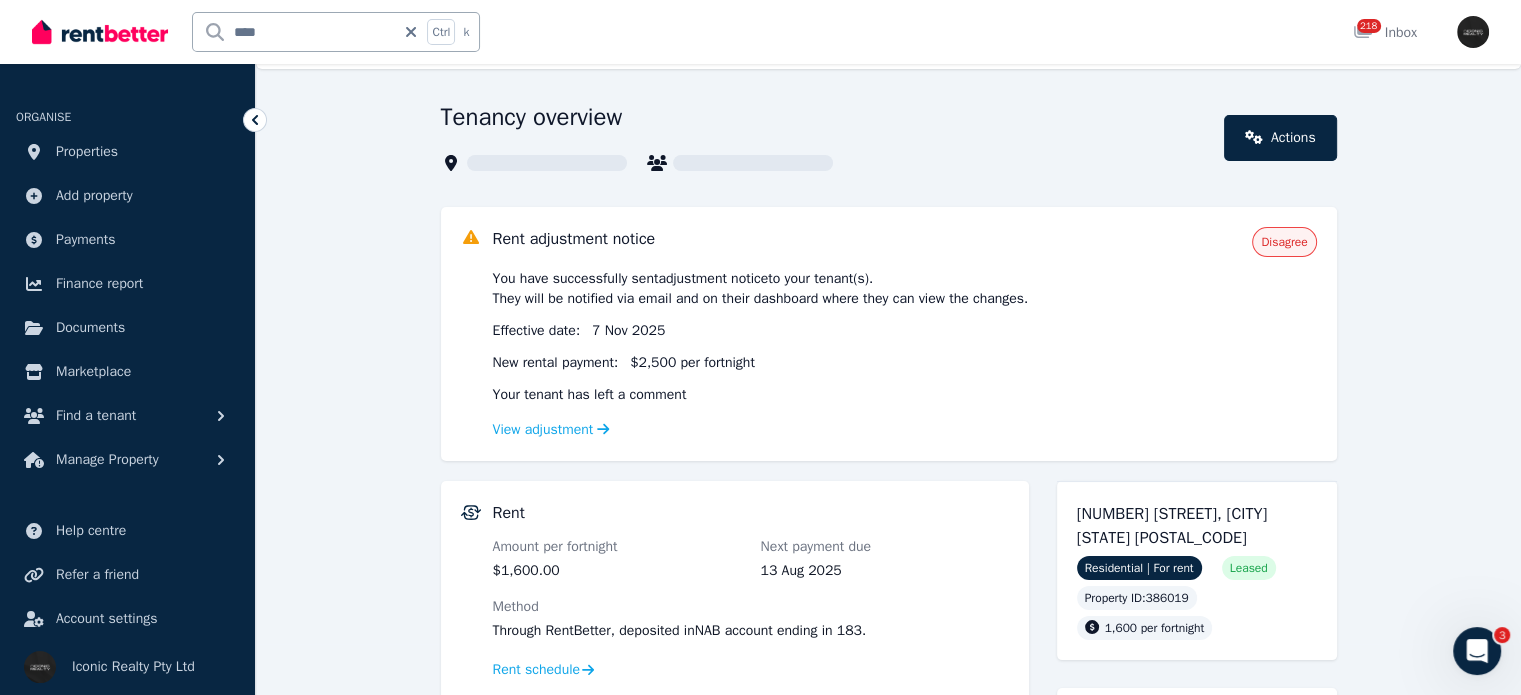 scroll, scrollTop: 200, scrollLeft: 0, axis: vertical 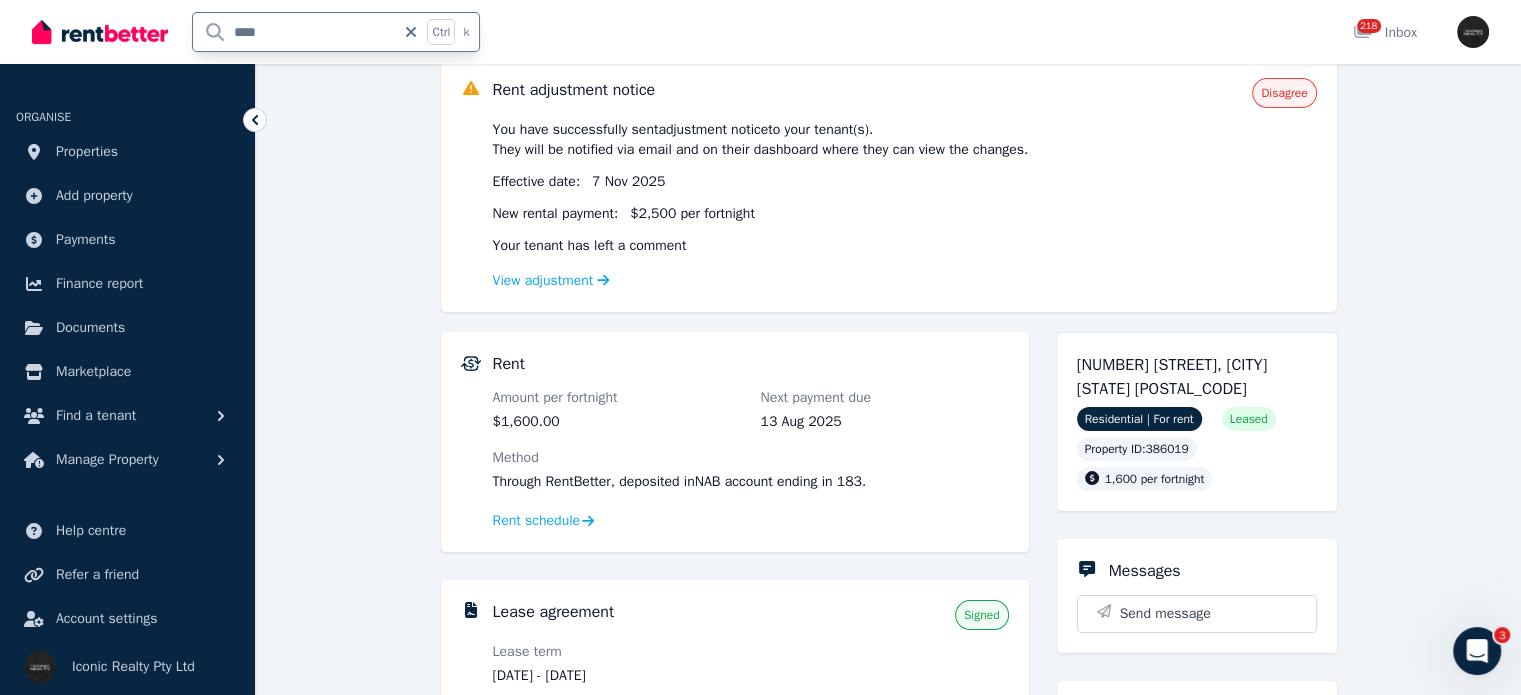 drag, startPoint x: 281, startPoint y: 35, endPoint x: 105, endPoint y: 34, distance: 176.00284 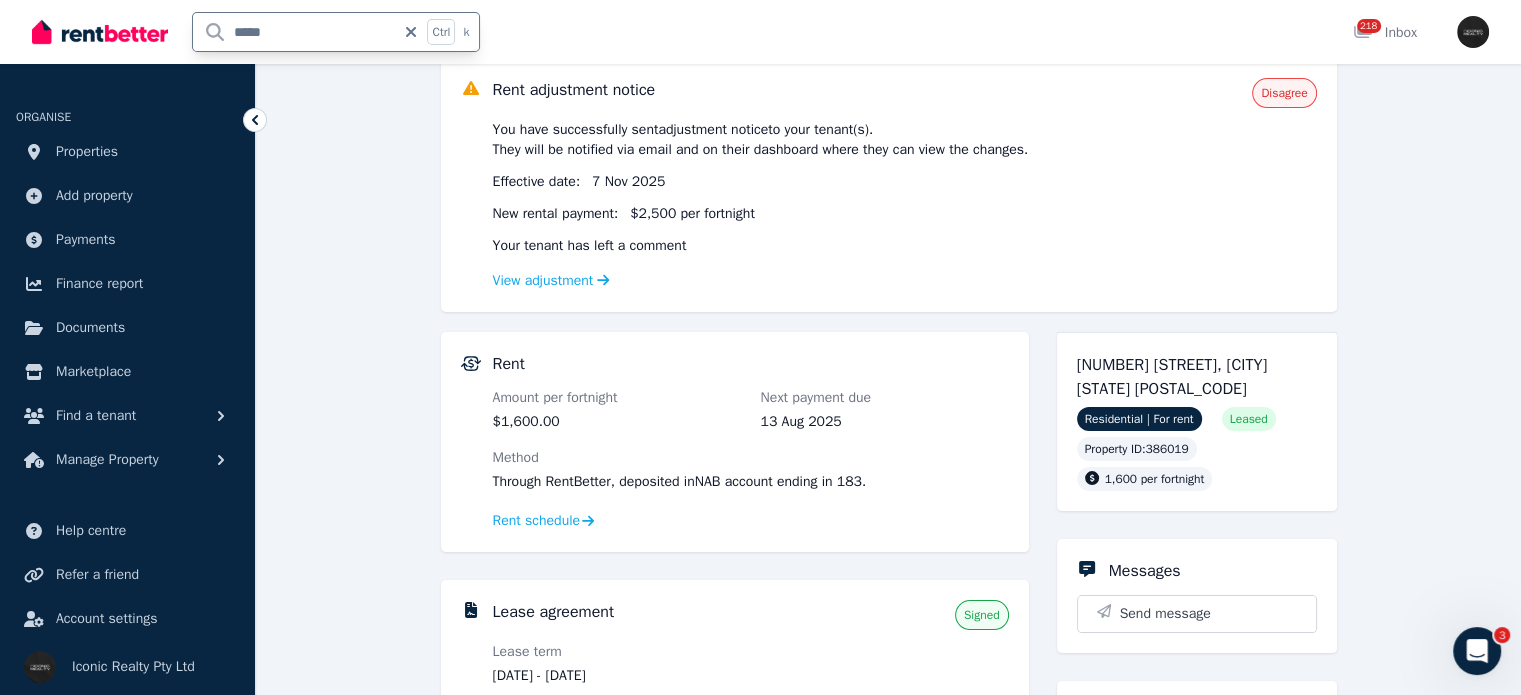 type on "******" 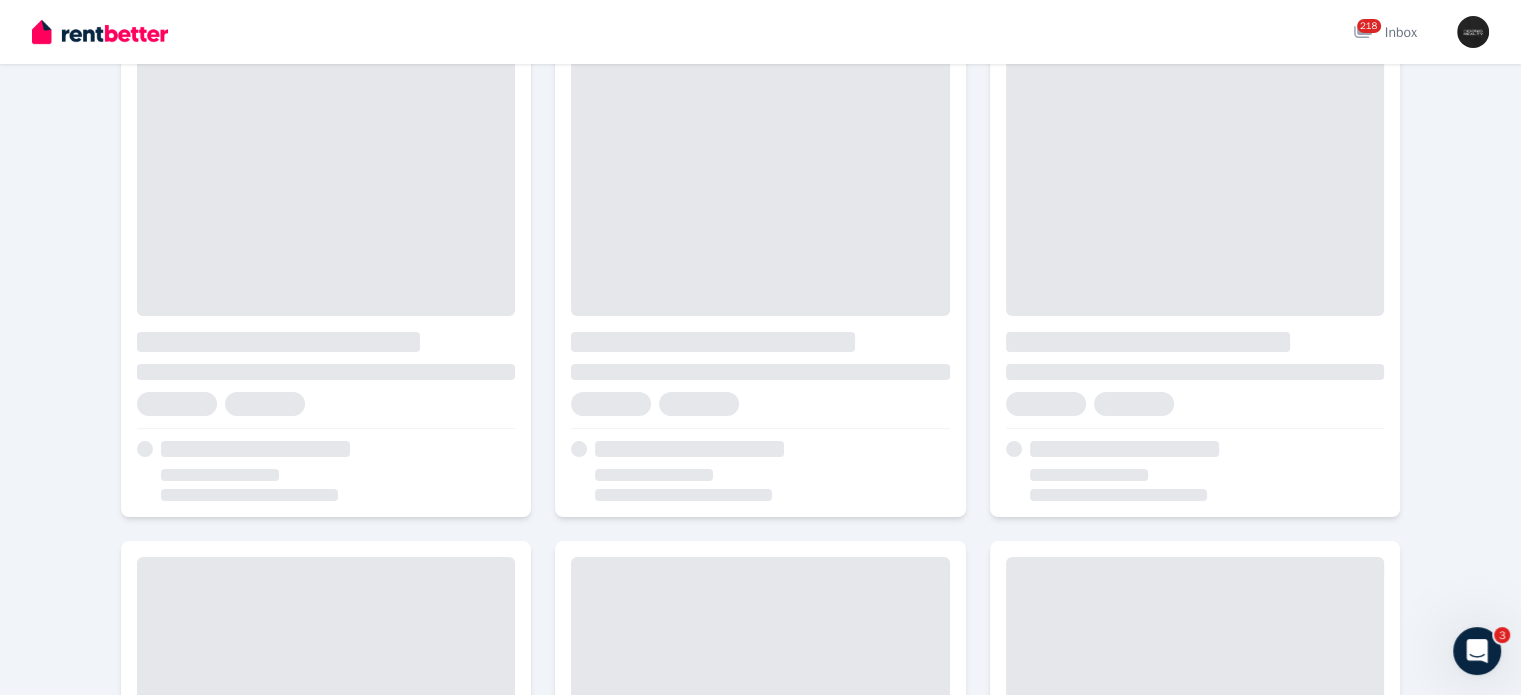 scroll, scrollTop: 0, scrollLeft: 0, axis: both 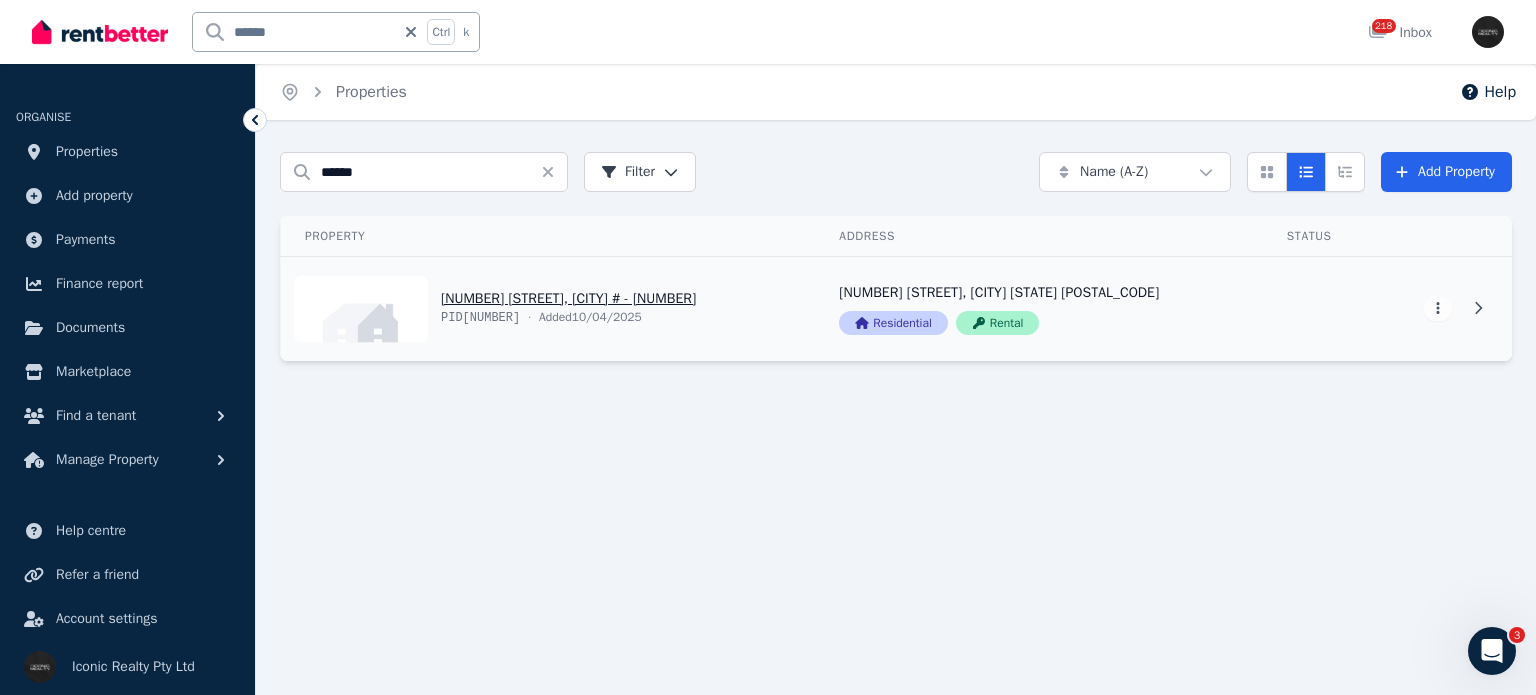 click on "View property details" at bounding box center [548, 309] 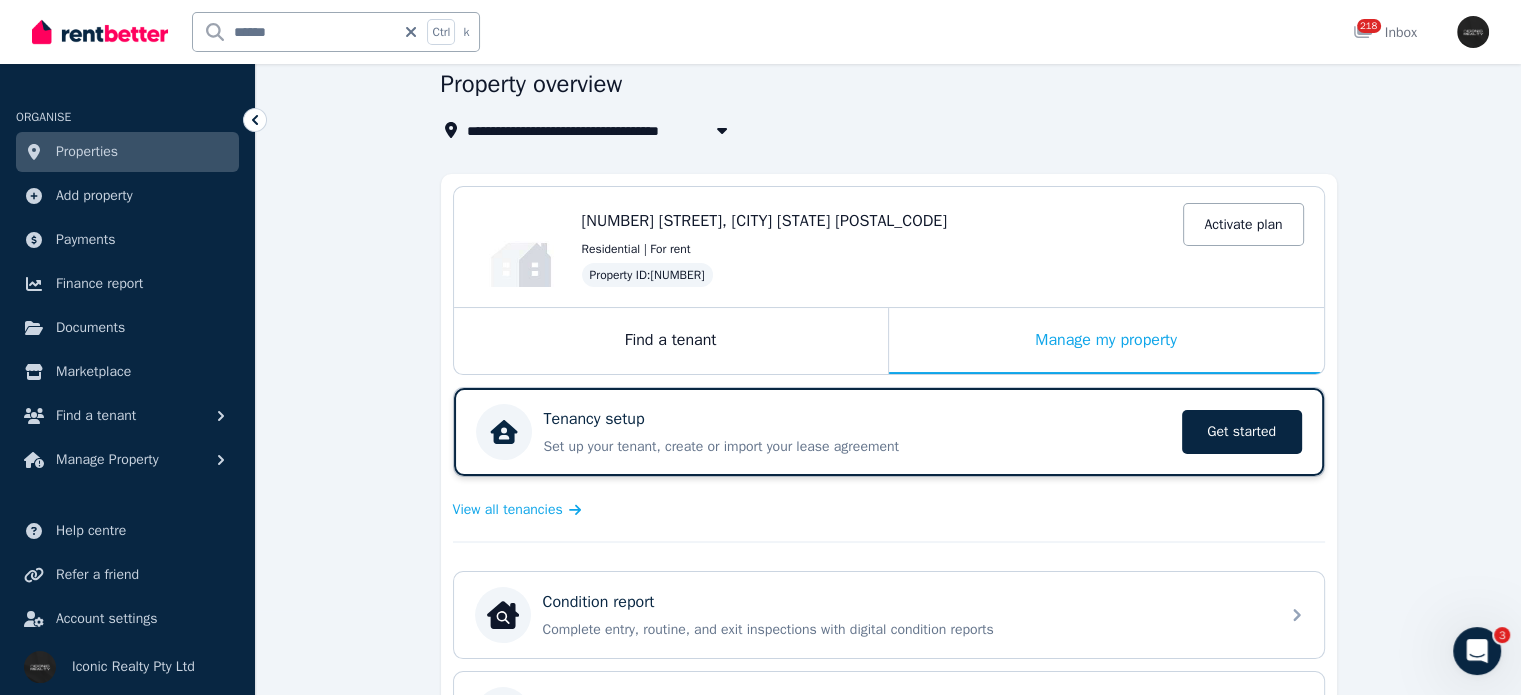 scroll, scrollTop: 100, scrollLeft: 0, axis: vertical 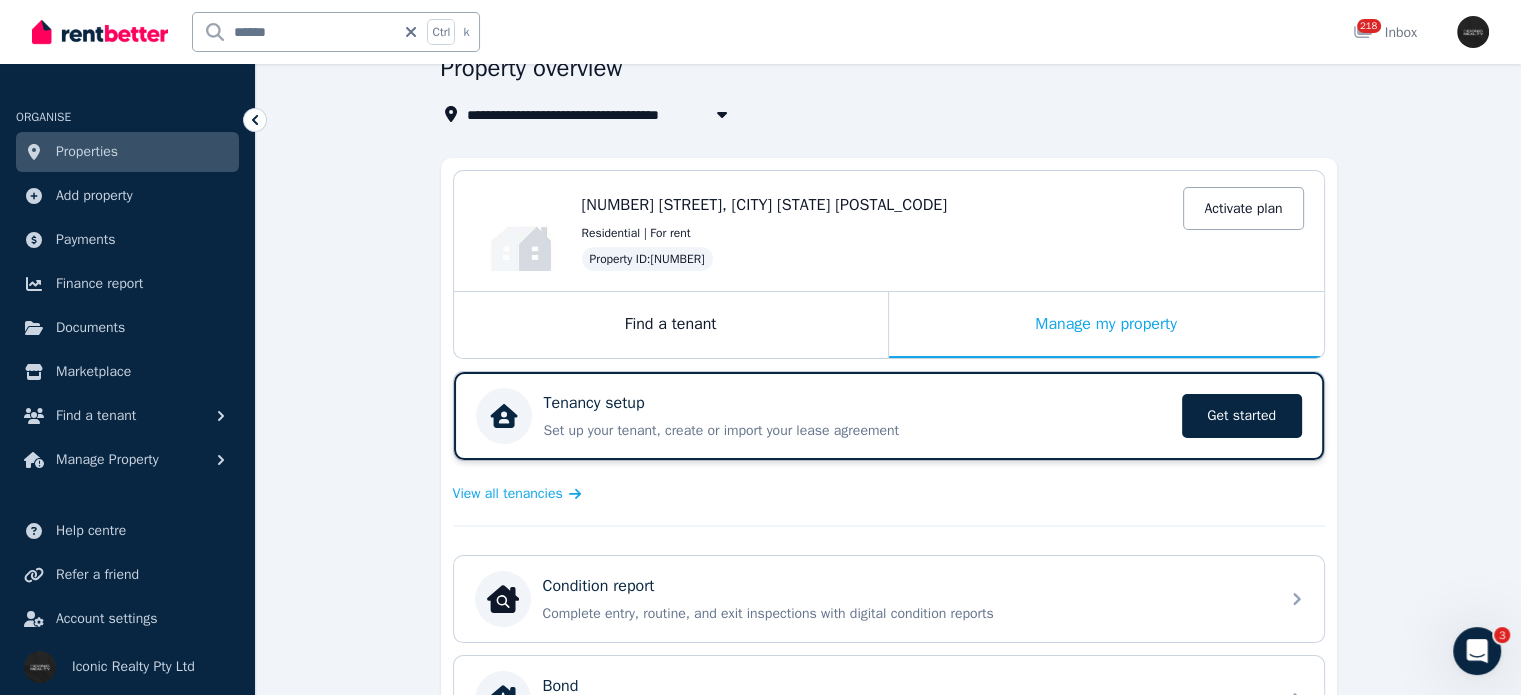 click on "Tenancy setup" at bounding box center [857, 403] 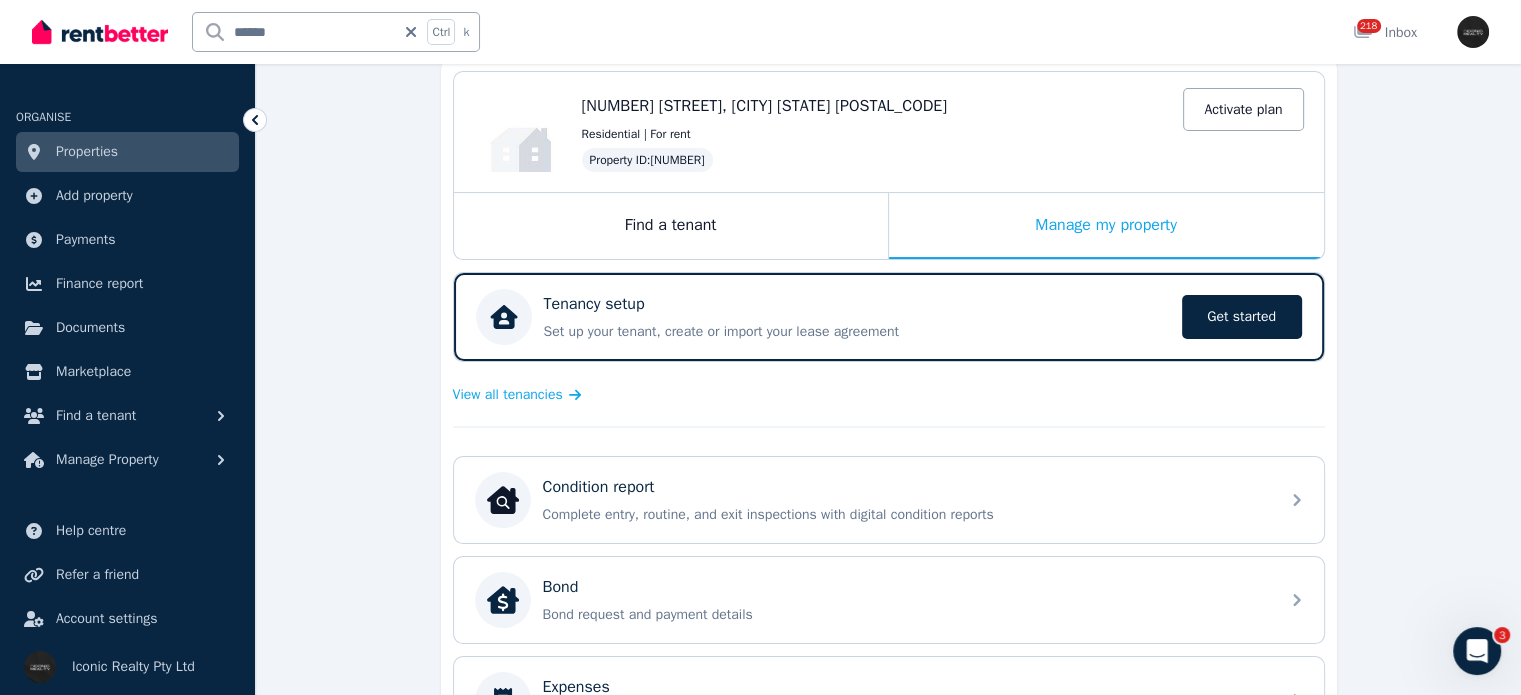 scroll, scrollTop: 200, scrollLeft: 0, axis: vertical 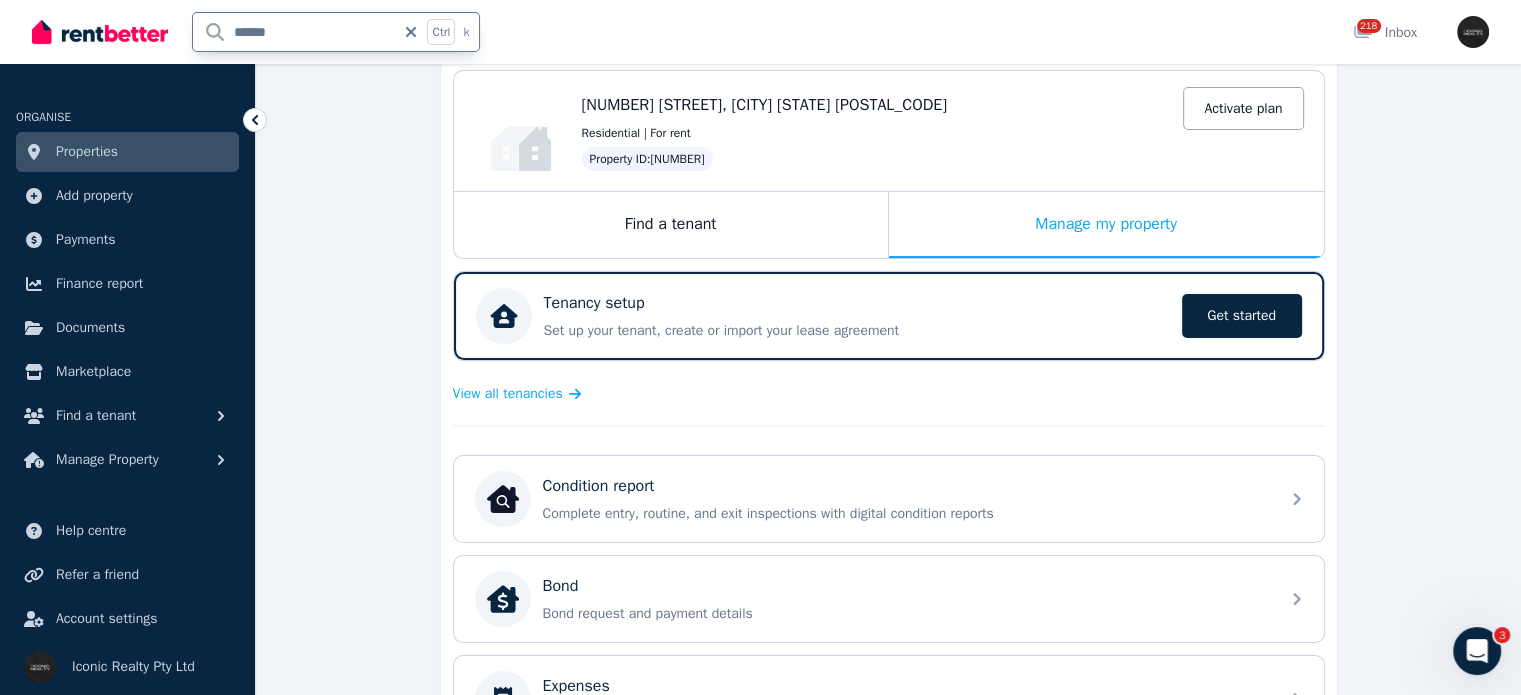 drag, startPoint x: 299, startPoint y: 32, endPoint x: 138, endPoint y: 53, distance: 162.36378 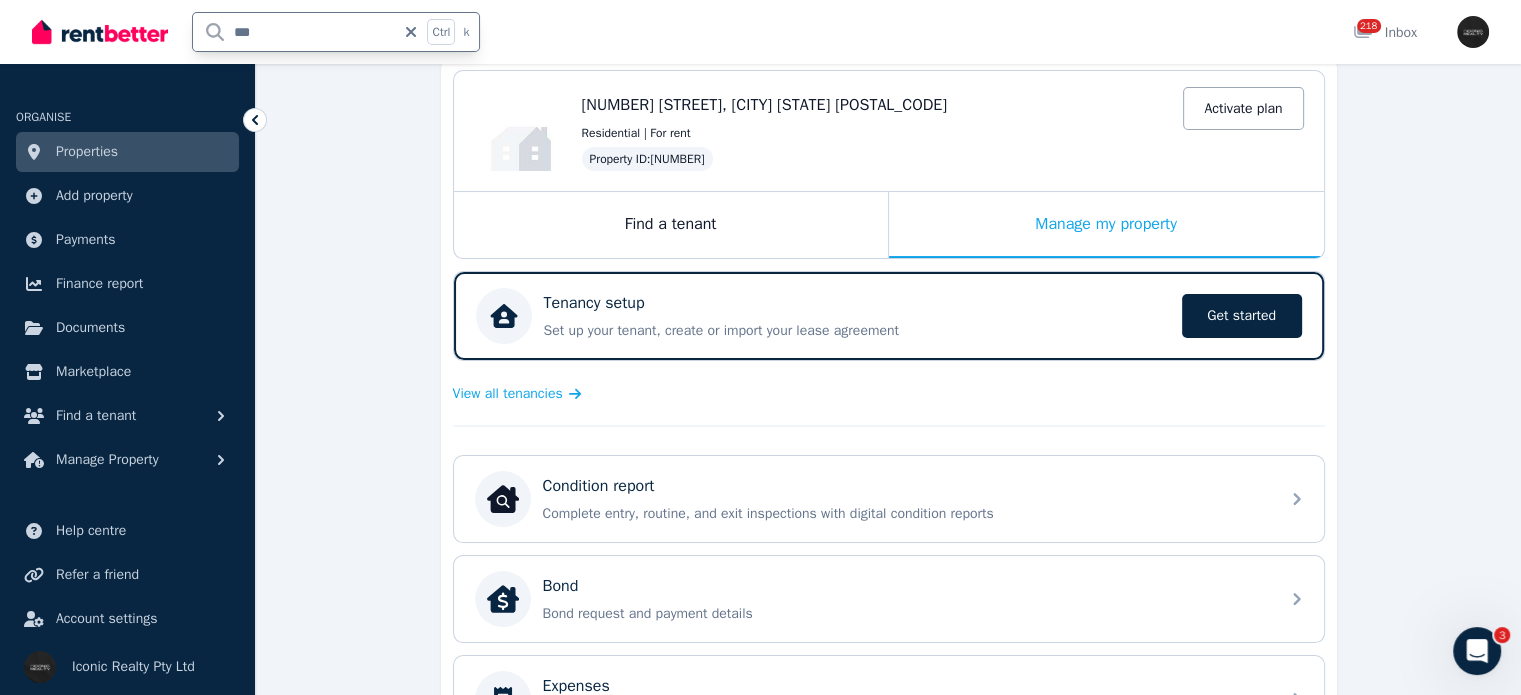 type on "****" 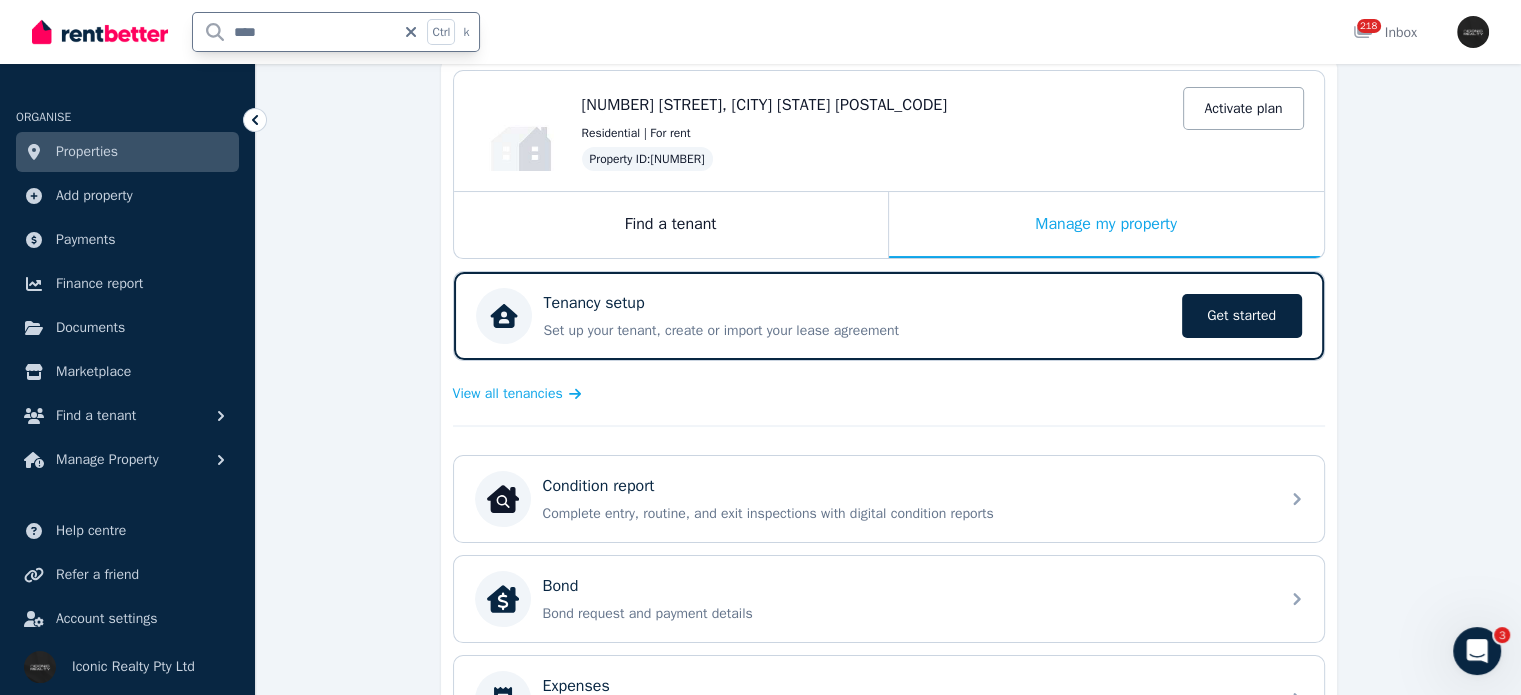 scroll, scrollTop: 0, scrollLeft: 0, axis: both 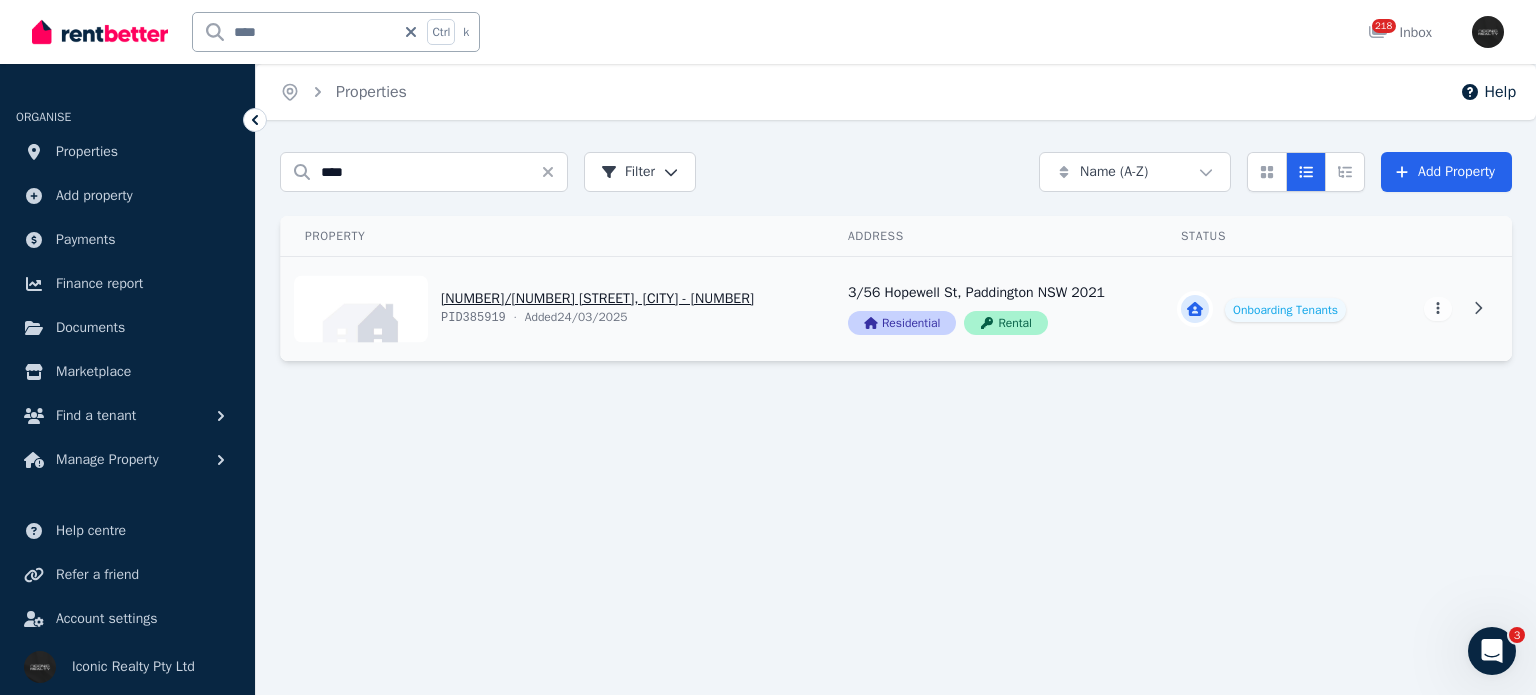 click on "View property details" at bounding box center (552, 309) 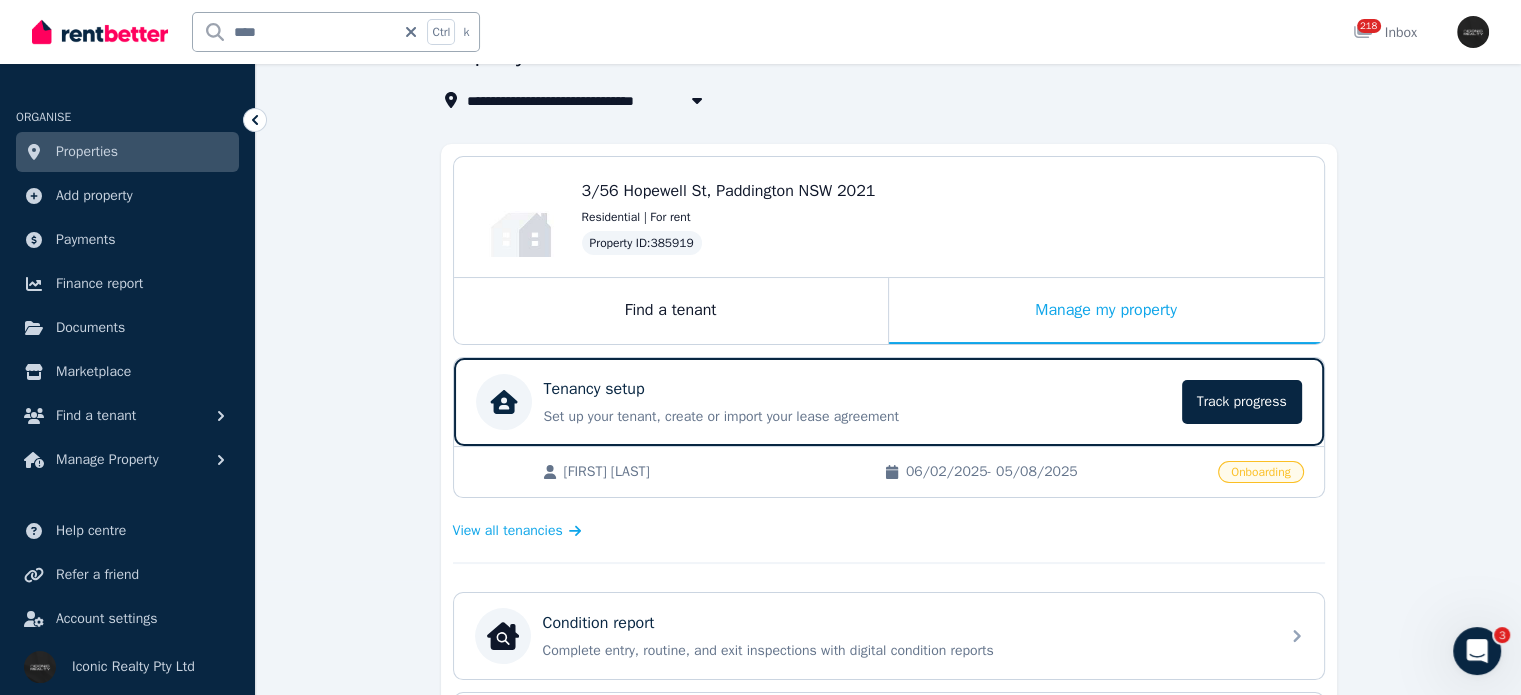scroll, scrollTop: 200, scrollLeft: 0, axis: vertical 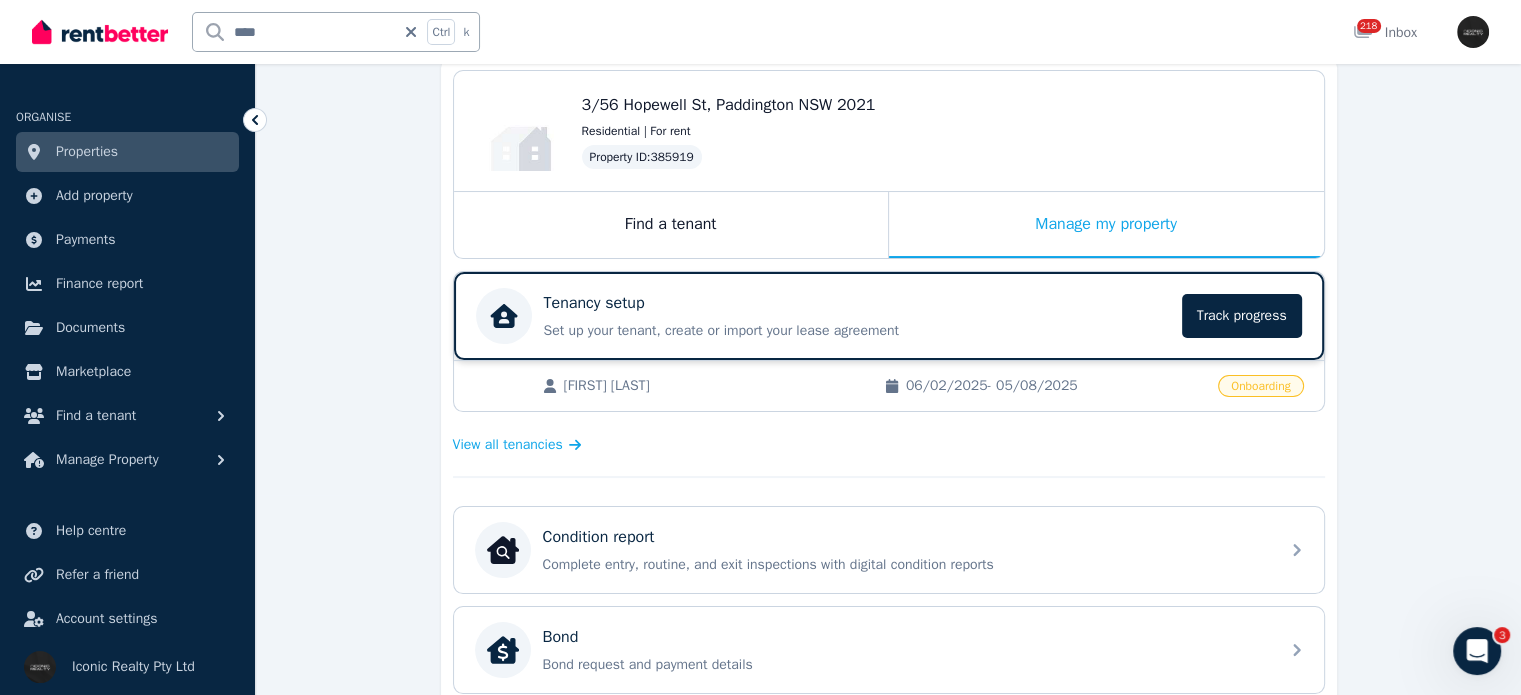 click on "Set up your tenant, create or import your lease agreement" at bounding box center [857, 331] 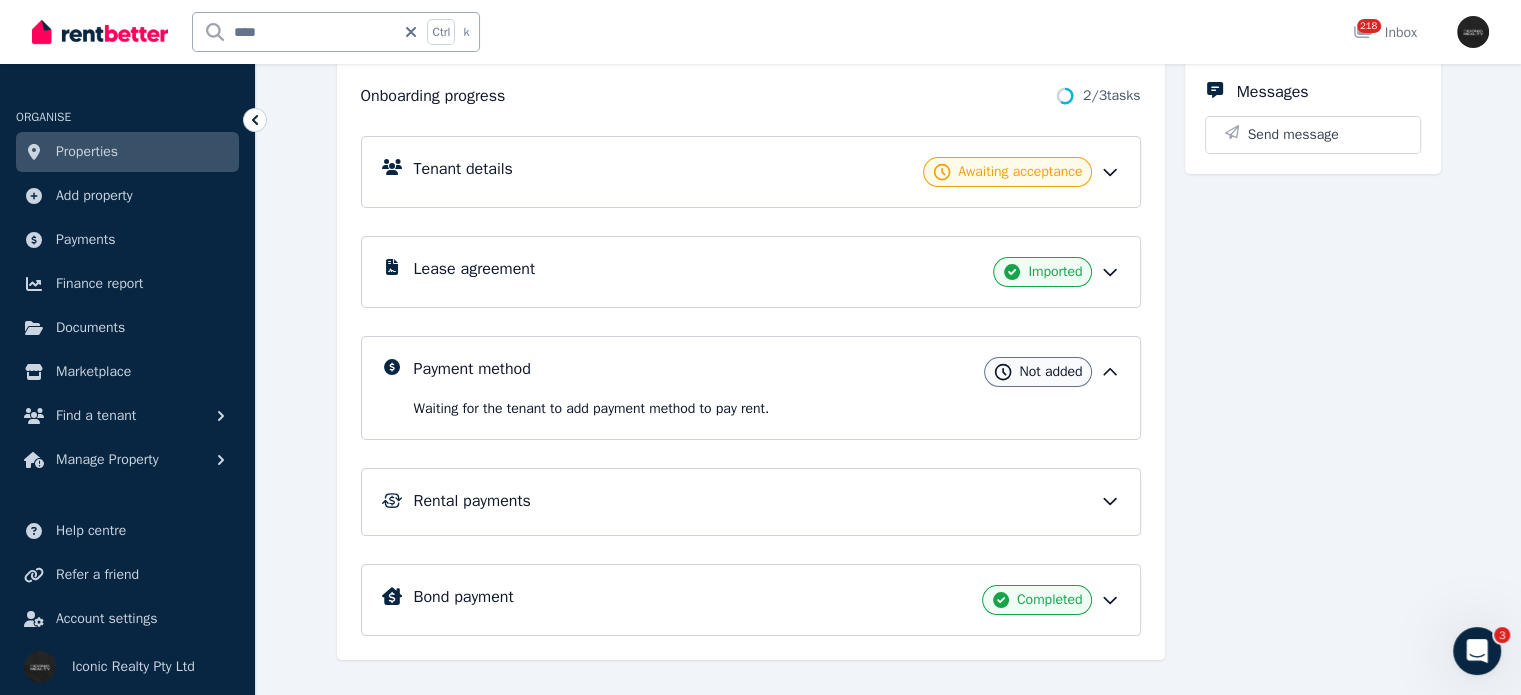 scroll, scrollTop: 259, scrollLeft: 0, axis: vertical 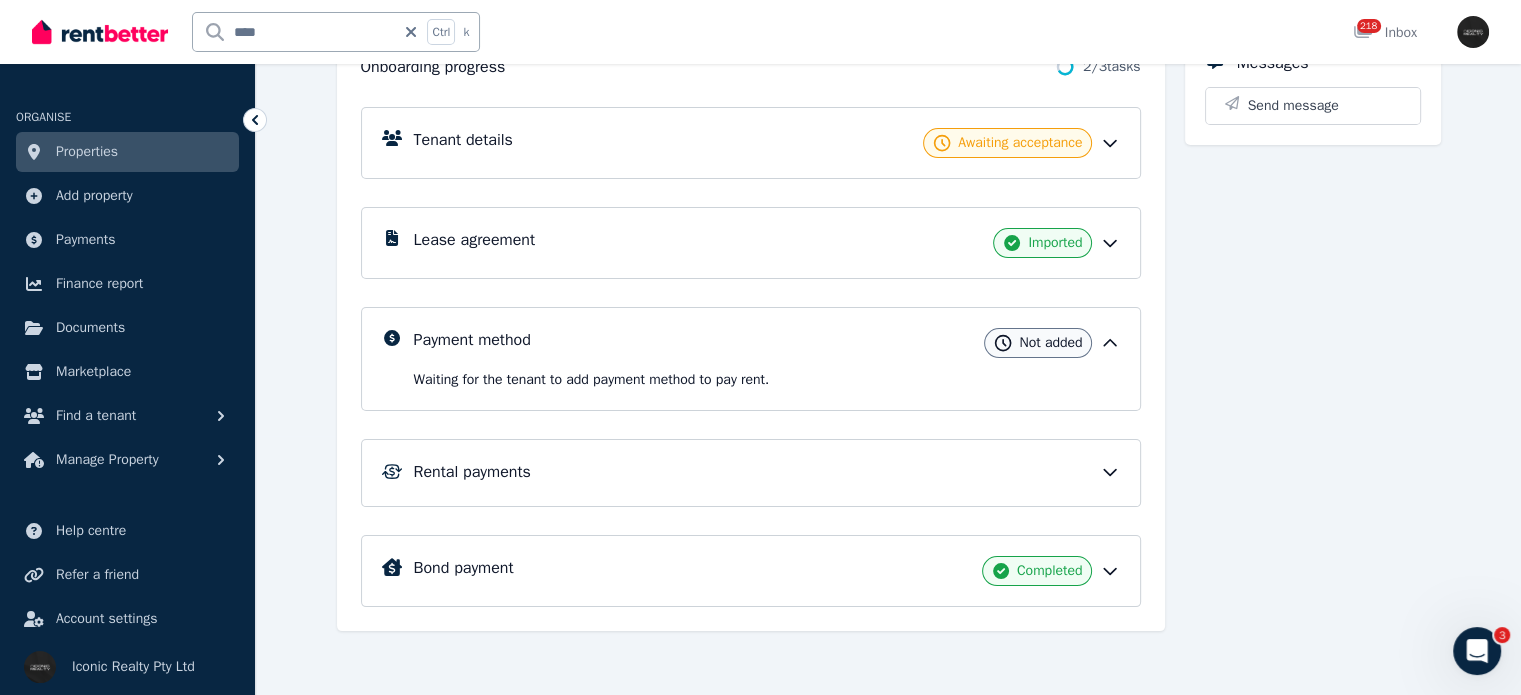 click on "Rental payments" at bounding box center [767, 472] 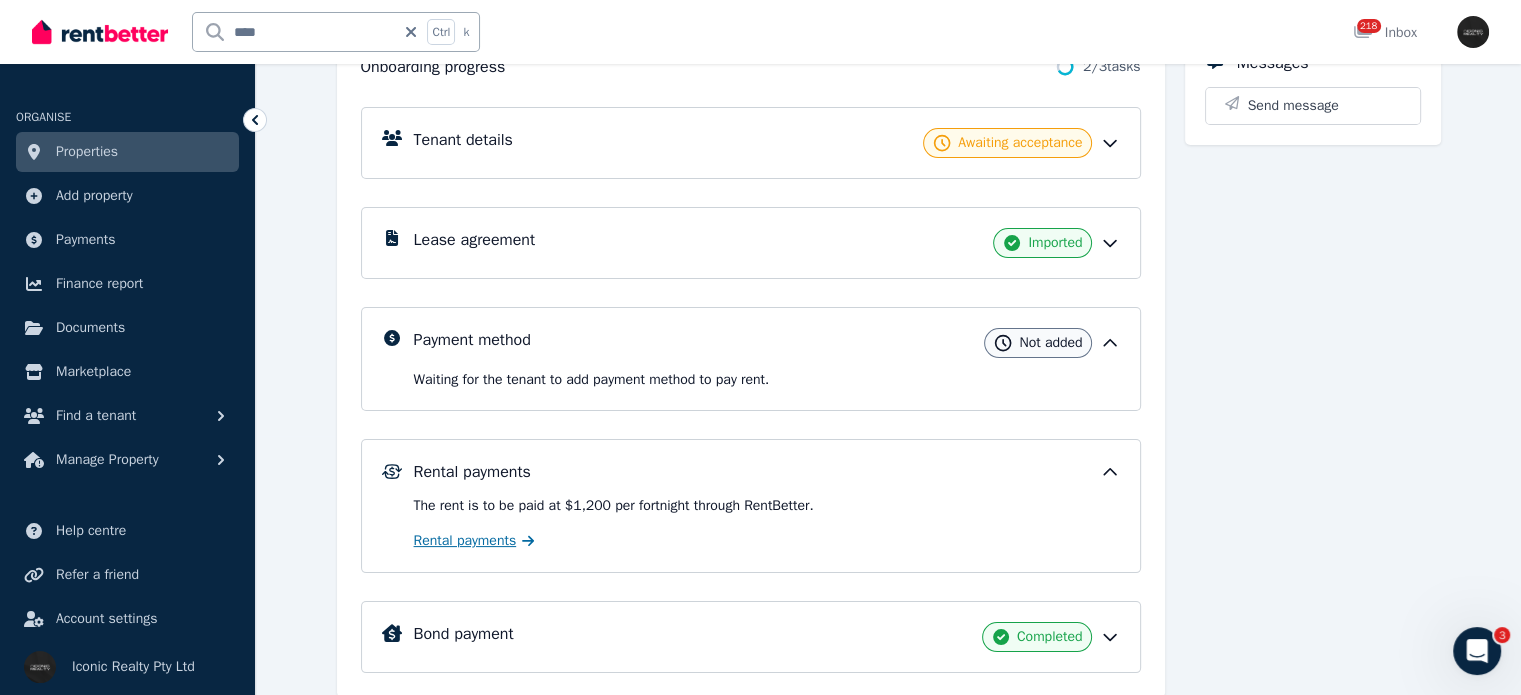 click on "Rental payments" at bounding box center (465, 541) 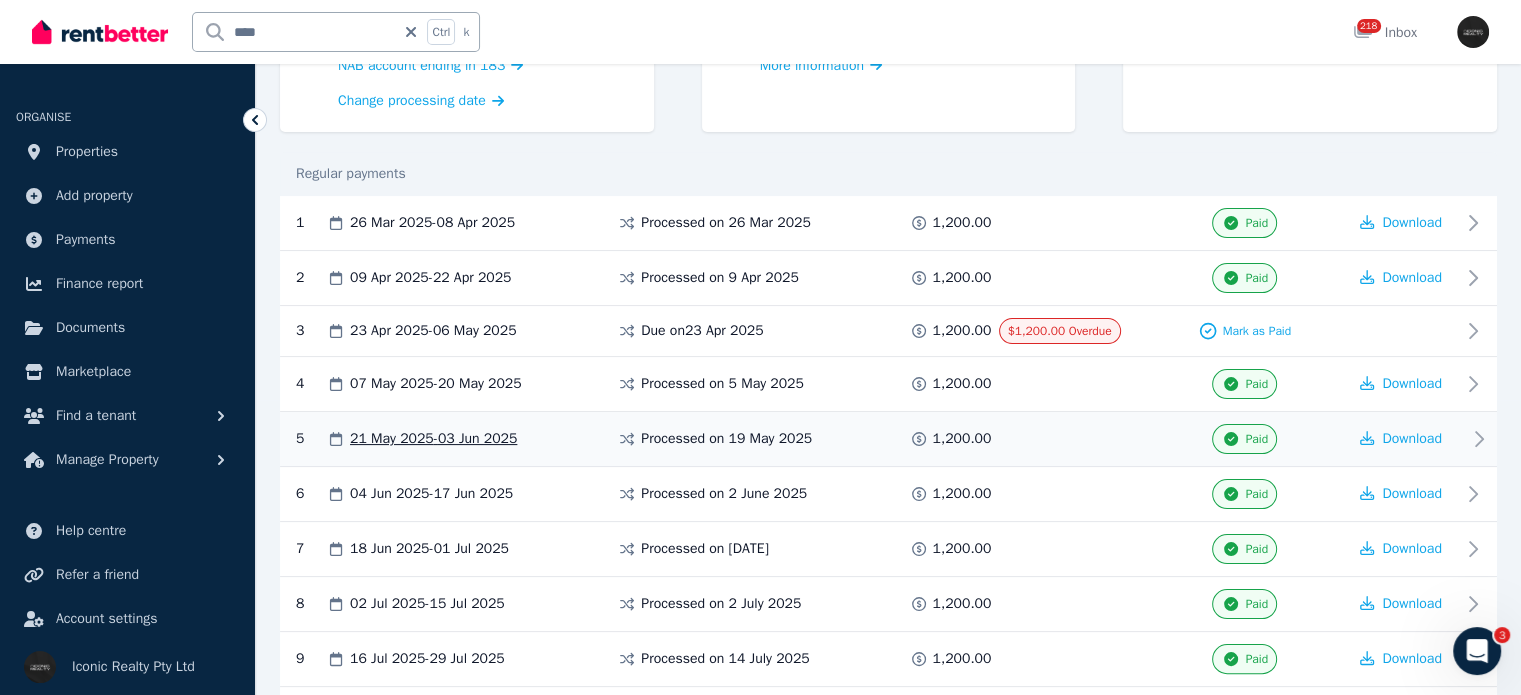 scroll, scrollTop: 300, scrollLeft: 0, axis: vertical 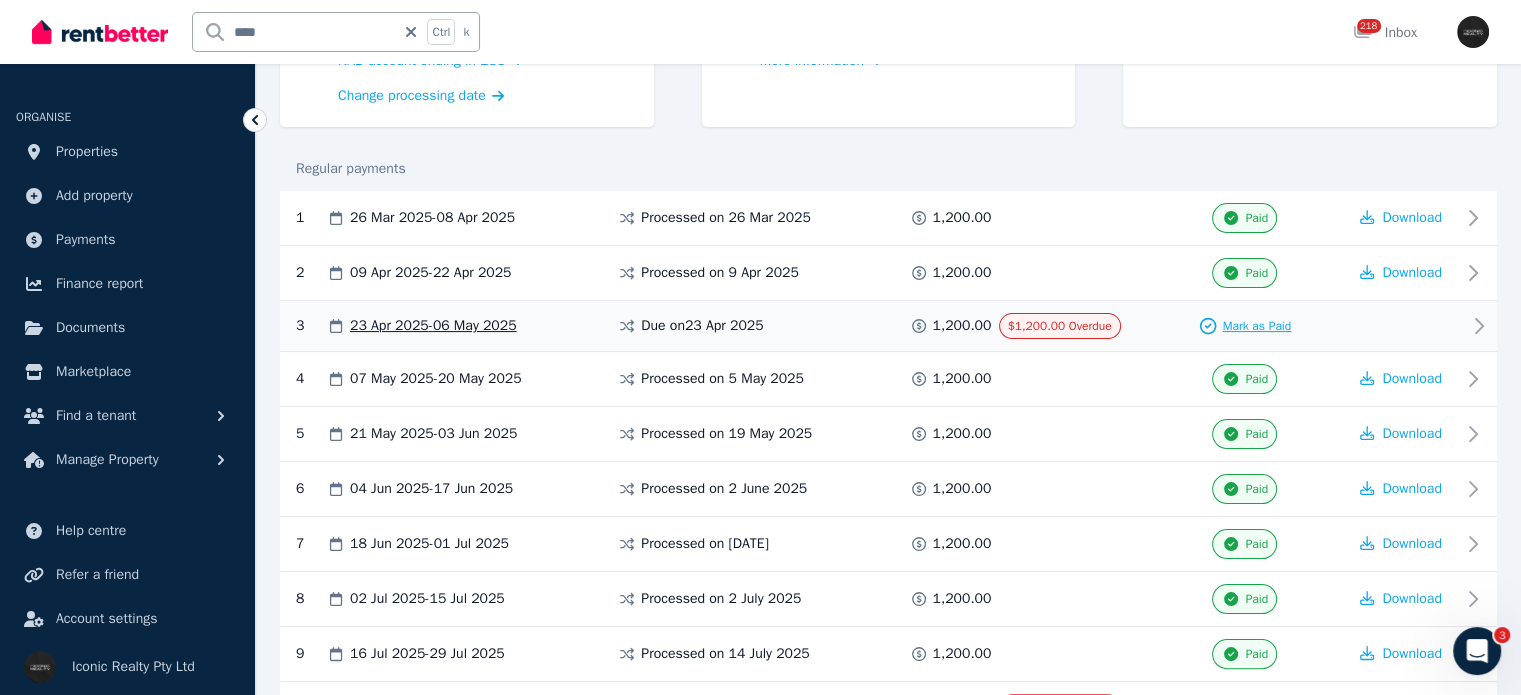 click on "Mark as Paid" at bounding box center (1256, 326) 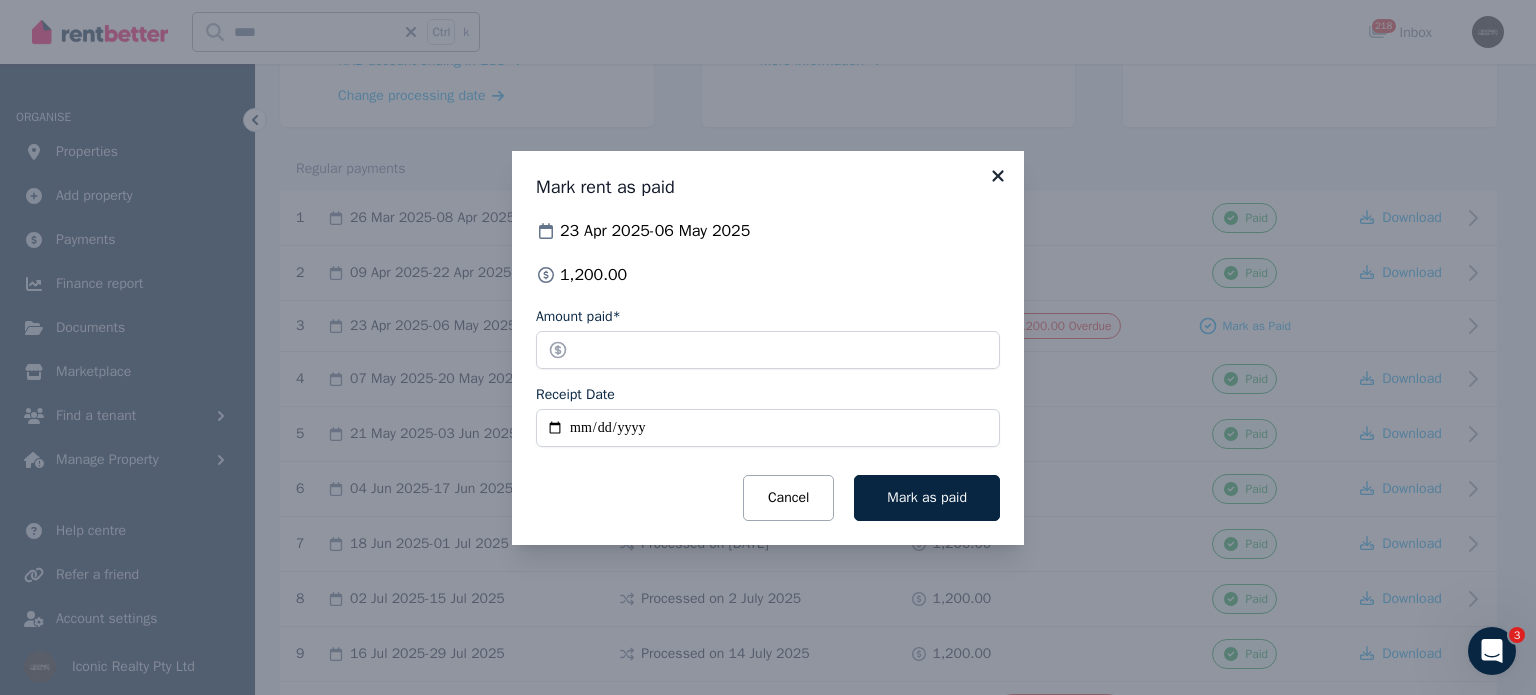 click 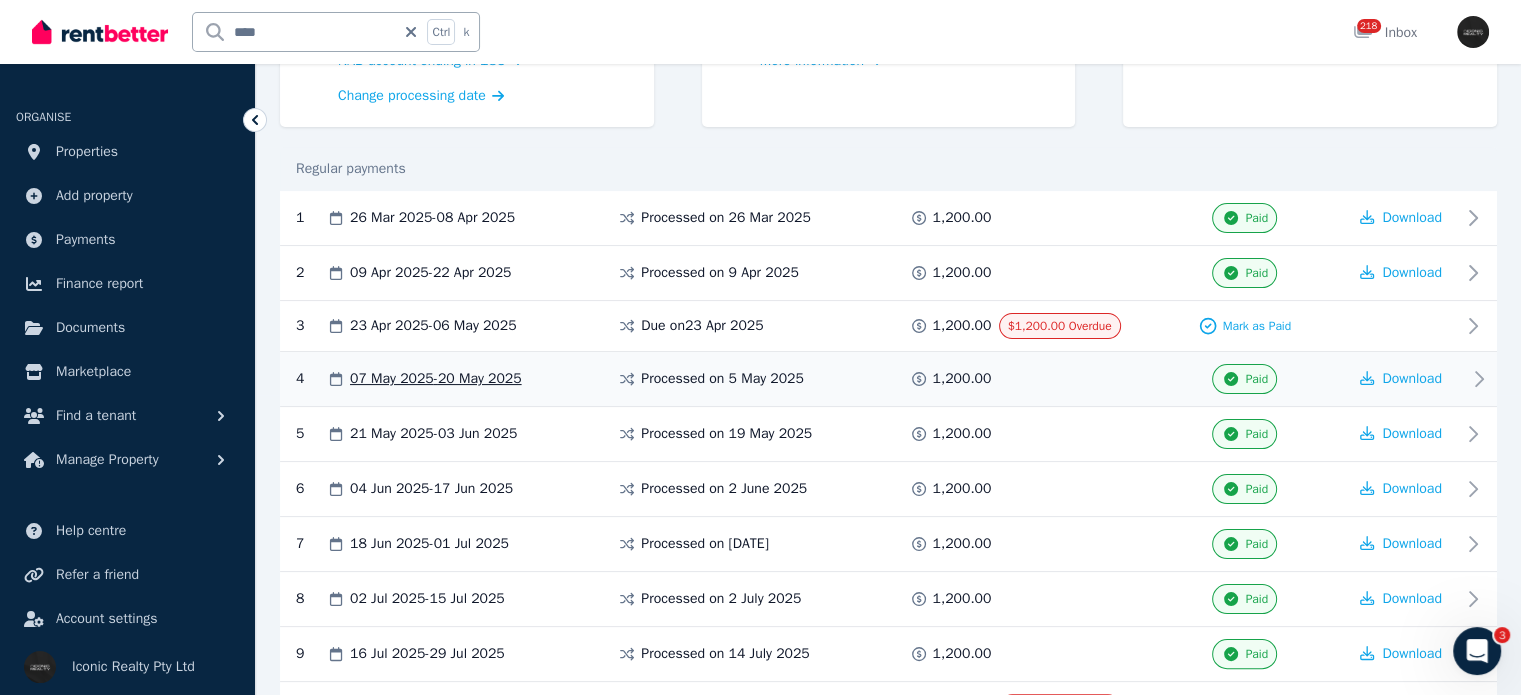 click on "07 May 2025  -  20 May 2025" at bounding box center (436, 379) 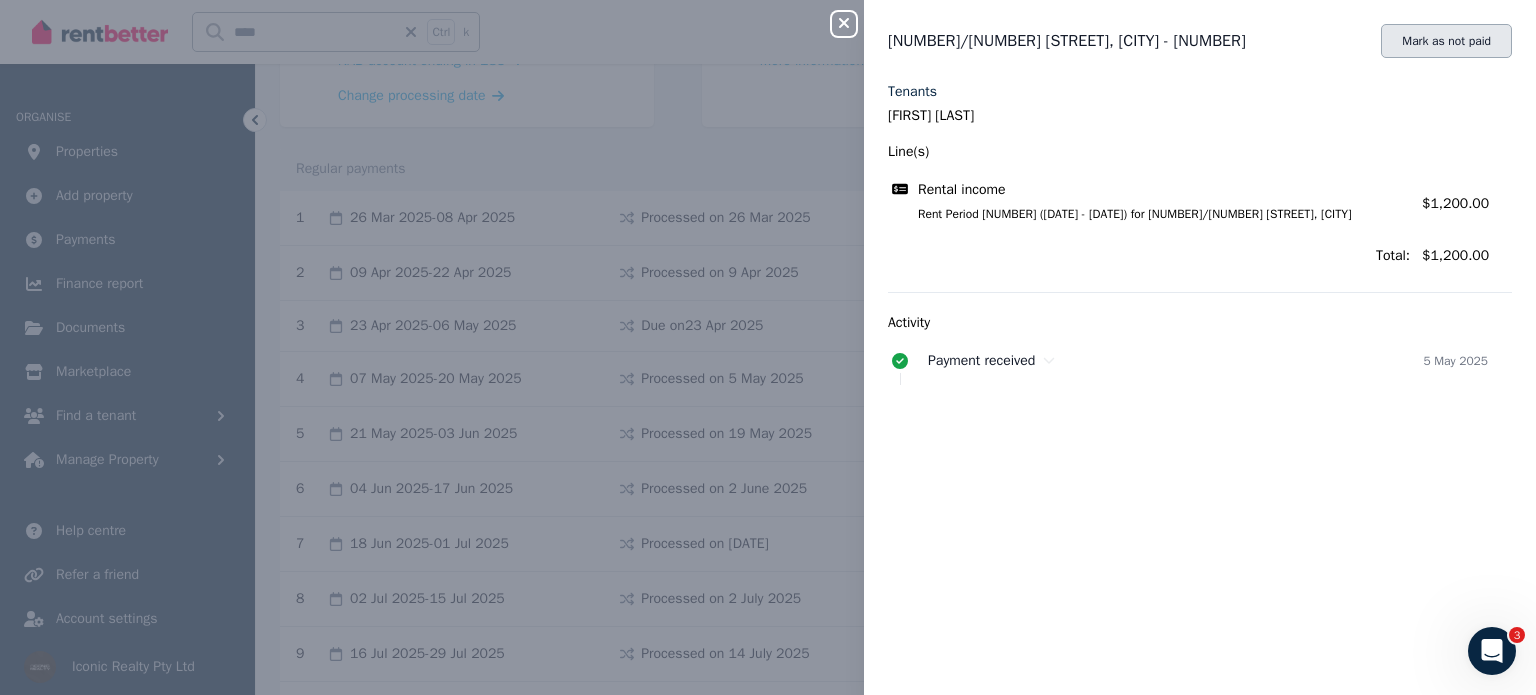 click on "Mark as not paid" at bounding box center [1446, 41] 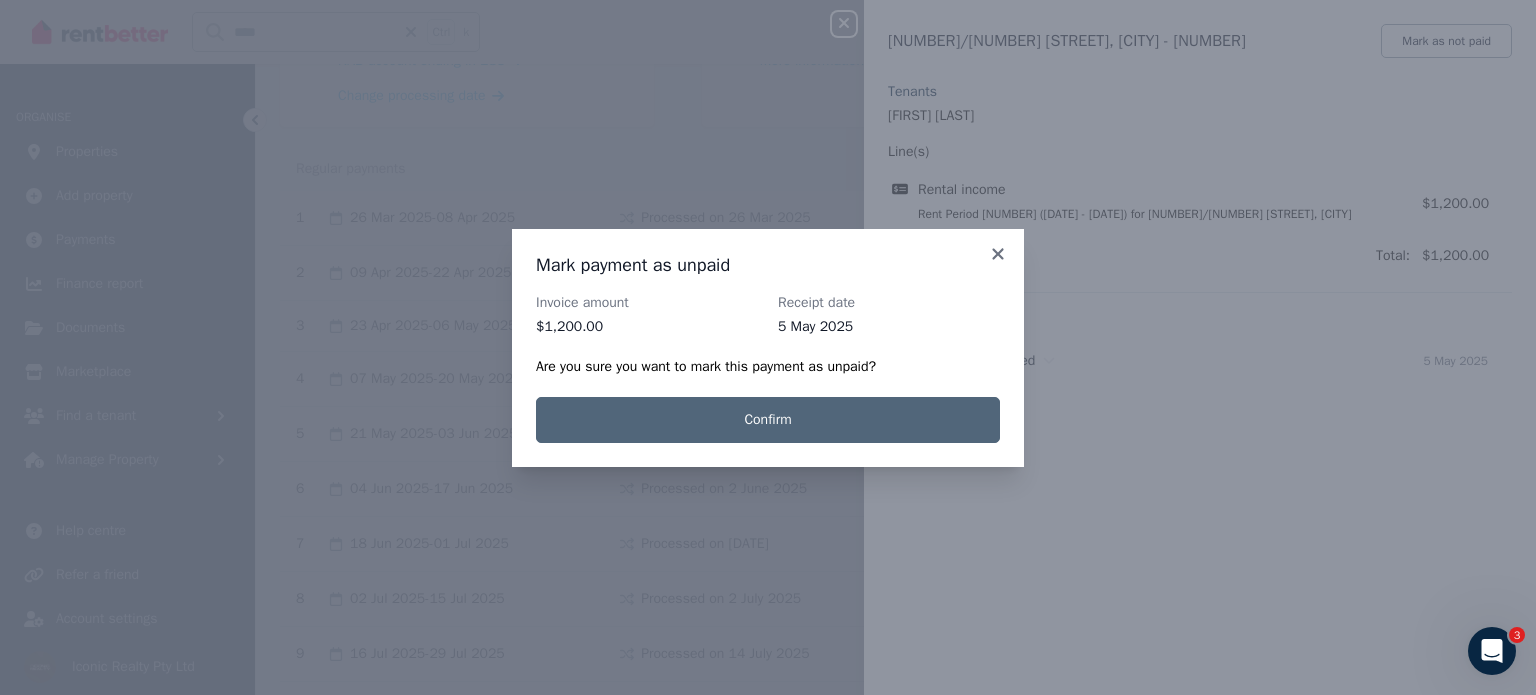click on "Confirm" at bounding box center [768, 420] 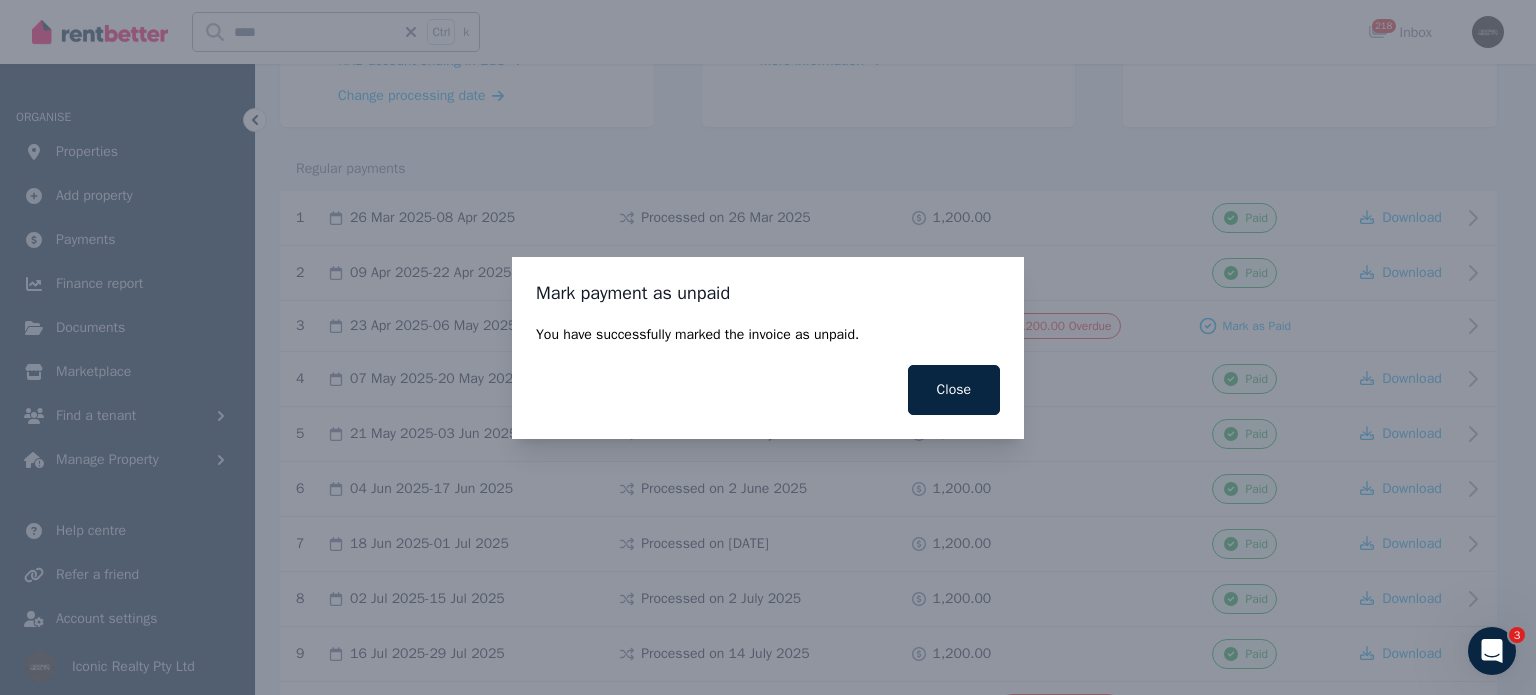 drag, startPoint x: 936, startPoint y: 407, endPoint x: 950, endPoint y: 391, distance: 21.260292 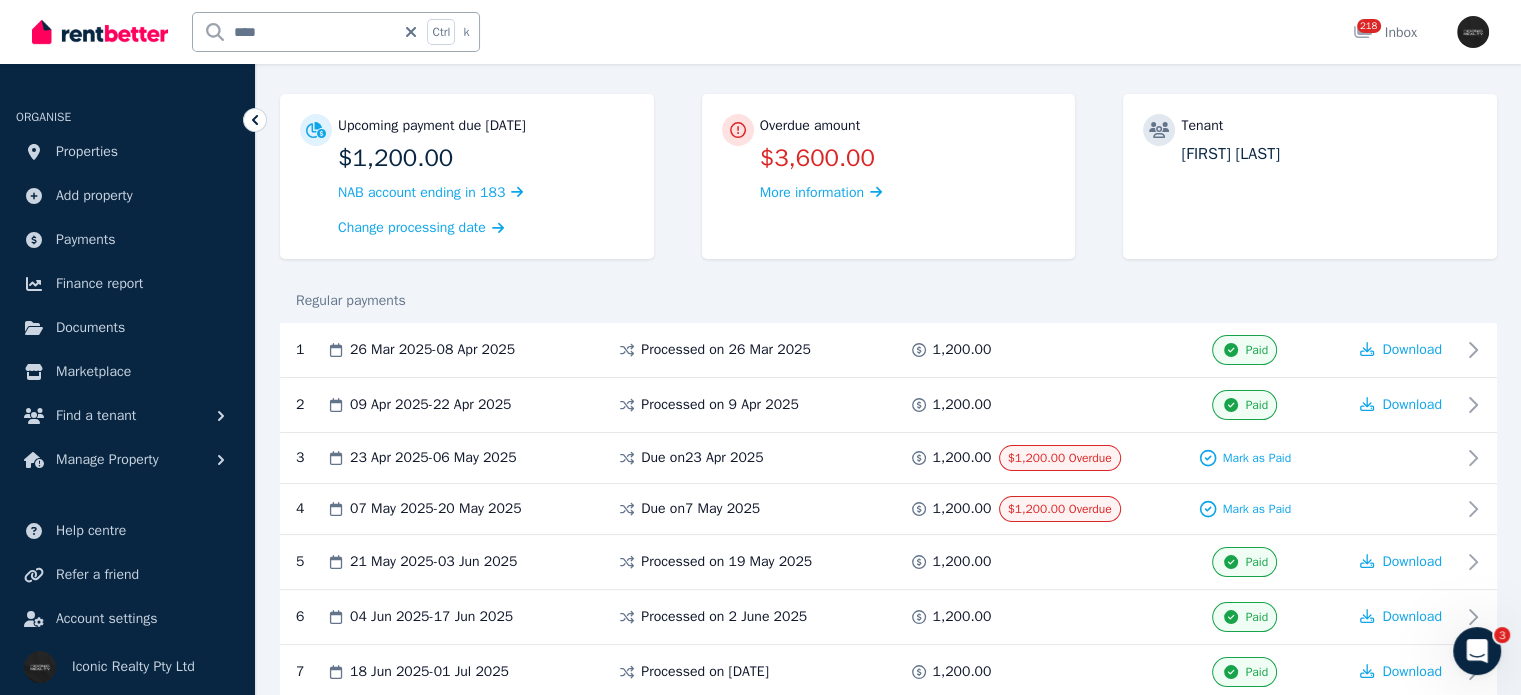 scroll, scrollTop: 0, scrollLeft: 0, axis: both 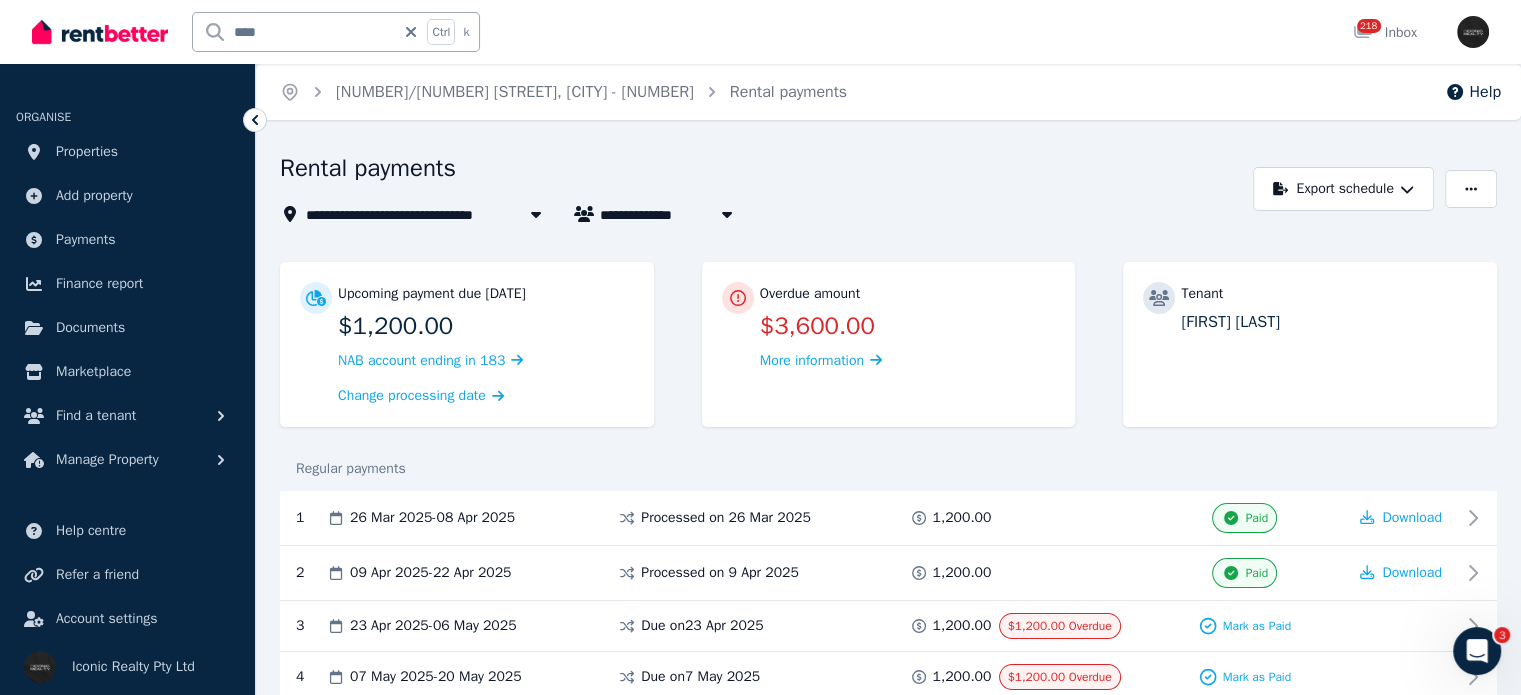 click on "[NUMBER]/[NUMBER] [STREET], [CITY] - [NUMBER]" at bounding box center (480, 214) 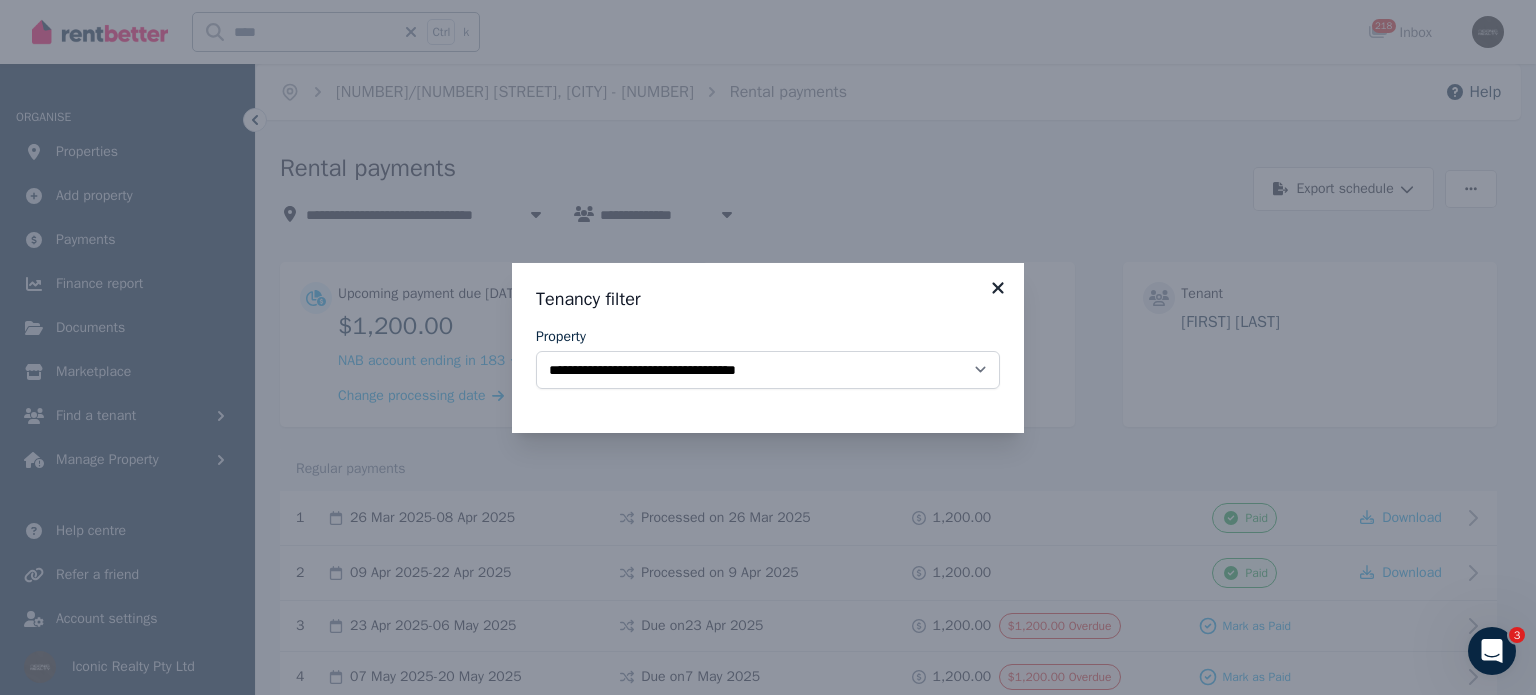 click 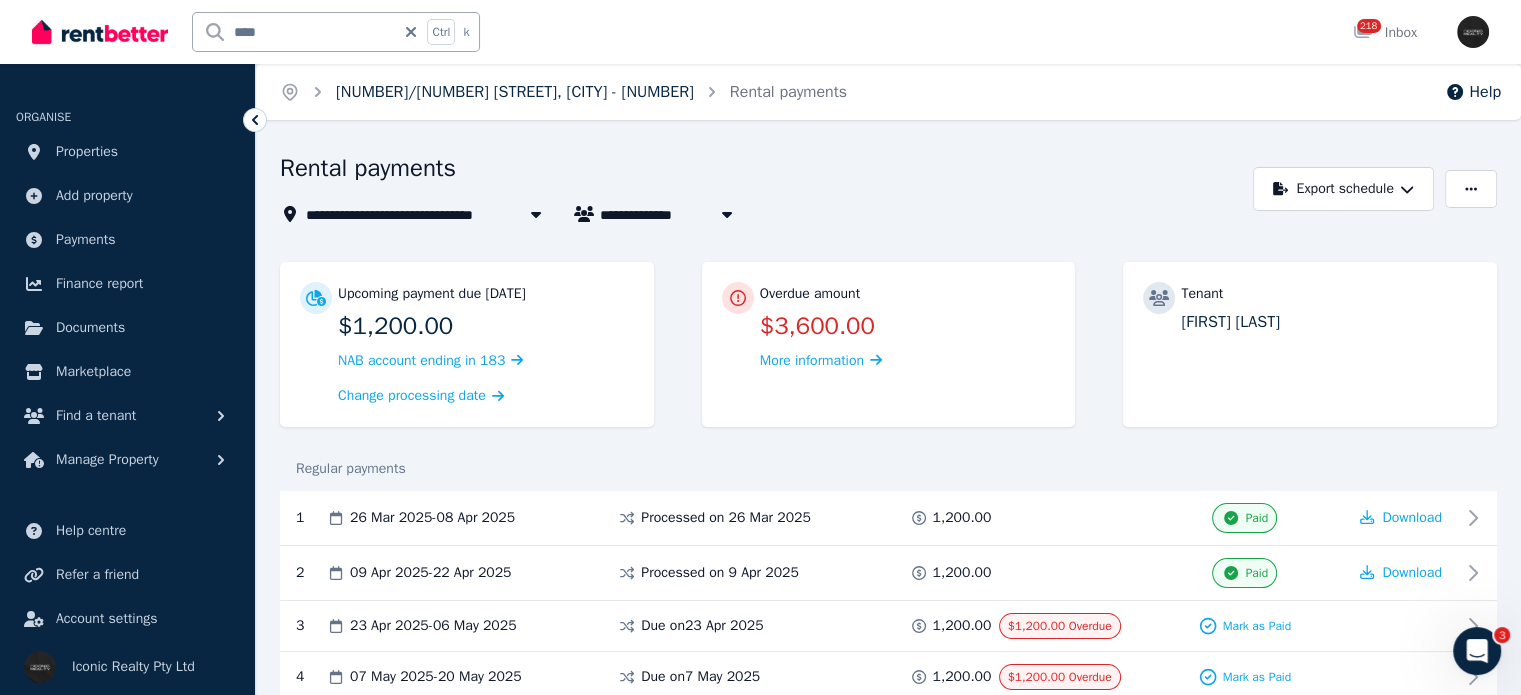 click on "[NUMBER]/[NUMBER] [STREET], [CITY] - [NUMBER]" at bounding box center (515, 92) 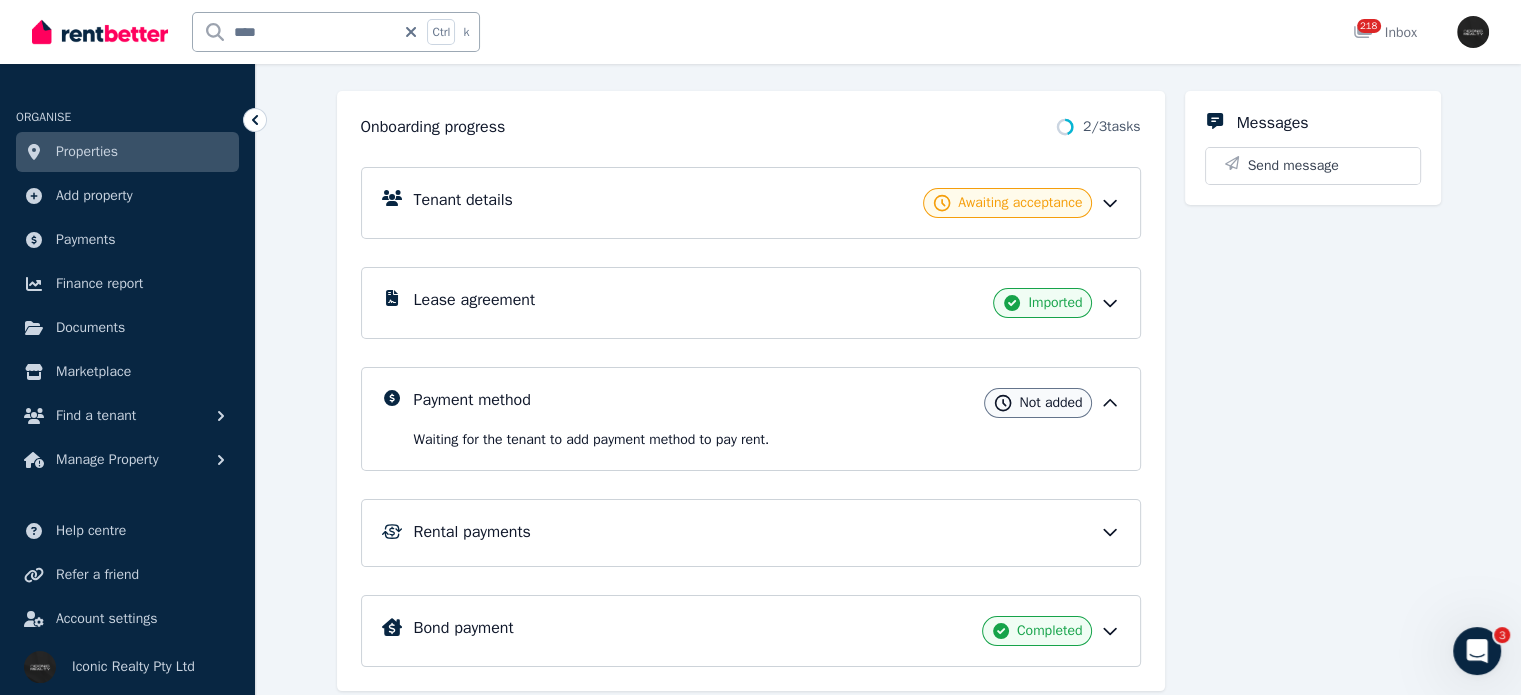 scroll, scrollTop: 200, scrollLeft: 0, axis: vertical 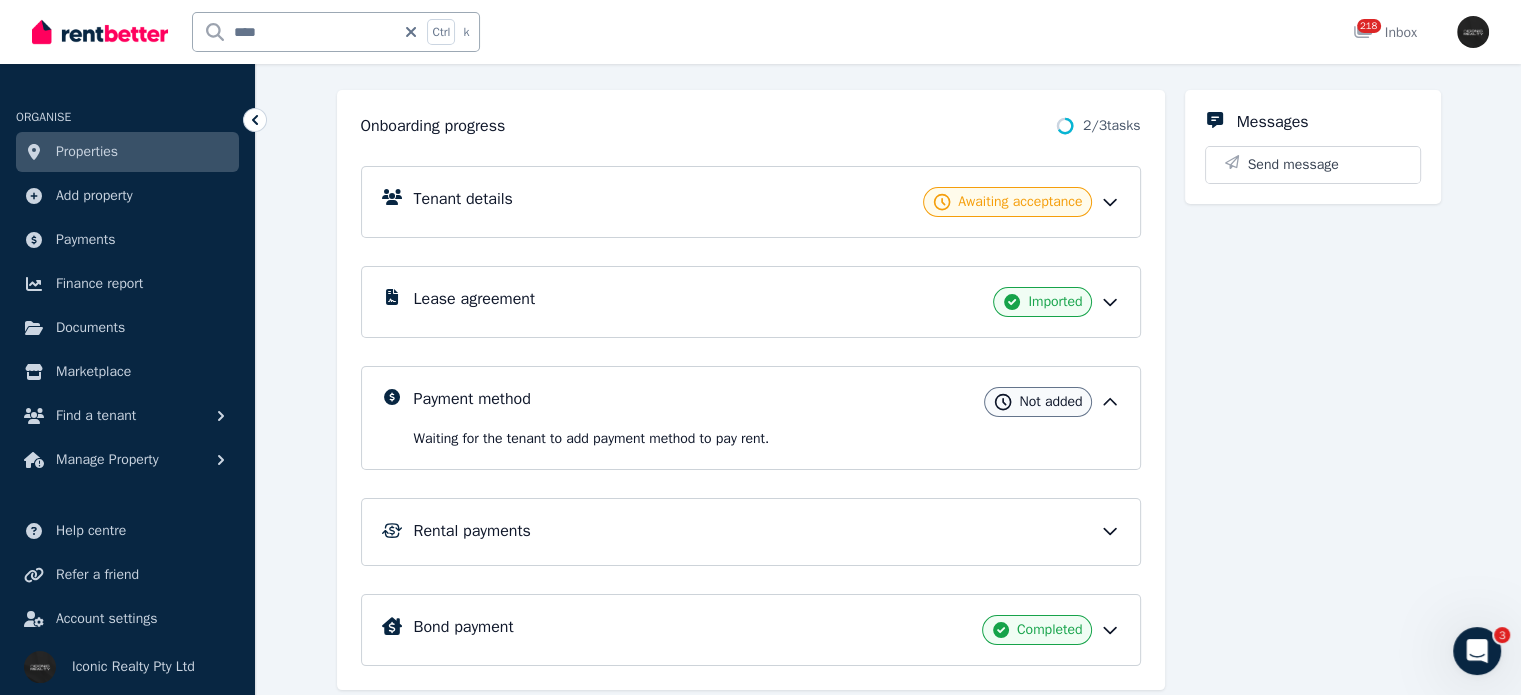 click on "Tenant details Awaiting acceptance Lease agreement Imported Payment method Not added Waiting for the tenant to add payment method to pay   rent . Rental payments Bond payment Completed" at bounding box center [751, 402] 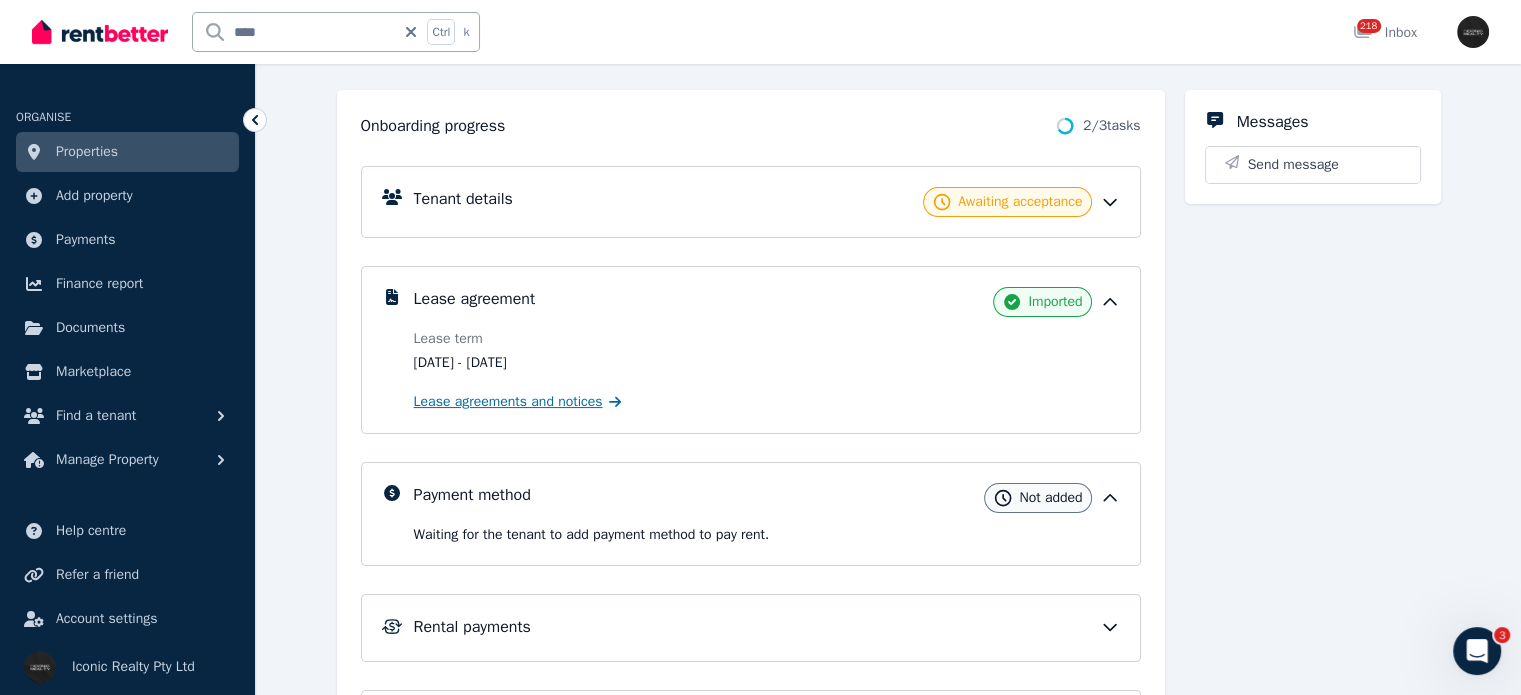 click on "Lease agreements and notices" at bounding box center [508, 402] 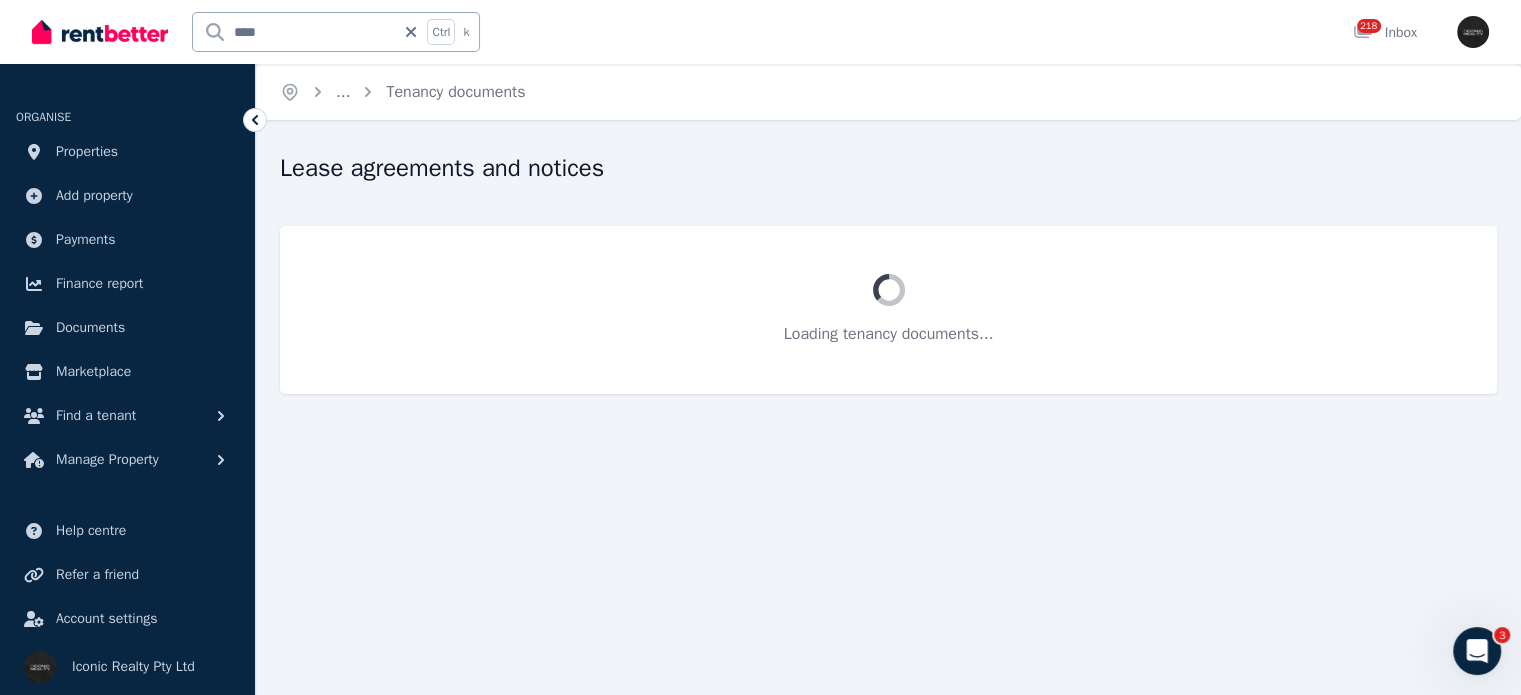 scroll, scrollTop: 0, scrollLeft: 0, axis: both 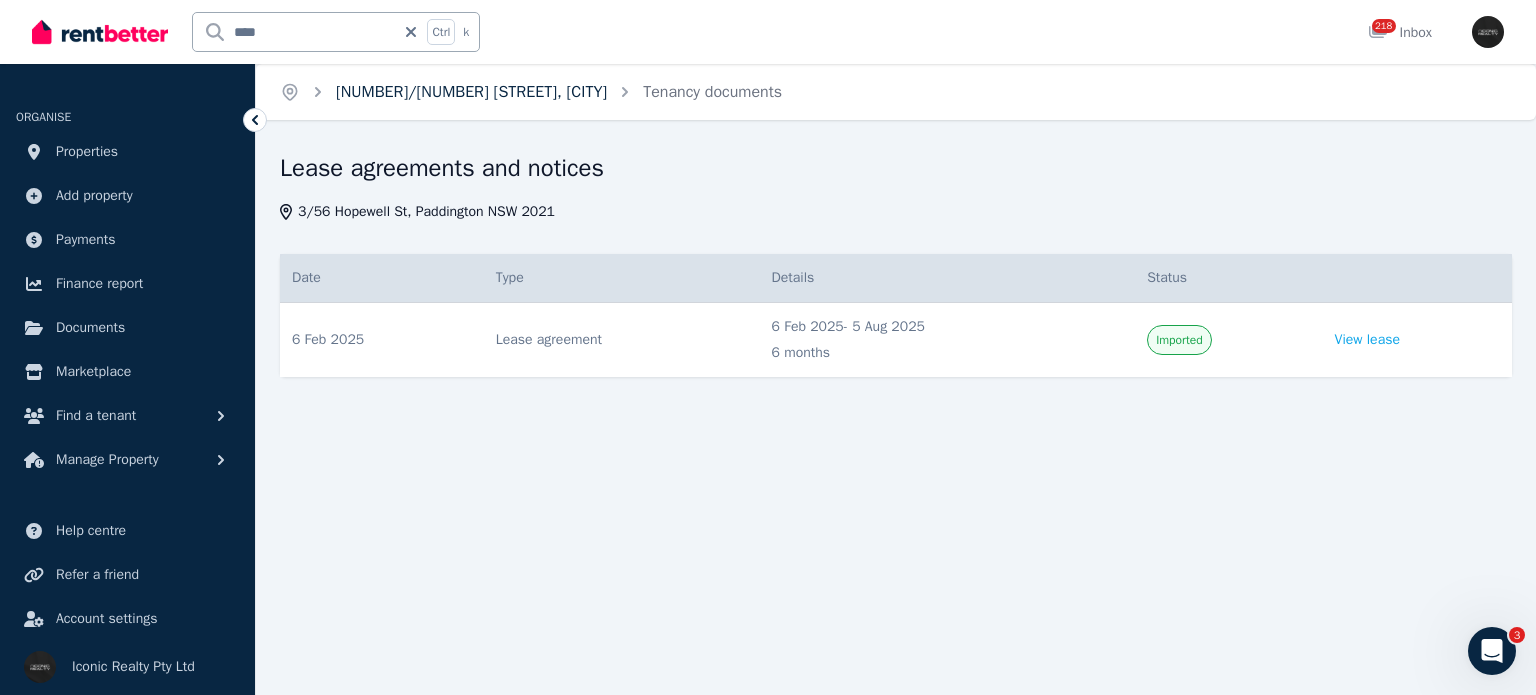 click on "[NUMBER]/[NUMBER] [STREET], [CITY]" at bounding box center (471, 92) 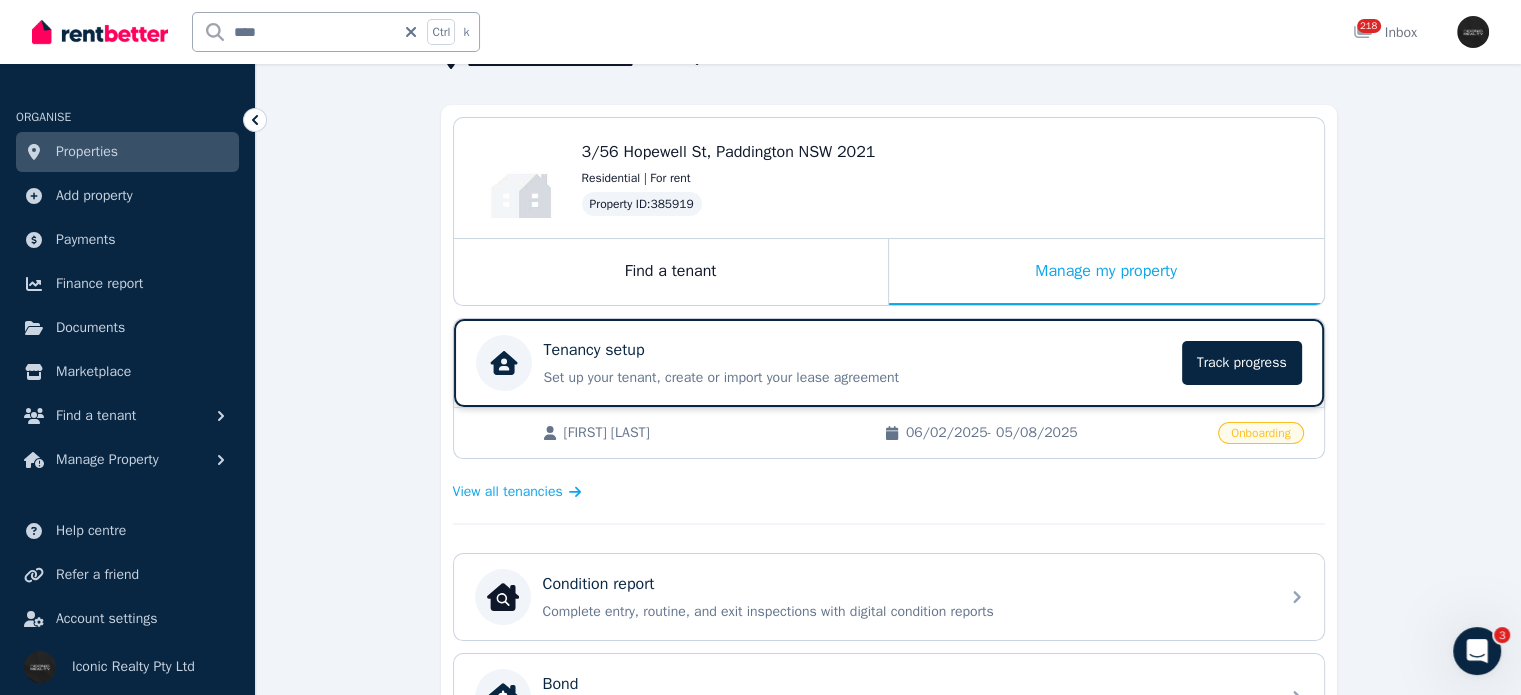scroll, scrollTop: 200, scrollLeft: 0, axis: vertical 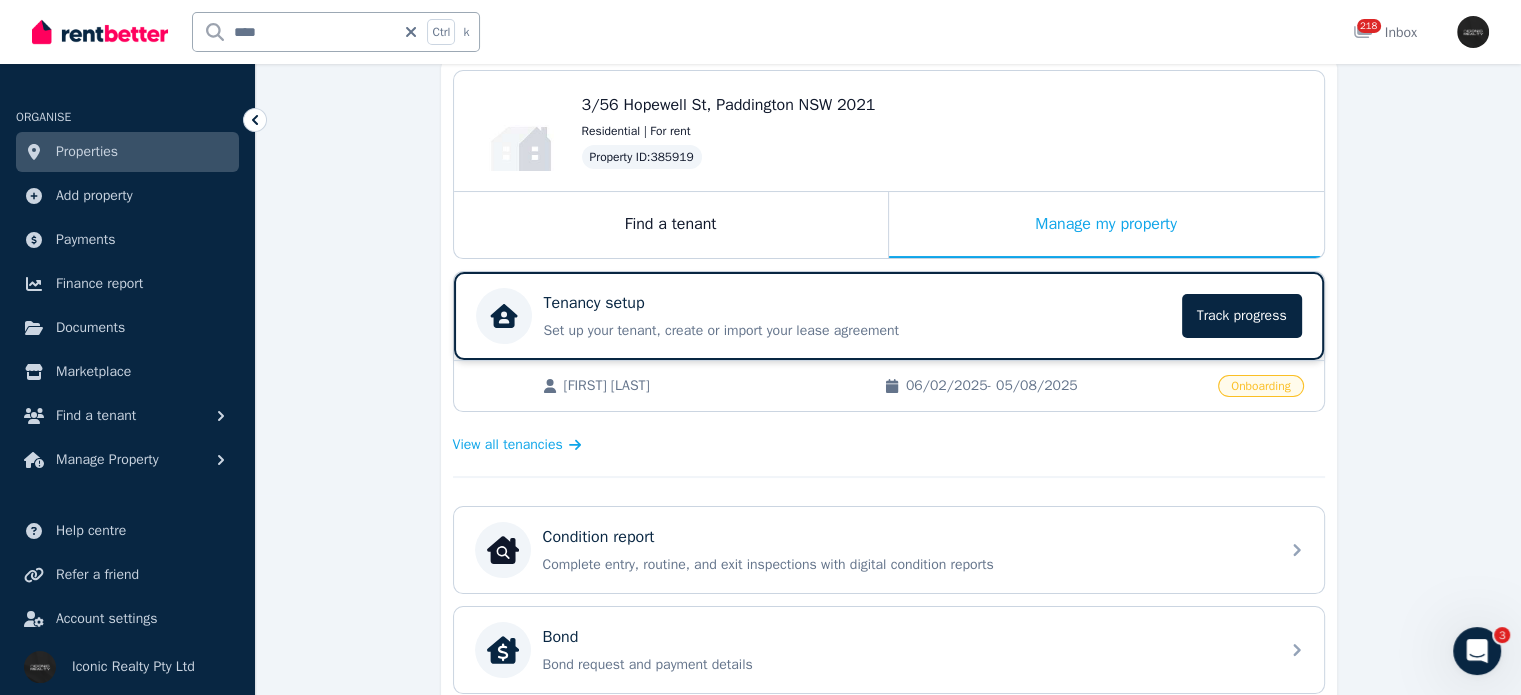click on "Tenancy setup" at bounding box center (857, 303) 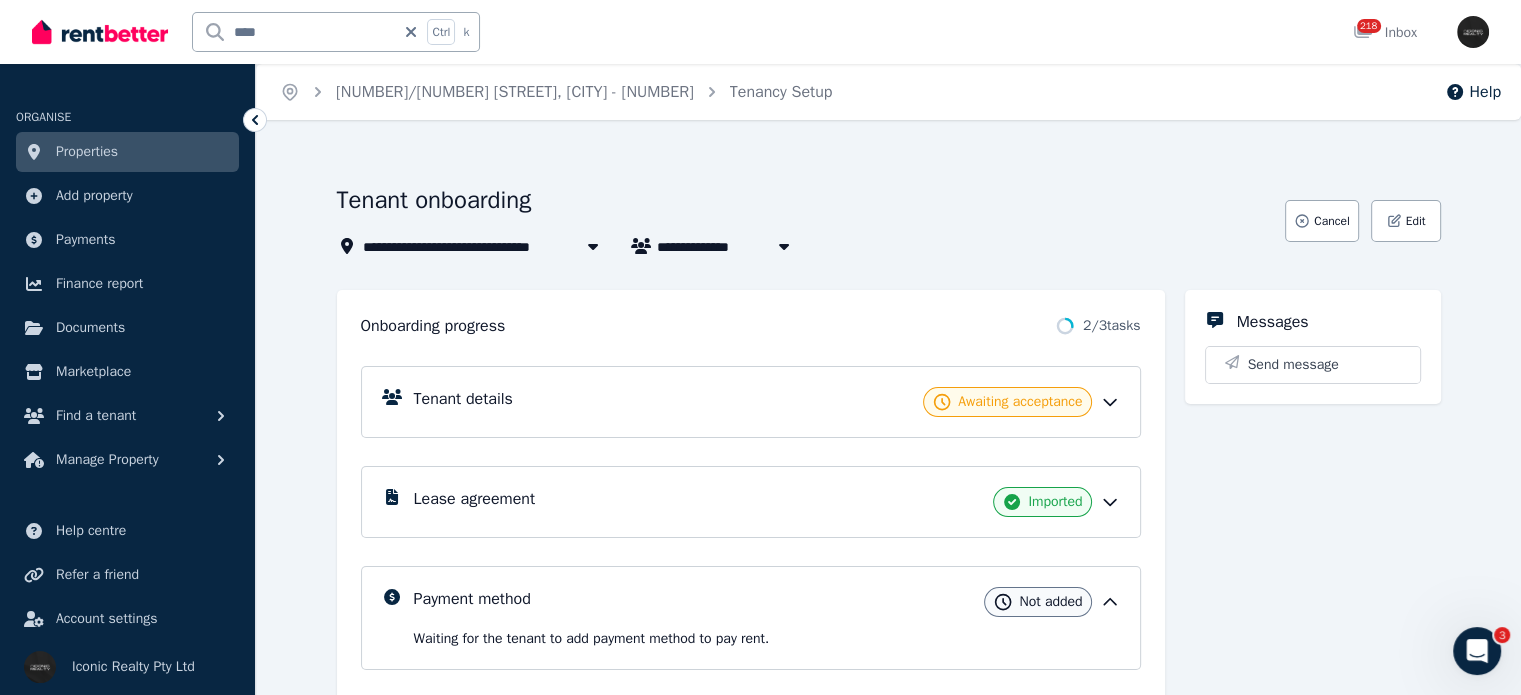 scroll, scrollTop: 100, scrollLeft: 0, axis: vertical 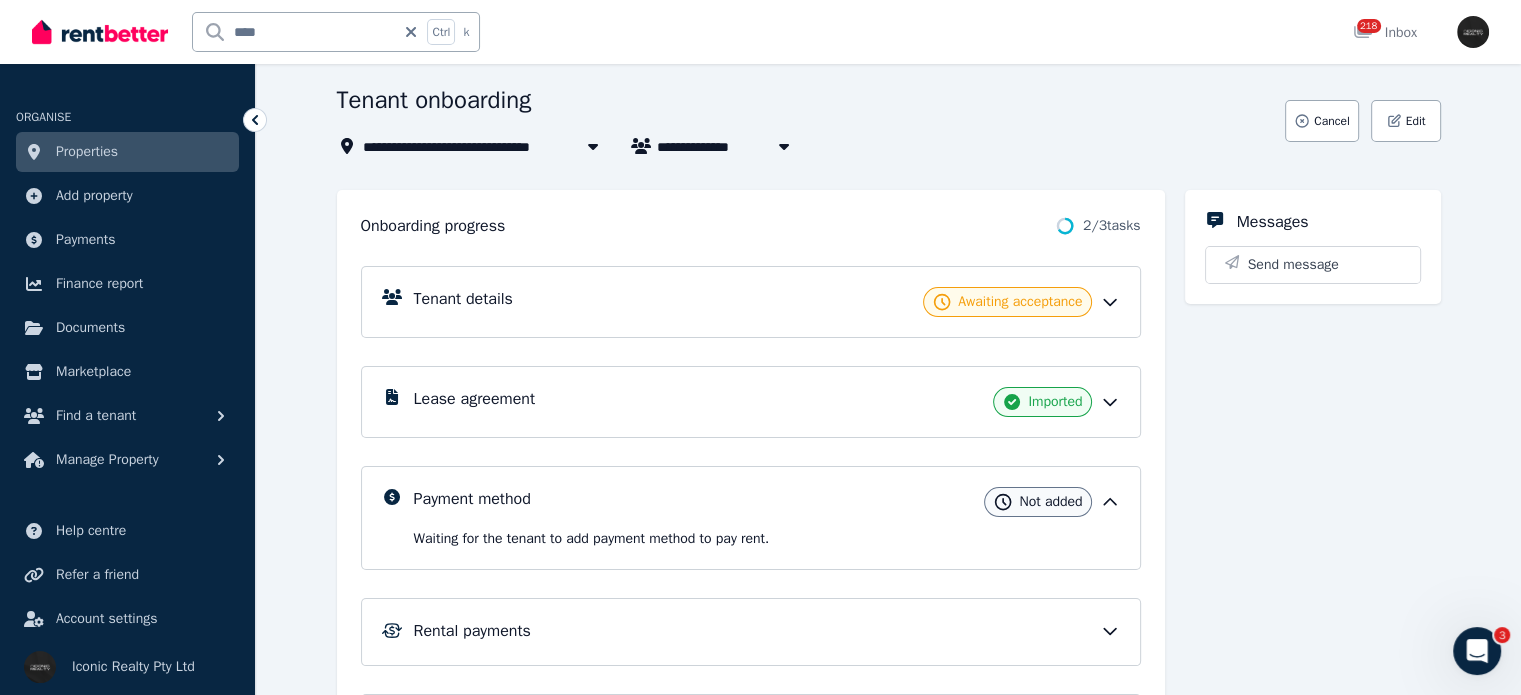 click on "Rental payments" at bounding box center [767, 631] 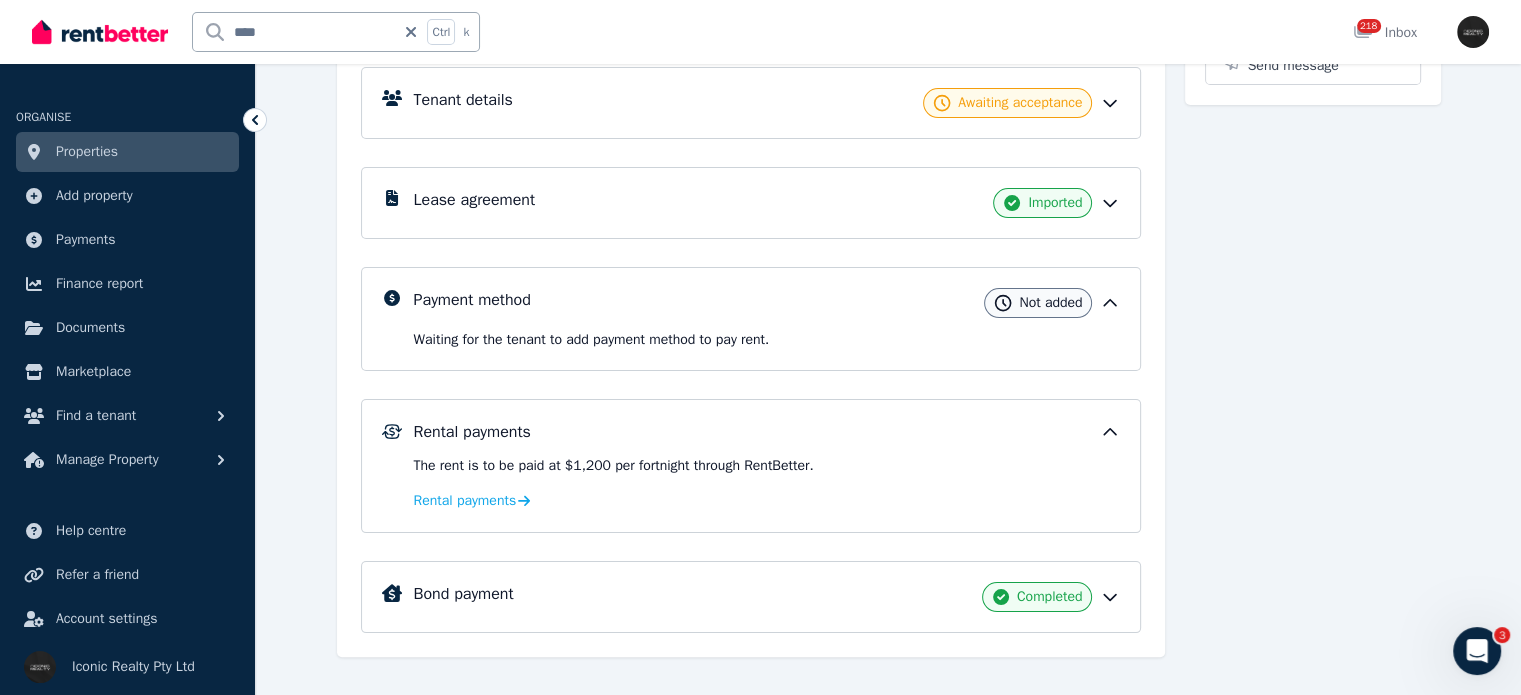 scroll, scrollTop: 300, scrollLeft: 0, axis: vertical 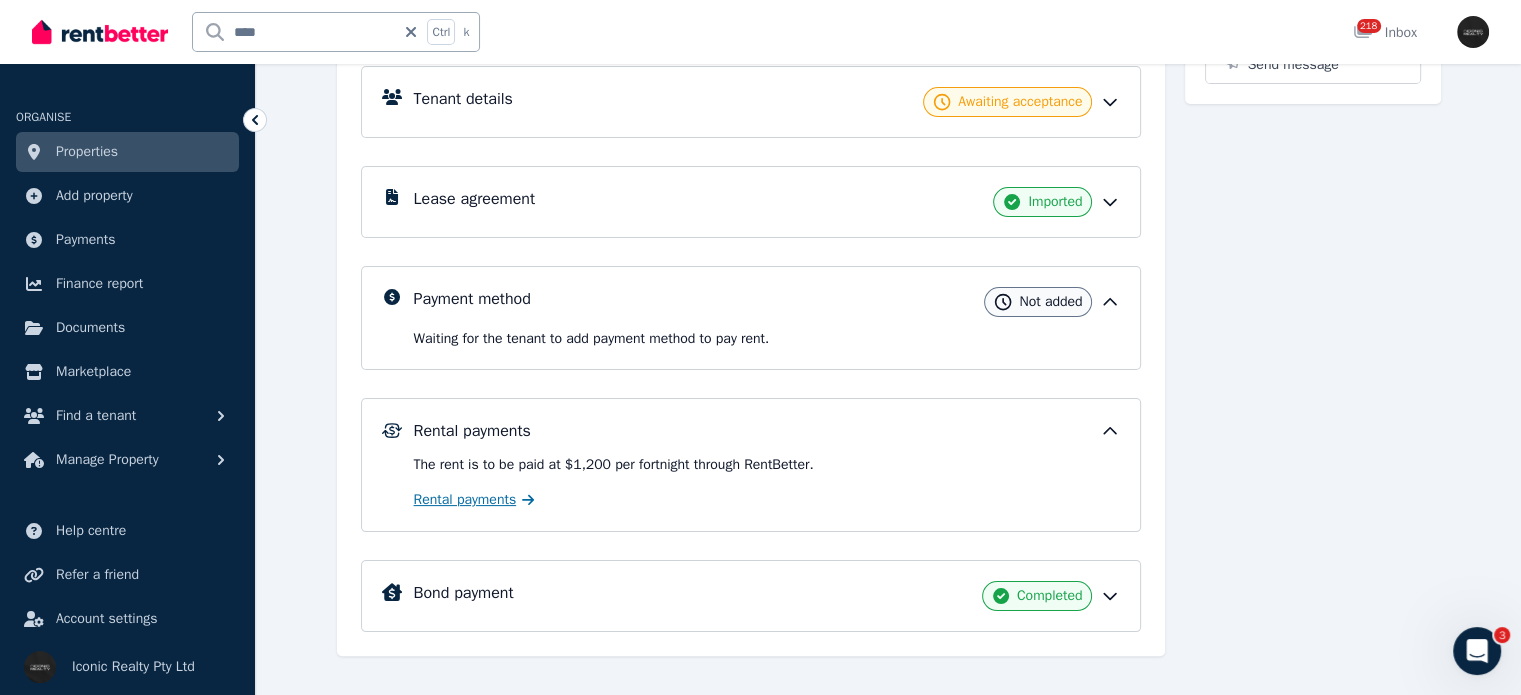 click on "Rental payments" at bounding box center [465, 500] 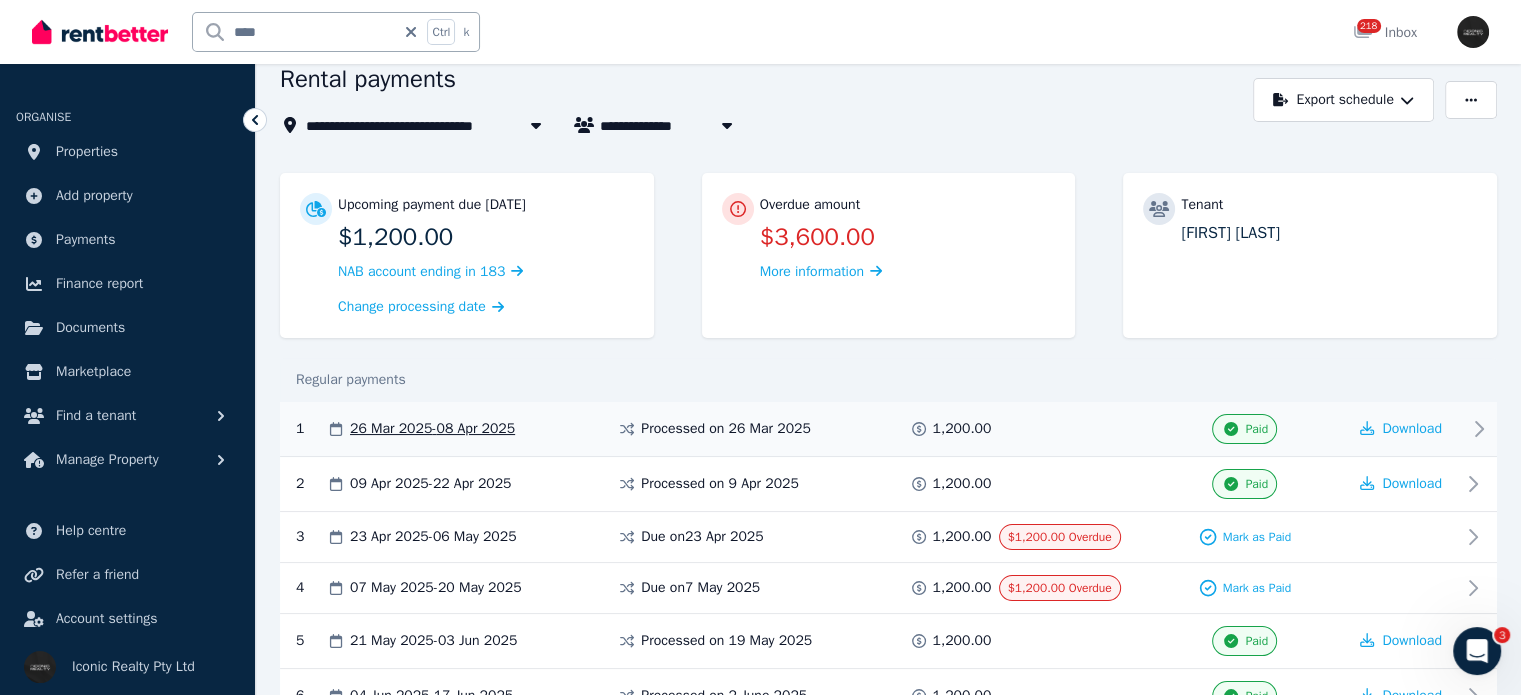 scroll, scrollTop: 45, scrollLeft: 0, axis: vertical 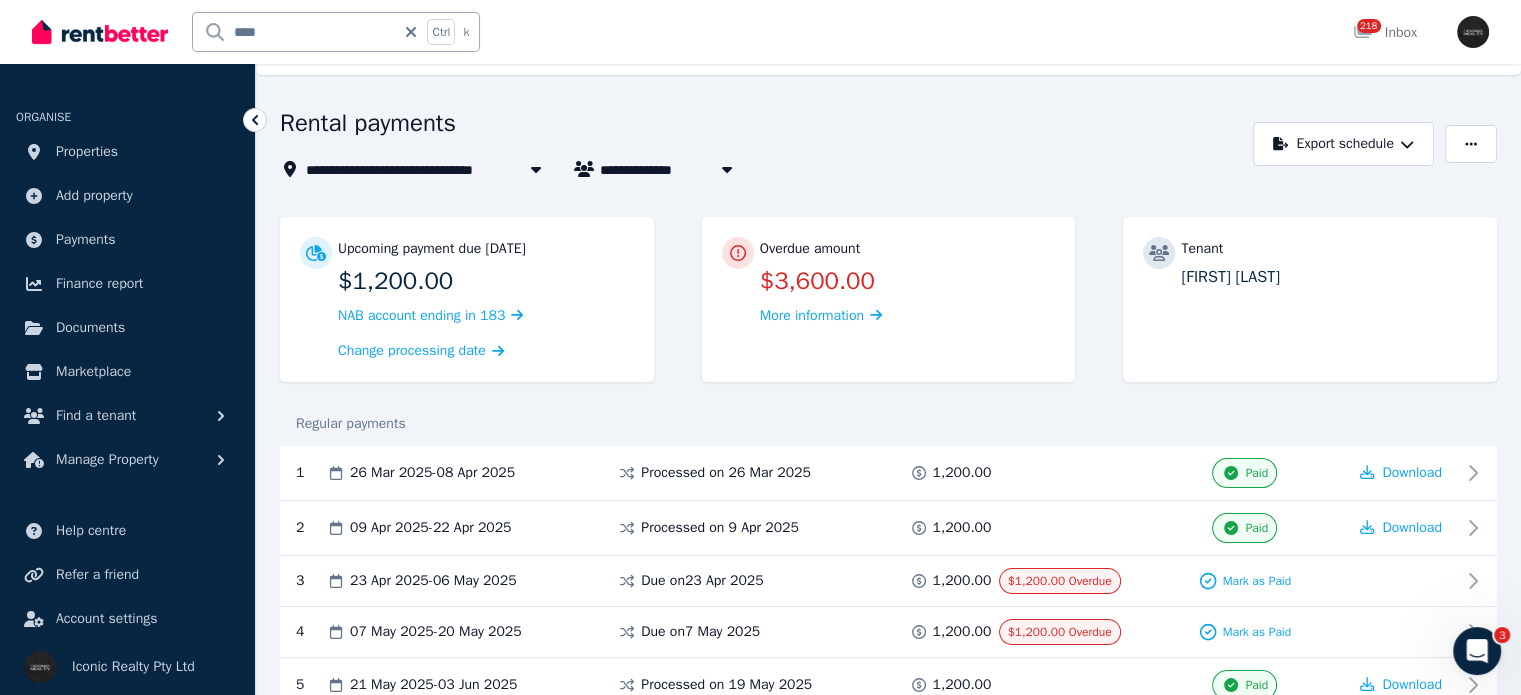 click on "[NUMBER]/[NUMBER] [STREET], [CITY] - [NUMBER]" at bounding box center [480, 169] 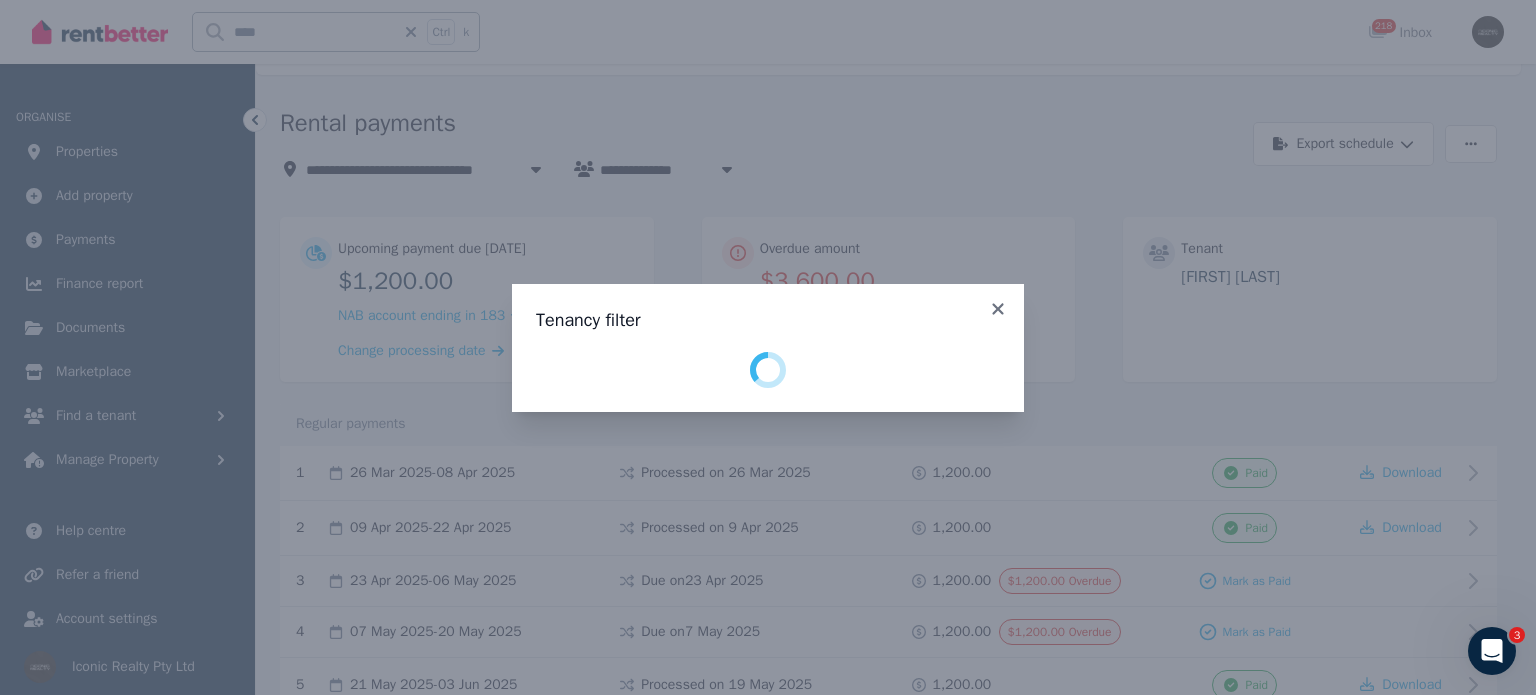 click on "Tenancy filter" at bounding box center (768, 348) 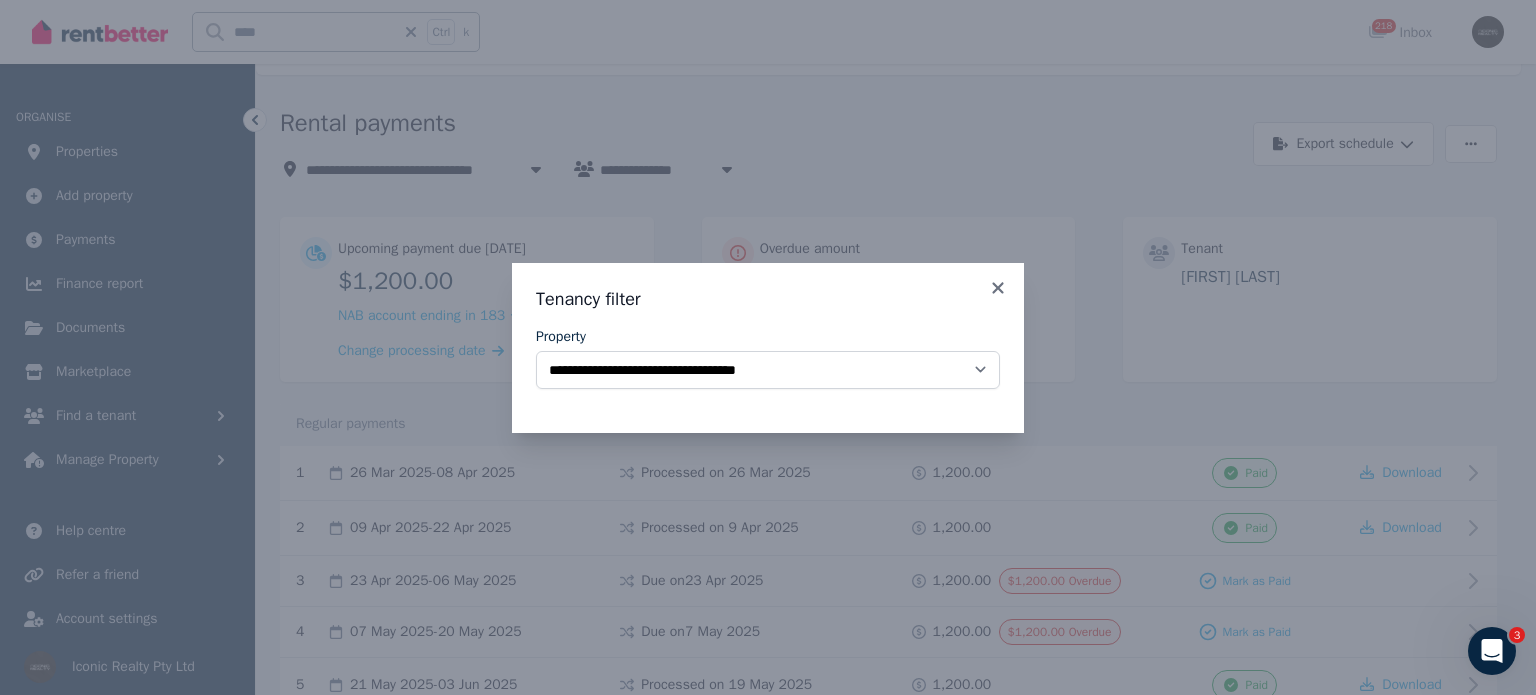 click on "Tenancy filter" at bounding box center (768, 299) 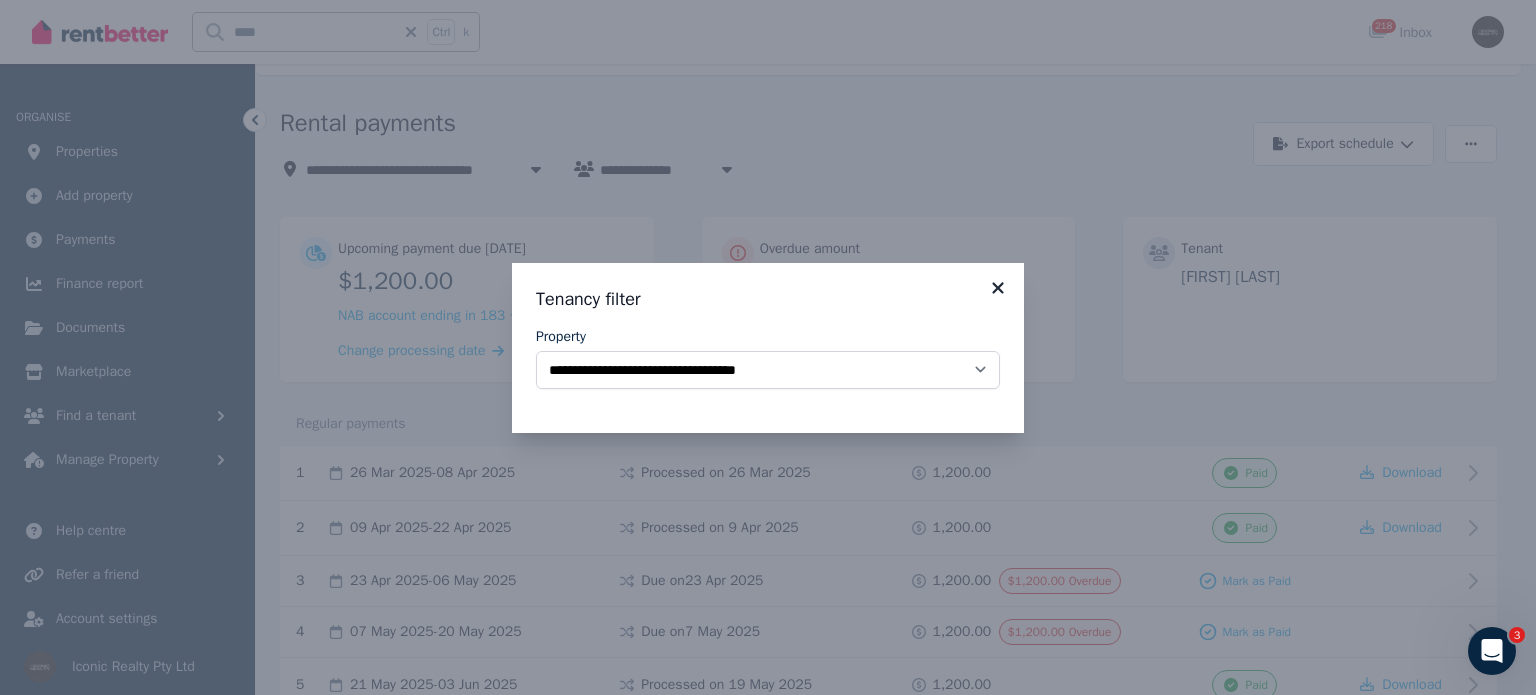 click 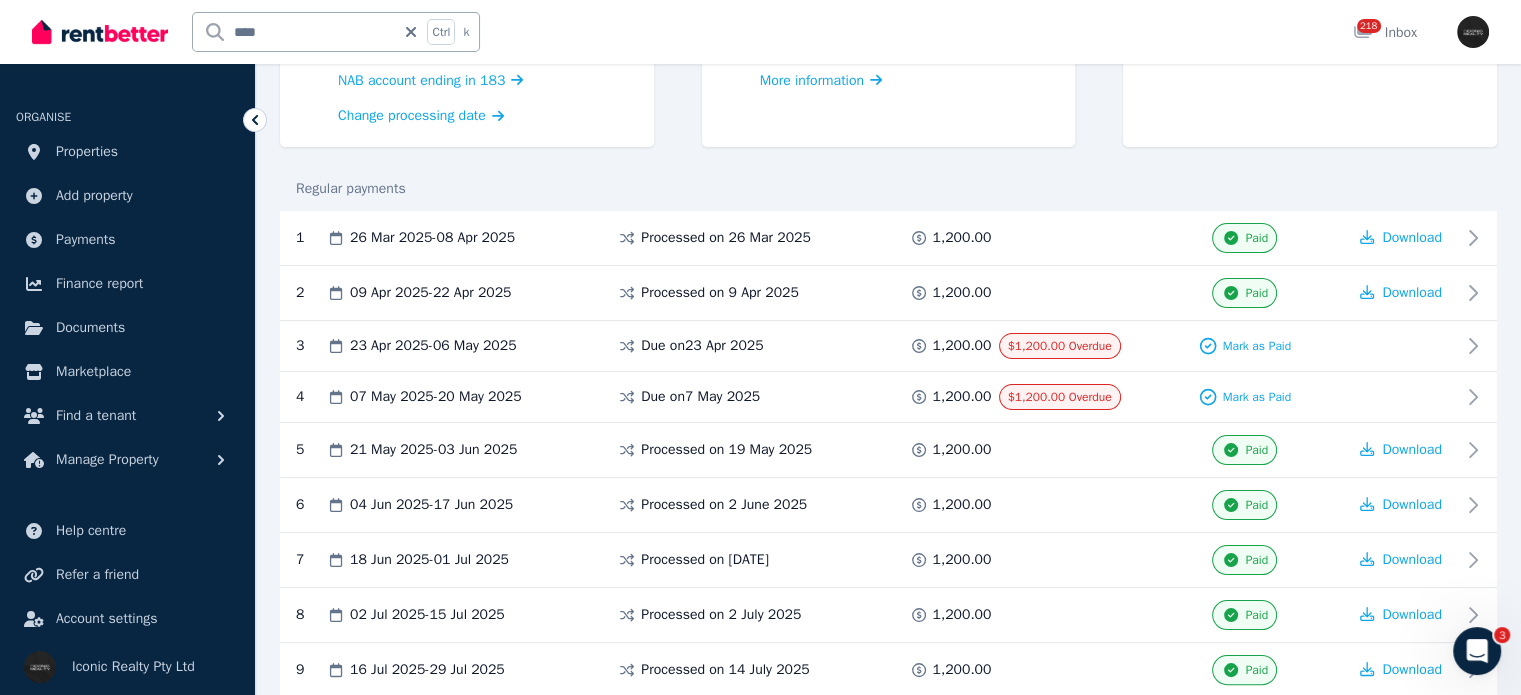 scroll, scrollTop: 245, scrollLeft: 0, axis: vertical 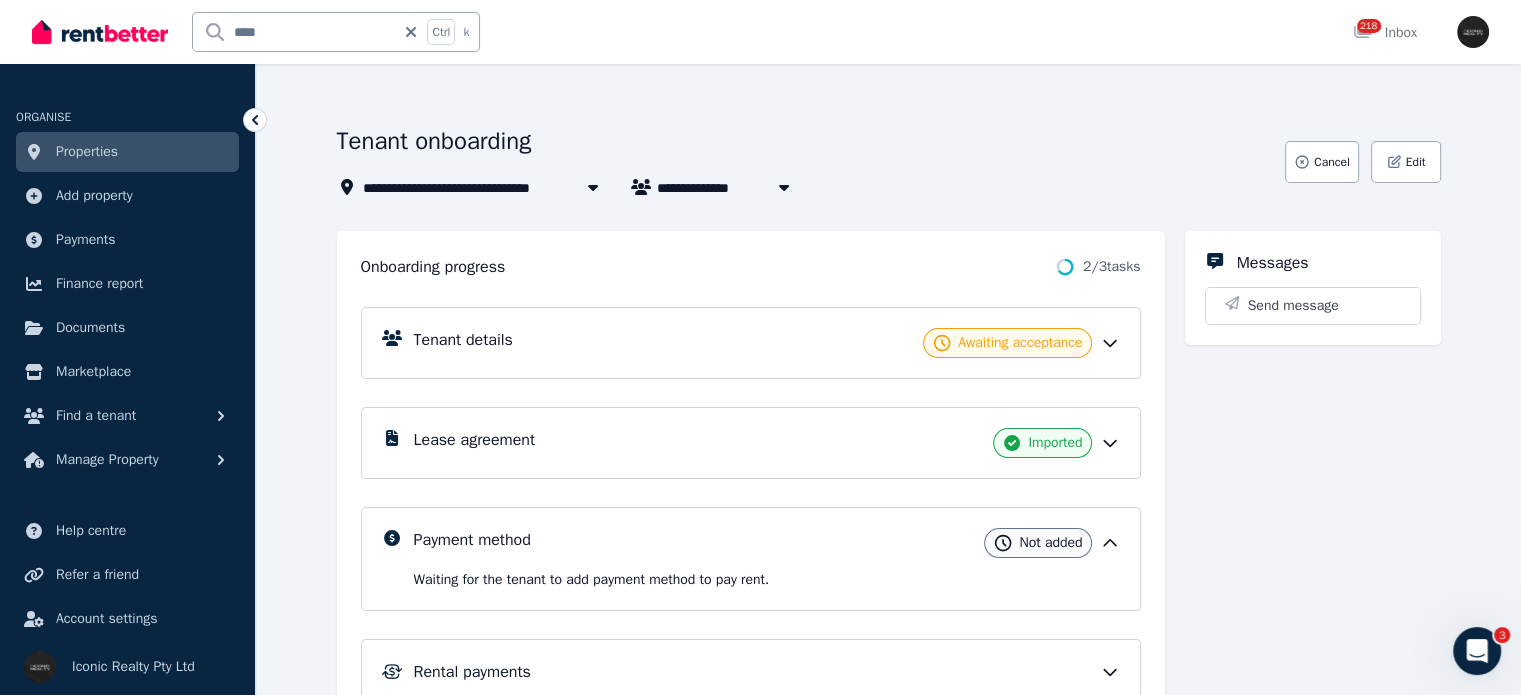 click on "Lease agreement" at bounding box center [474, 440] 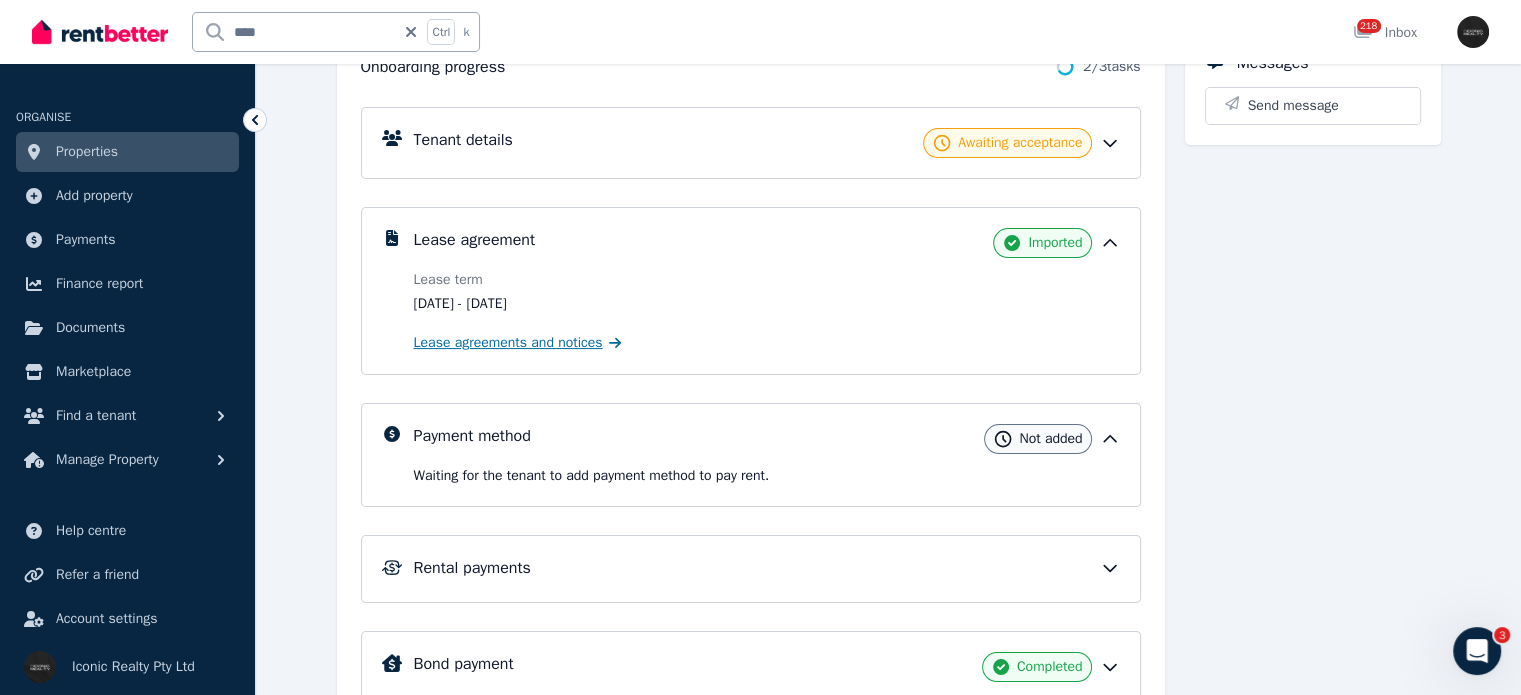 scroll, scrollTop: 355, scrollLeft: 0, axis: vertical 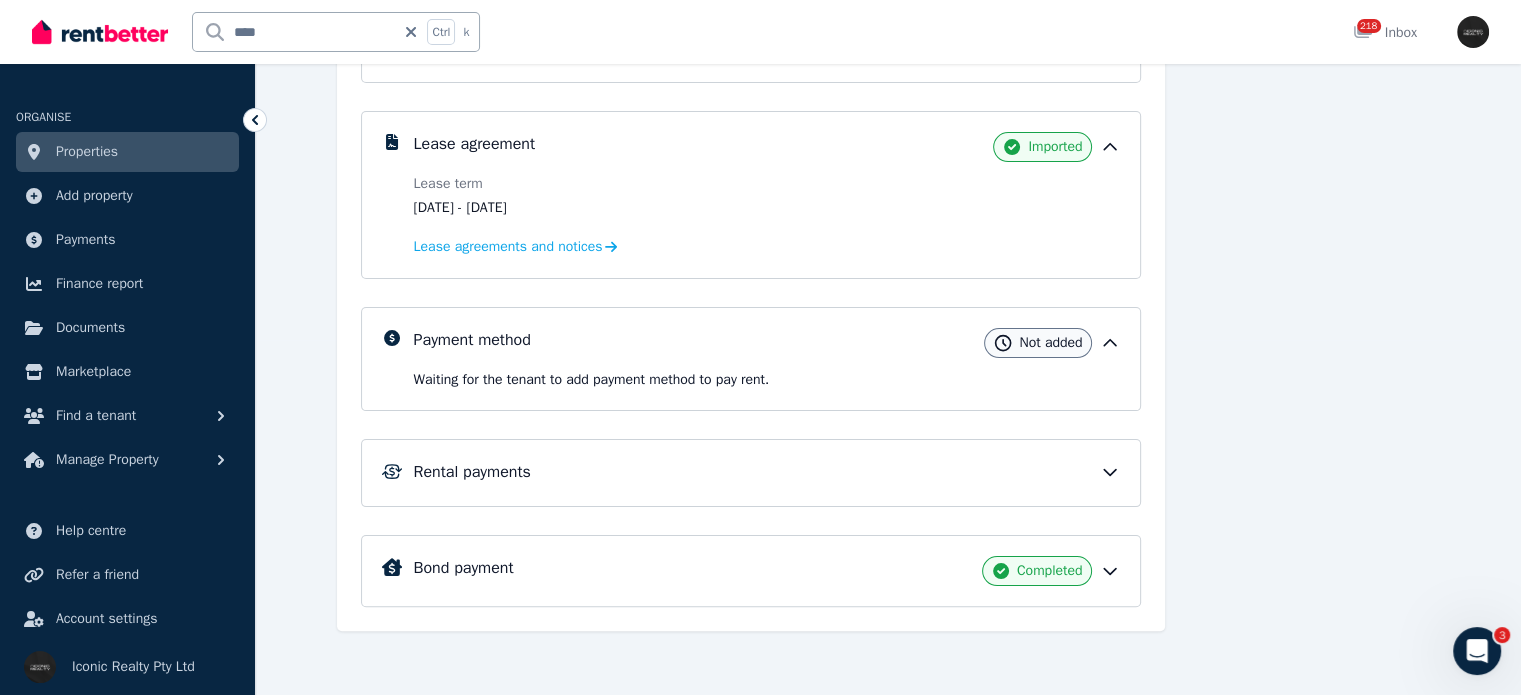 click on "Rental payments" at bounding box center [751, 473] 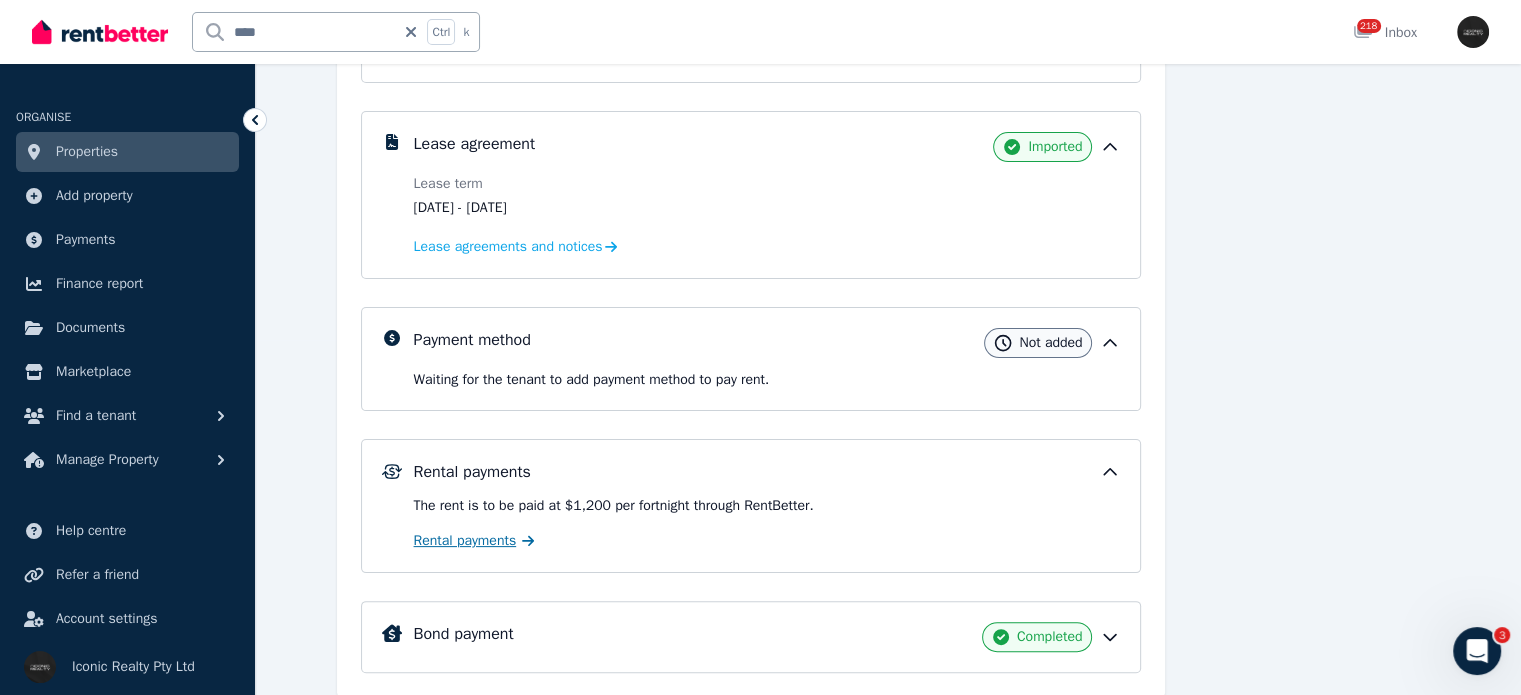 click on "Rental payments" at bounding box center [767, 540] 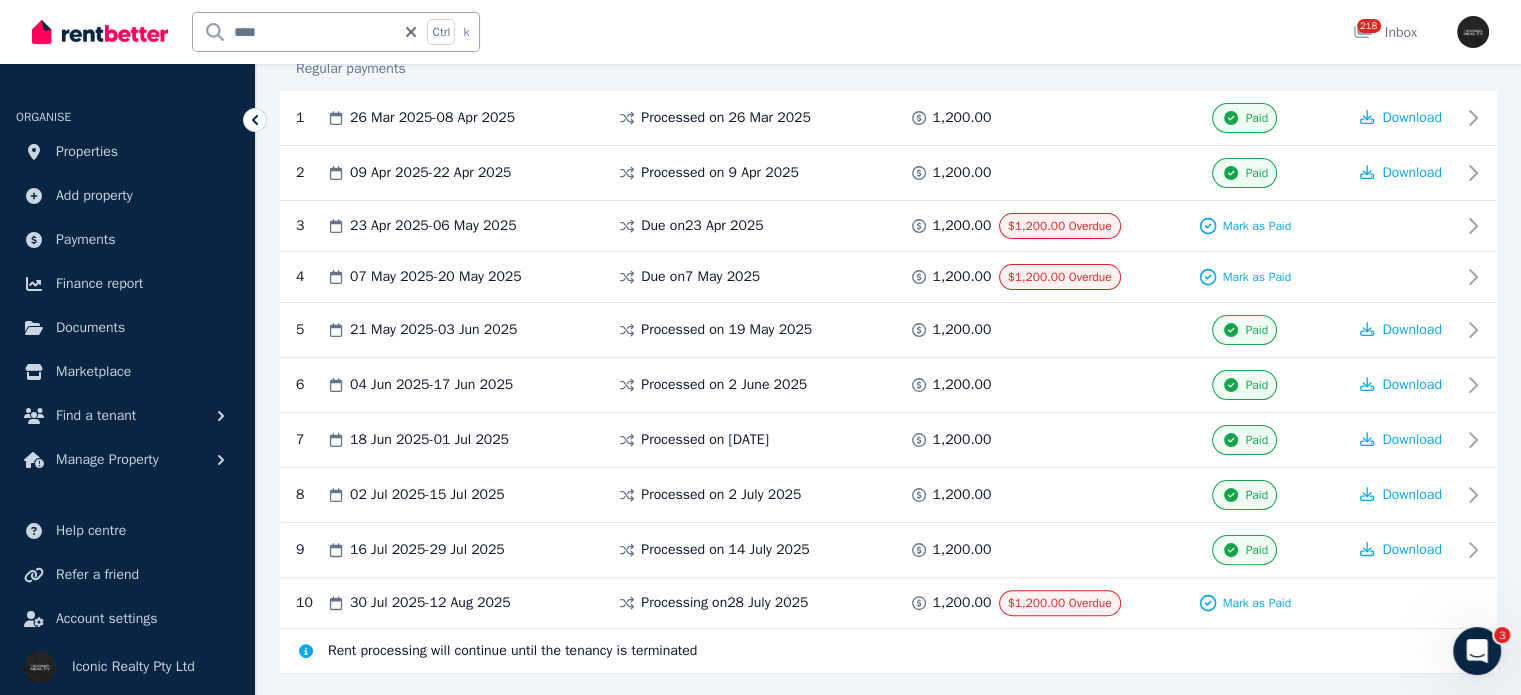 scroll, scrollTop: 445, scrollLeft: 0, axis: vertical 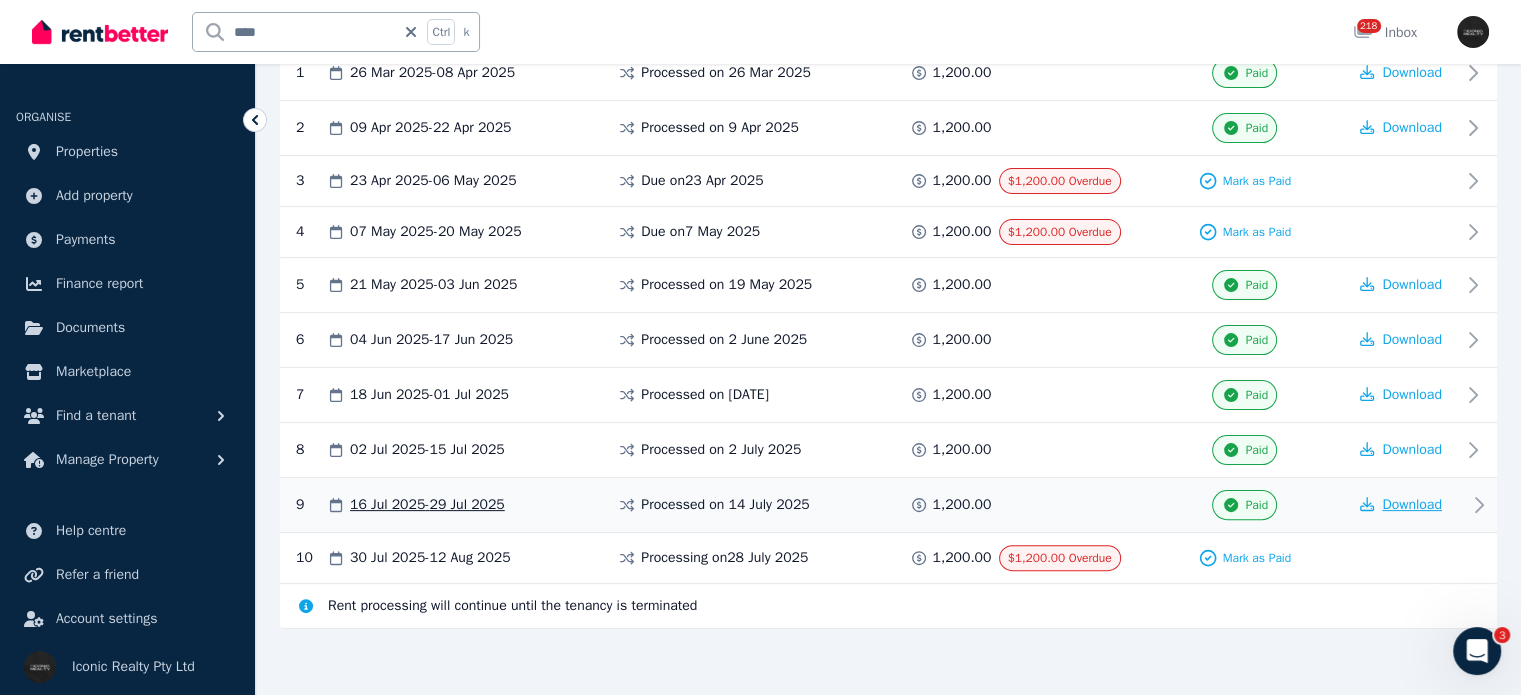 click on "Download" at bounding box center (1412, 504) 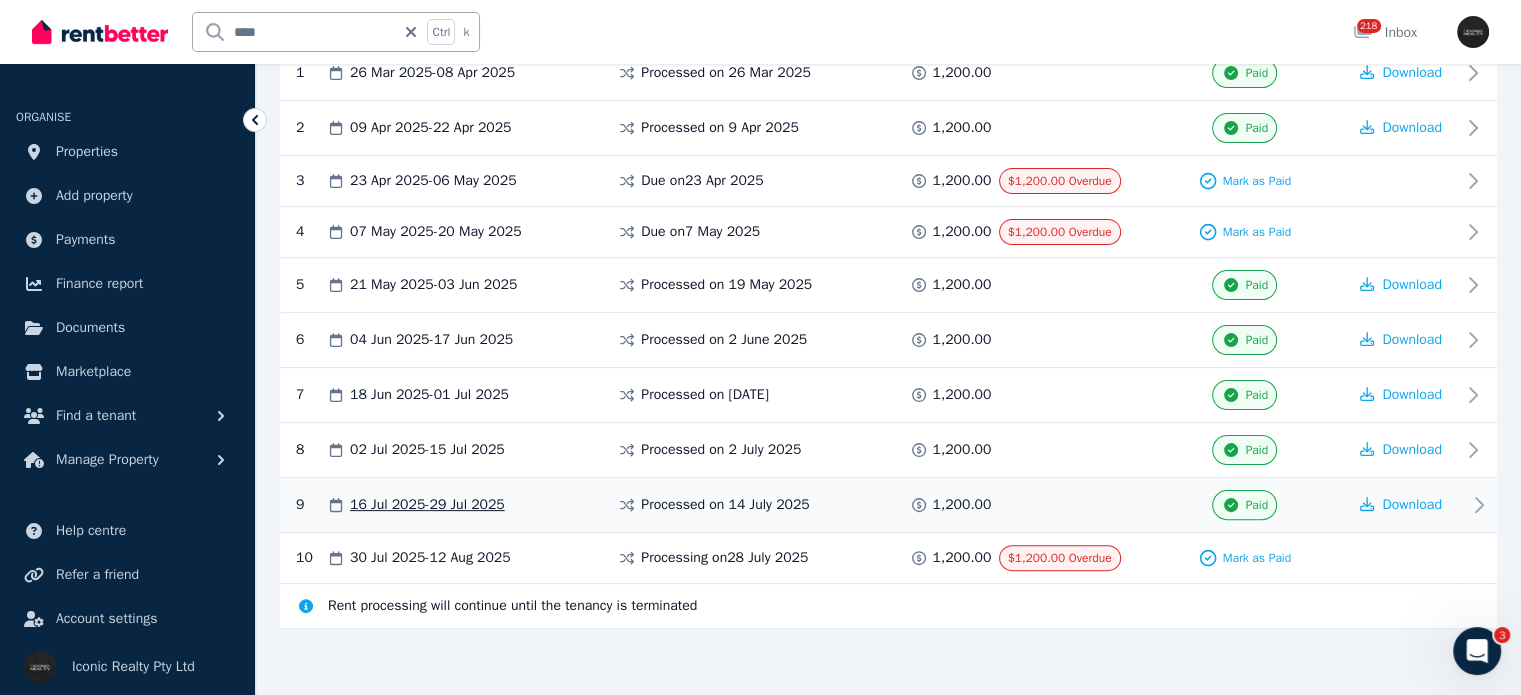 click on "16 Jul 2025  -  29 Jul 2025" at bounding box center (427, 505) 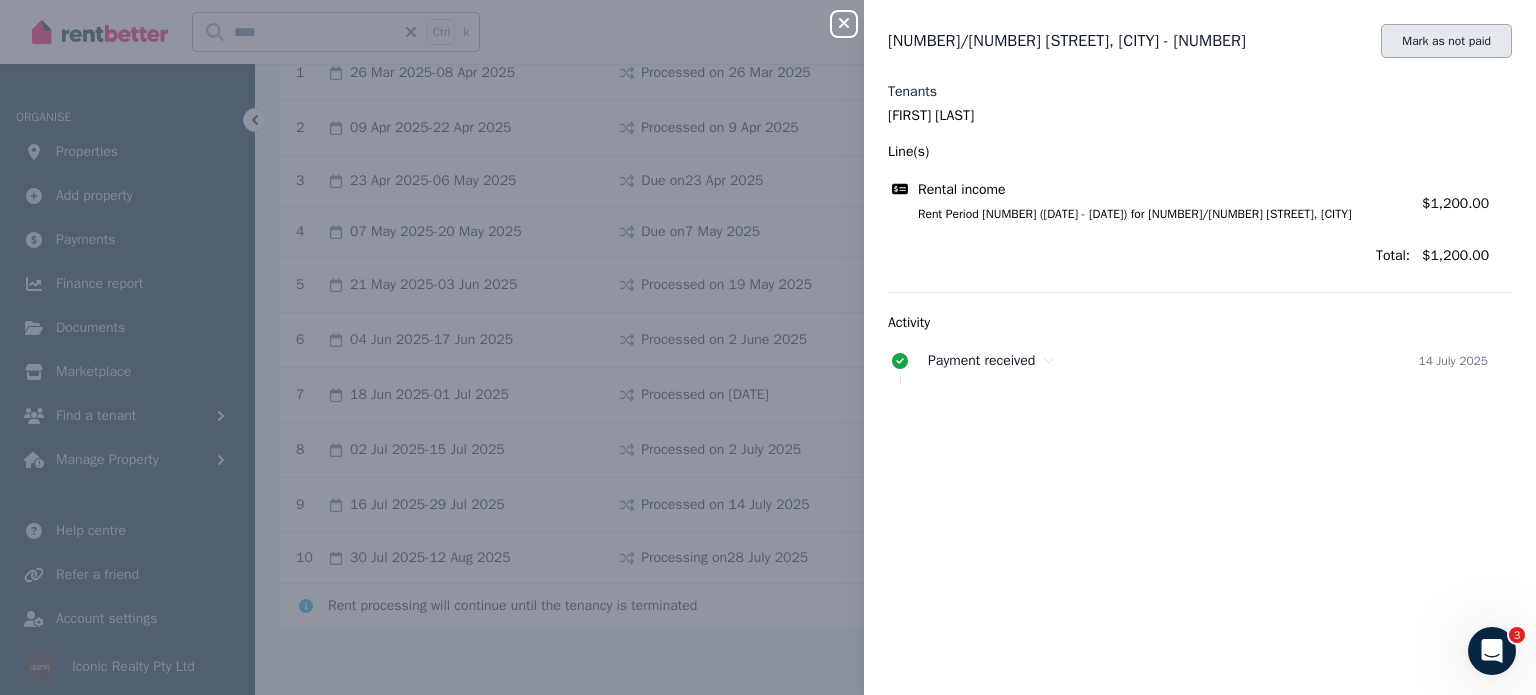 click on "Mark as not paid" at bounding box center (1446, 41) 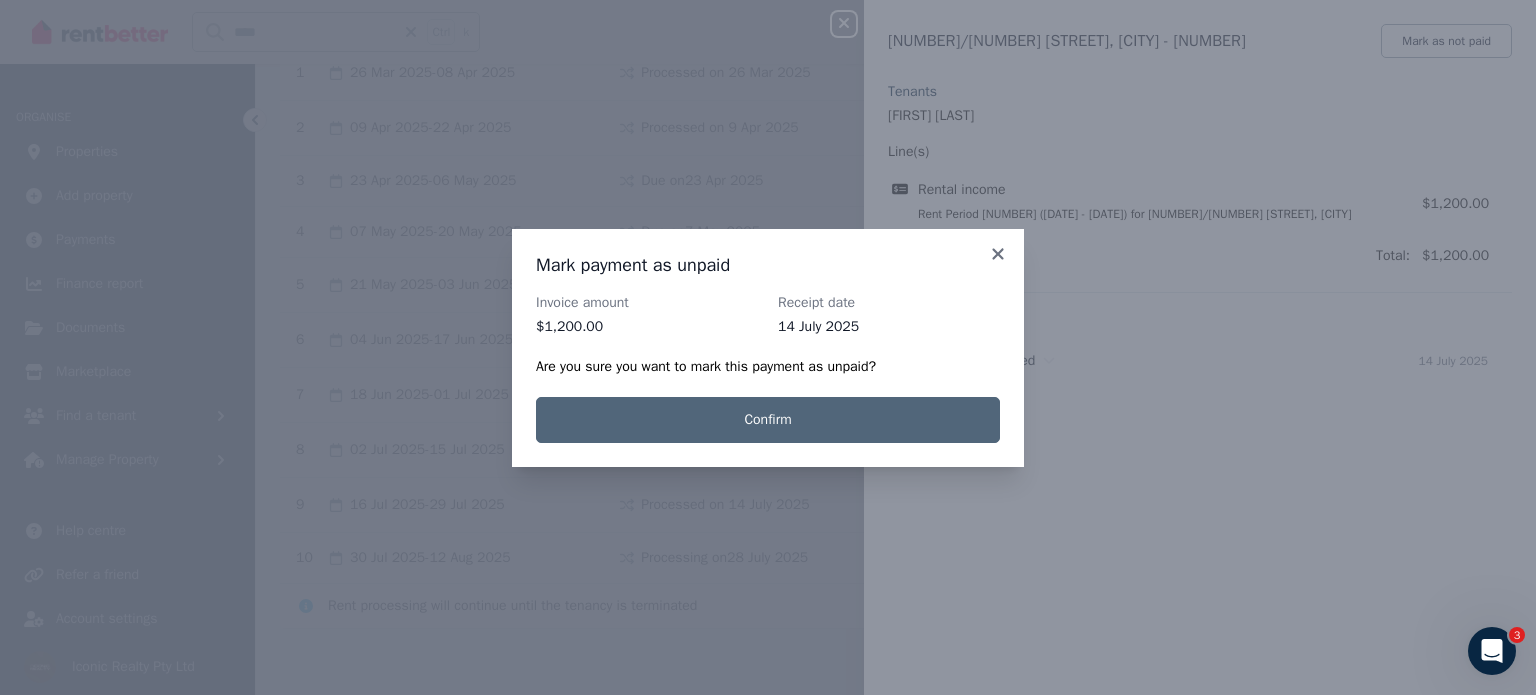 click on "Confirm" at bounding box center (768, 420) 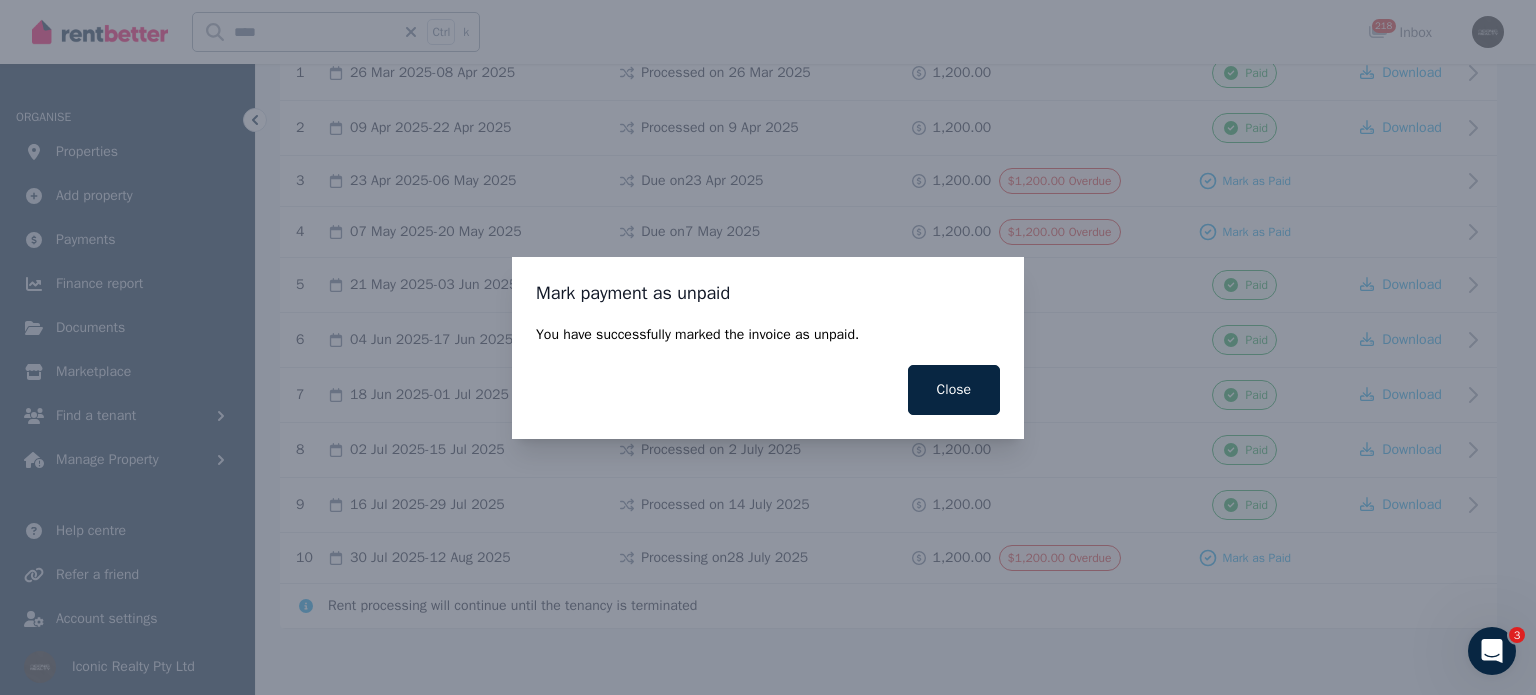 click on "Close" at bounding box center (954, 390) 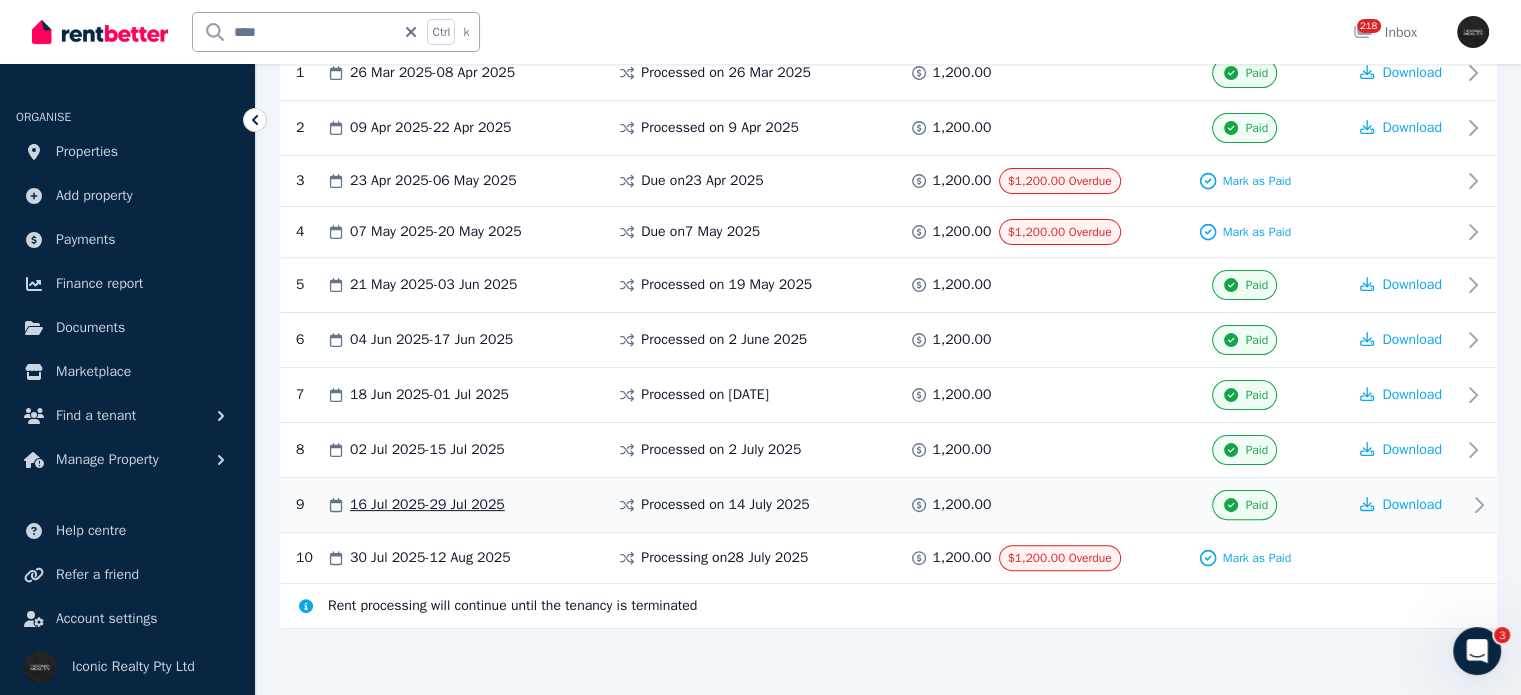 scroll, scrollTop: 441, scrollLeft: 0, axis: vertical 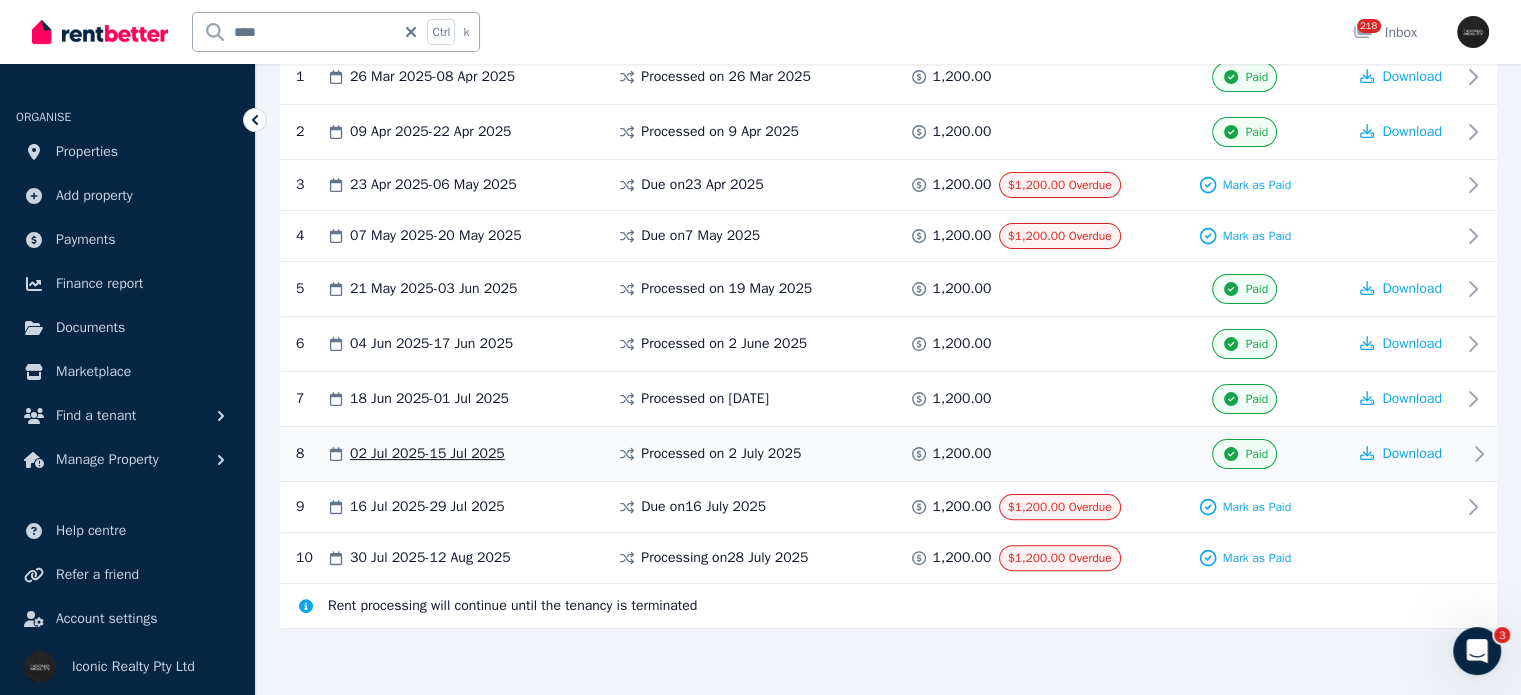 click on "02 Jul 2025  -  15 Jul 2025" at bounding box center (427, 454) 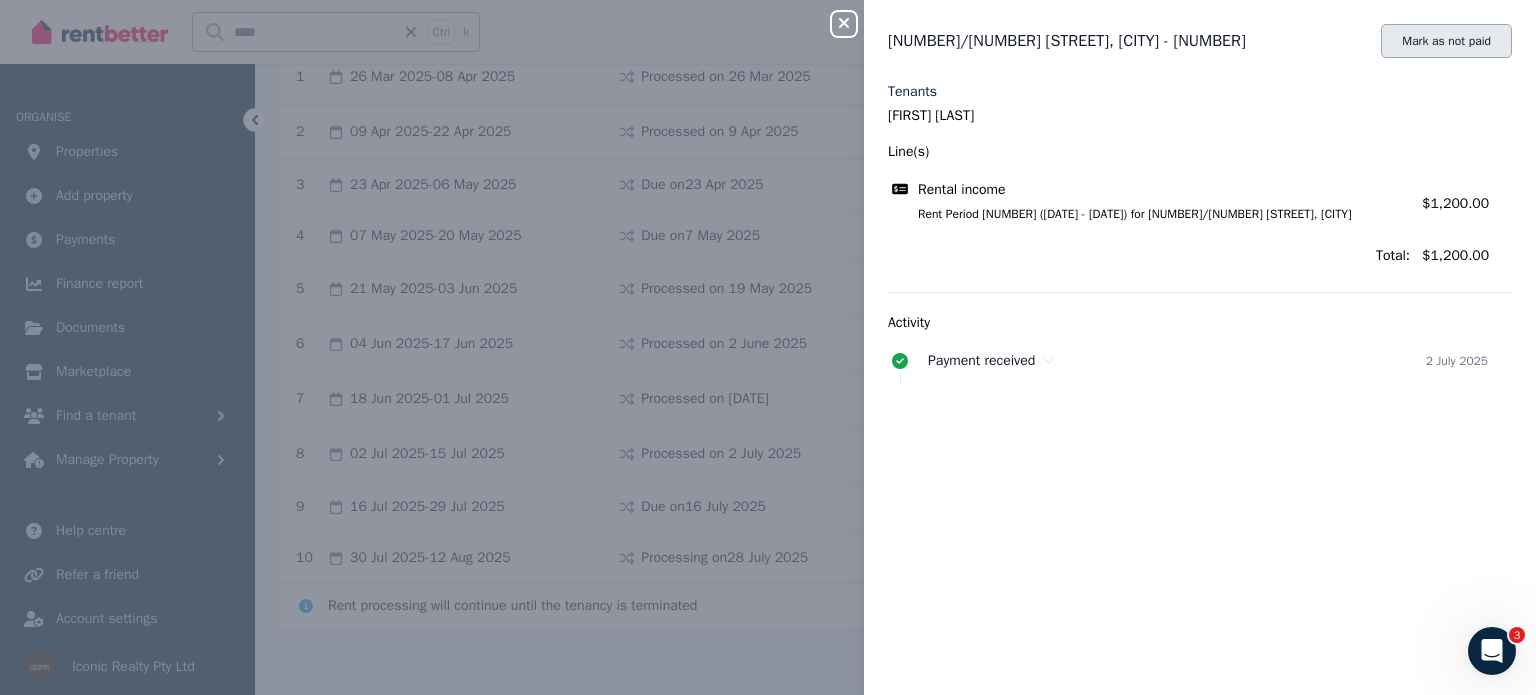 click on "Mark as not paid" at bounding box center (1446, 41) 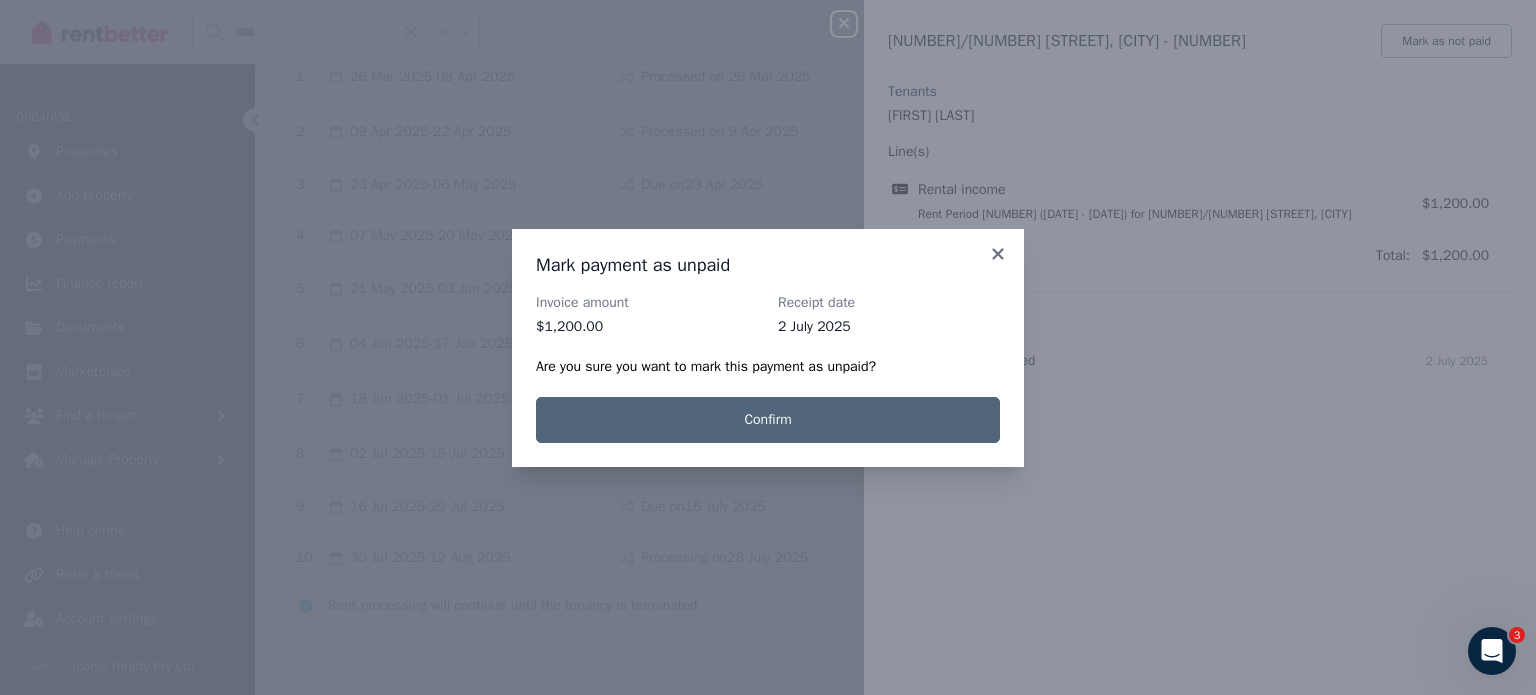 click on "Confirm" at bounding box center (768, 420) 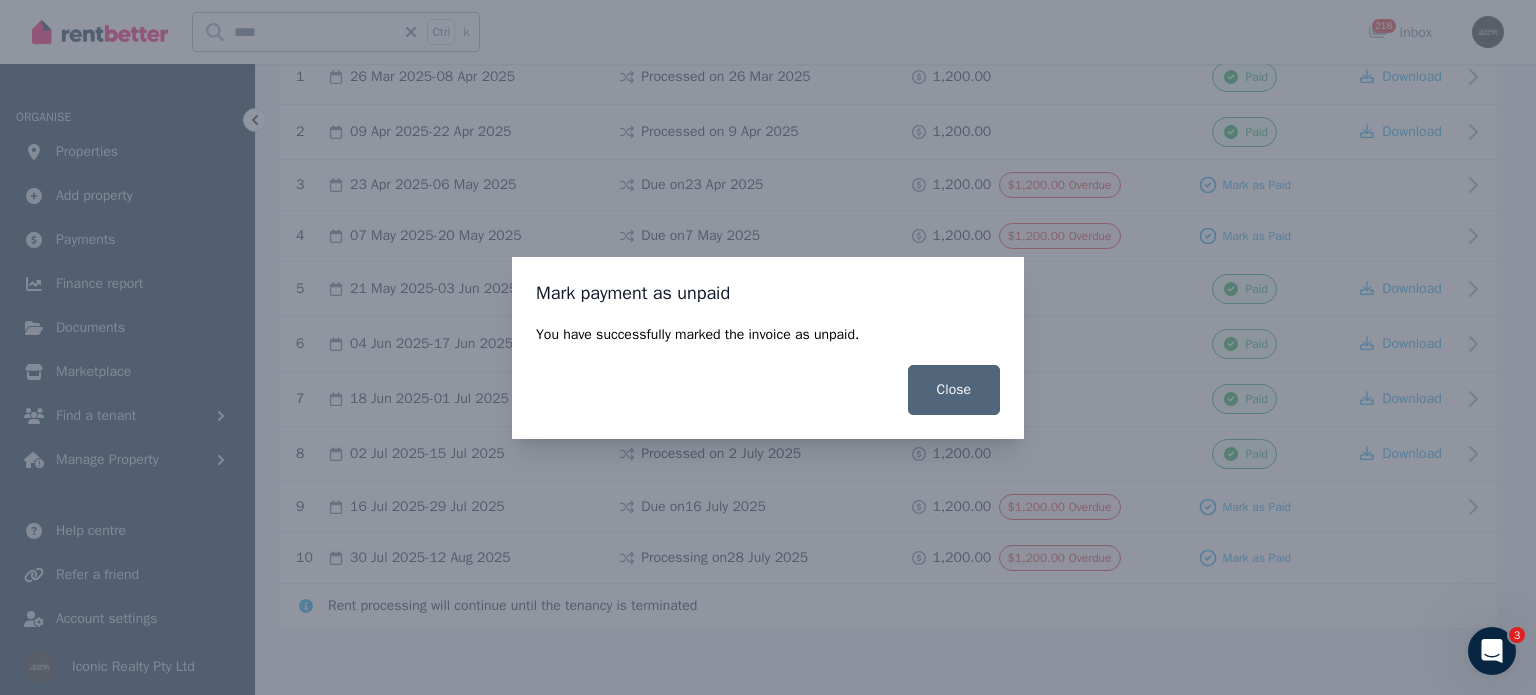 click on "Close" at bounding box center (954, 390) 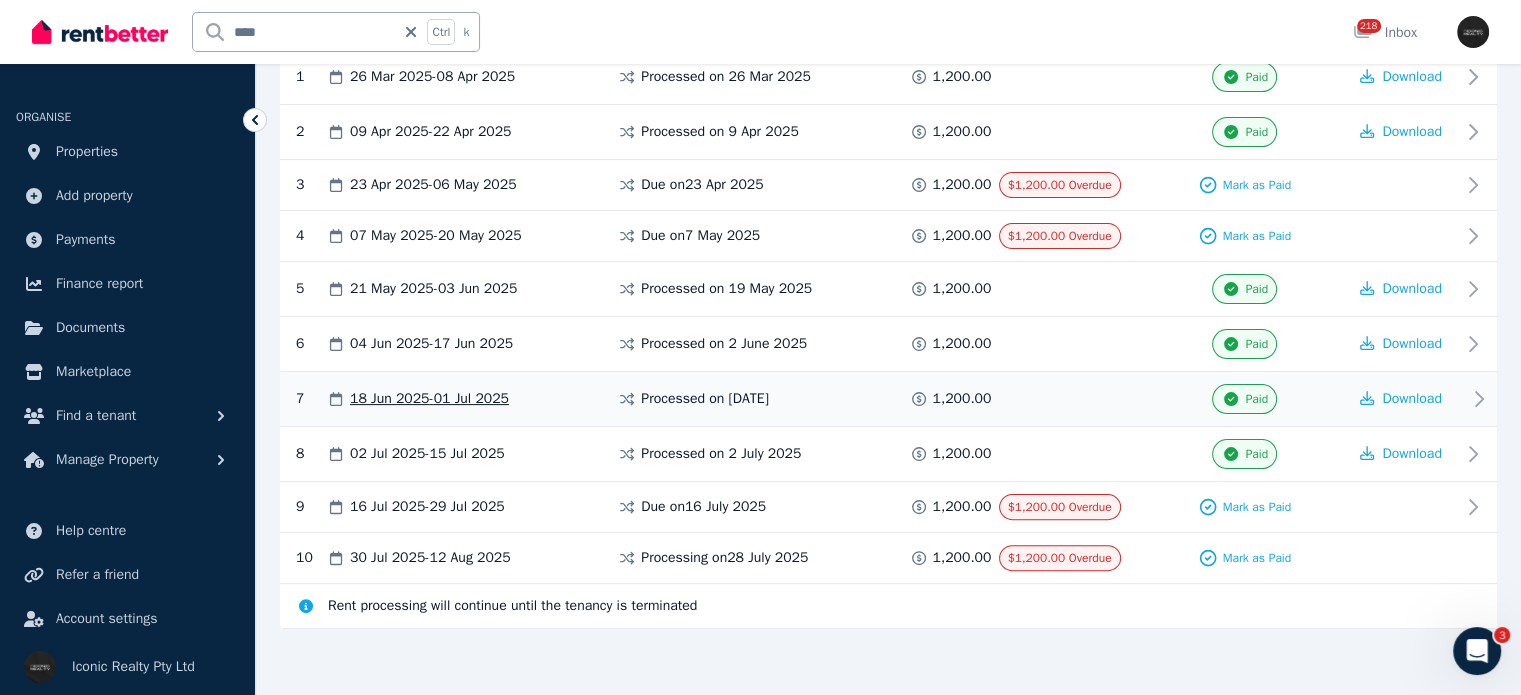 scroll, scrollTop: 437, scrollLeft: 0, axis: vertical 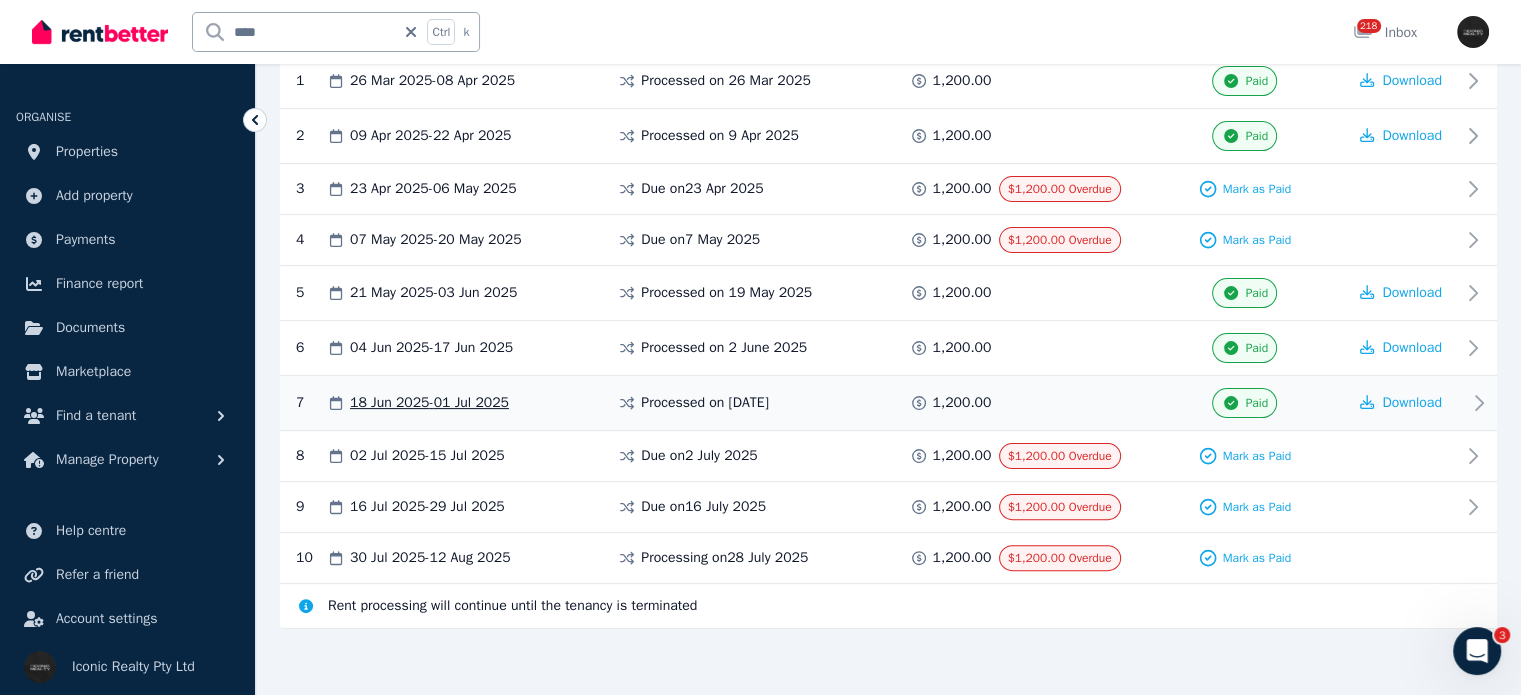 click on "18 Jun 2025  -  01 Jul 2025" at bounding box center (429, 403) 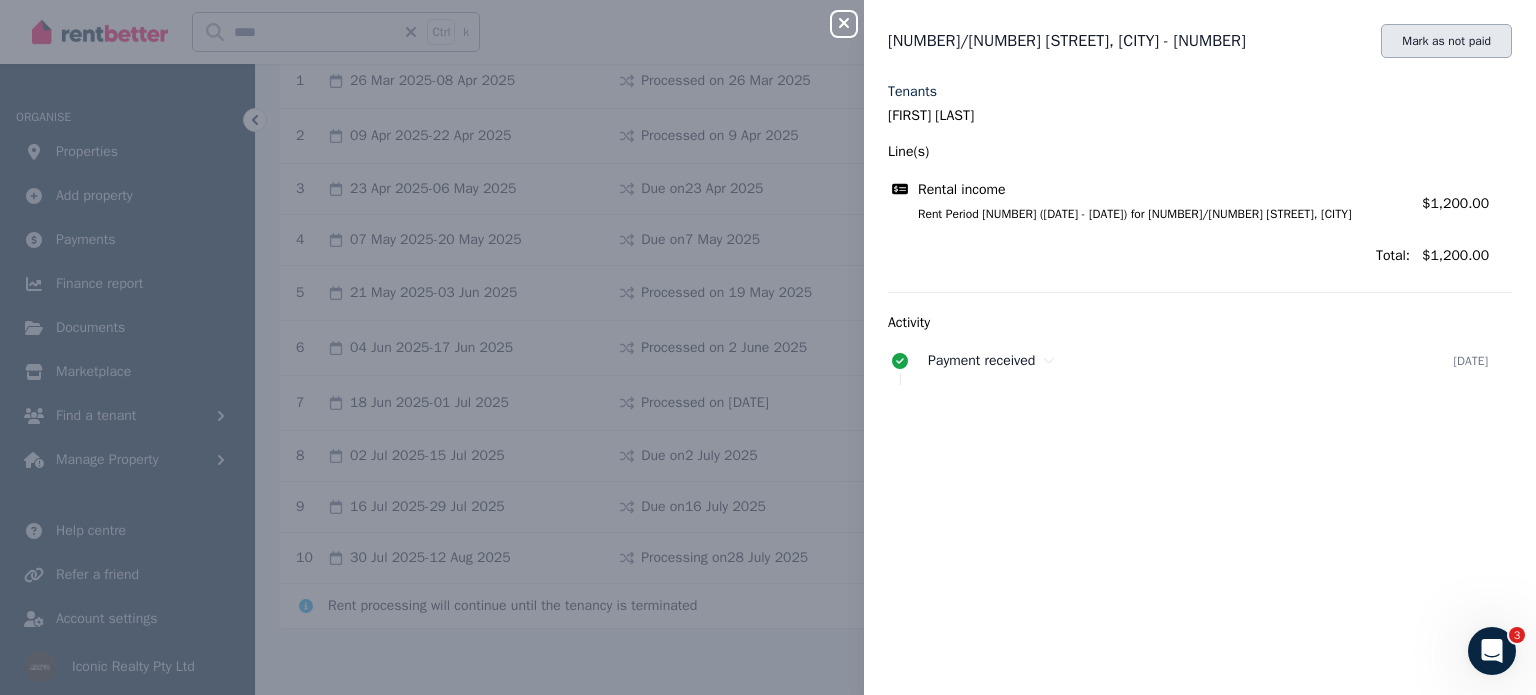 click on "Mark as not paid" at bounding box center (1446, 41) 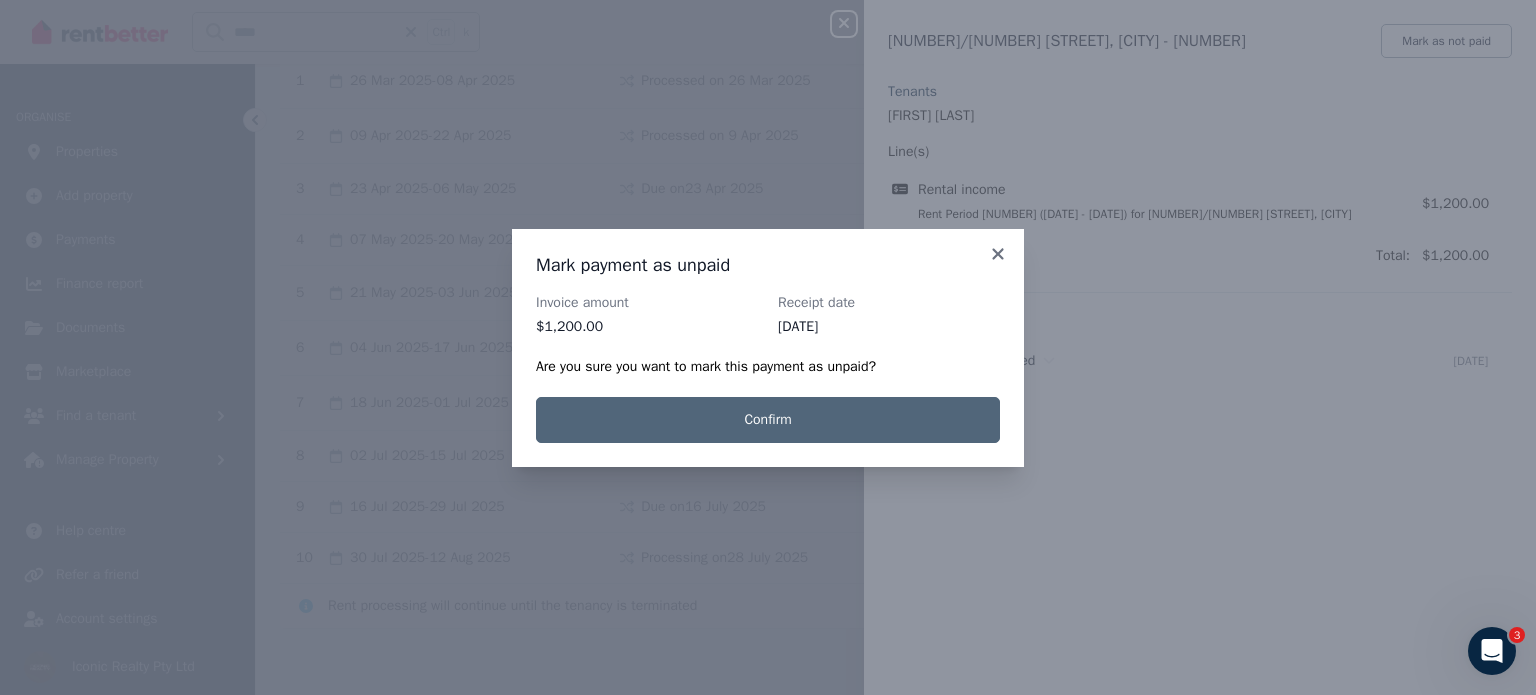 click on "Confirm" at bounding box center [768, 420] 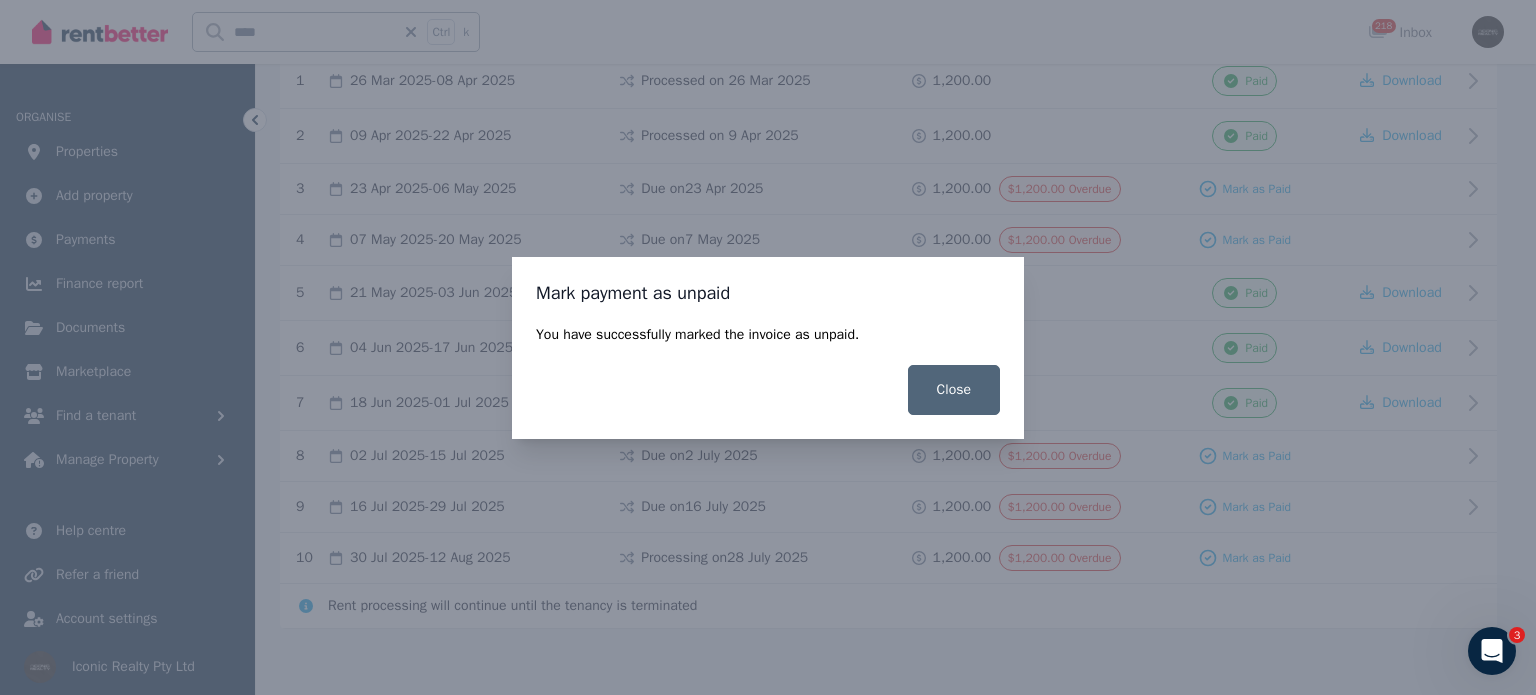click on "Close" at bounding box center (954, 390) 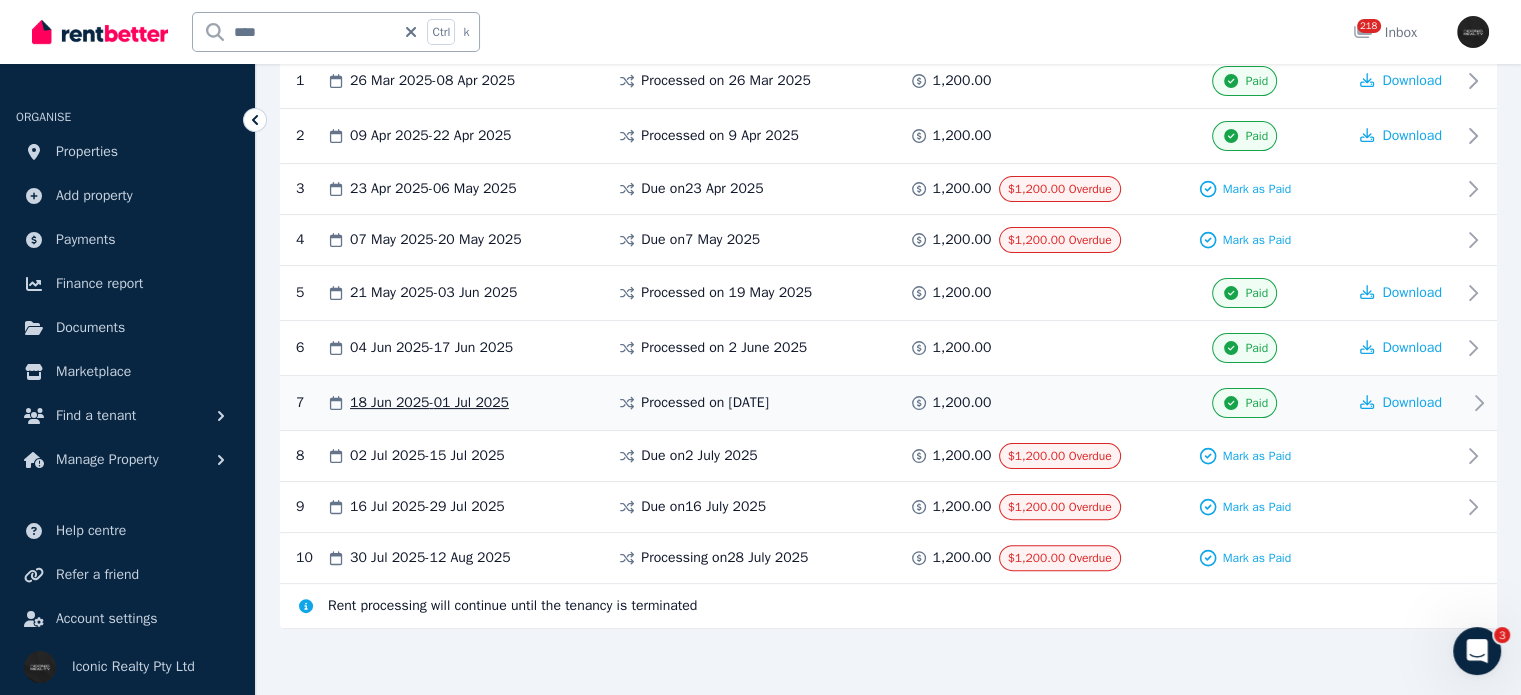 scroll, scrollTop: 433, scrollLeft: 0, axis: vertical 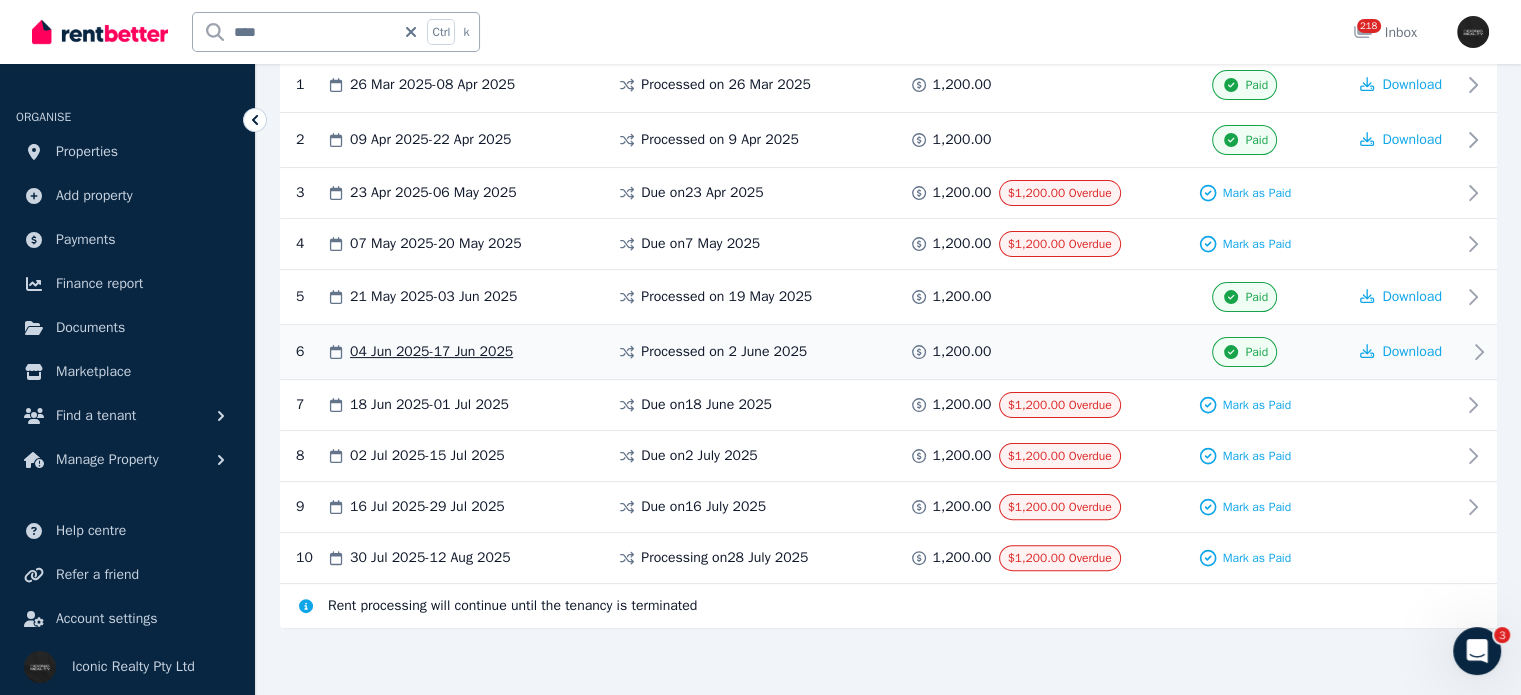 click on "04 Jun 2025  -  17 Jun 2025" at bounding box center (431, 352) 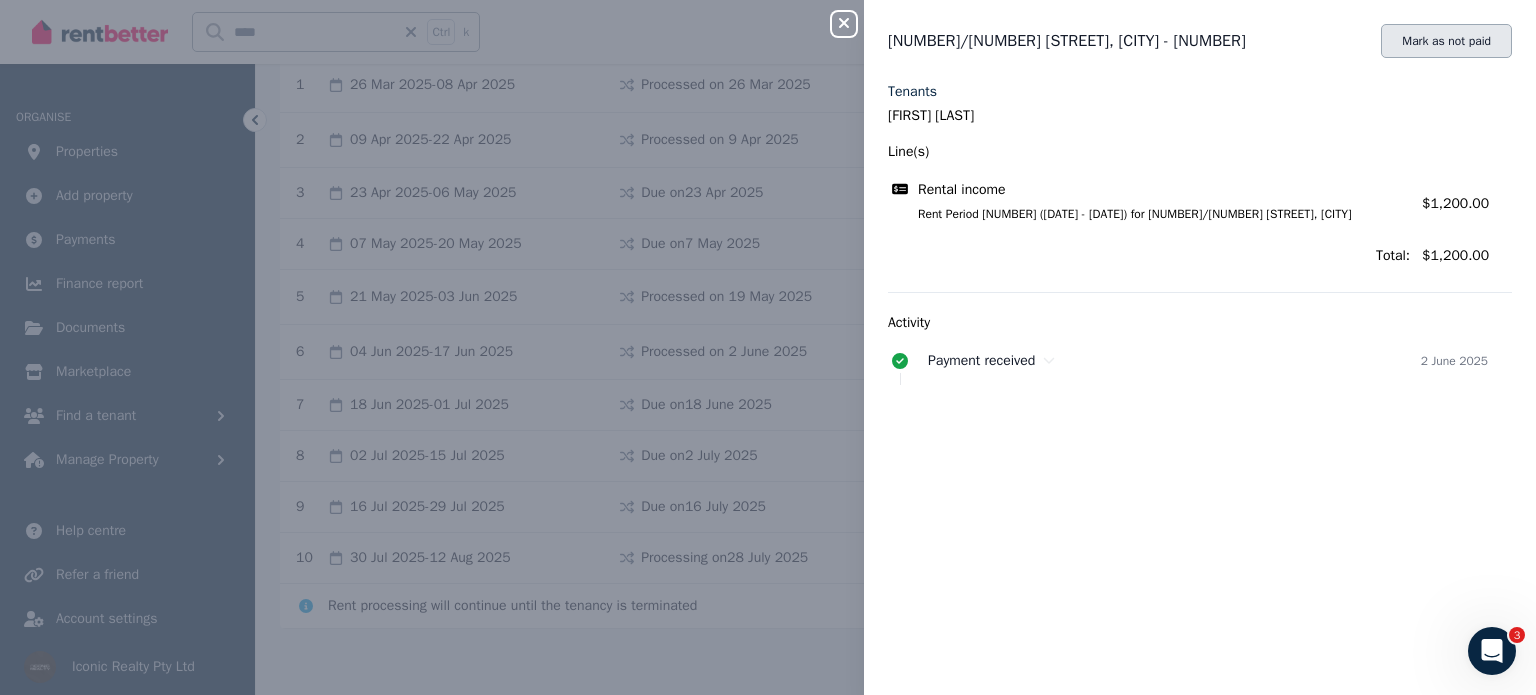 click on "Mark as not paid" at bounding box center (1446, 41) 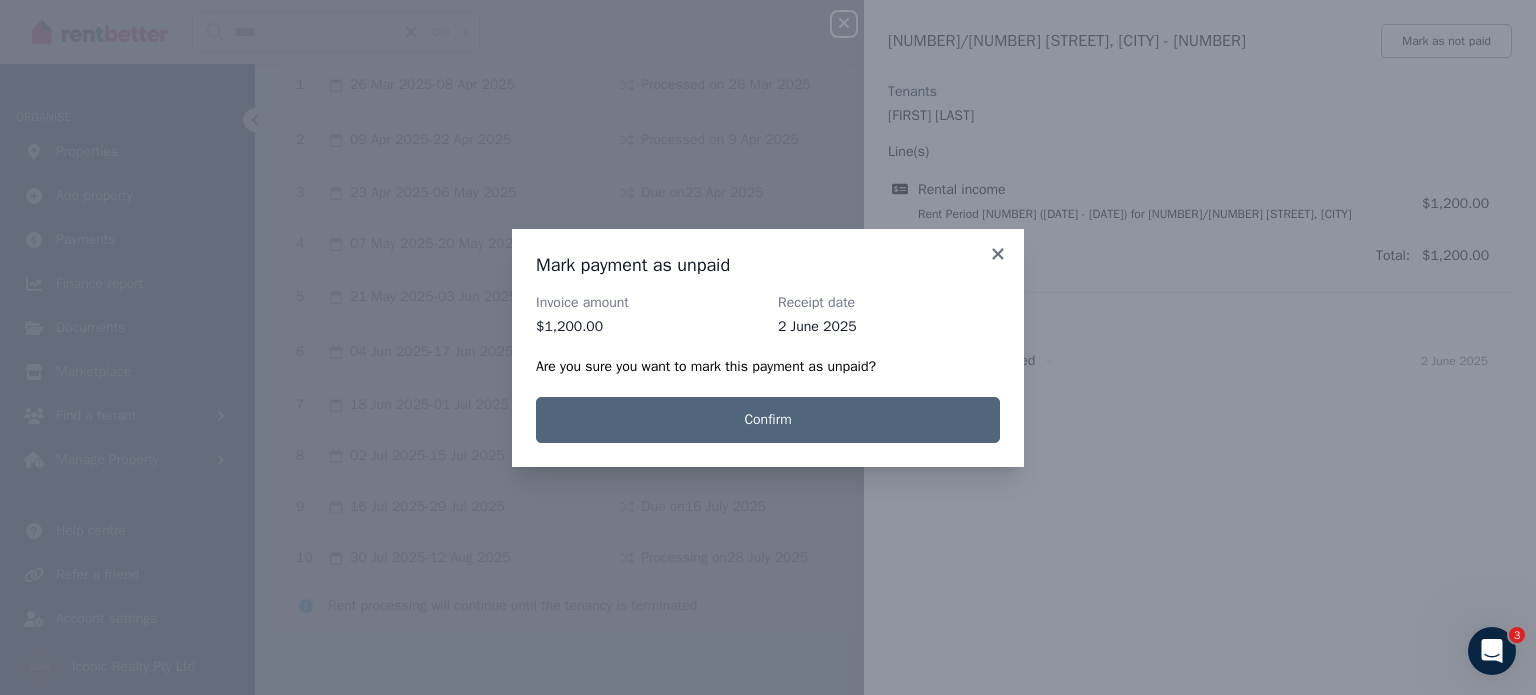 click on "Confirm" at bounding box center [768, 420] 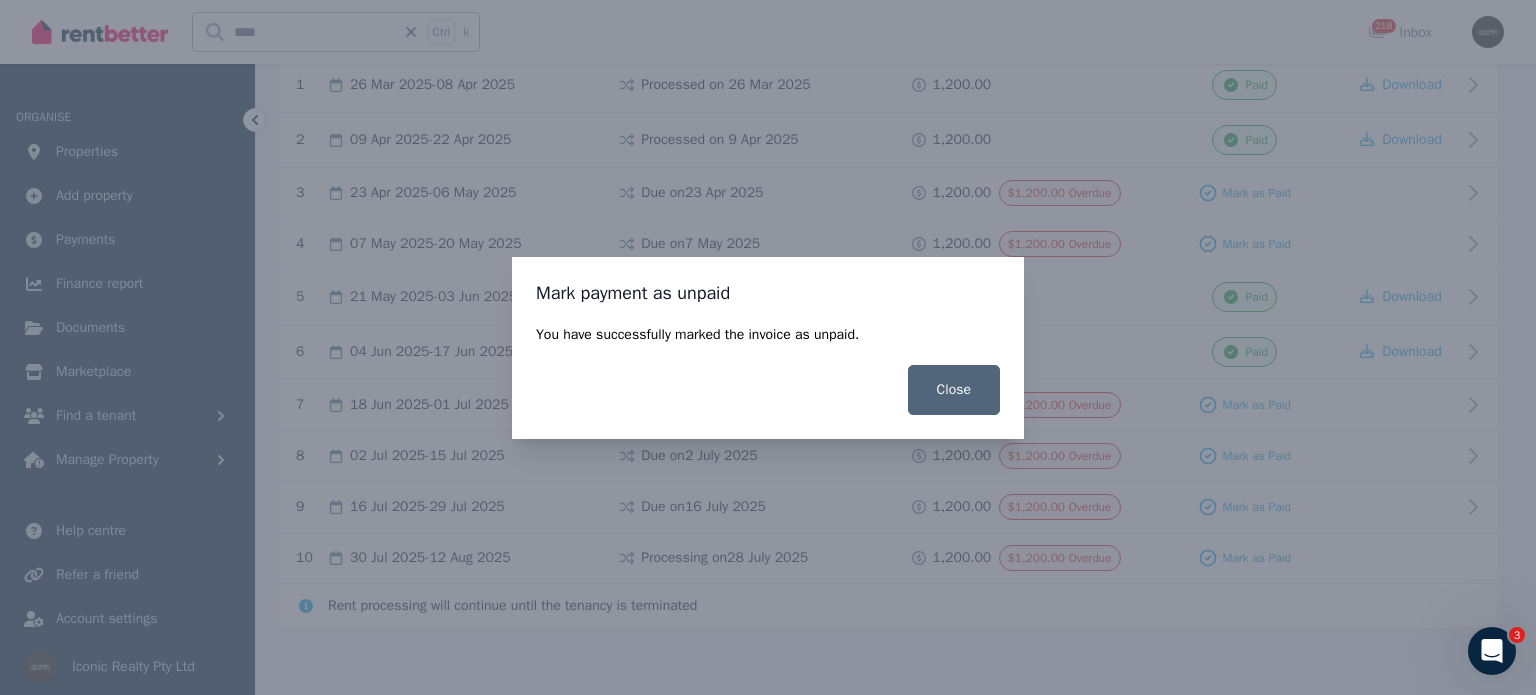 click on "Close" at bounding box center [954, 390] 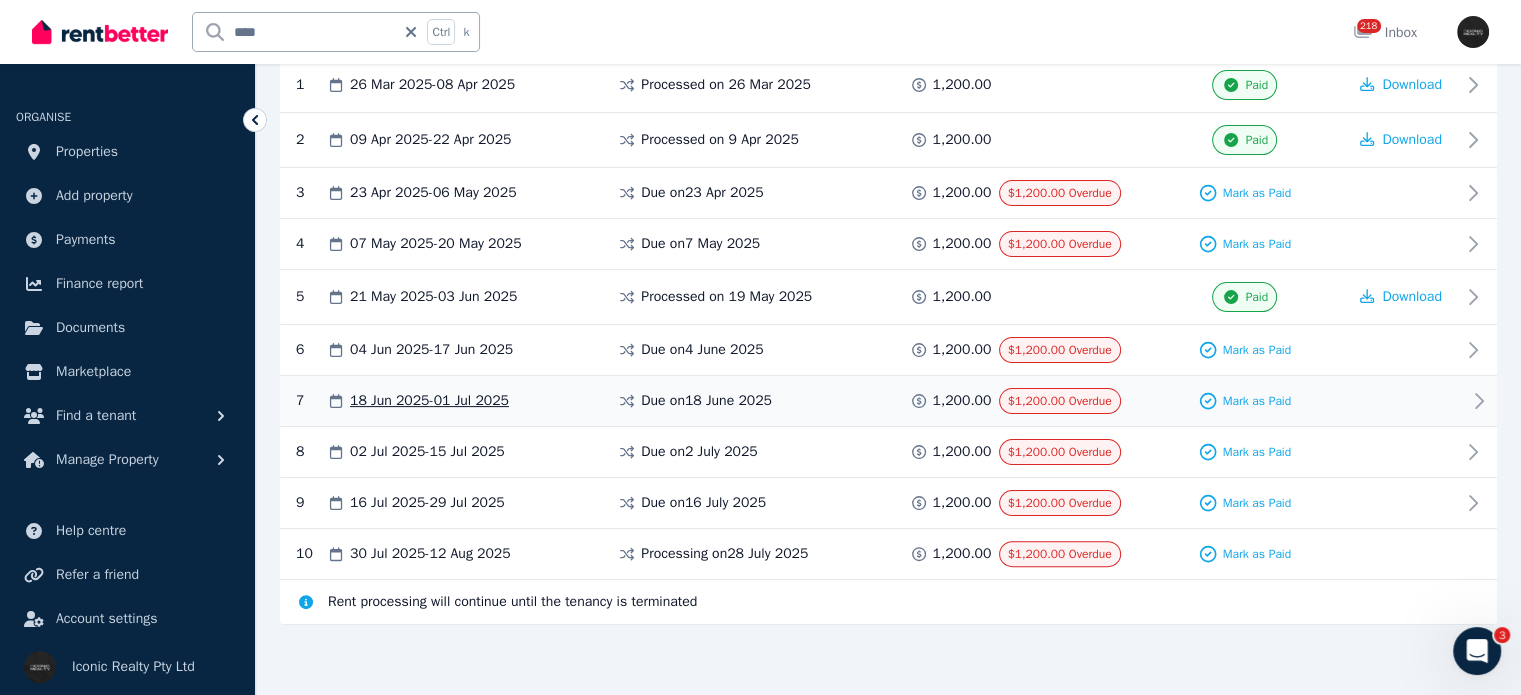 scroll, scrollTop: 429, scrollLeft: 0, axis: vertical 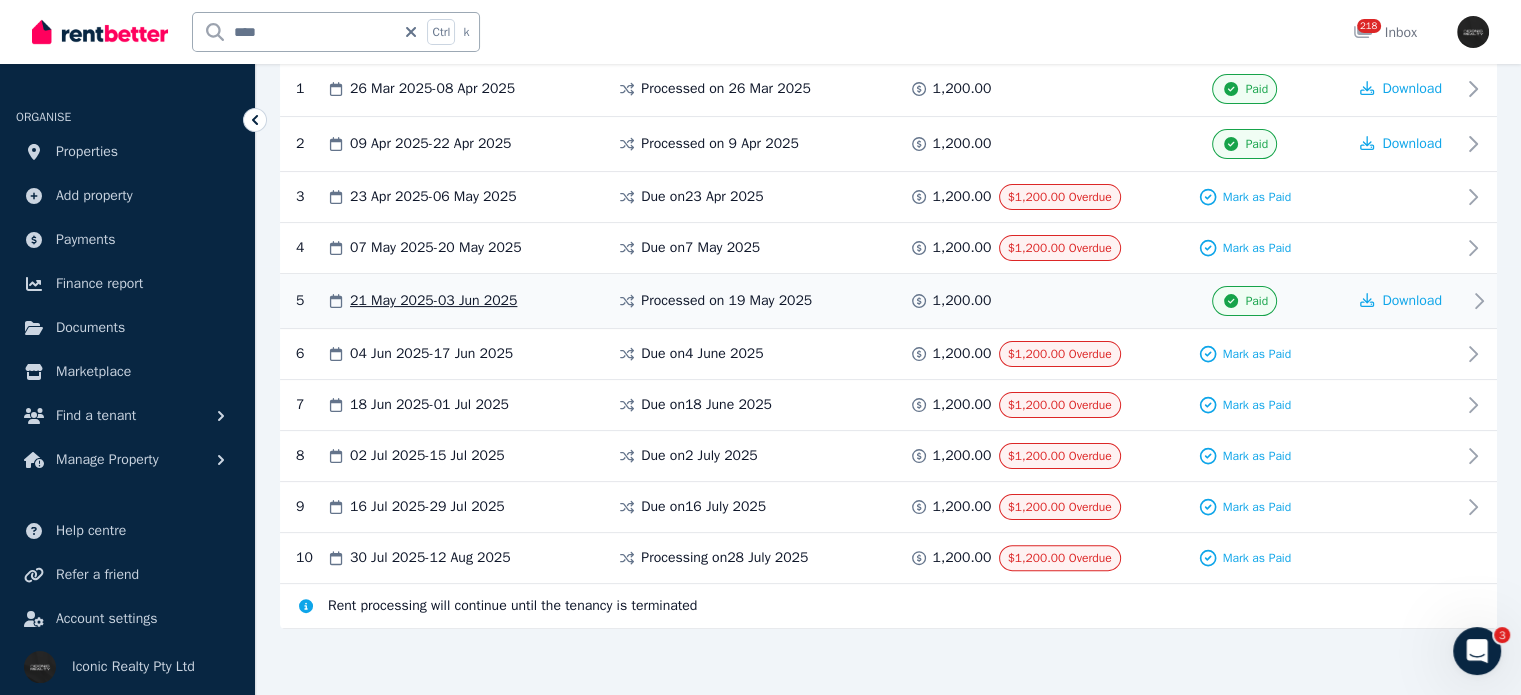 click on "21 May 2025  -  03 Jun 2025" at bounding box center [433, 301] 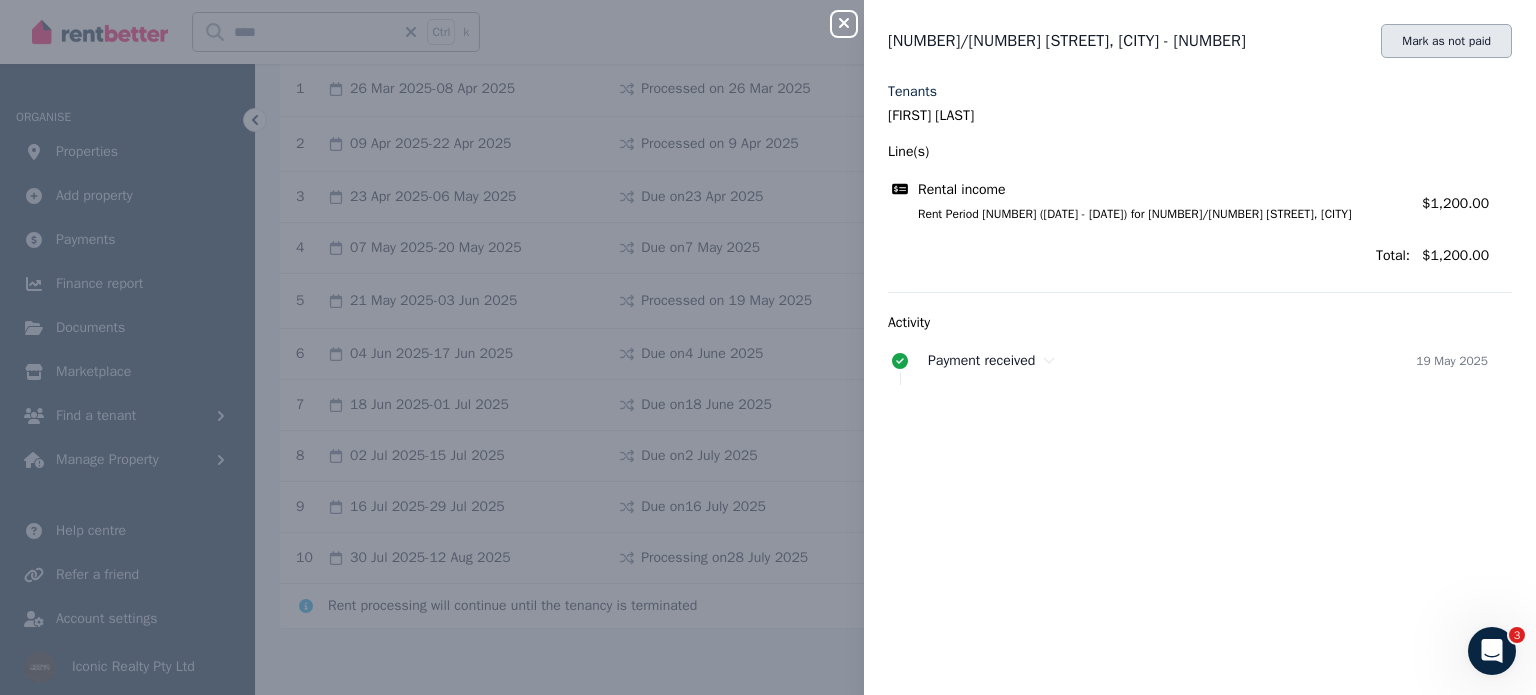 click on "Mark as not paid" at bounding box center [1446, 41] 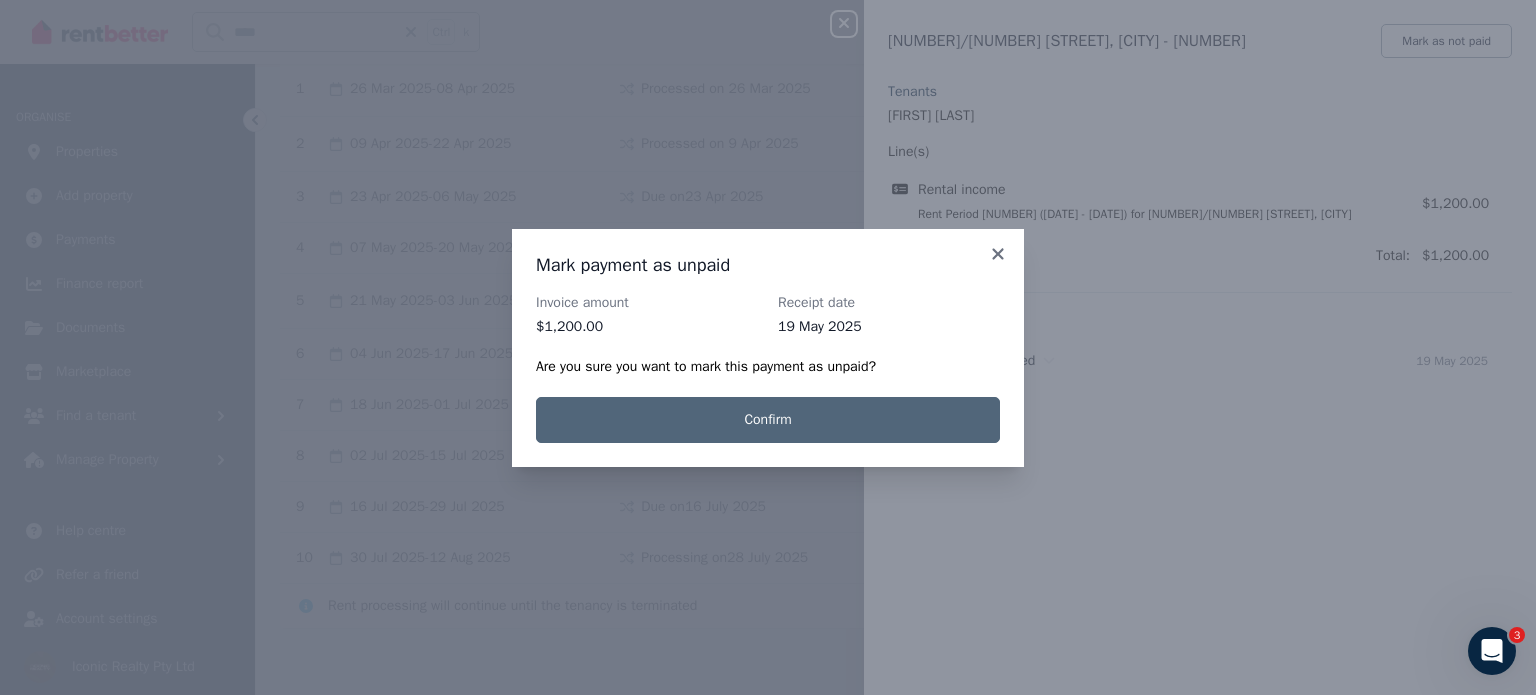 click on "Confirm" at bounding box center (768, 420) 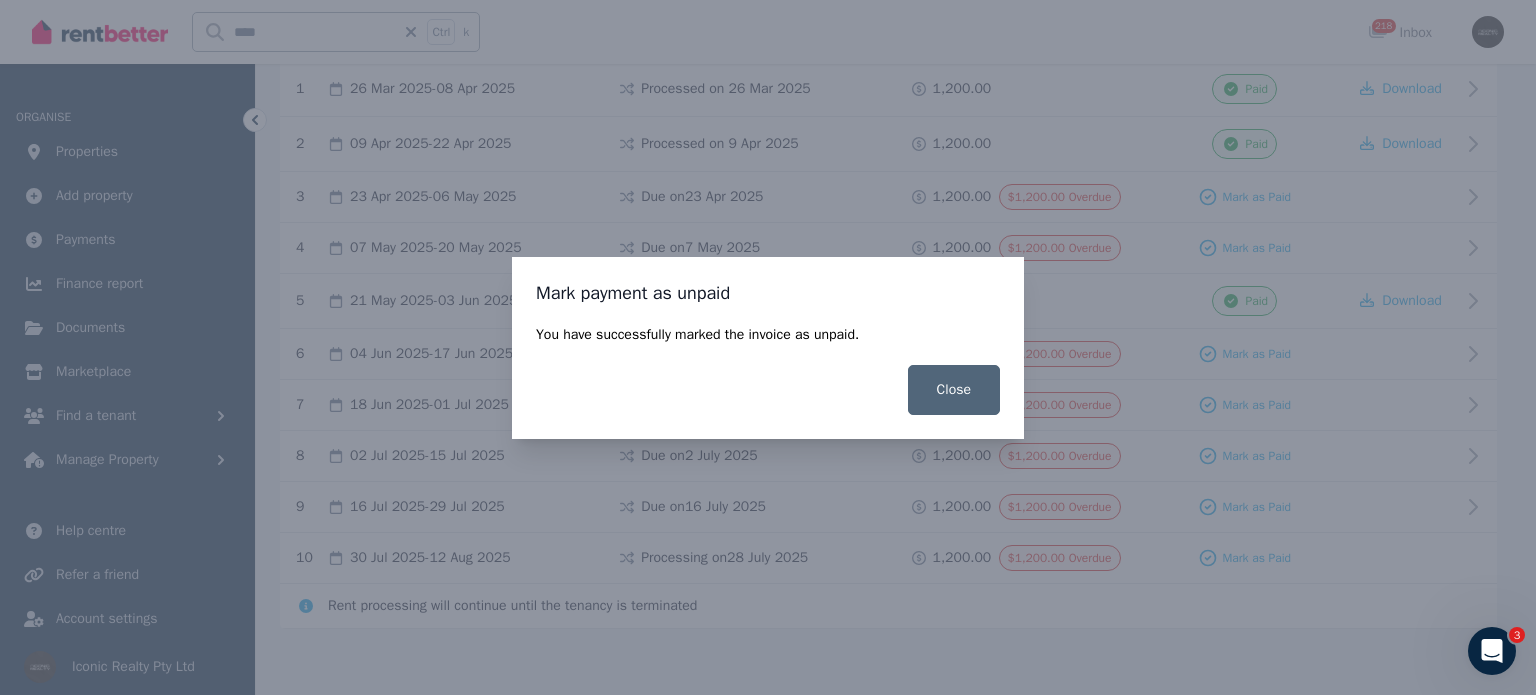 click on "Close" at bounding box center (954, 390) 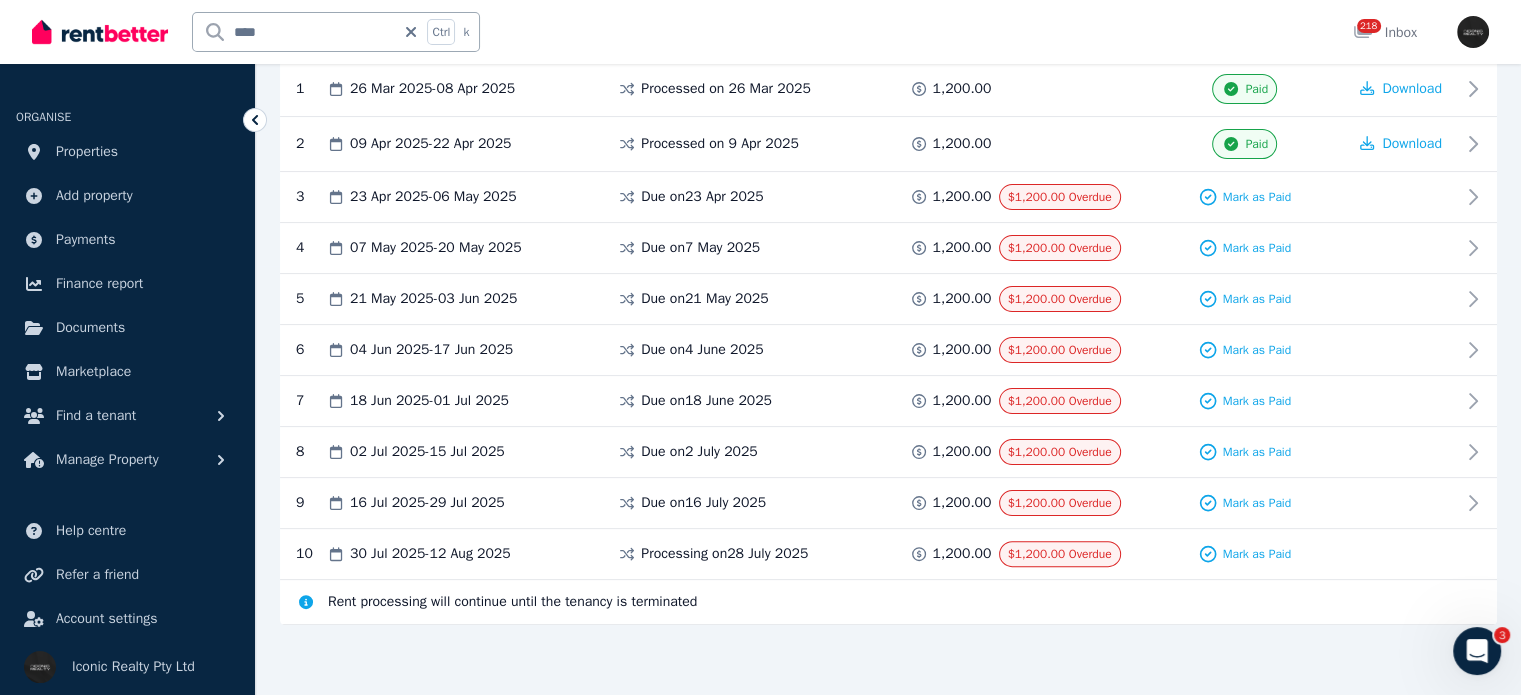 scroll, scrollTop: 425, scrollLeft: 0, axis: vertical 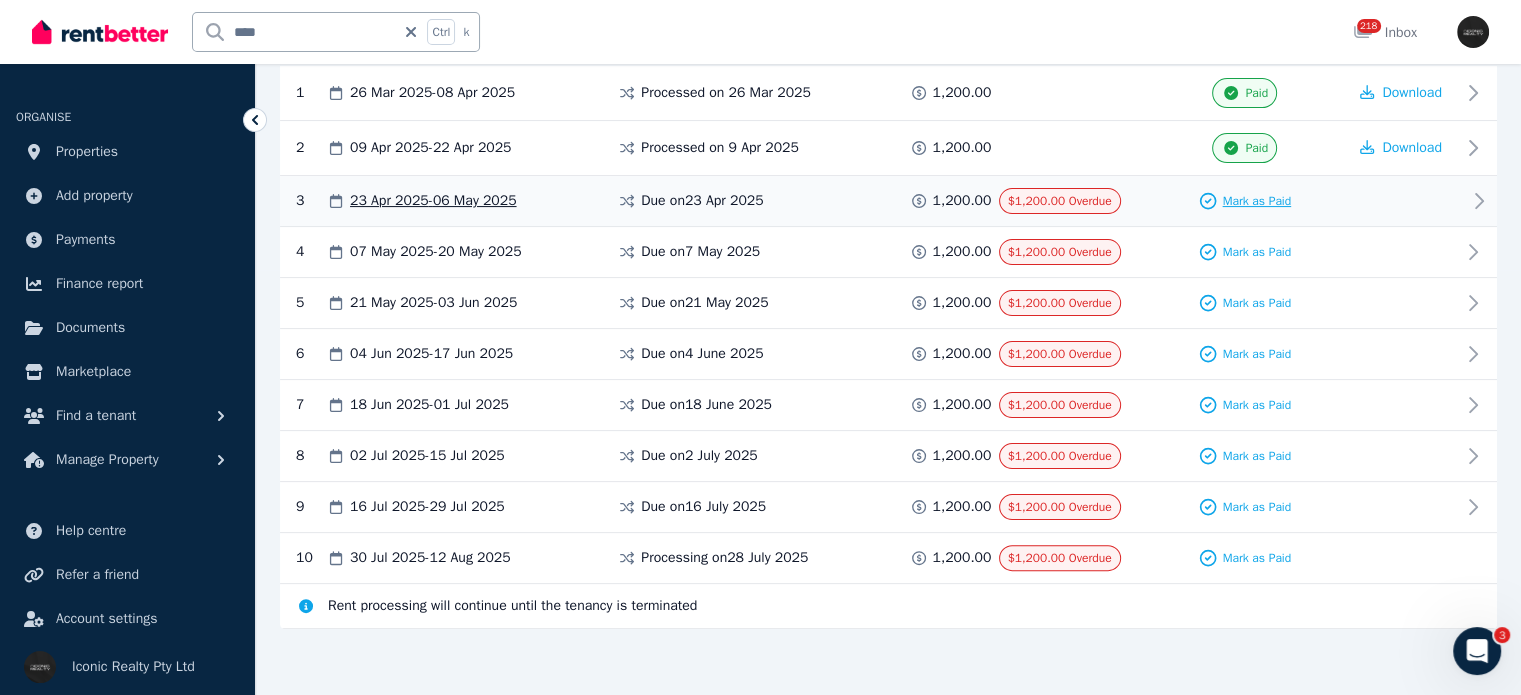 click on "Mark as Paid" at bounding box center [1256, 201] 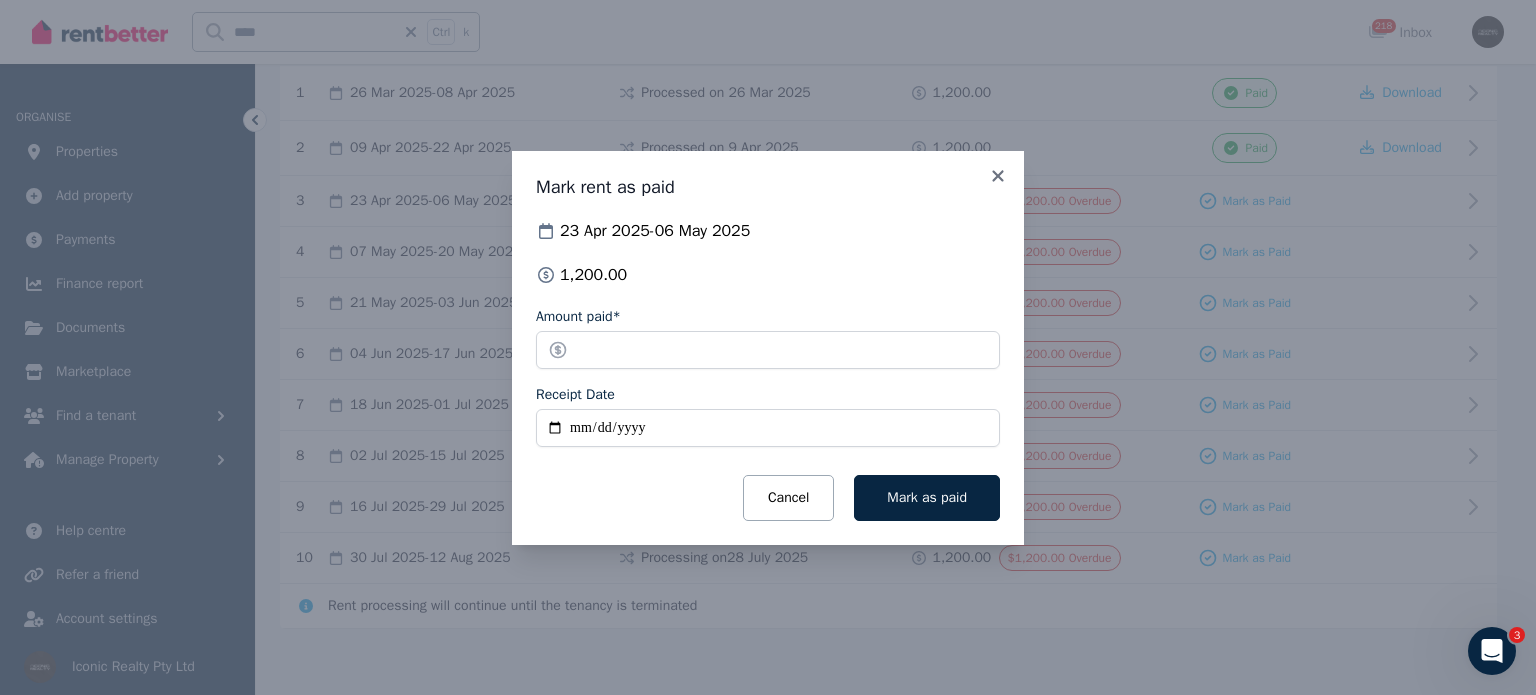 click on "Receipt Date" at bounding box center [768, 428] 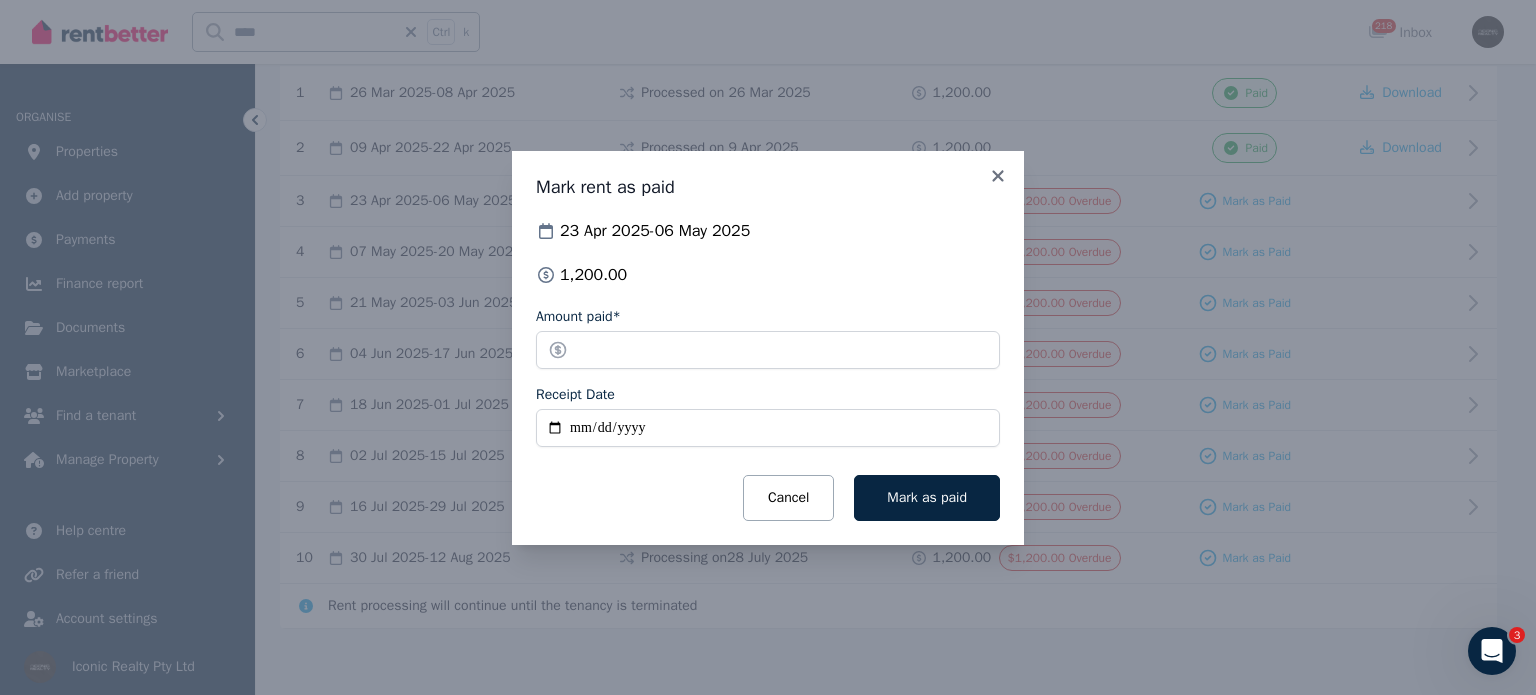 type on "**********" 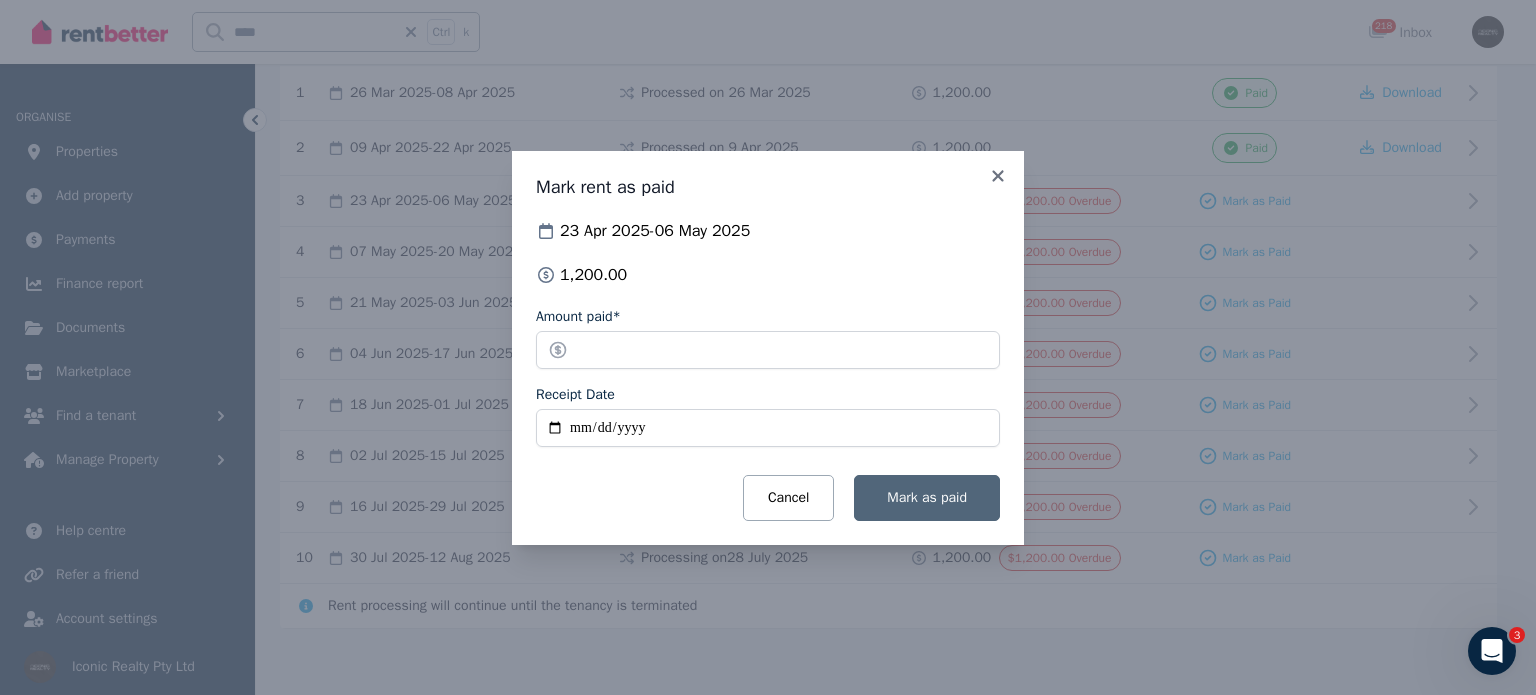 click on "Mark as paid" at bounding box center [927, 497] 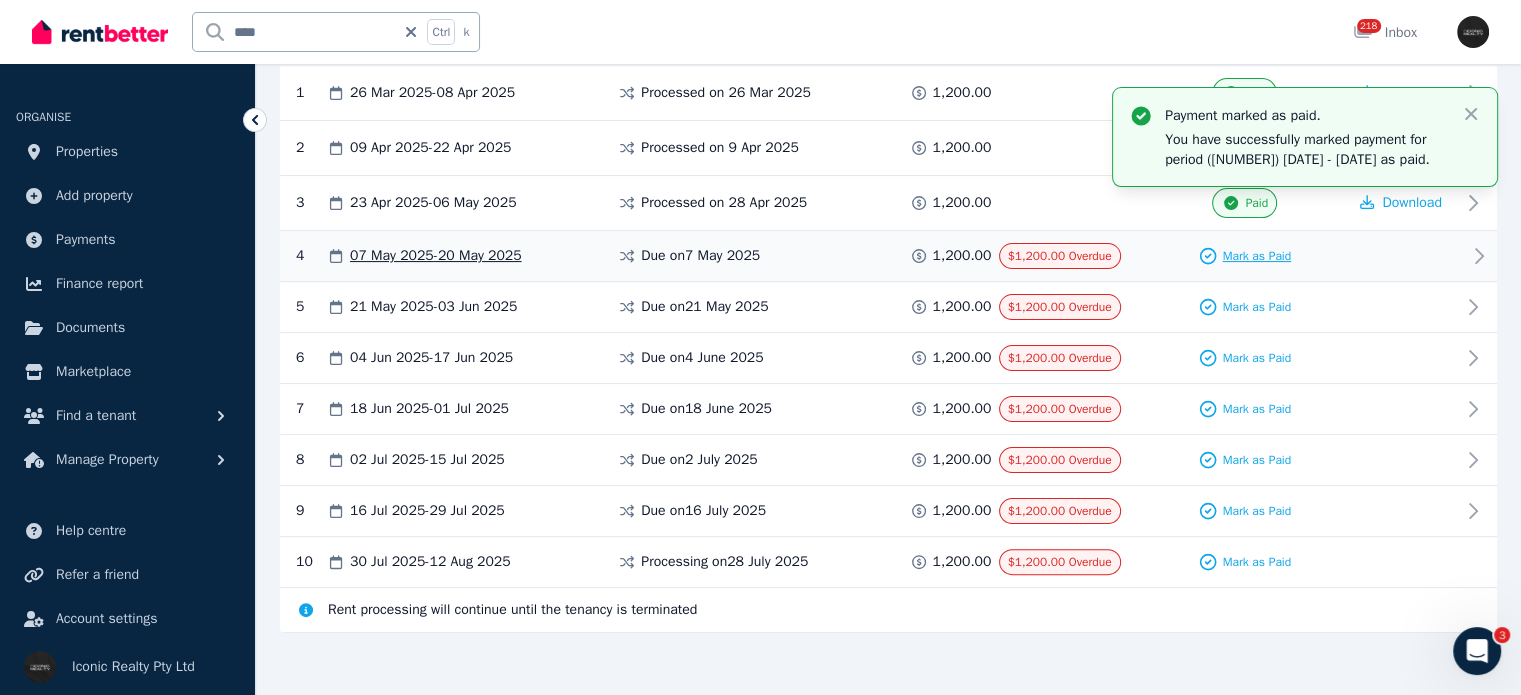 click on "Mark as Paid" at bounding box center (1256, 256) 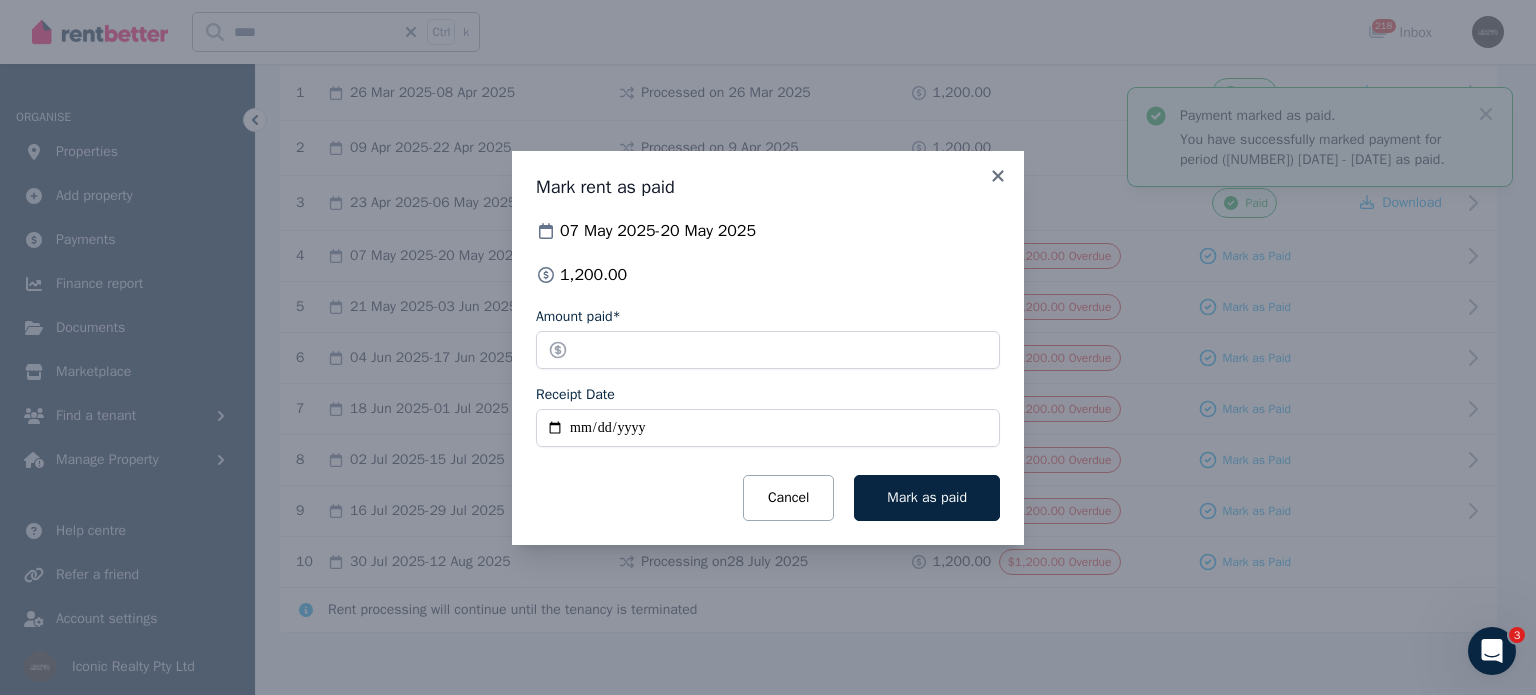 click on "Receipt Date" at bounding box center [768, 428] 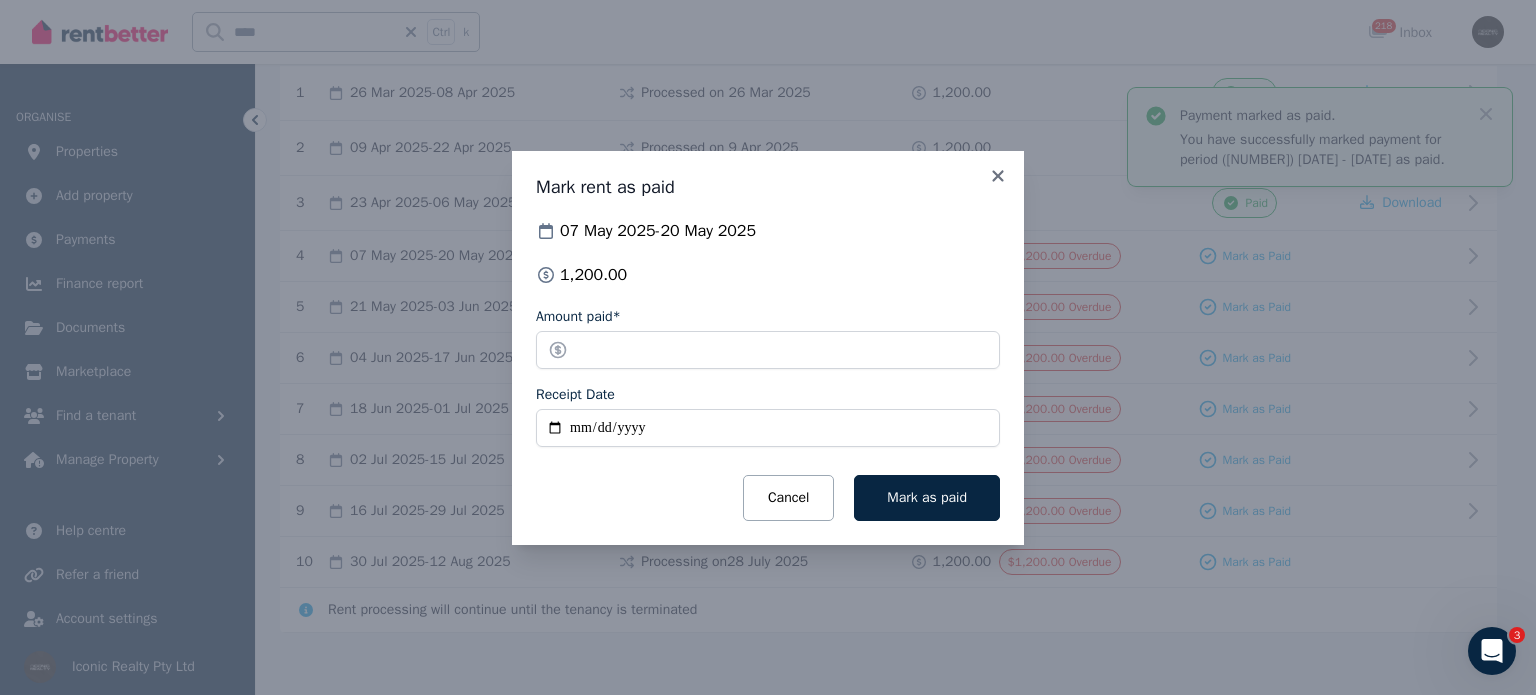 type on "**********" 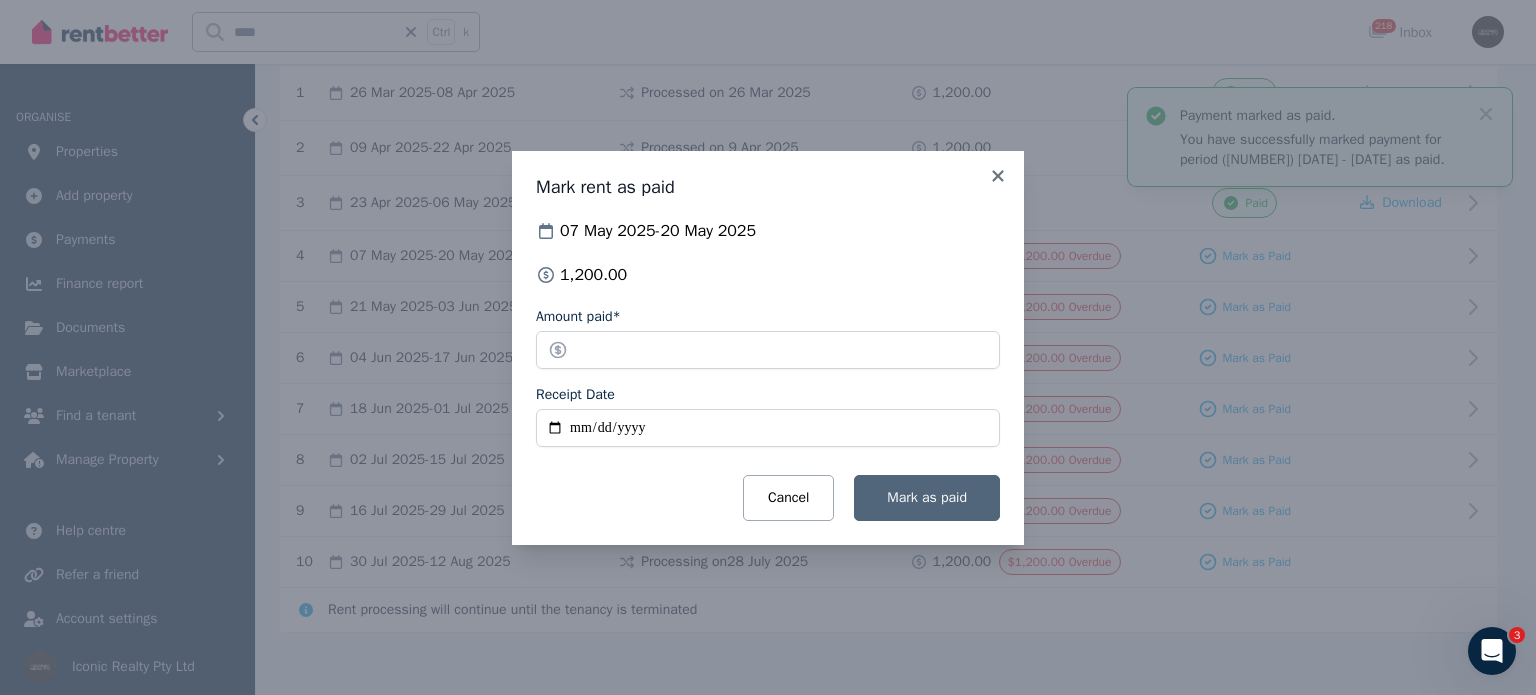 click on "Mark as paid" at bounding box center [927, 497] 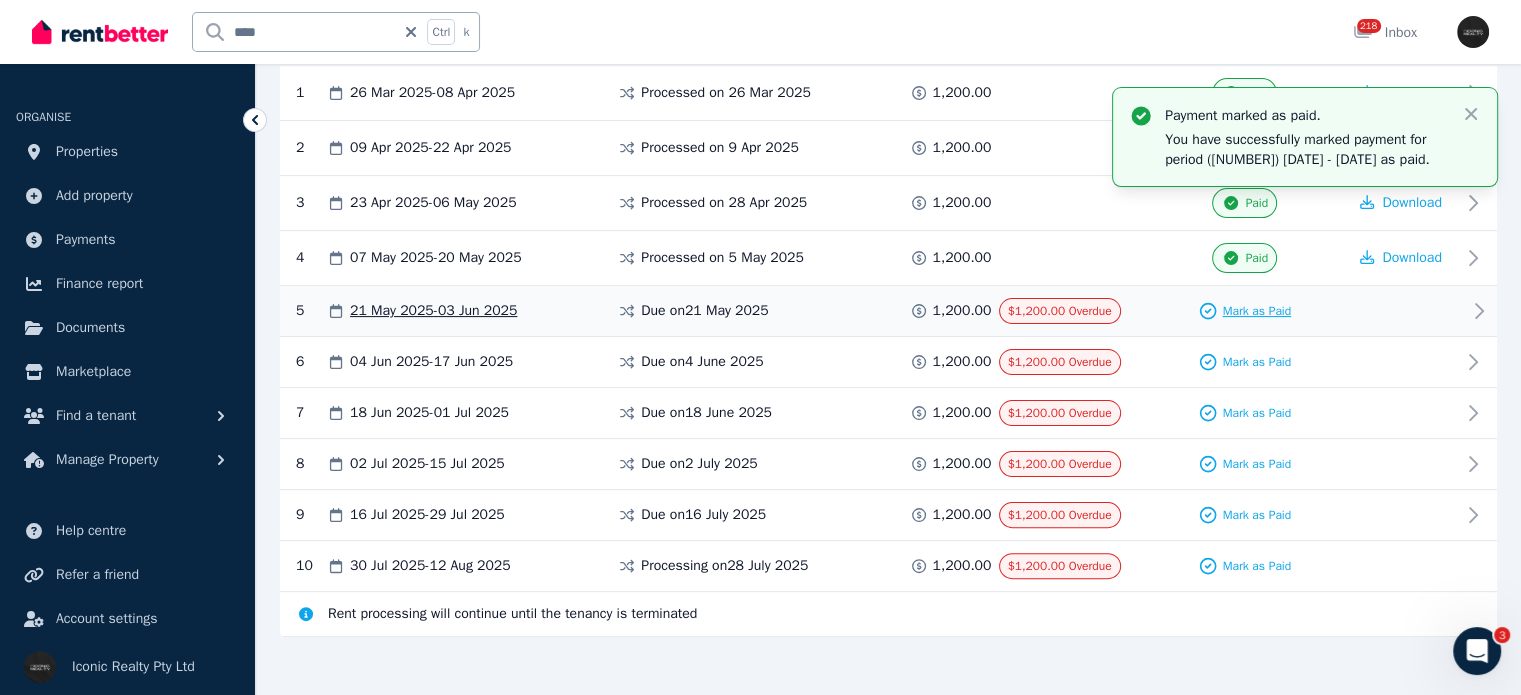 click on "Mark as Paid" at bounding box center [1256, 311] 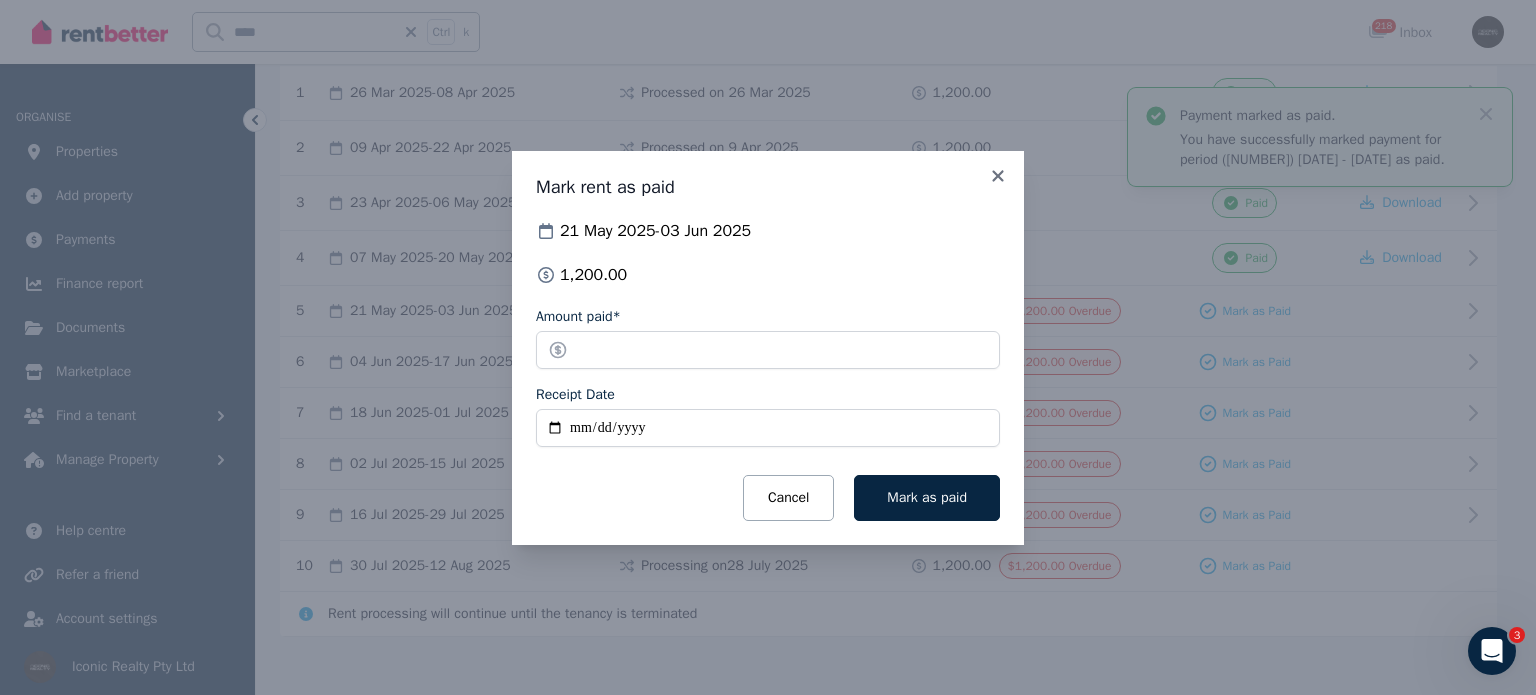 click on "Receipt Date" at bounding box center [768, 428] 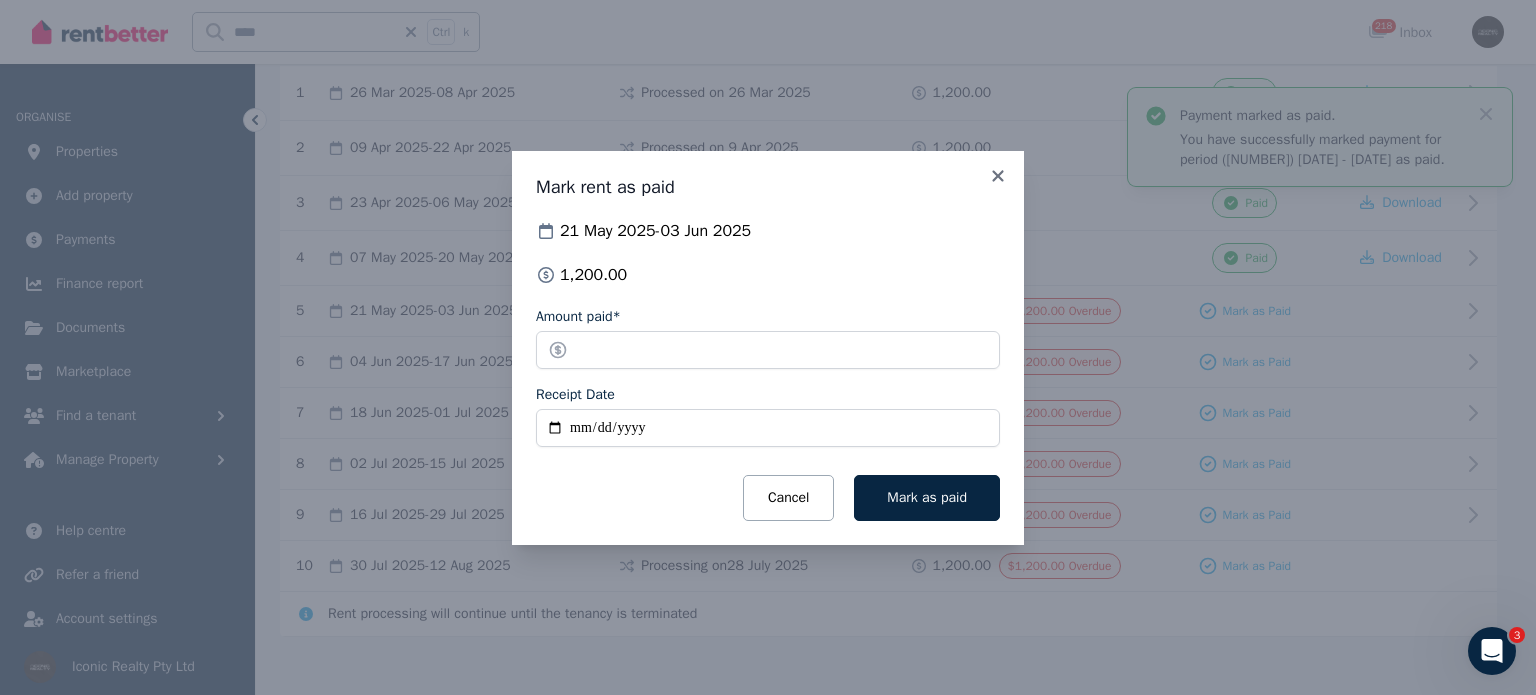 type on "**********" 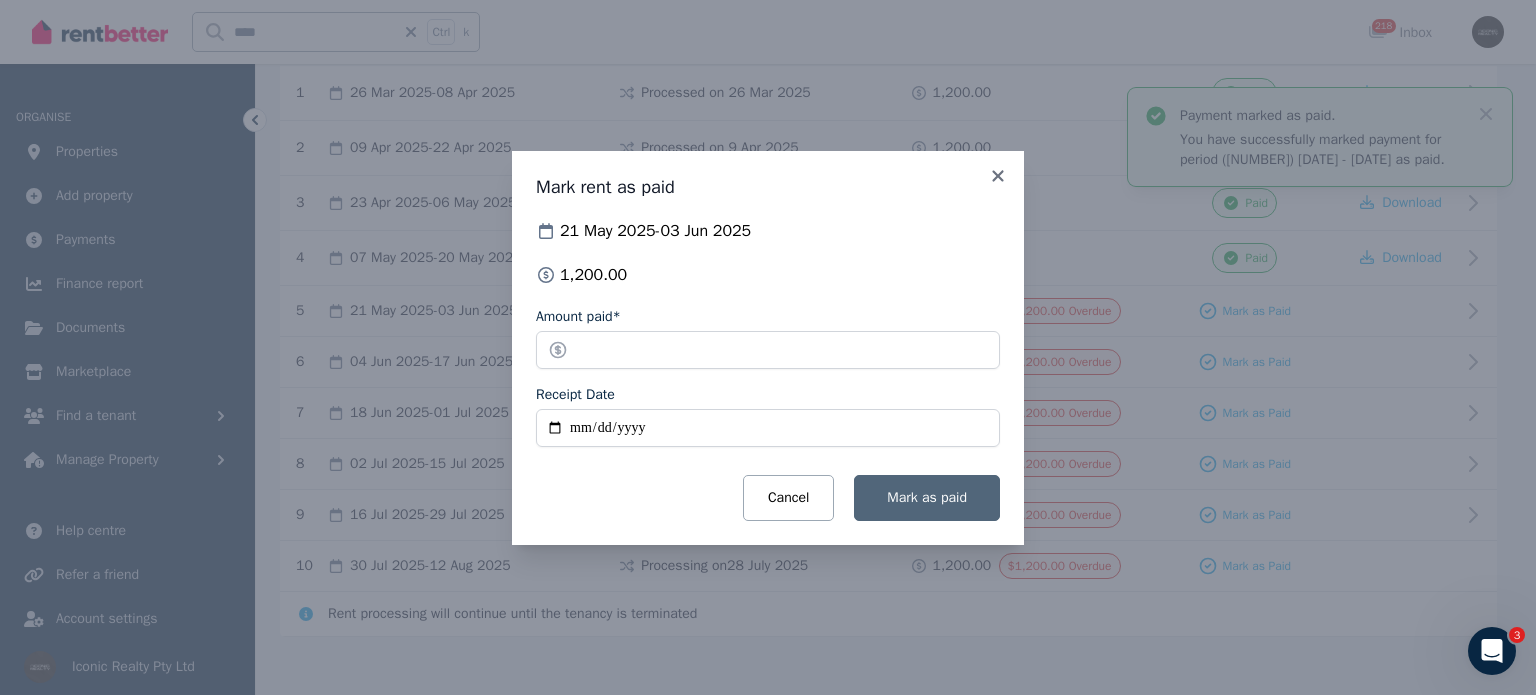 click on "Mark as paid" at bounding box center [927, 497] 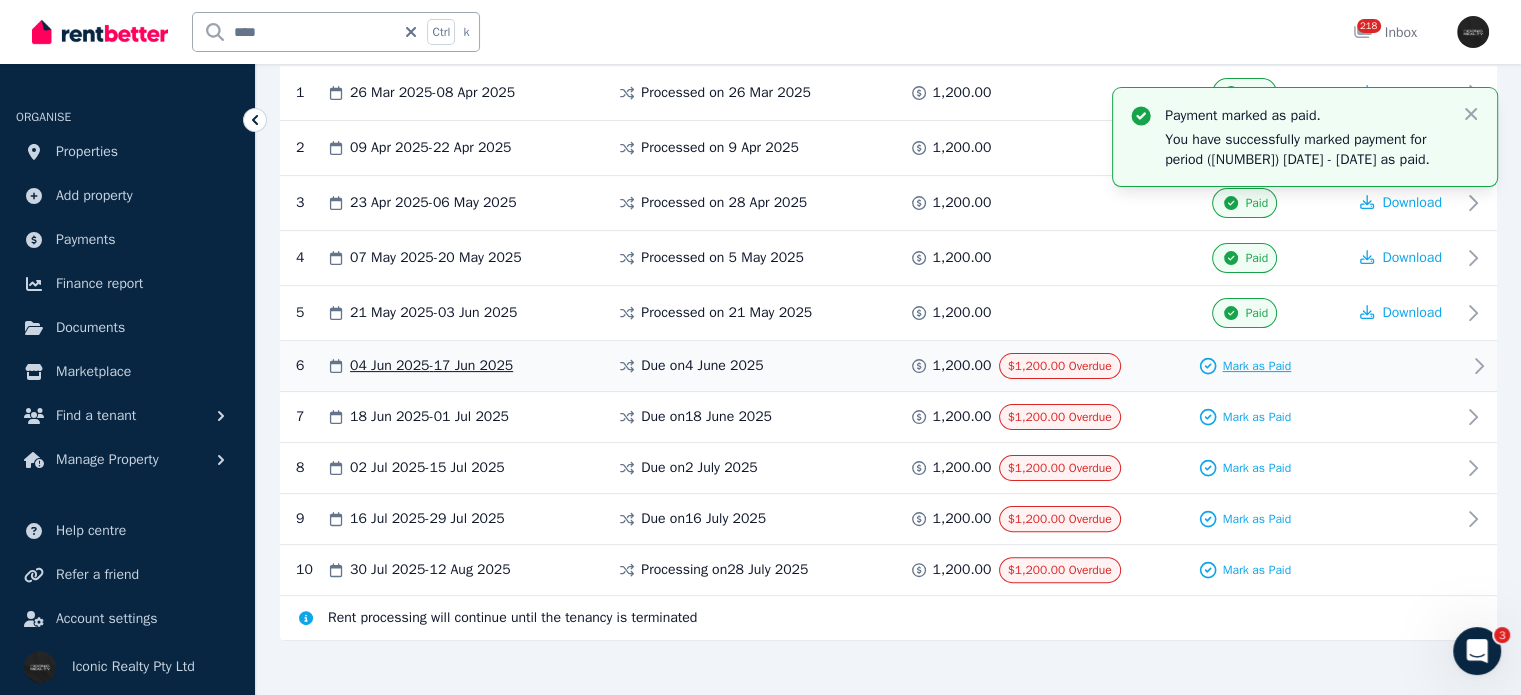 click on "Mark as Paid" at bounding box center (1256, 366) 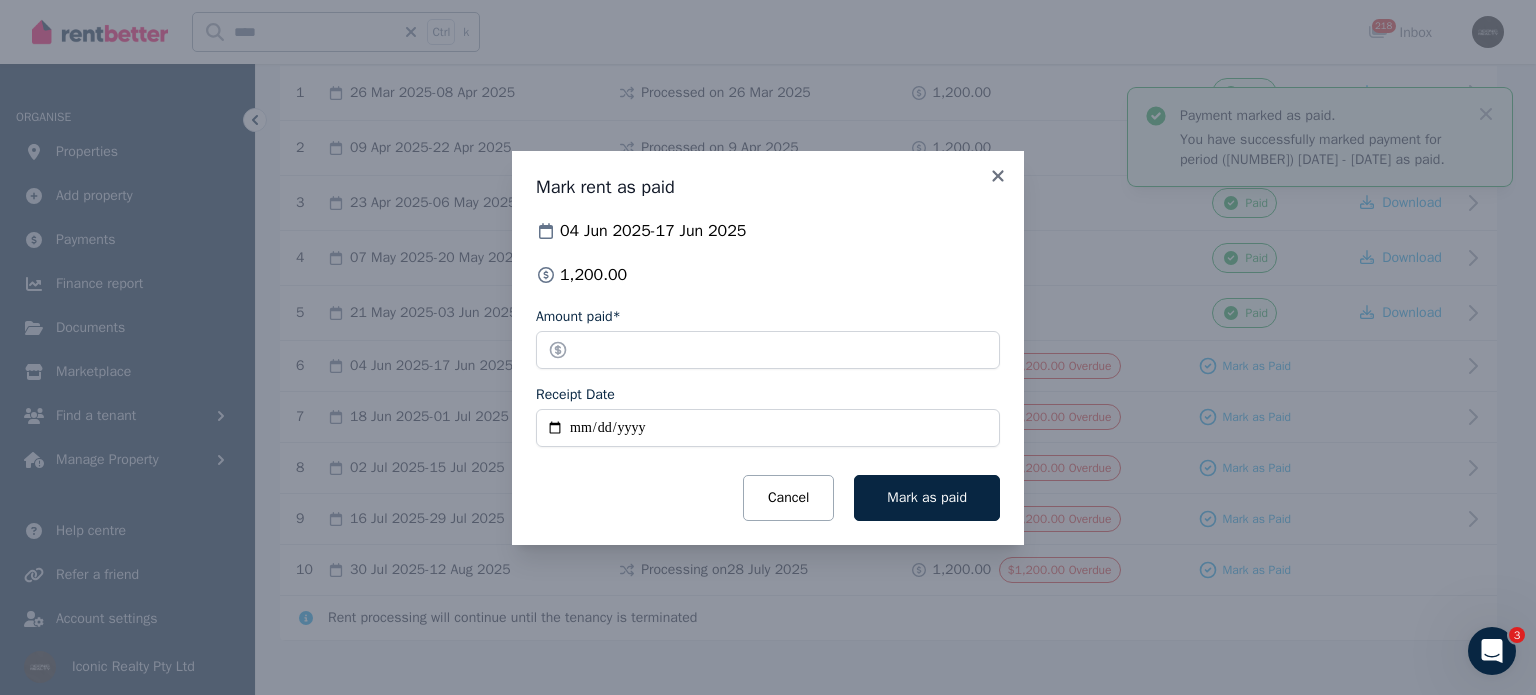 click on "Receipt Date" at bounding box center (768, 428) 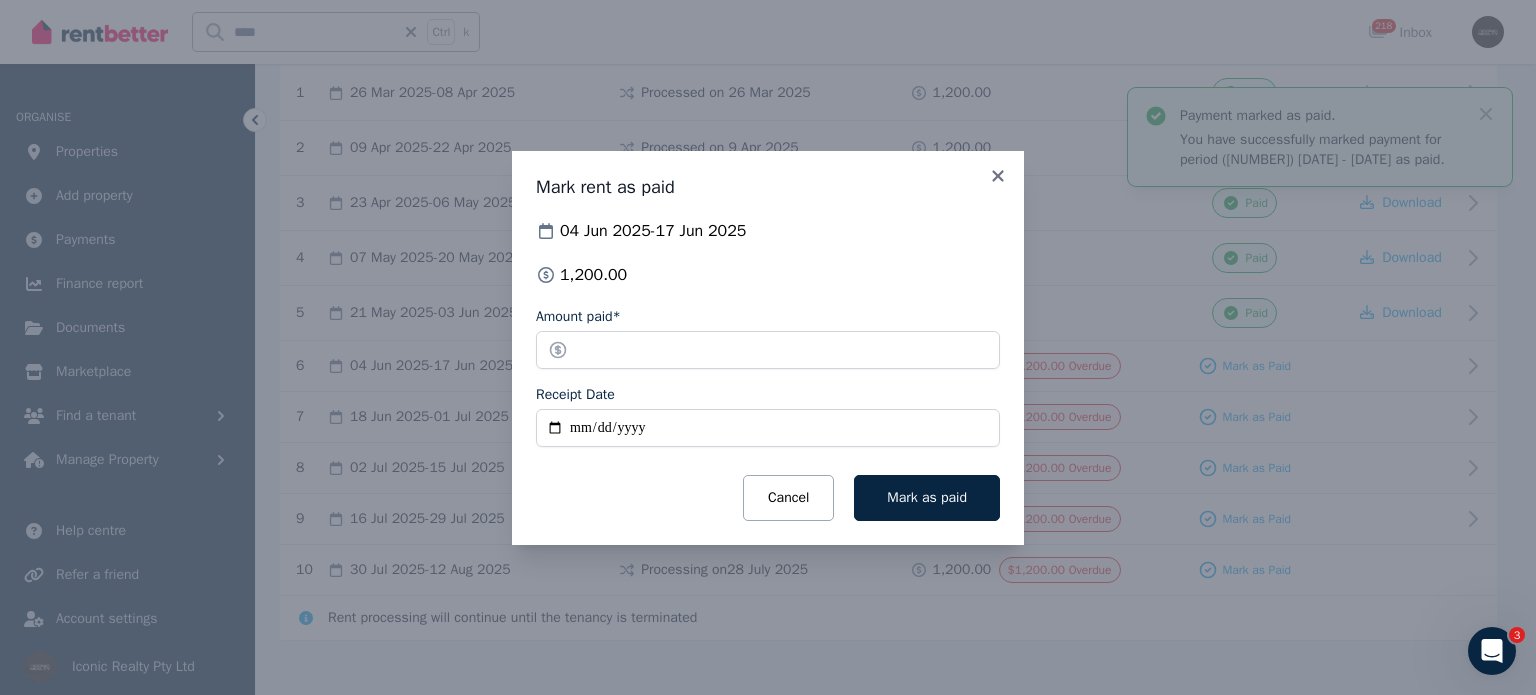 type on "**********" 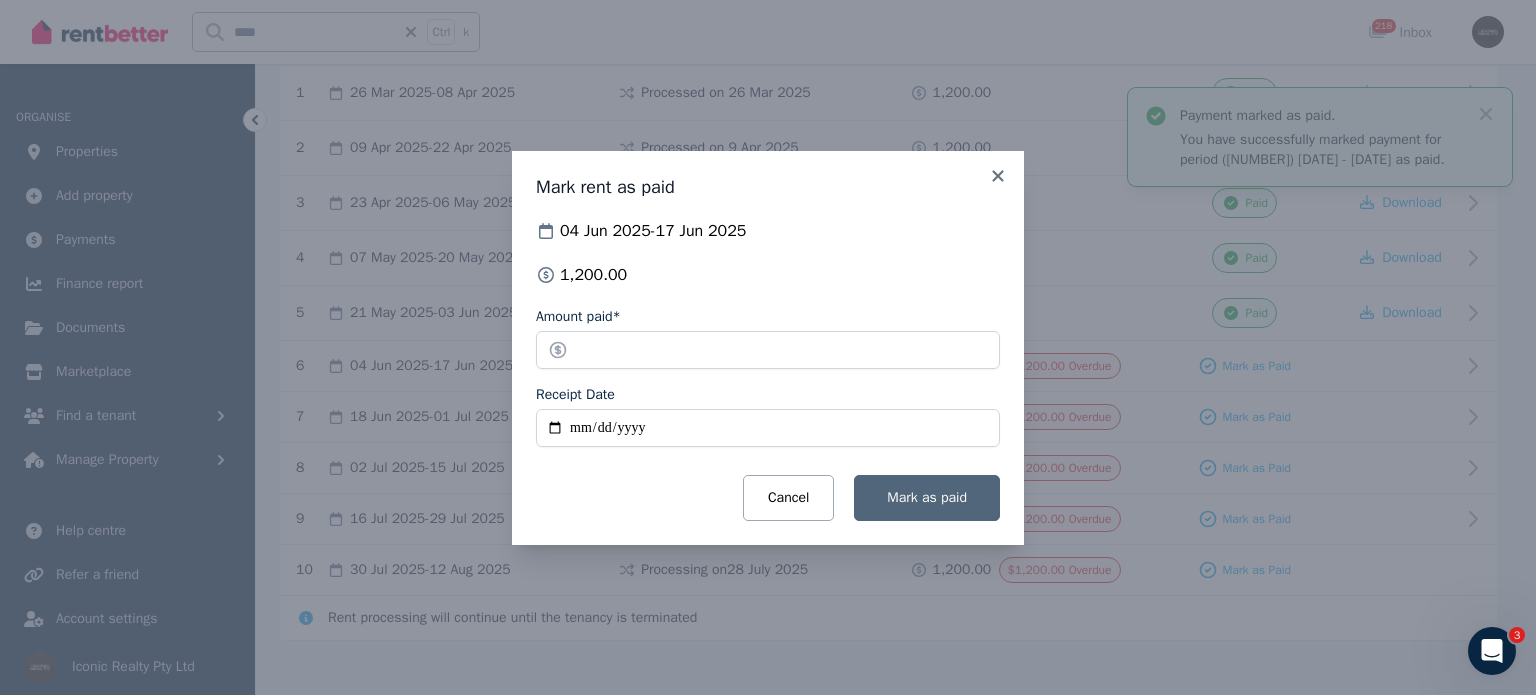 click on "Mark as paid" at bounding box center (927, 498) 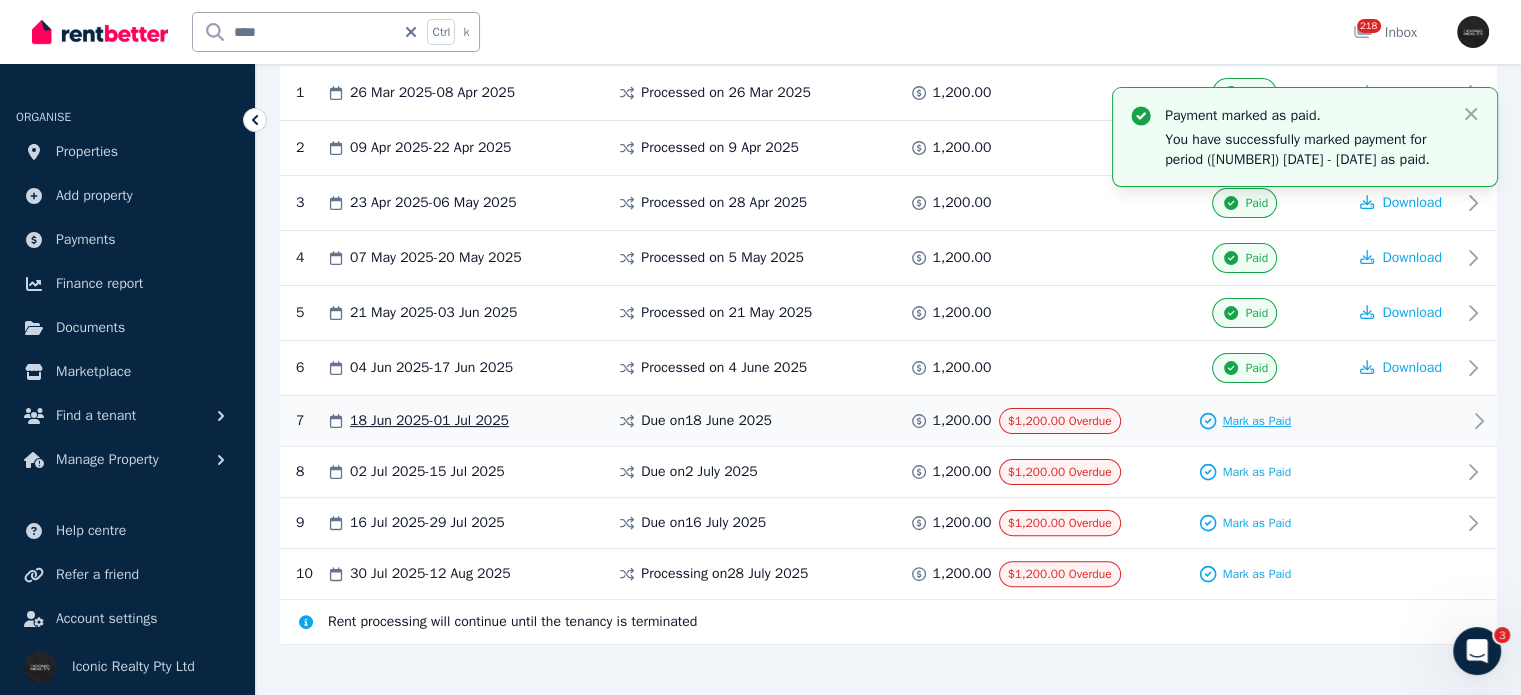 click on "Mark as Paid" at bounding box center [1256, 421] 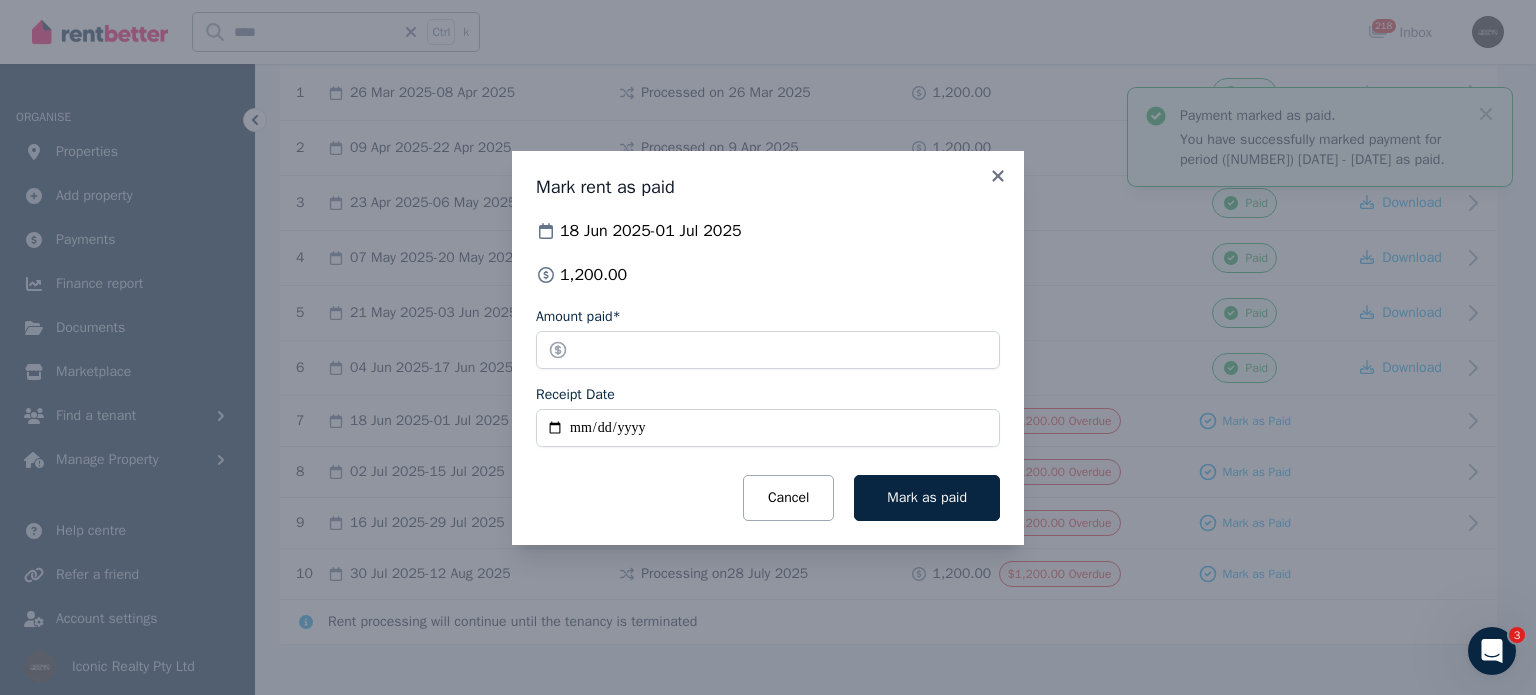 click on "Receipt Date" at bounding box center [768, 428] 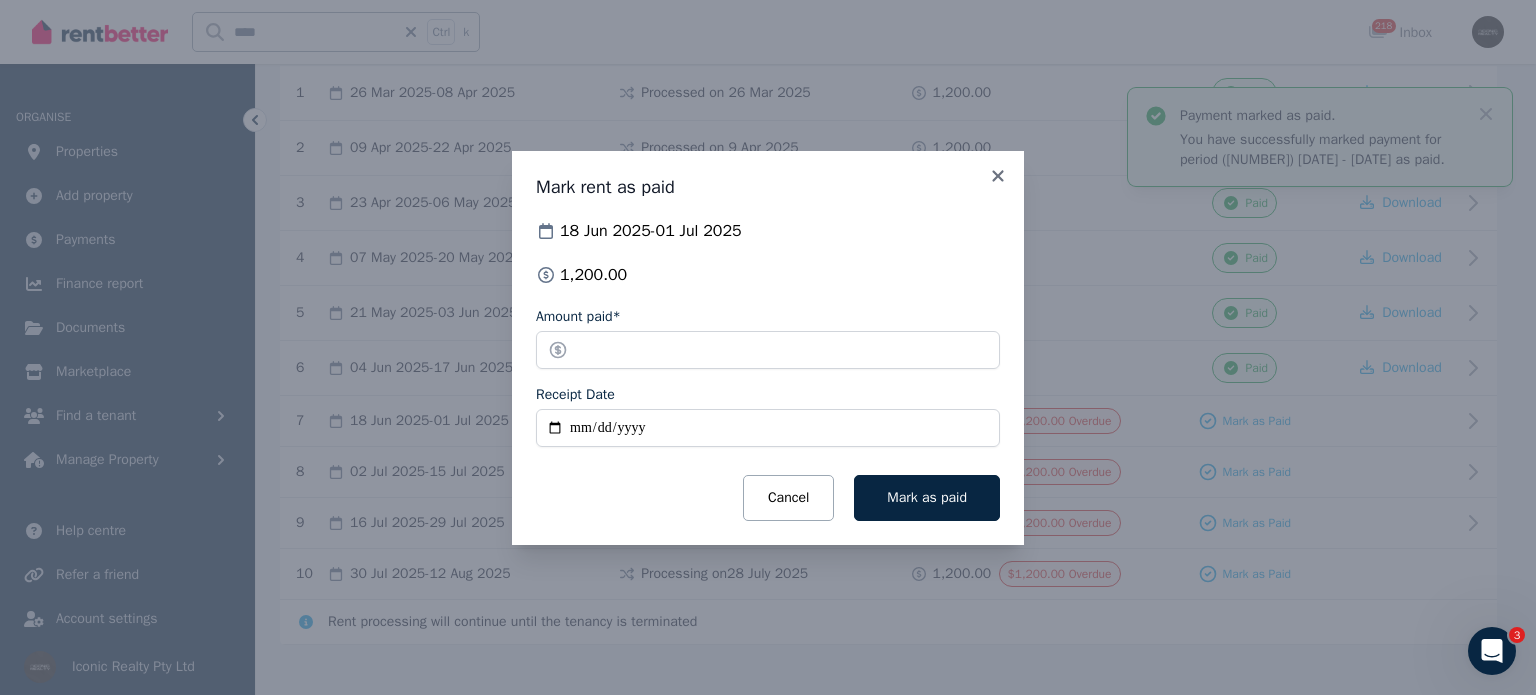 type on "**********" 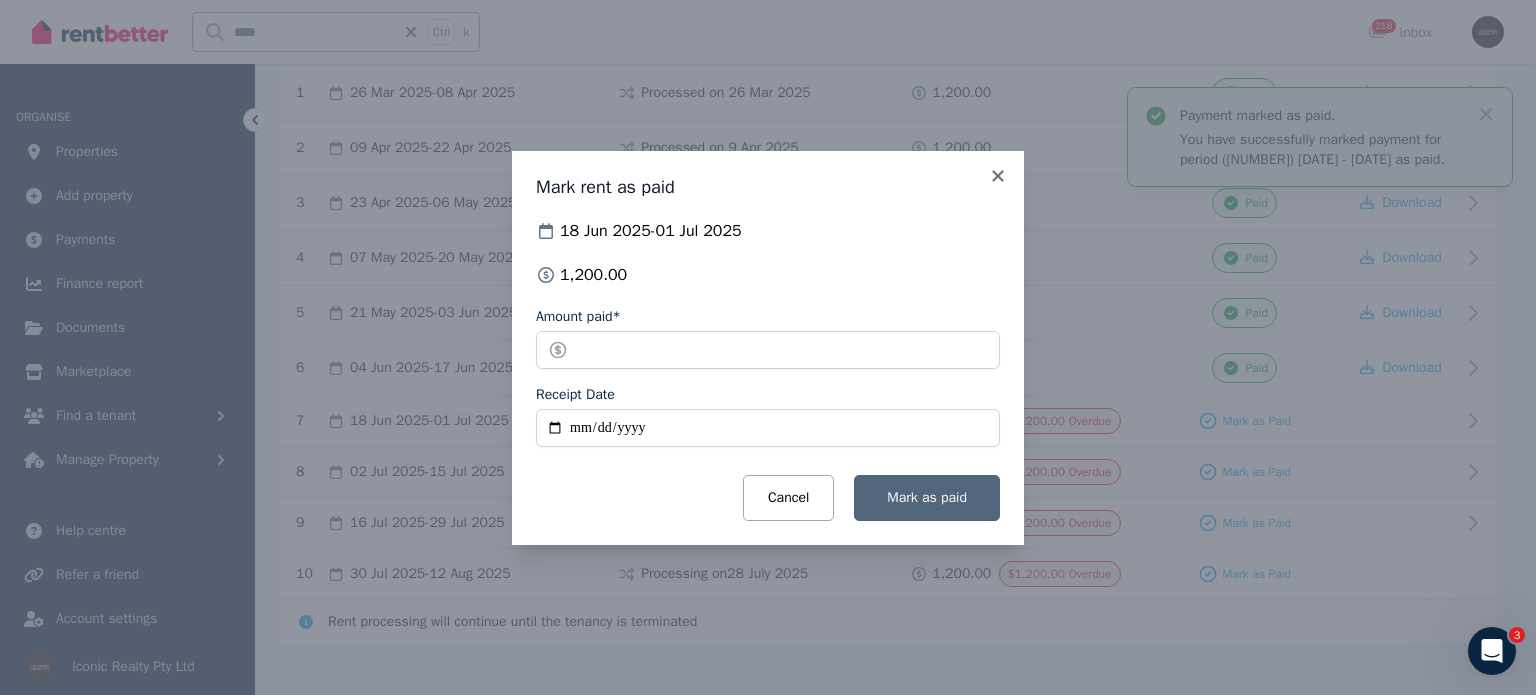 click on "Mark as paid" at bounding box center [927, 497] 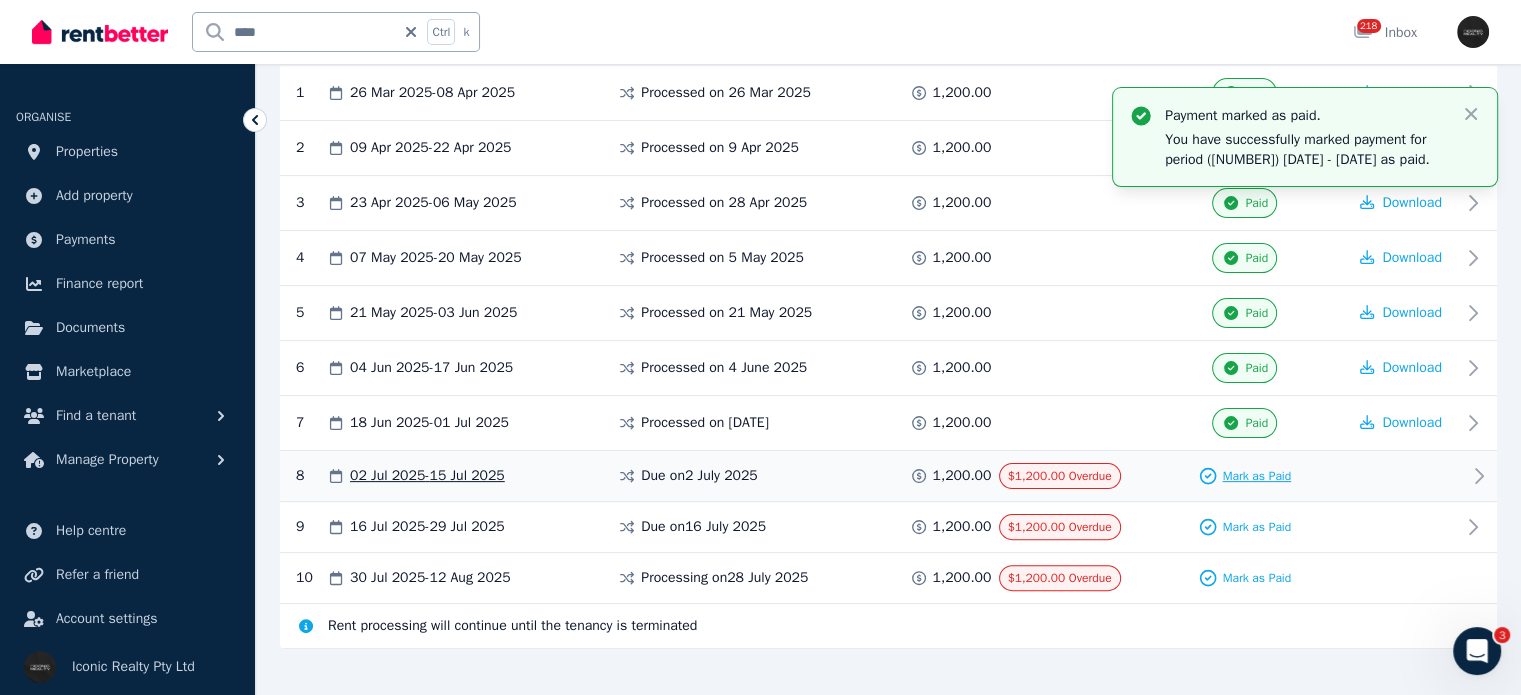 click on "Mark as Paid" at bounding box center [1256, 476] 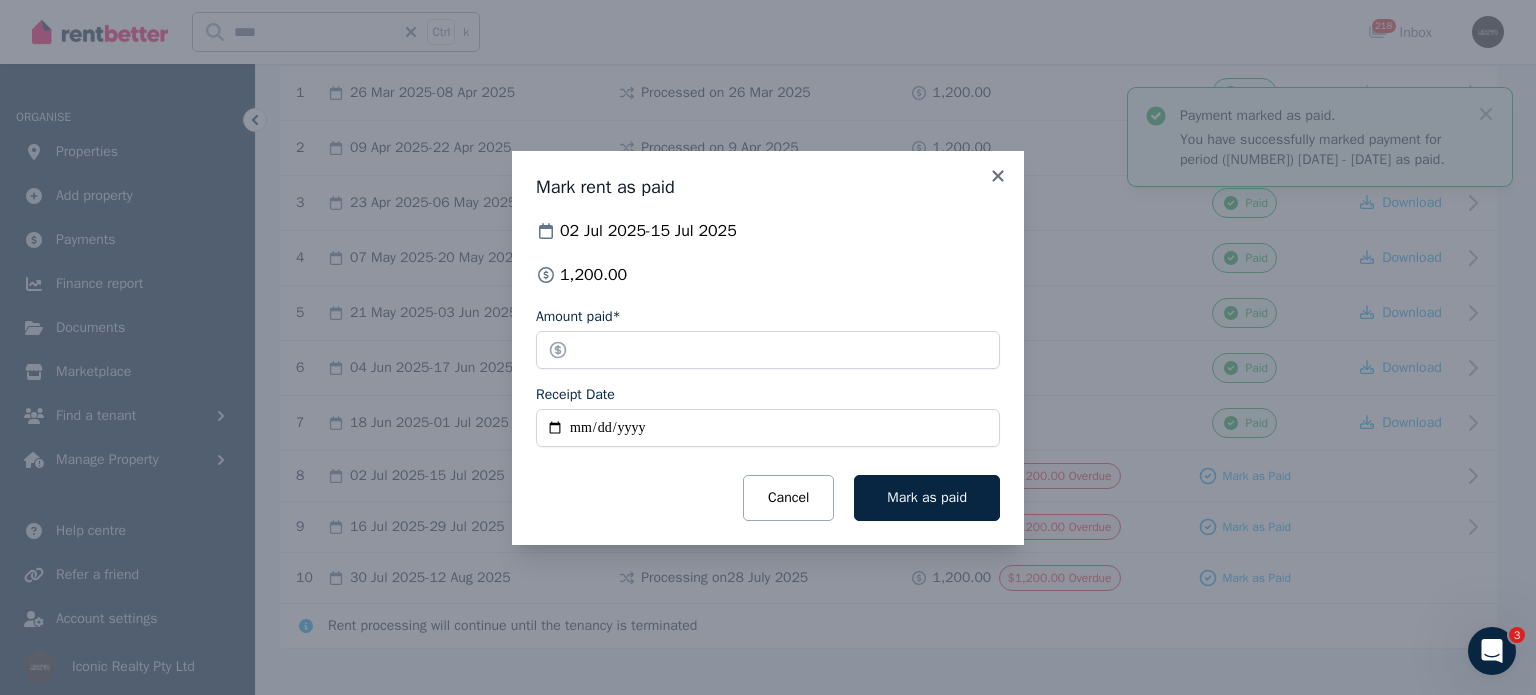click on "Receipt Date" at bounding box center (768, 428) 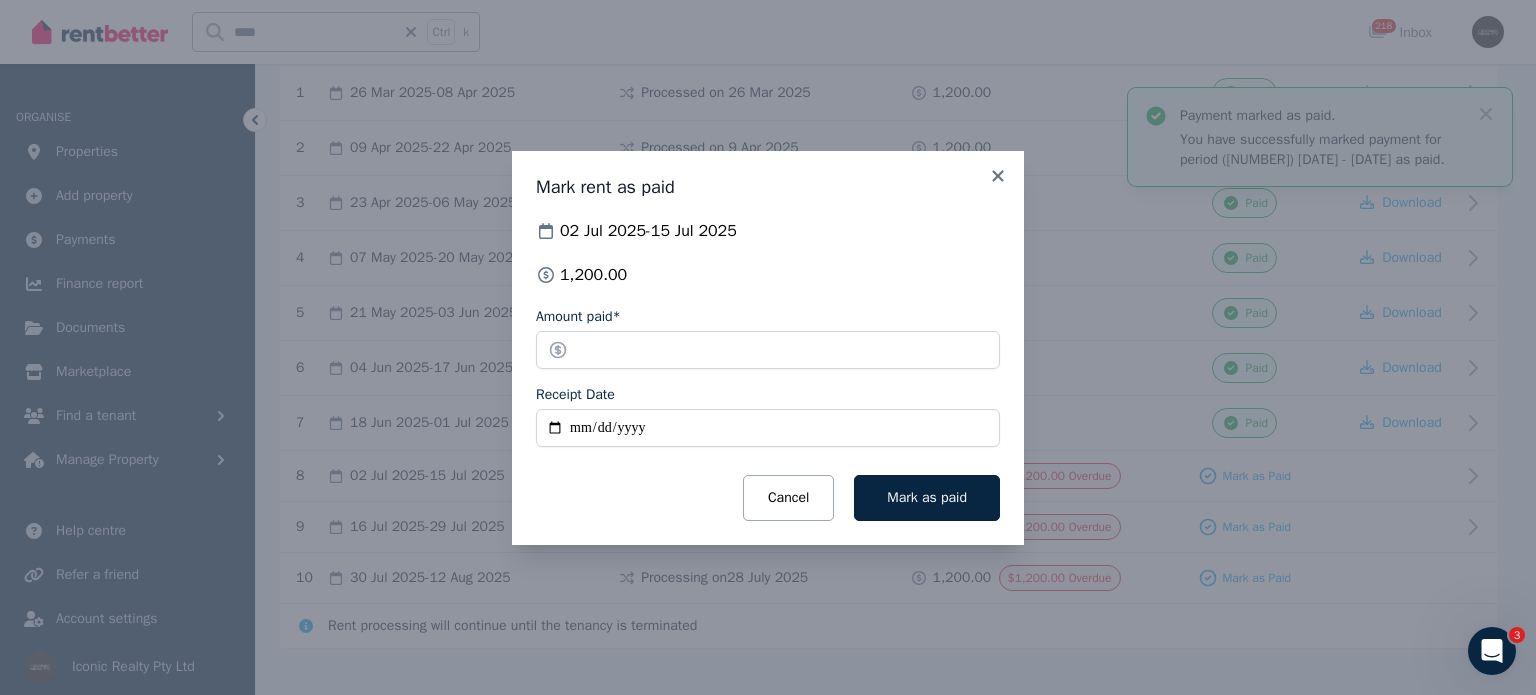 type on "**********" 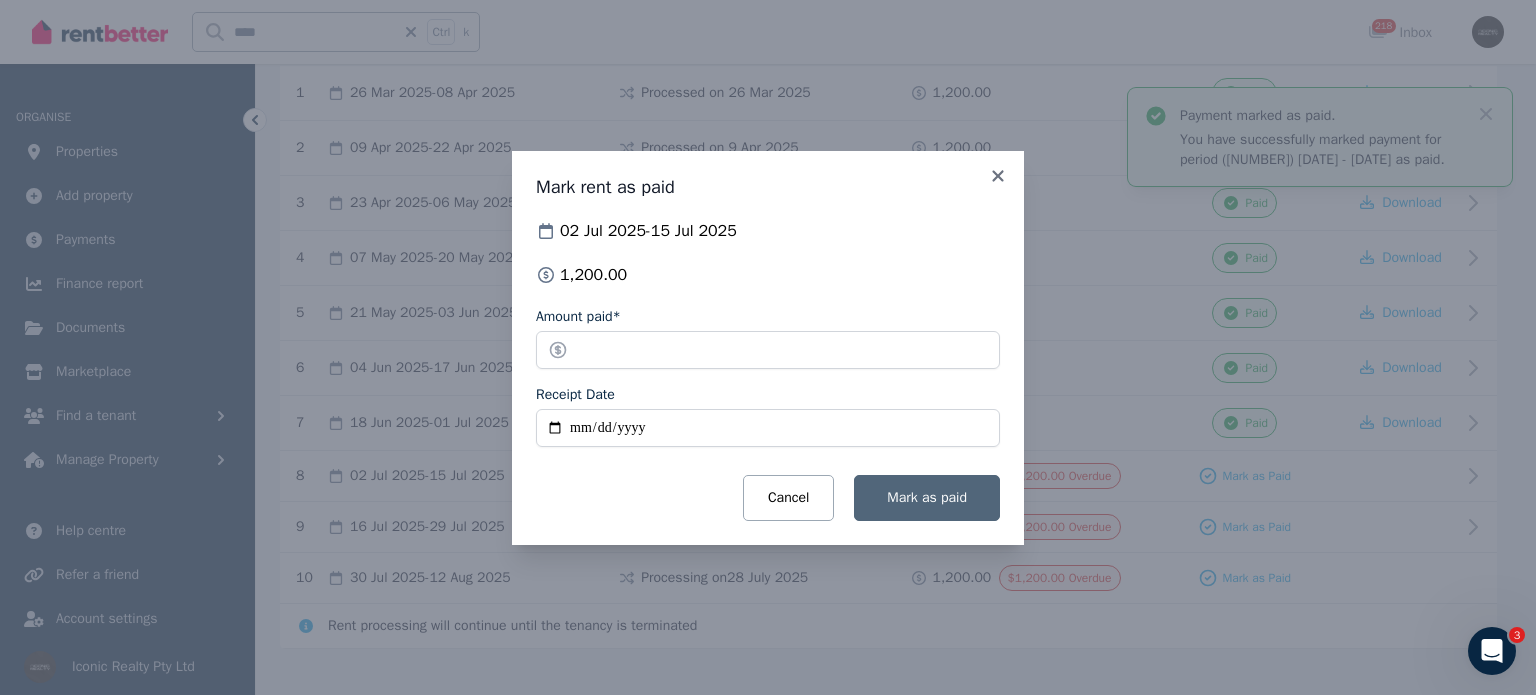 click on "Mark as paid" at bounding box center (927, 497) 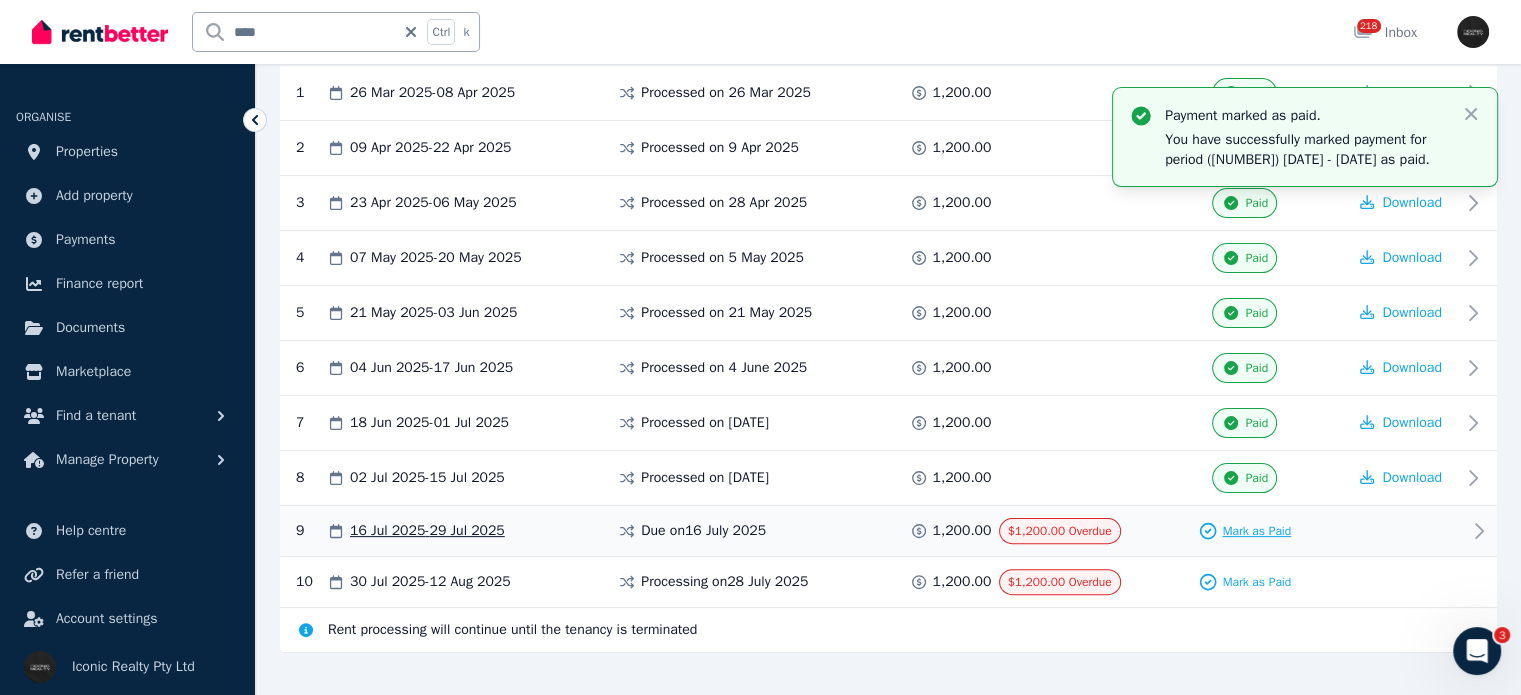 click on "Mark as Paid" at bounding box center (1256, 531) 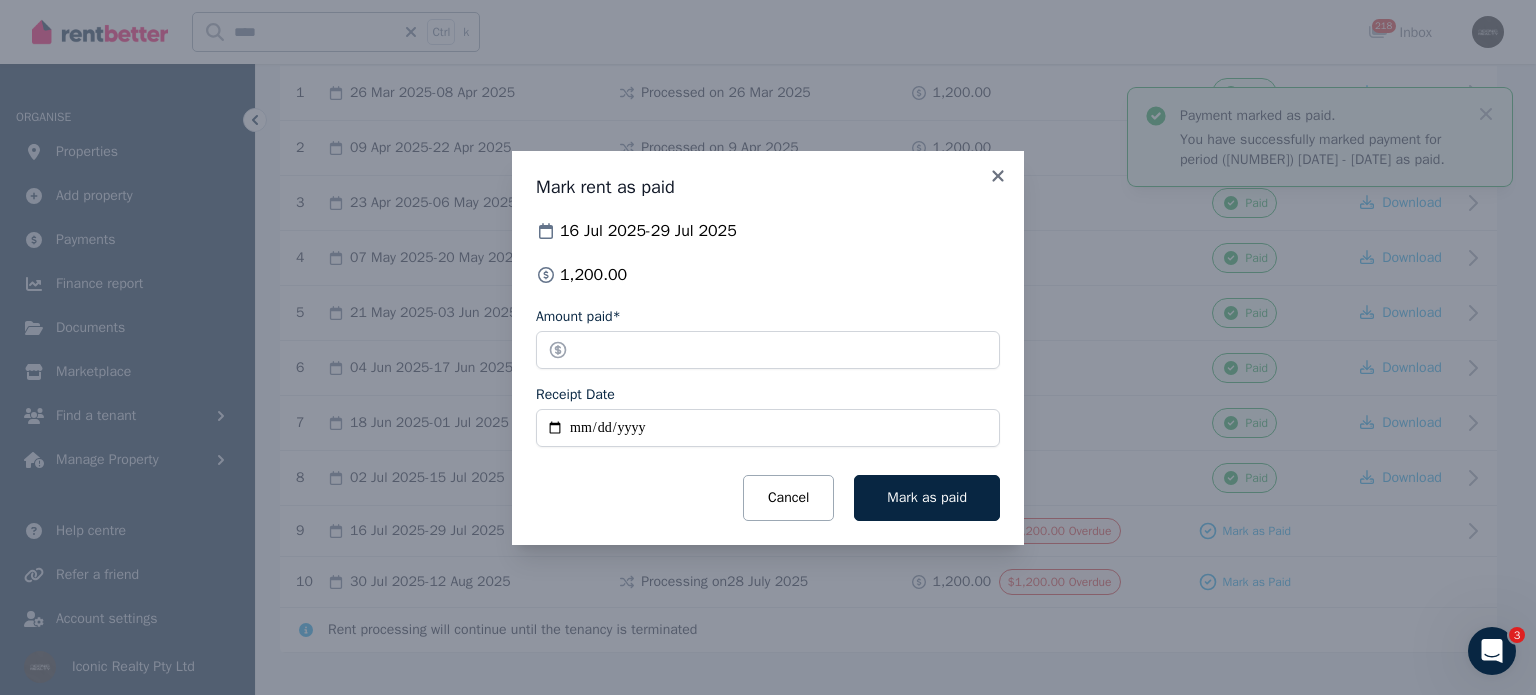 click on "Receipt Date" at bounding box center [768, 428] 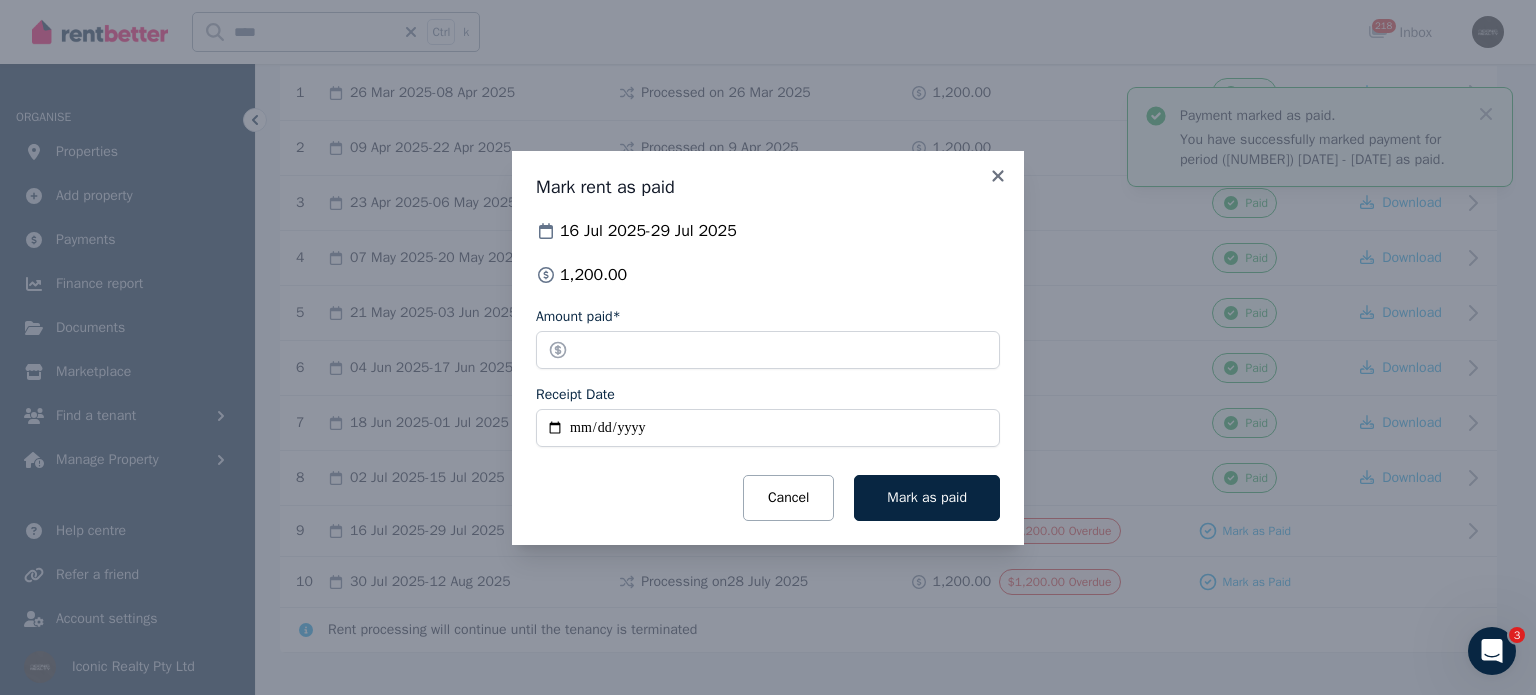 type on "**********" 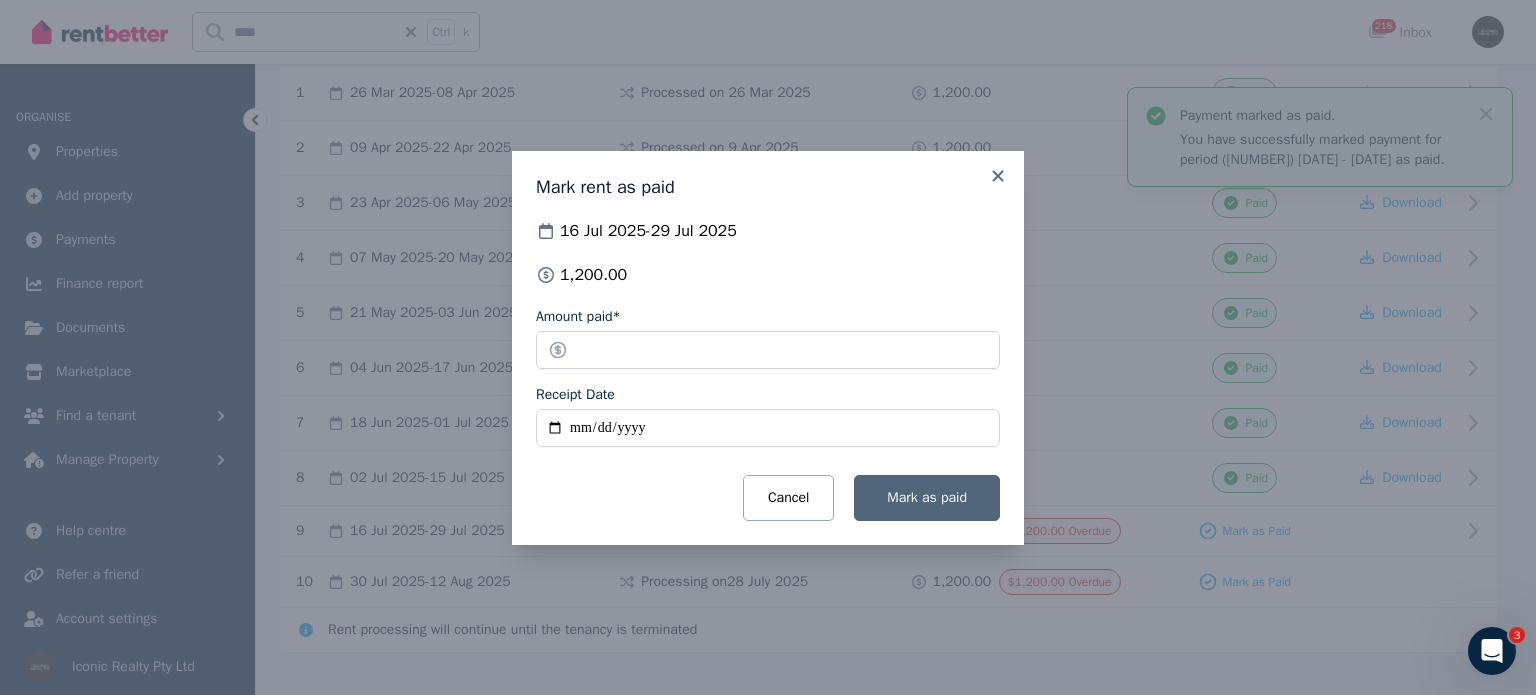 click on "Mark as paid" at bounding box center (927, 498) 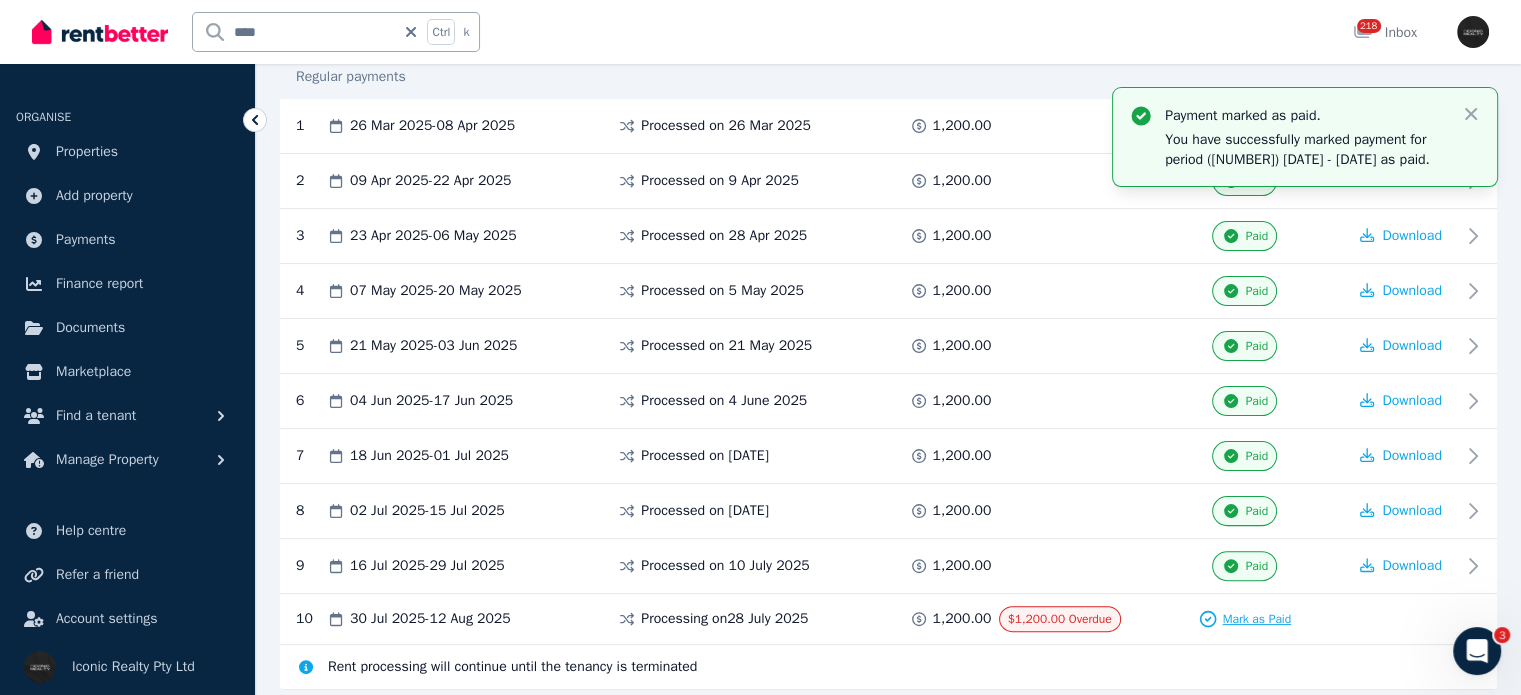 click on "Mark as Paid" at bounding box center [1256, 619] 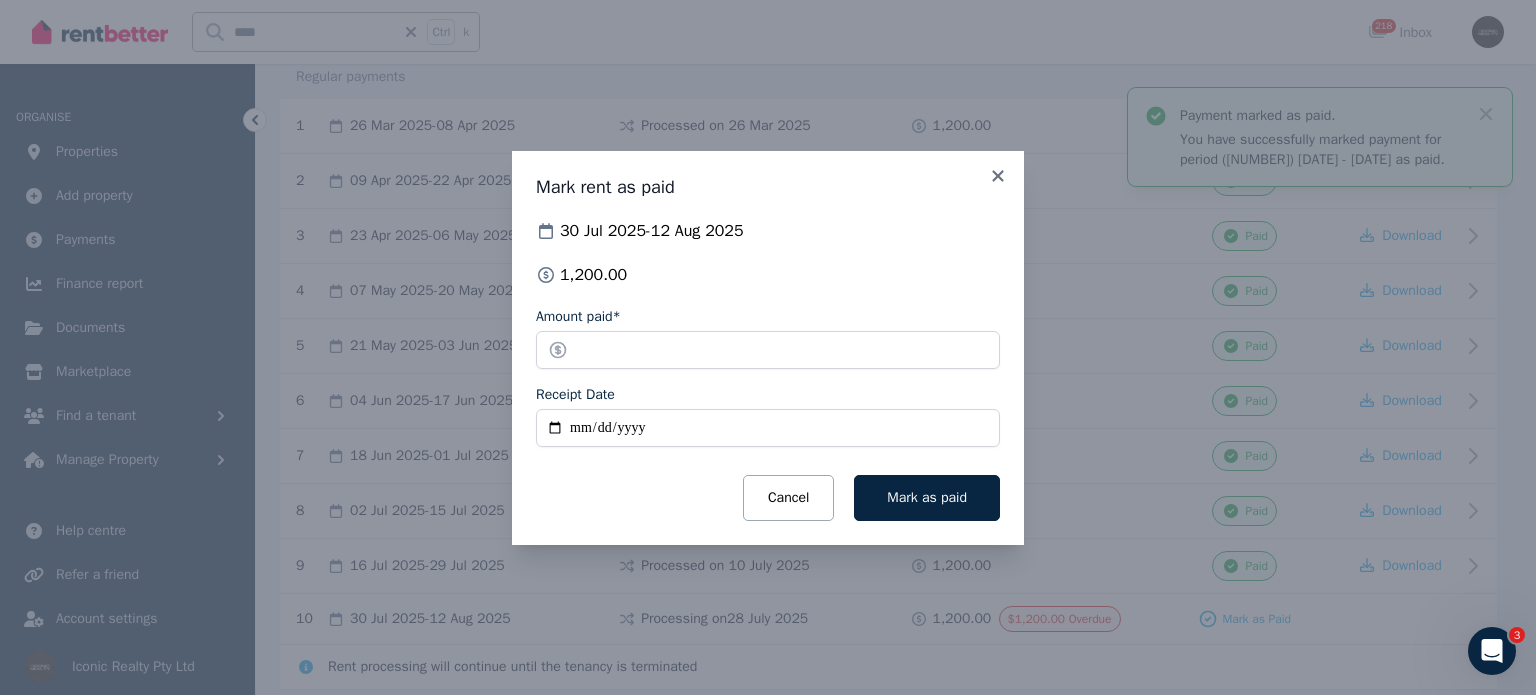 click on "Receipt Date" at bounding box center [768, 428] 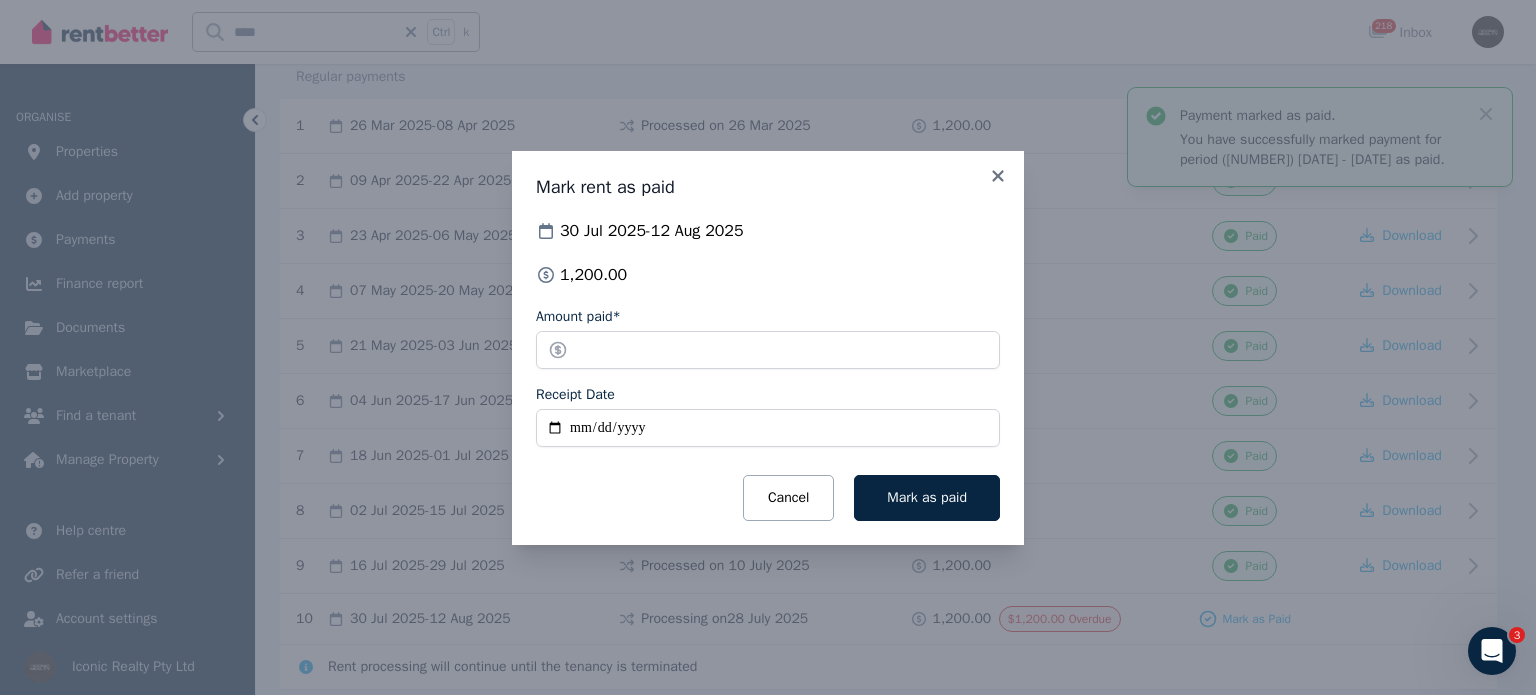 type on "**********" 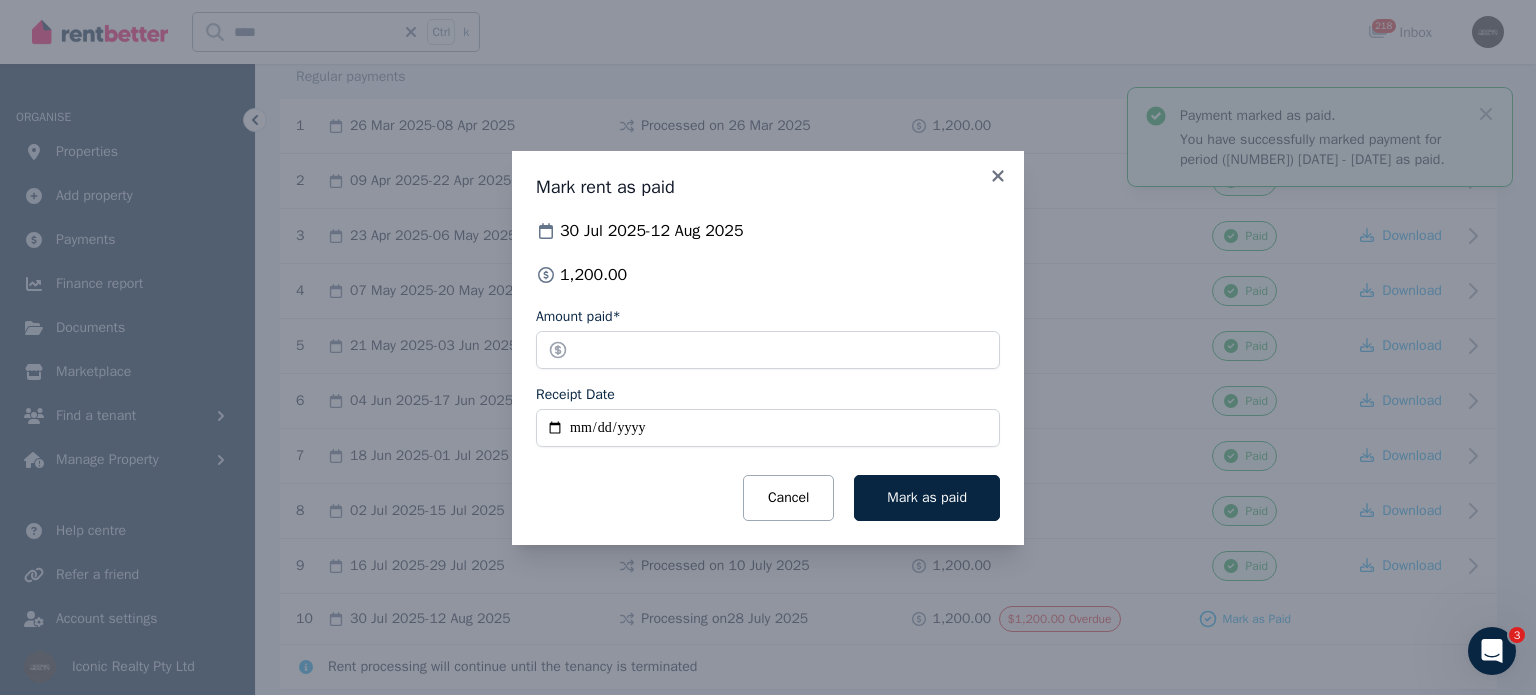 click on "Mark as paid" at bounding box center [927, 497] 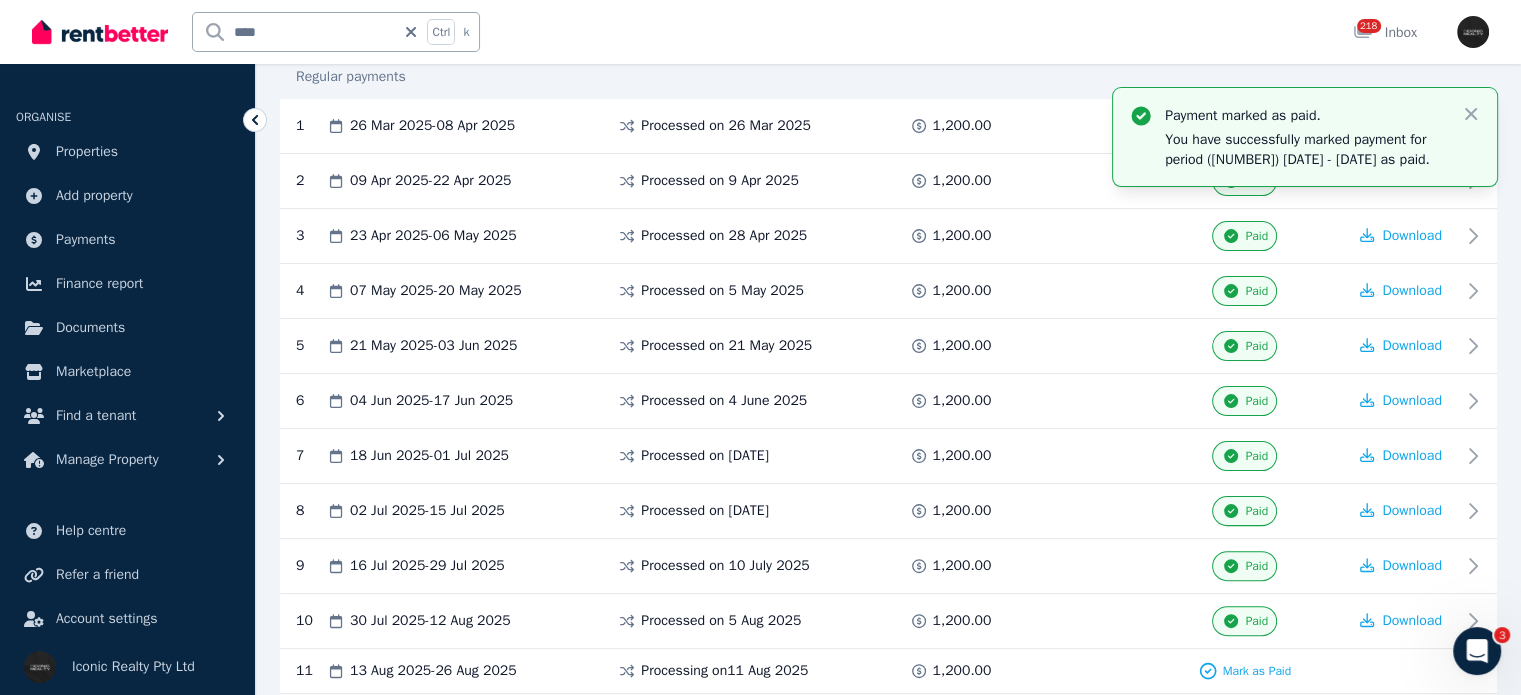 click on "Payment marked as paid. You have successfully marked payment for period (10) 30 July 2025 - 12 Aug 2025 as paid. Close" at bounding box center (1305, 137) 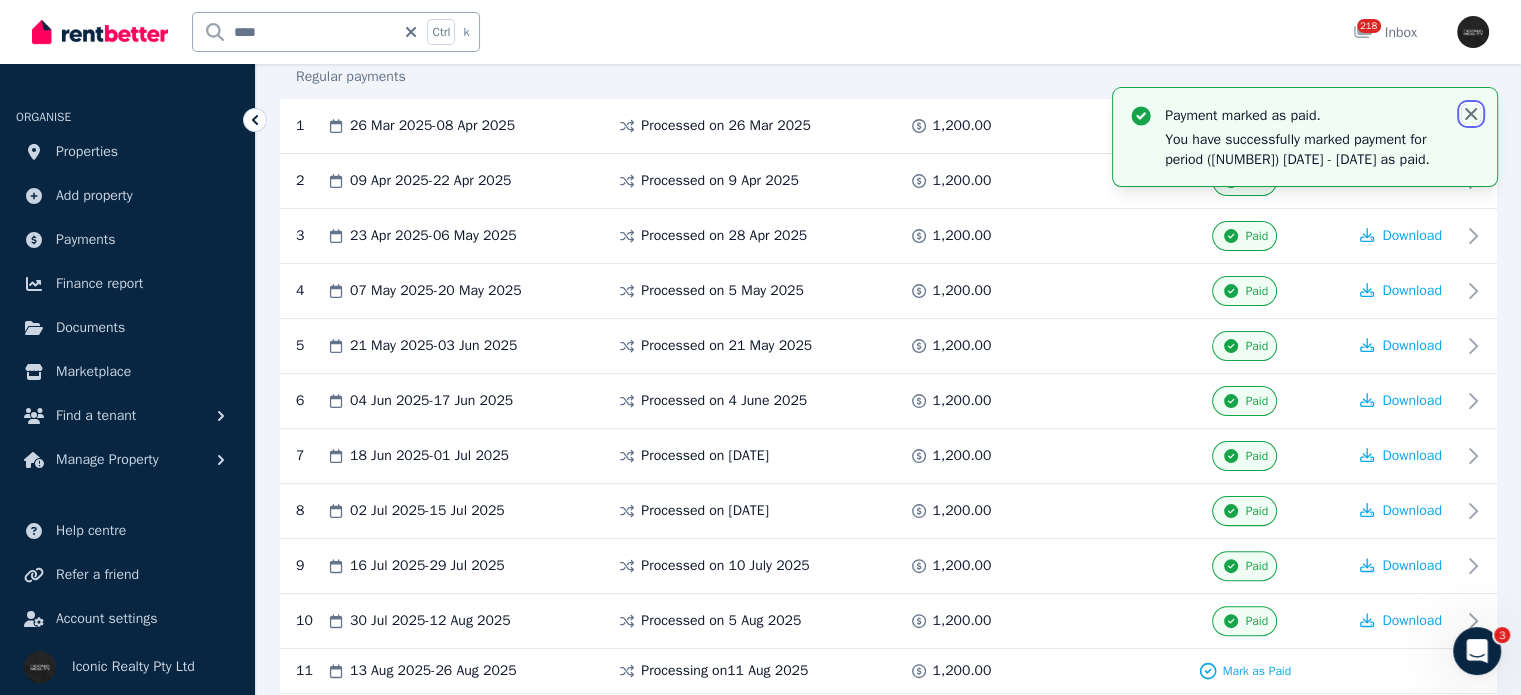 click 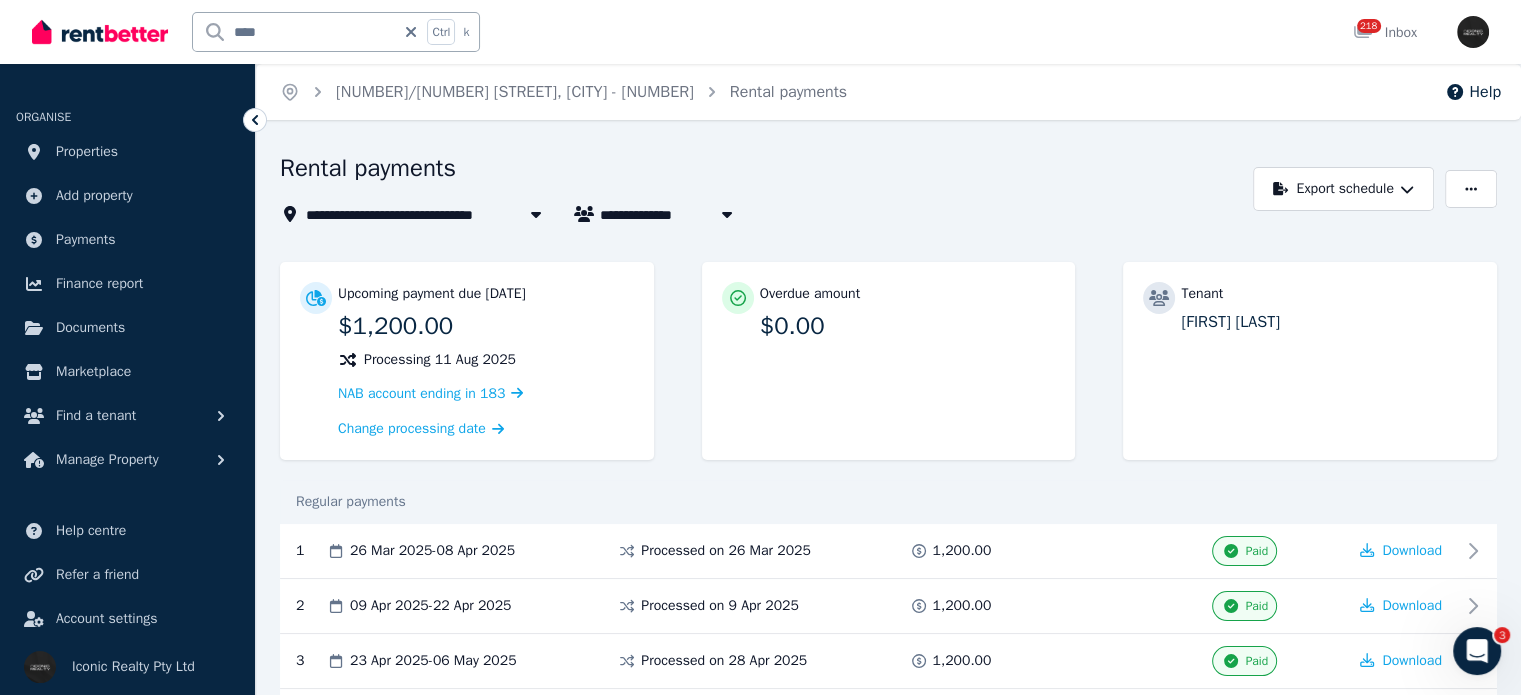 scroll, scrollTop: 0, scrollLeft: 0, axis: both 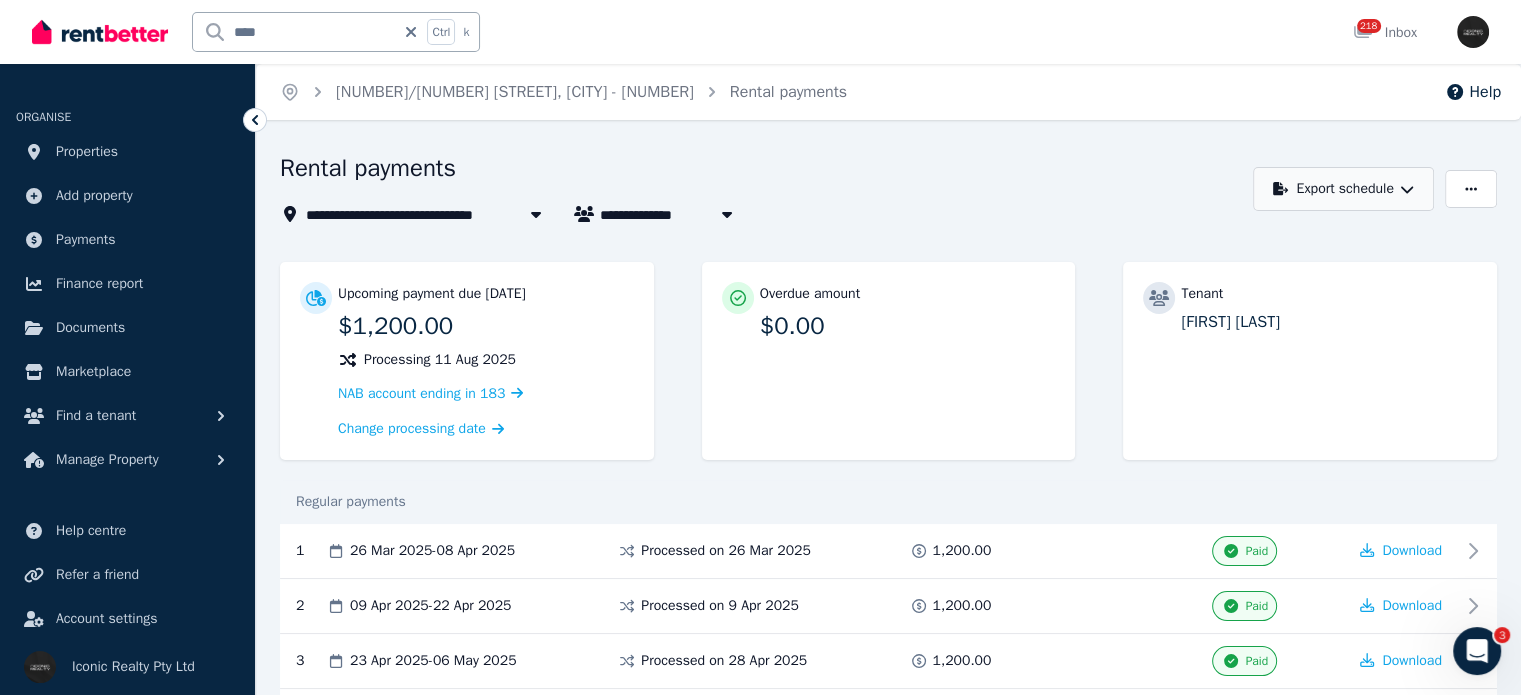 click on "Export schedule" at bounding box center [1343, 189] 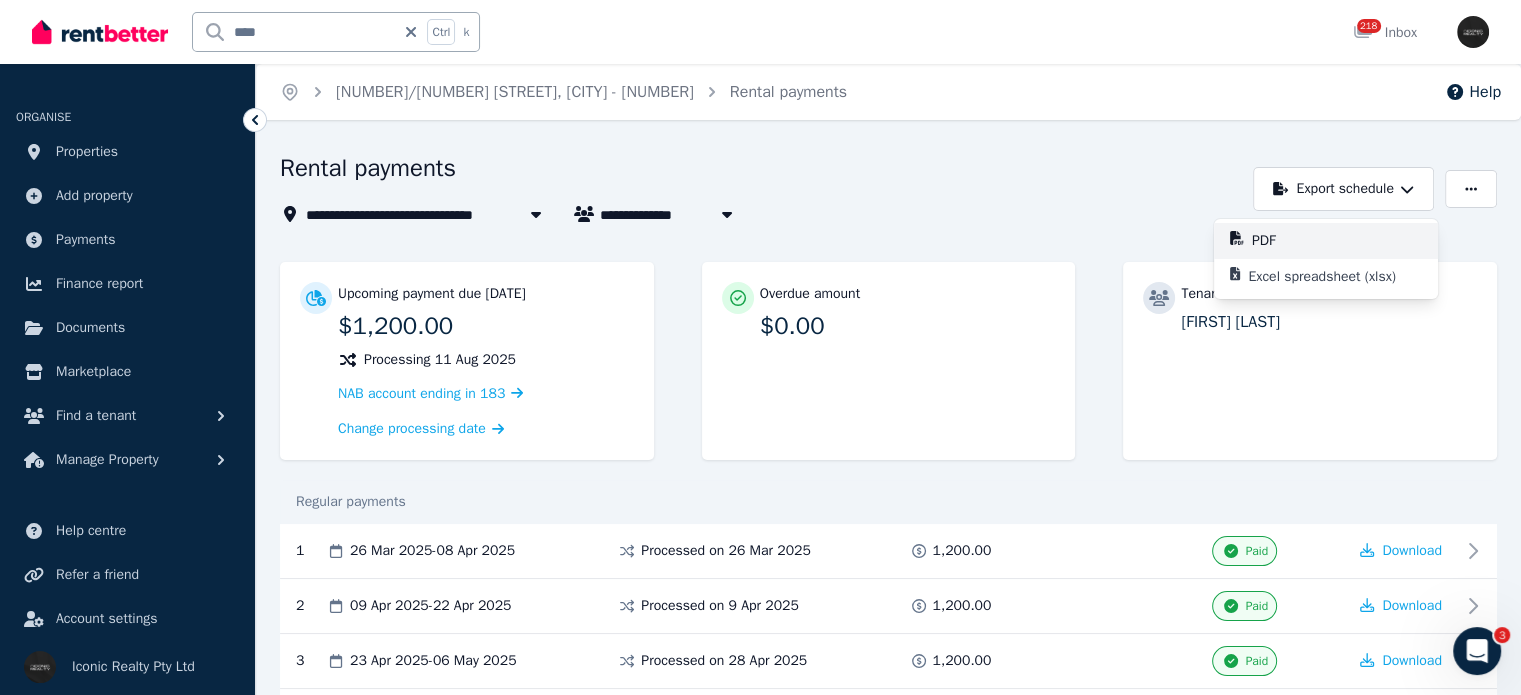click on "PDF" at bounding box center [1272, 241] 